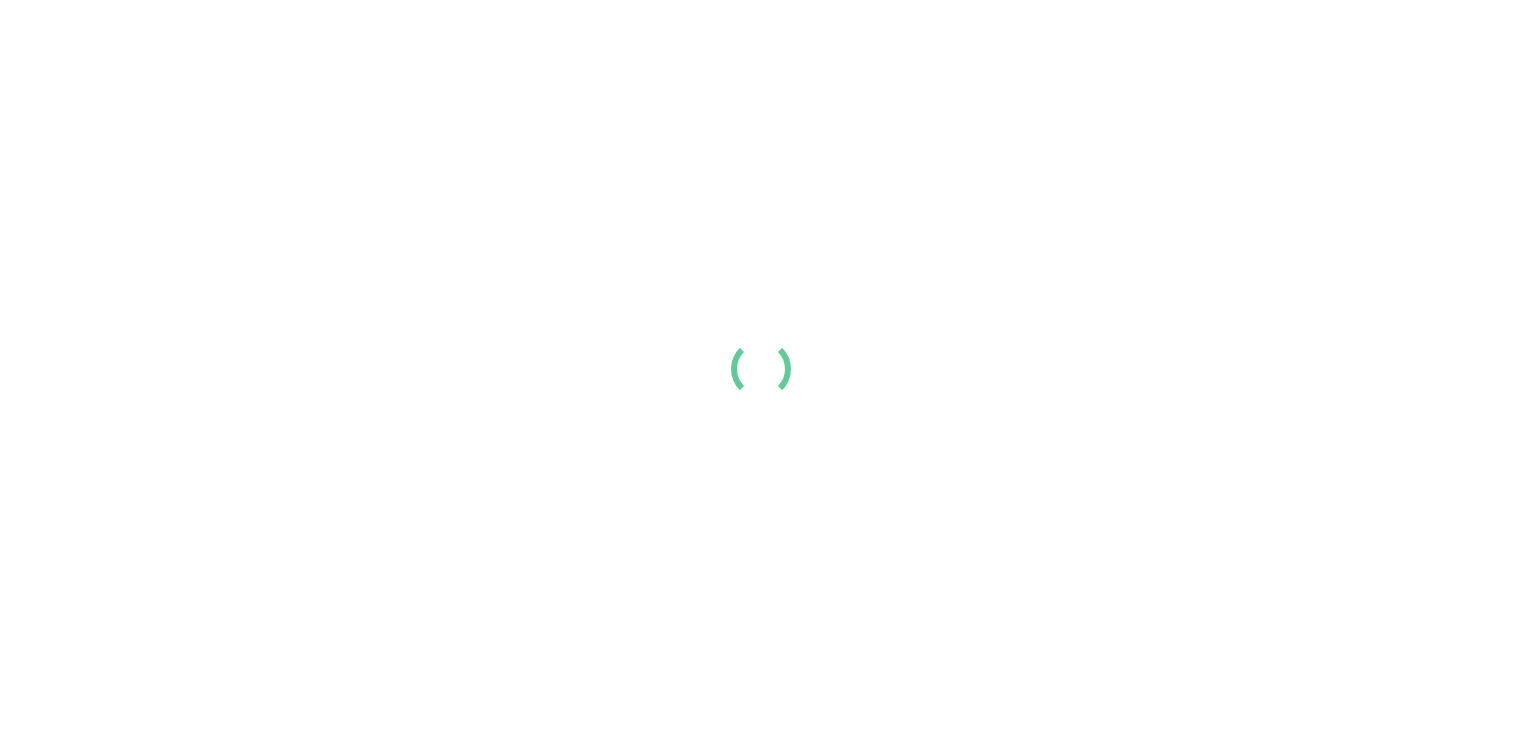 scroll, scrollTop: 0, scrollLeft: 0, axis: both 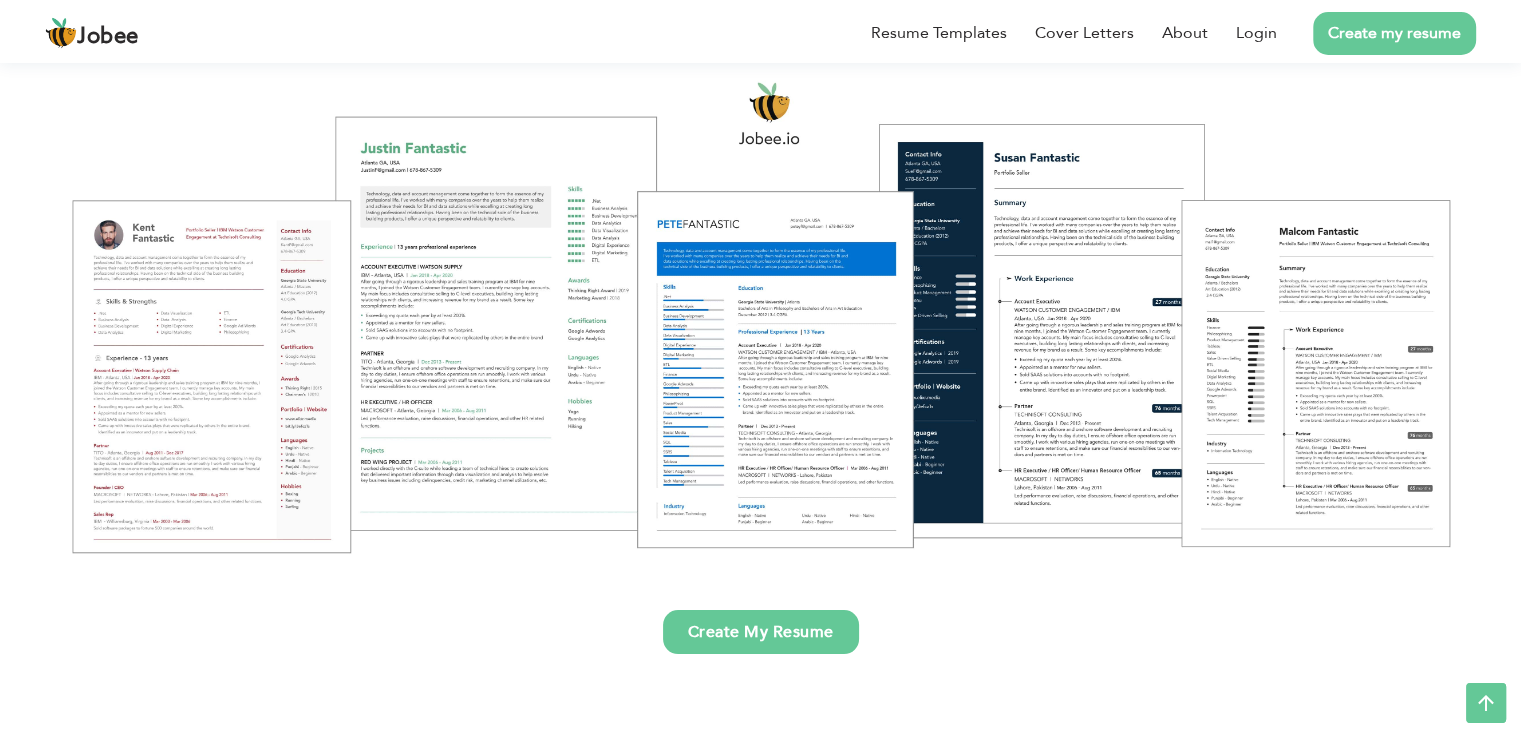 click on "Create My Resume" at bounding box center (761, 632) 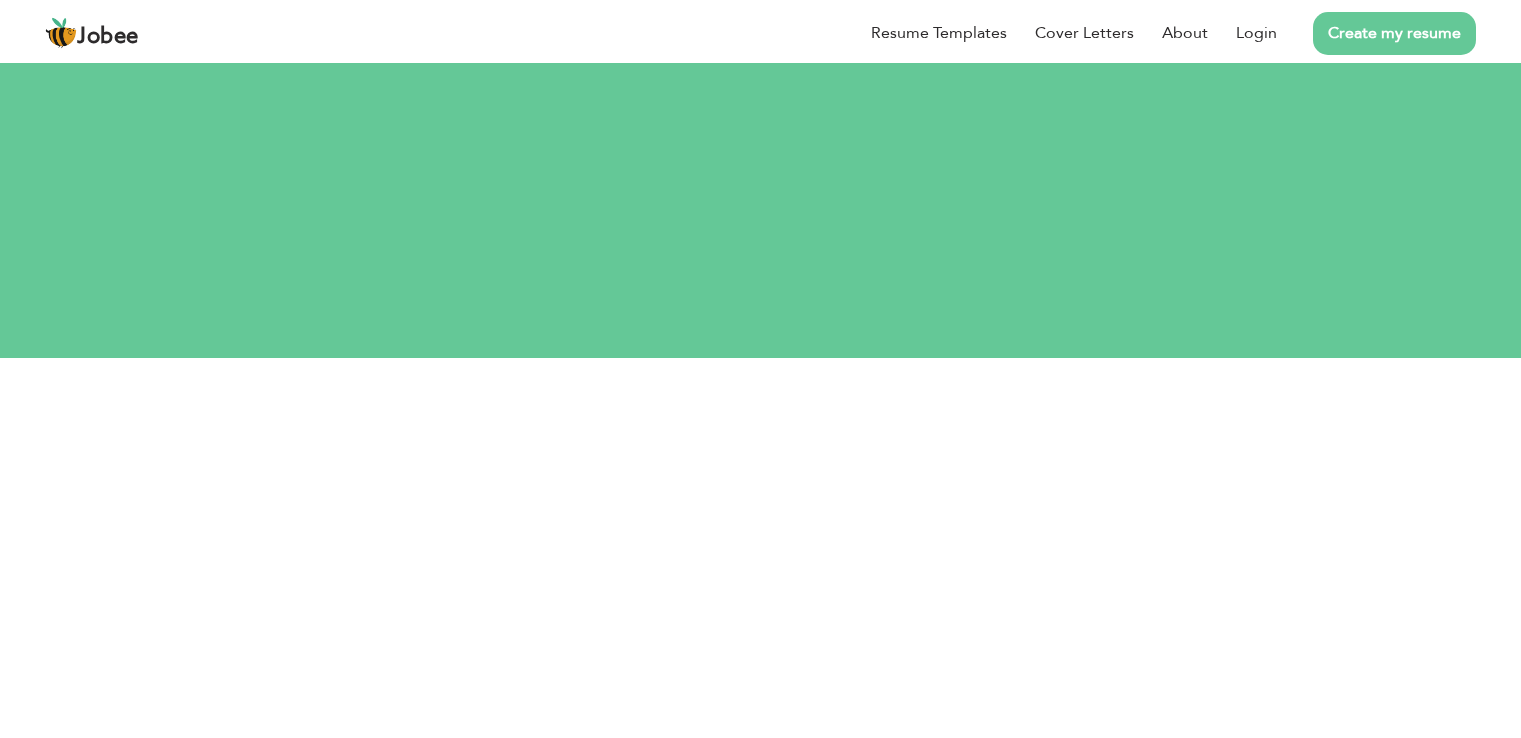 scroll, scrollTop: 0, scrollLeft: 0, axis: both 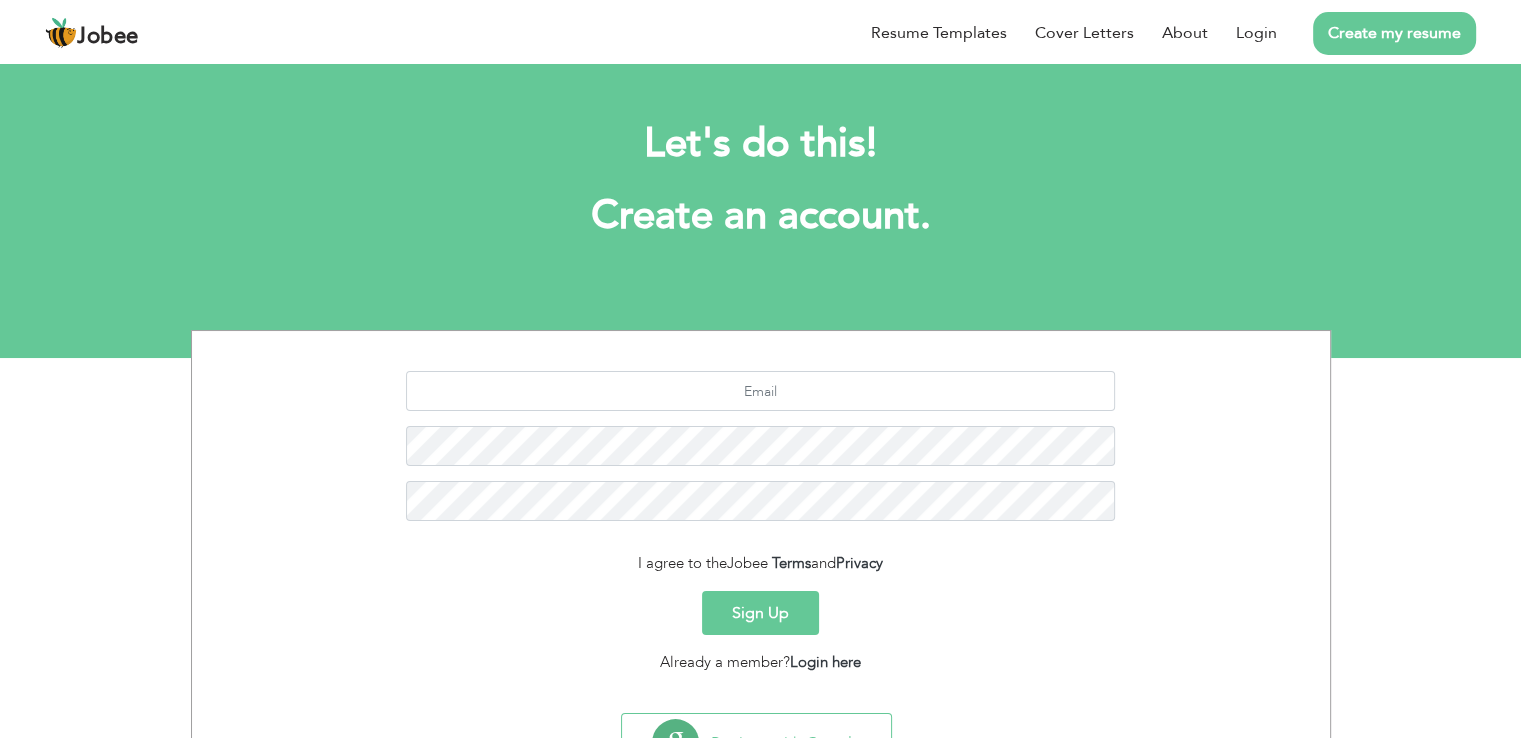 click on "Create my resume" at bounding box center (1394, 33) 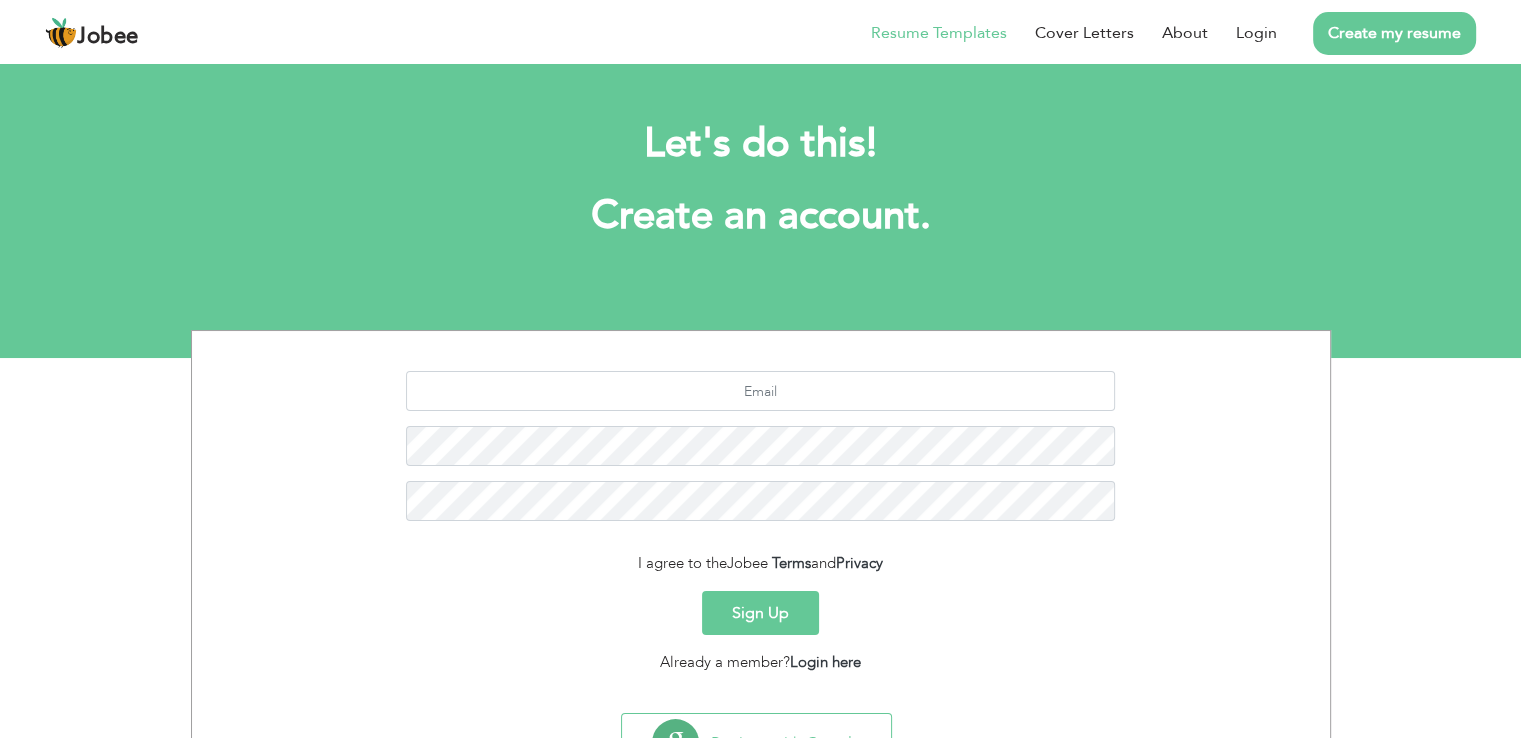 click on "Resume Templates" at bounding box center [939, 33] 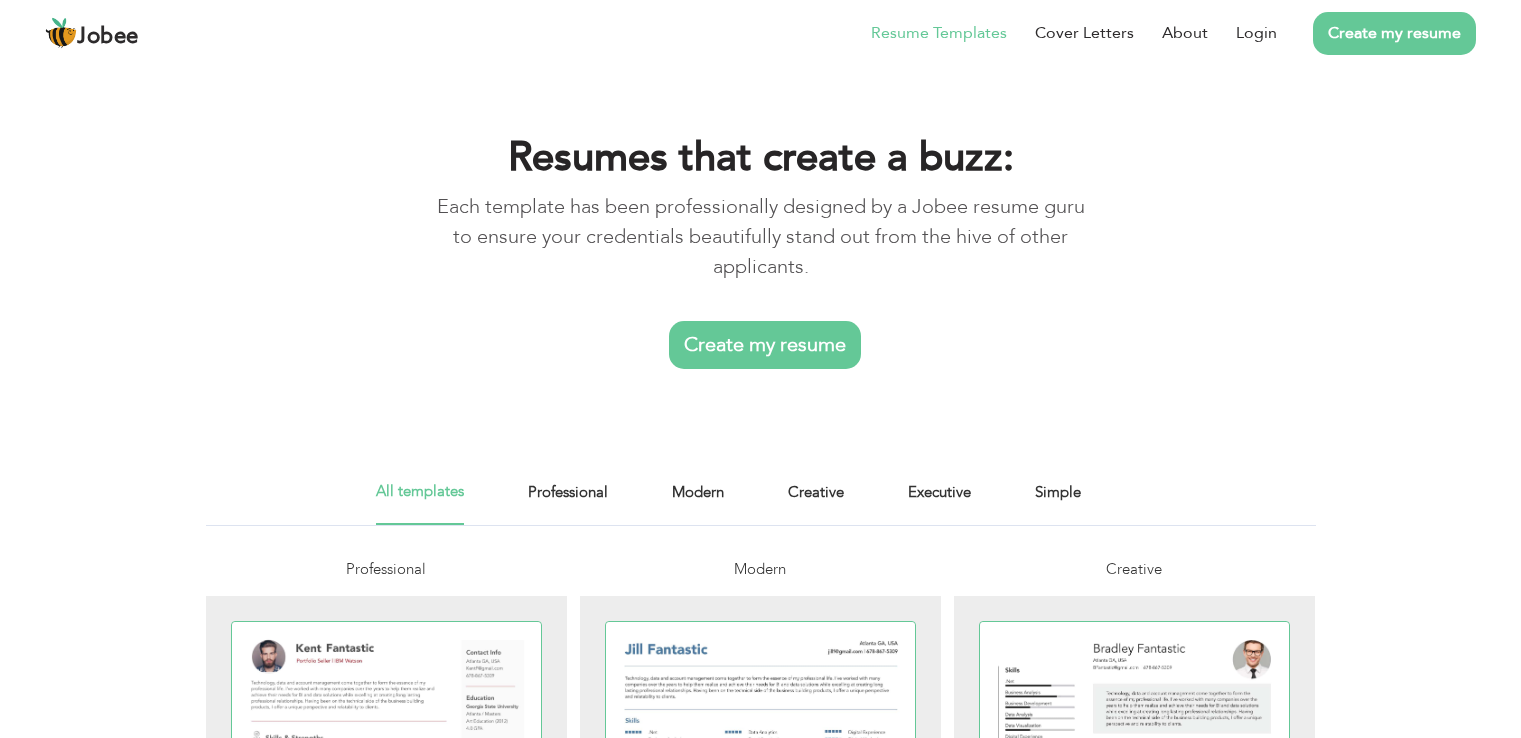 scroll, scrollTop: 0, scrollLeft: 0, axis: both 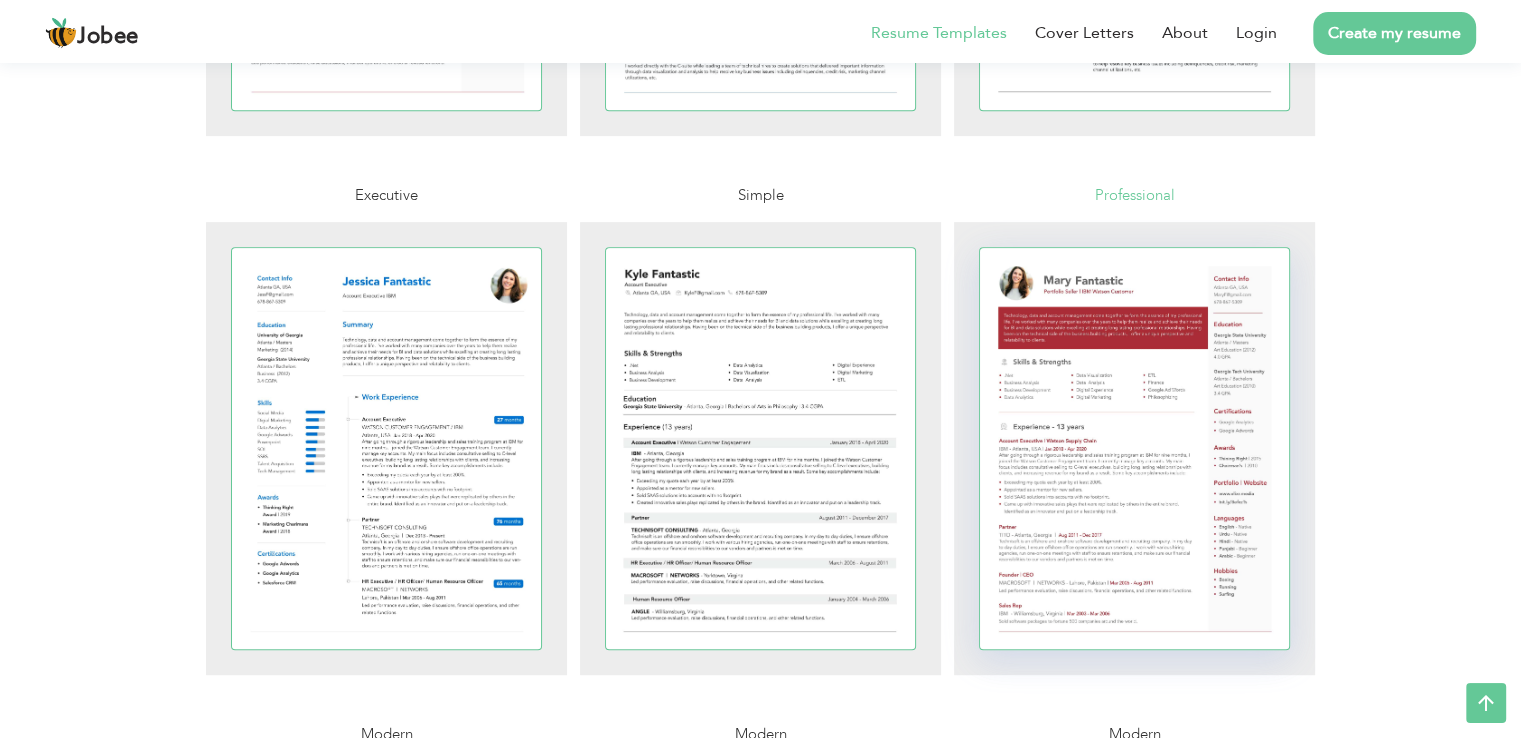 click at bounding box center (1135, 448) 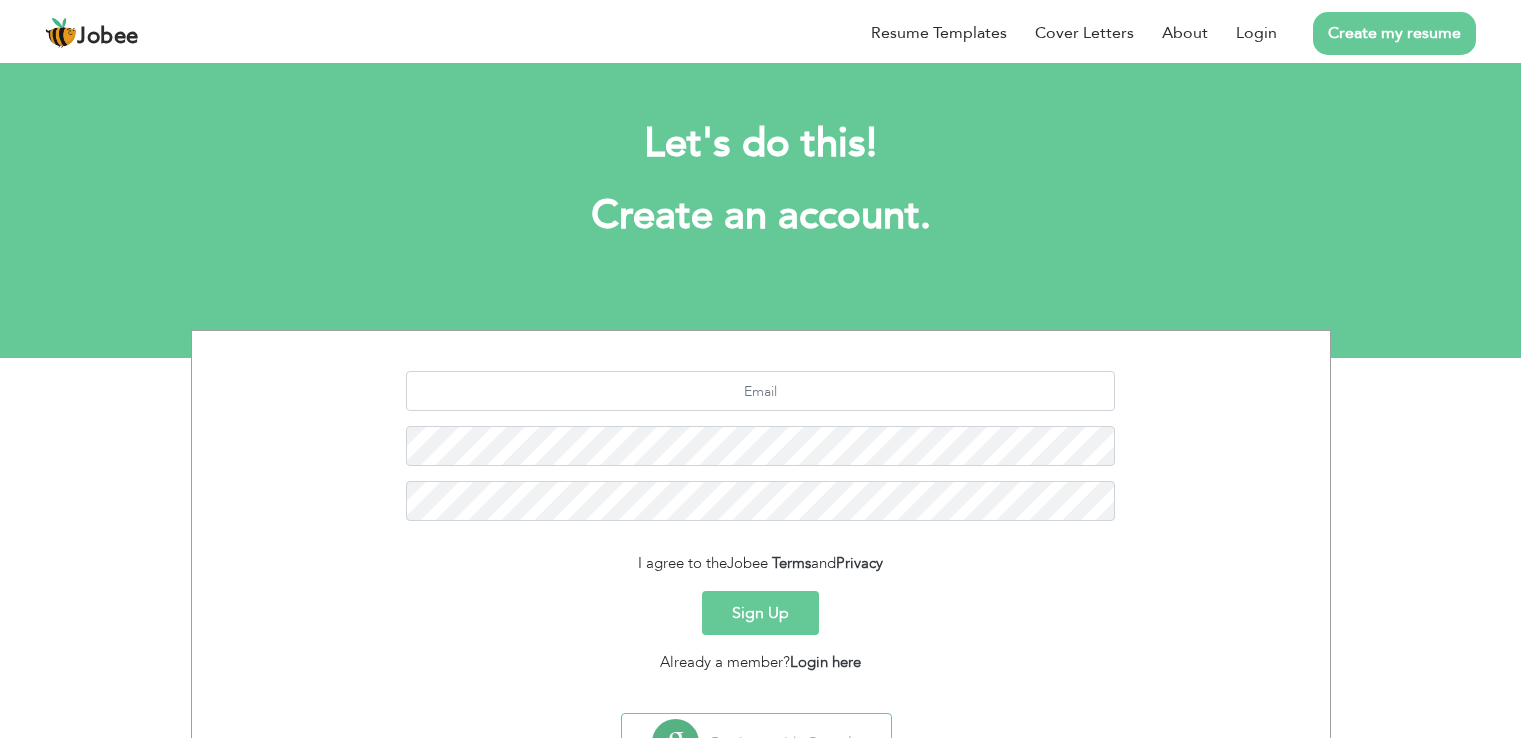 scroll, scrollTop: 0, scrollLeft: 0, axis: both 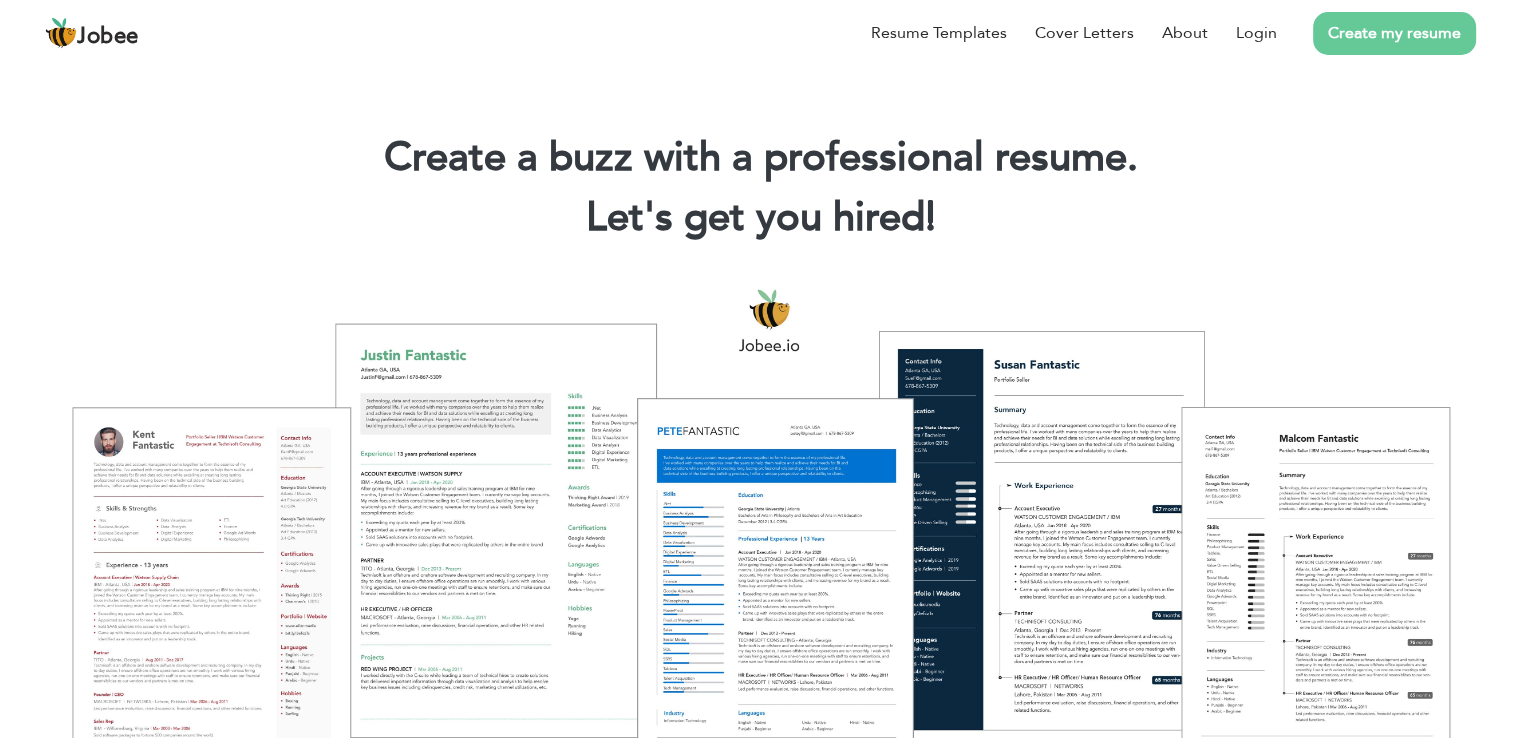 click on "Create my resume" at bounding box center [1394, 33] 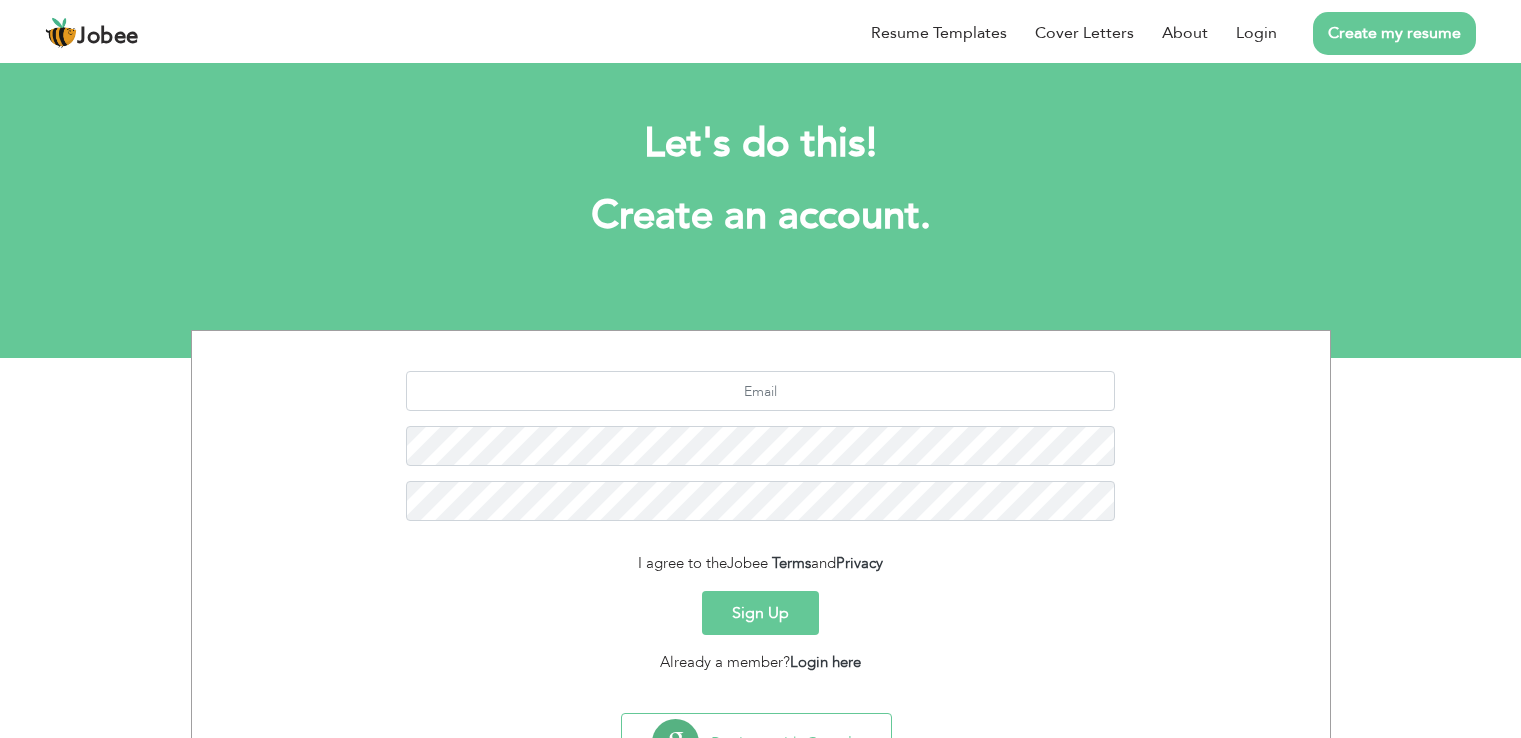 scroll, scrollTop: 0, scrollLeft: 0, axis: both 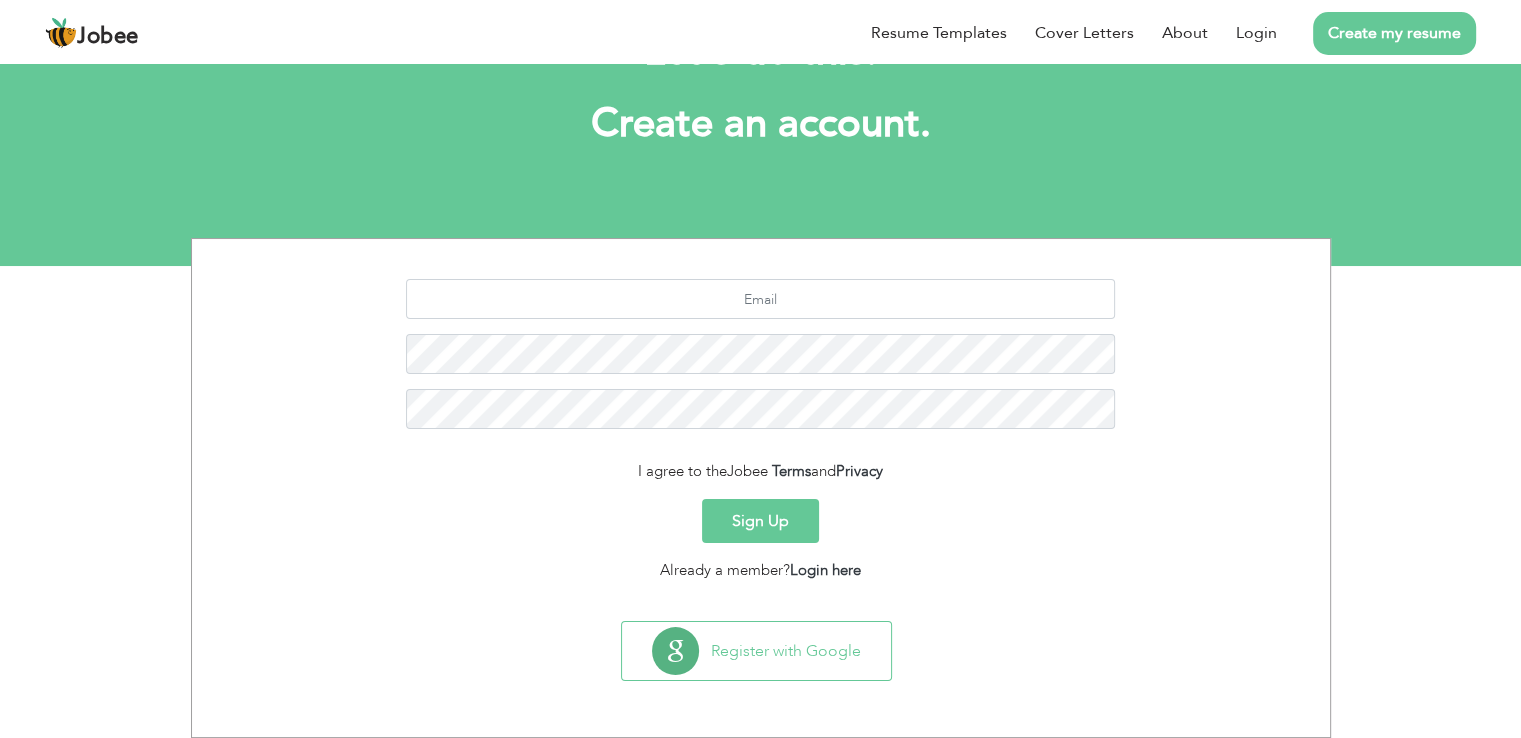 click on "Sign Up" at bounding box center [760, 521] 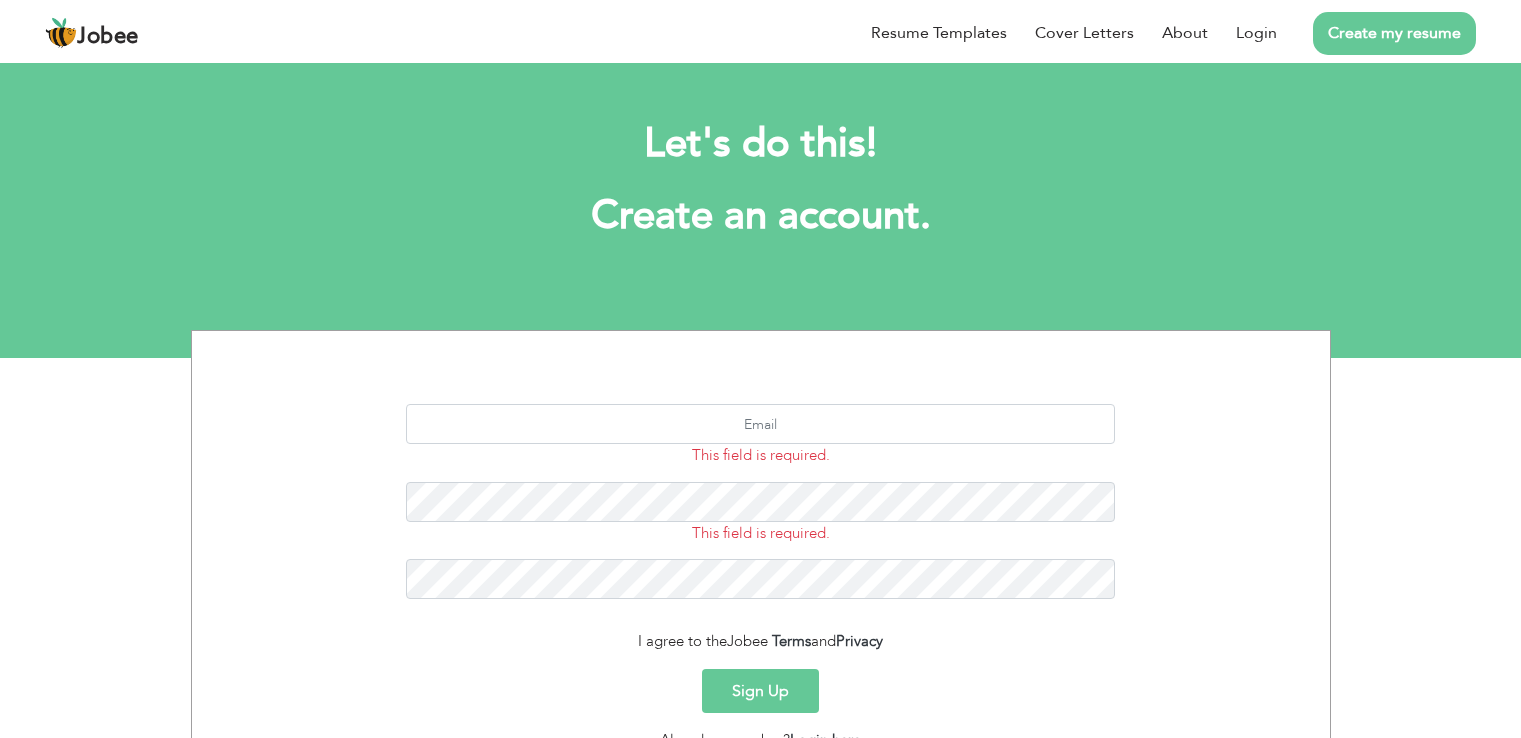 scroll, scrollTop: 0, scrollLeft: 0, axis: both 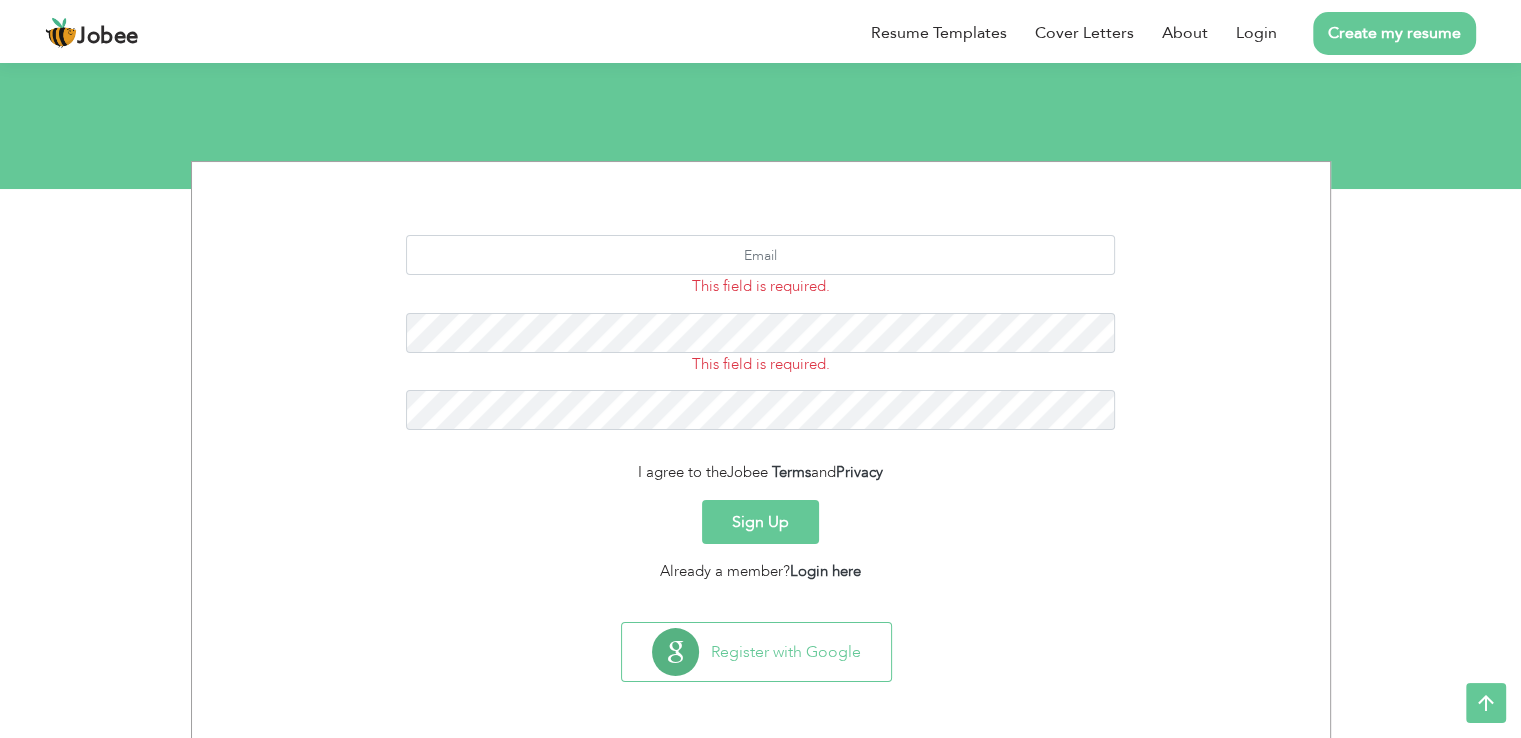 click on "Register with Google" at bounding box center (756, 652) 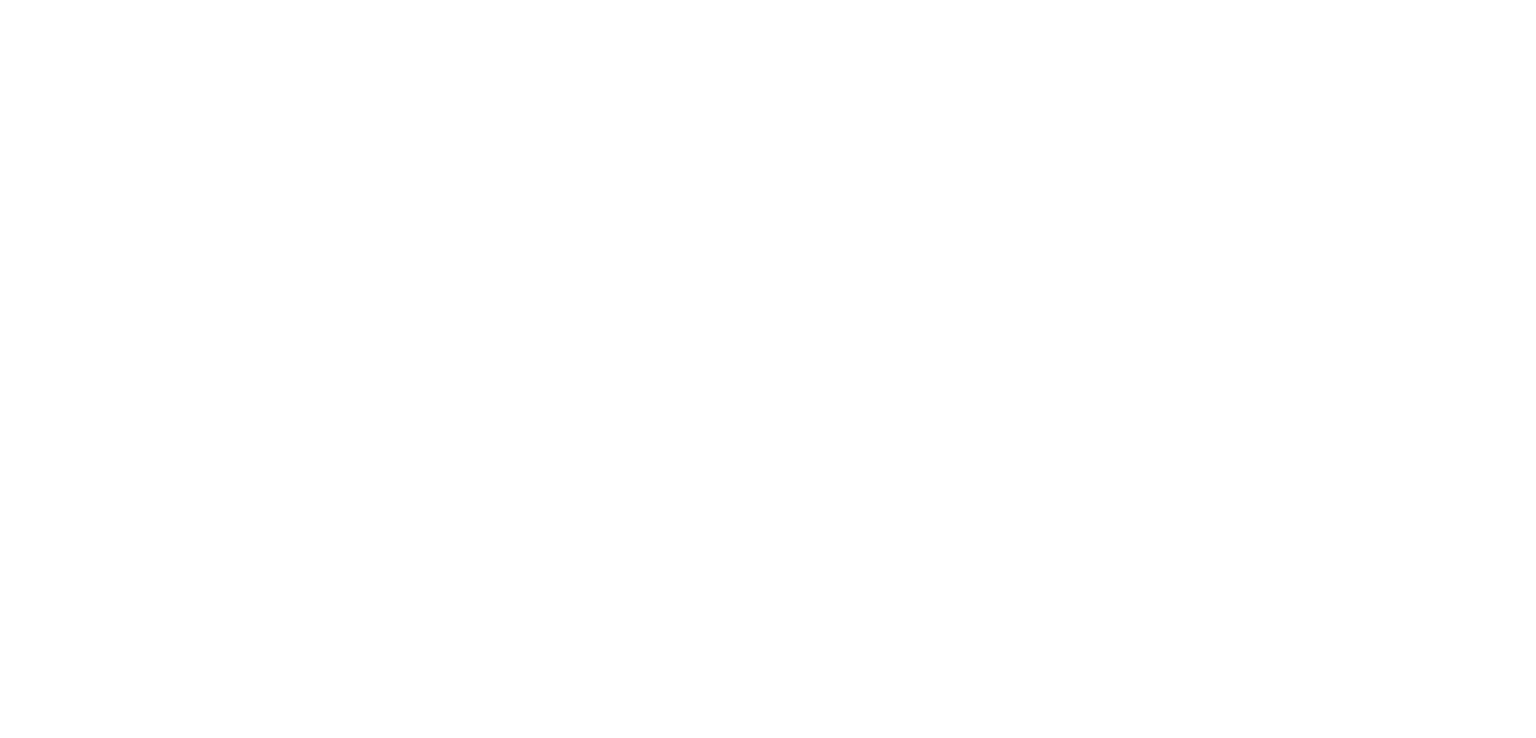 scroll, scrollTop: 0, scrollLeft: 0, axis: both 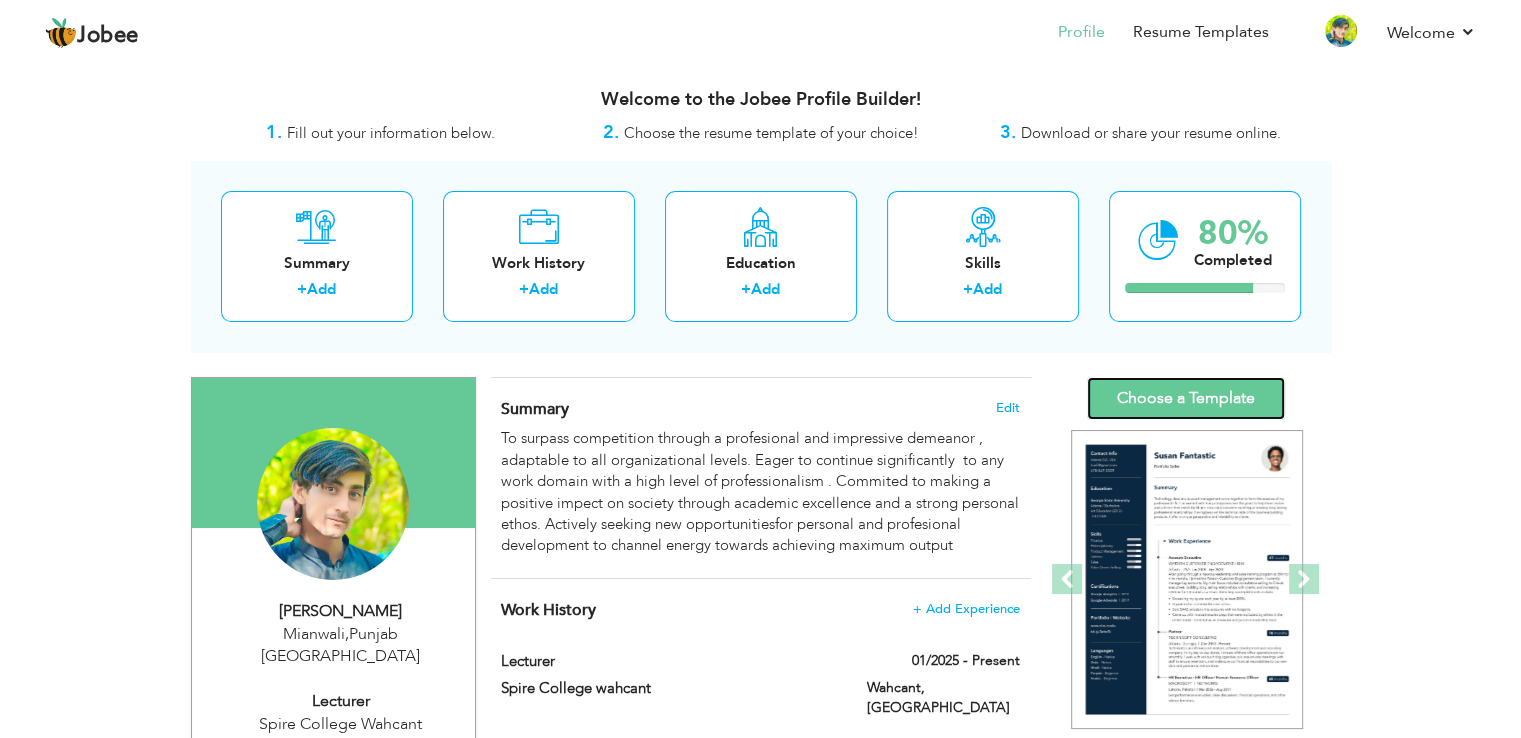 click on "Choose a Template" at bounding box center [1186, 398] 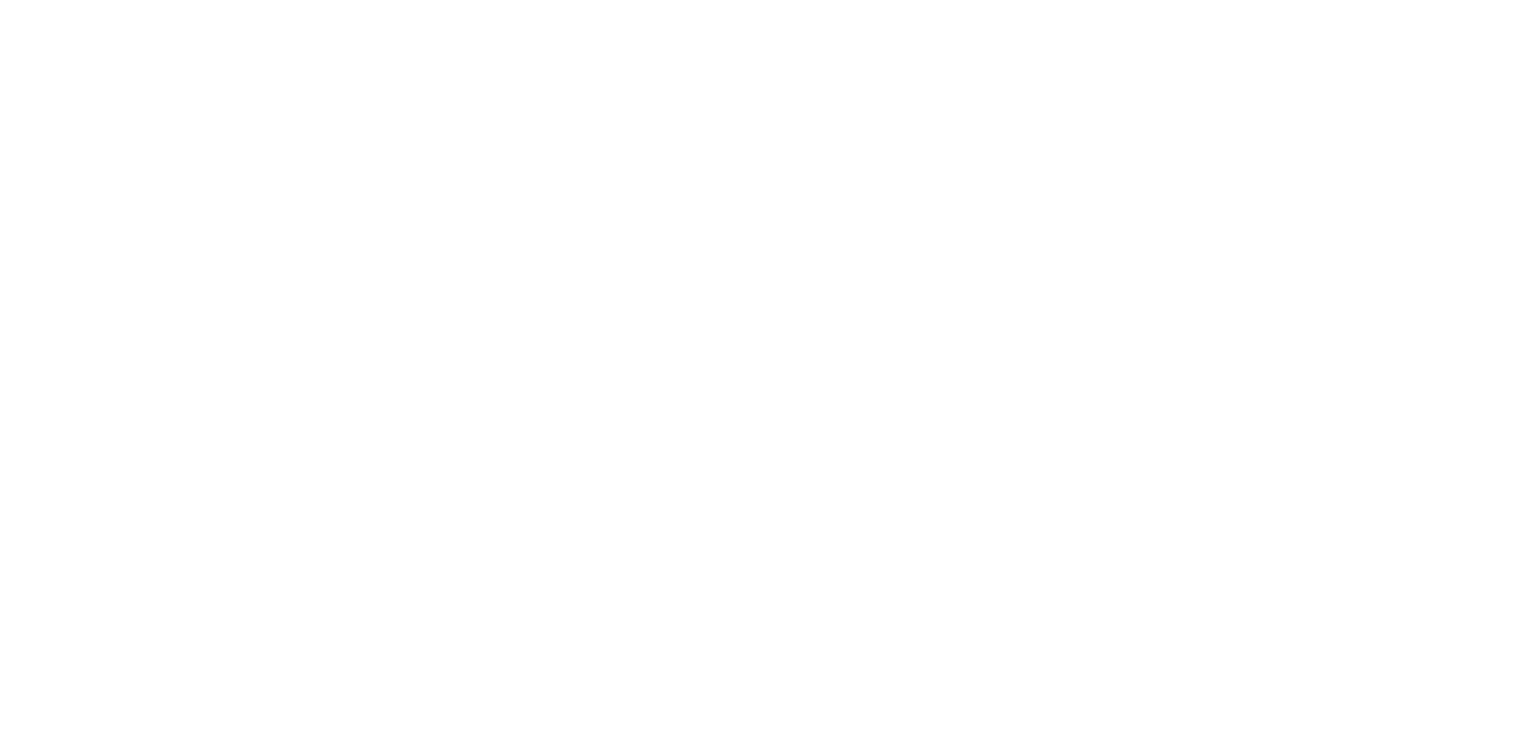 scroll, scrollTop: 0, scrollLeft: 0, axis: both 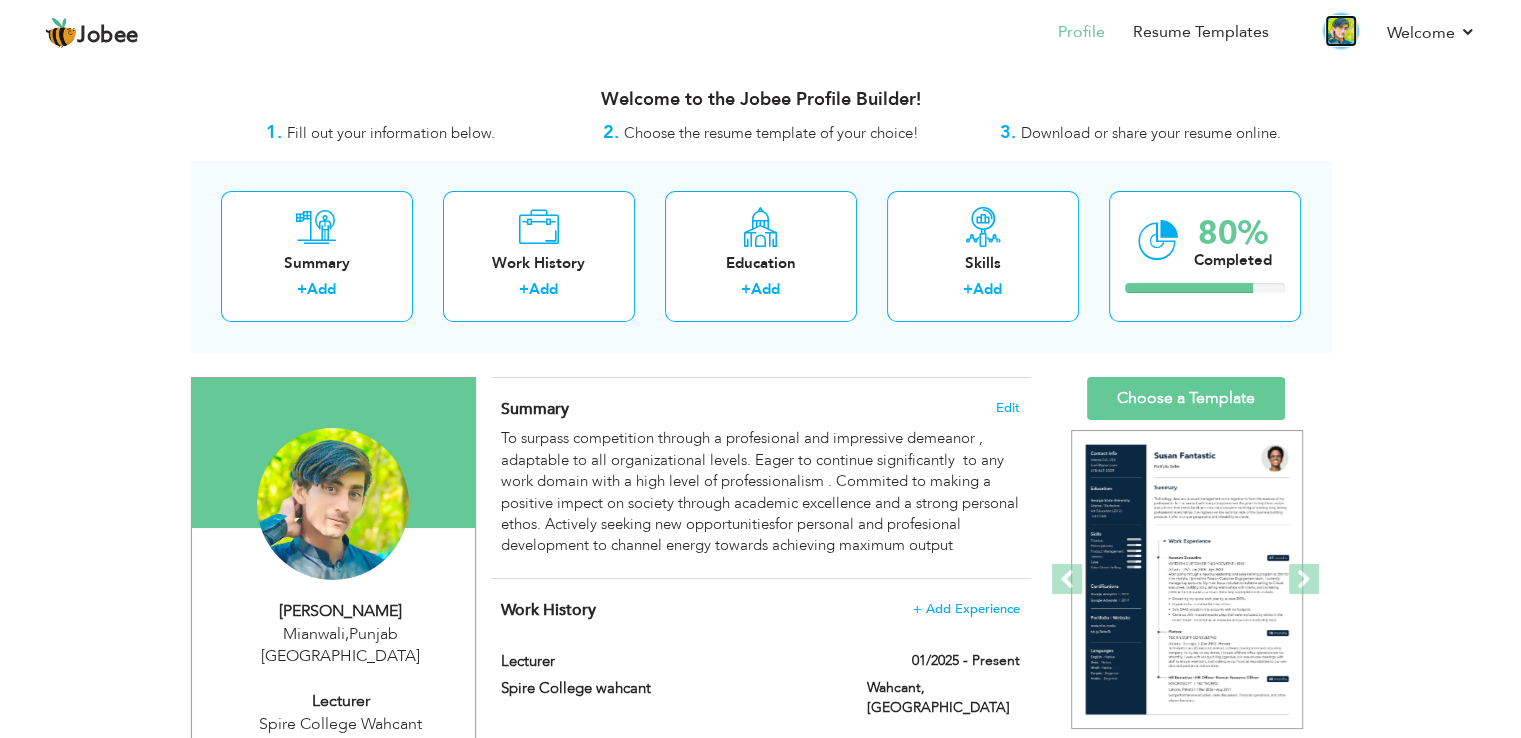 click at bounding box center (1341, 31) 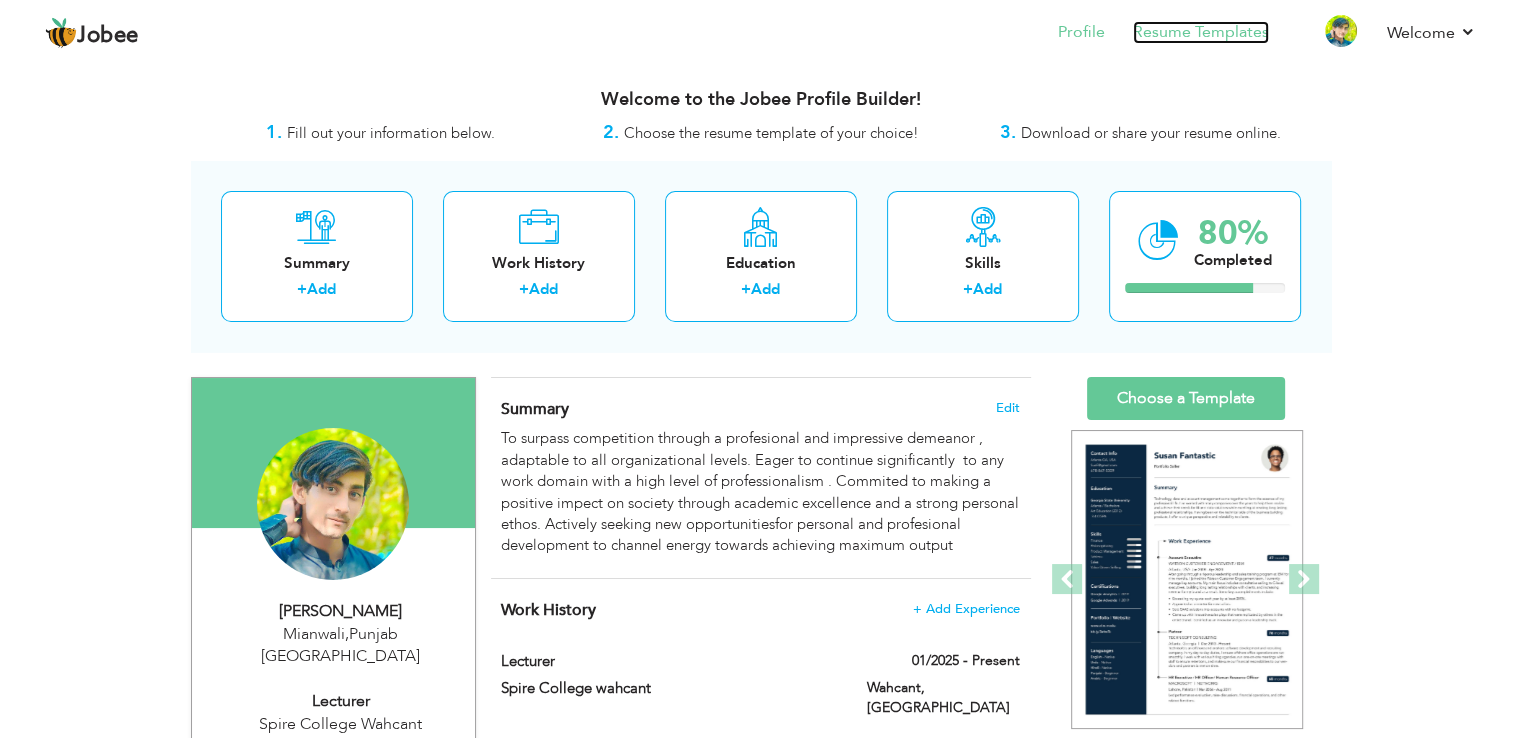 click on "Resume Templates" at bounding box center [1201, 32] 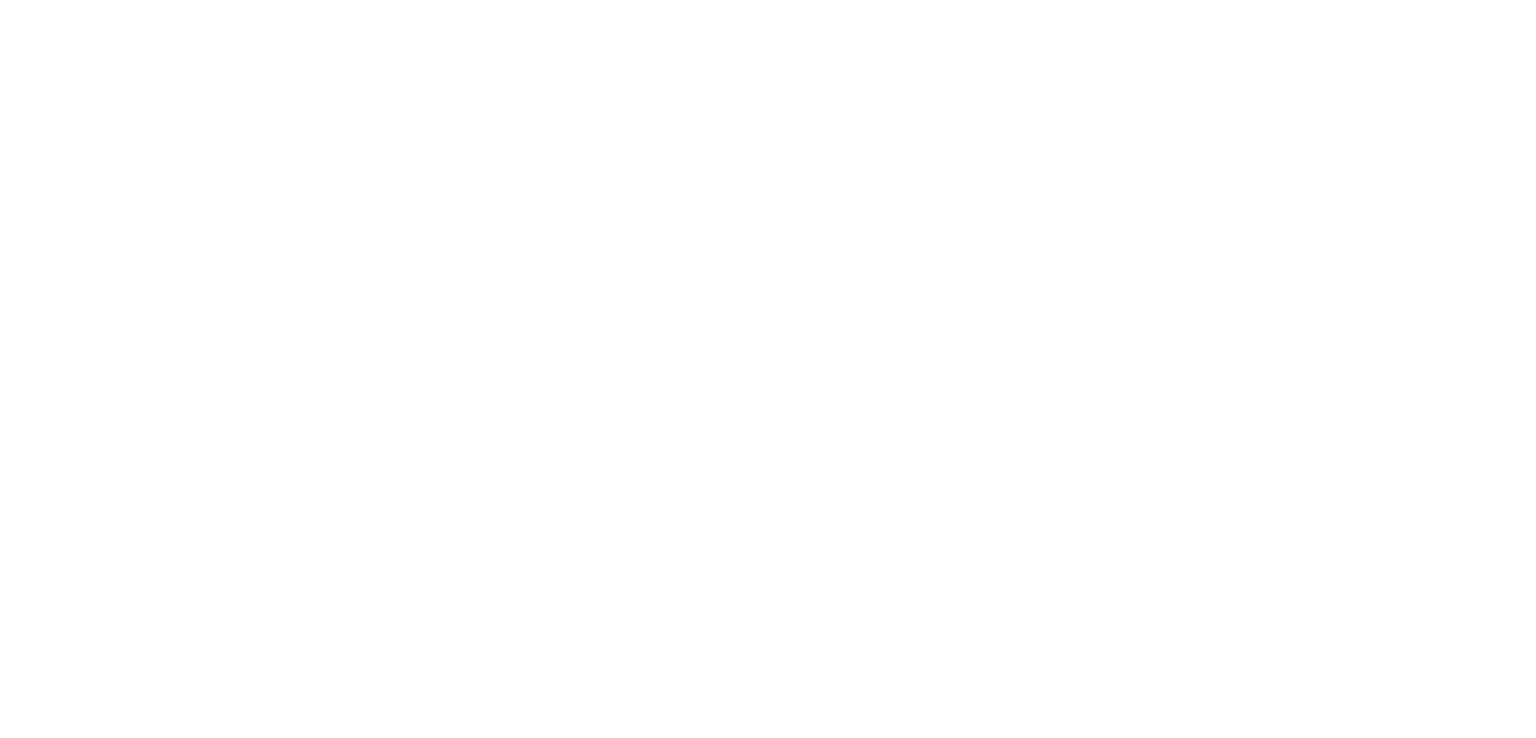 scroll, scrollTop: 0, scrollLeft: 0, axis: both 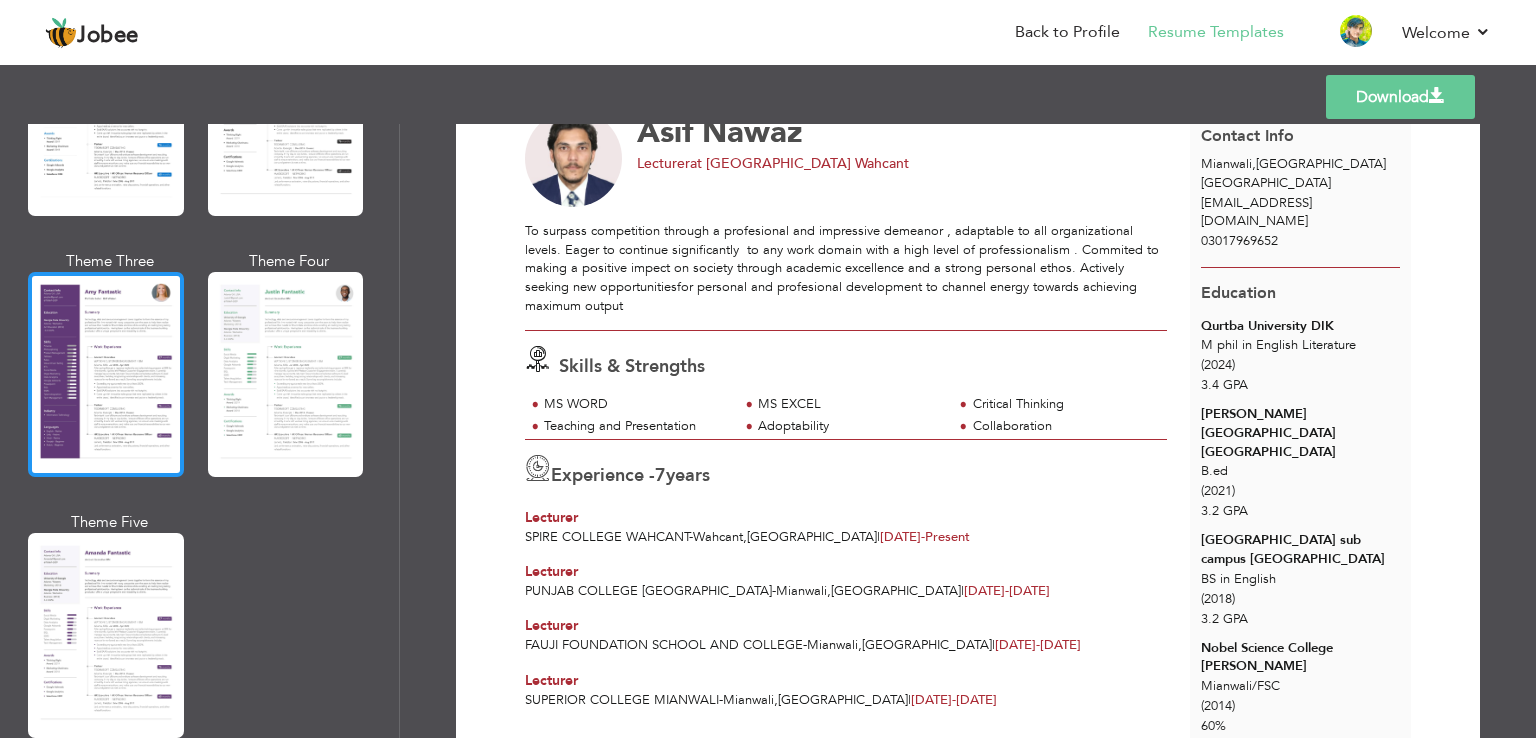 click at bounding box center [106, 374] 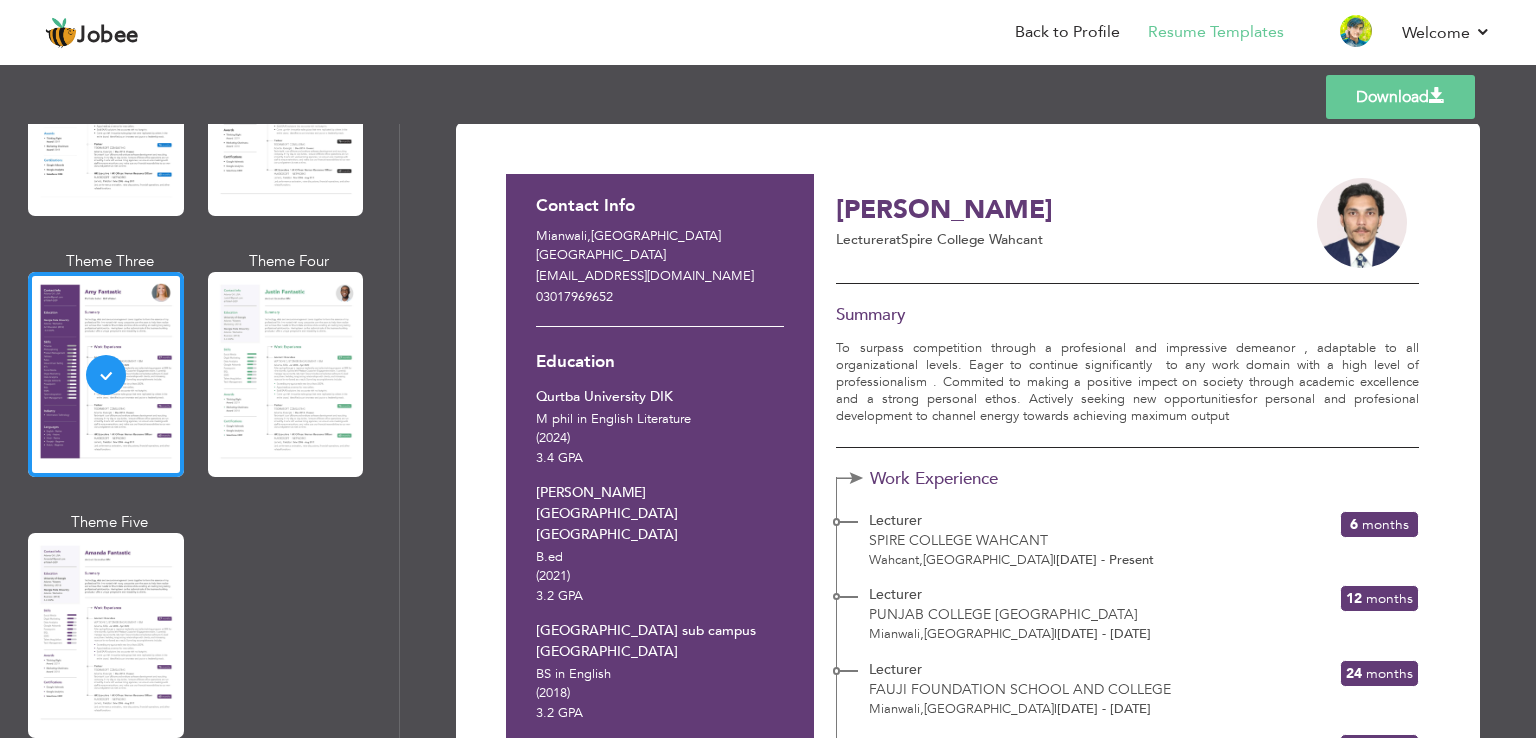 scroll, scrollTop: 0, scrollLeft: 0, axis: both 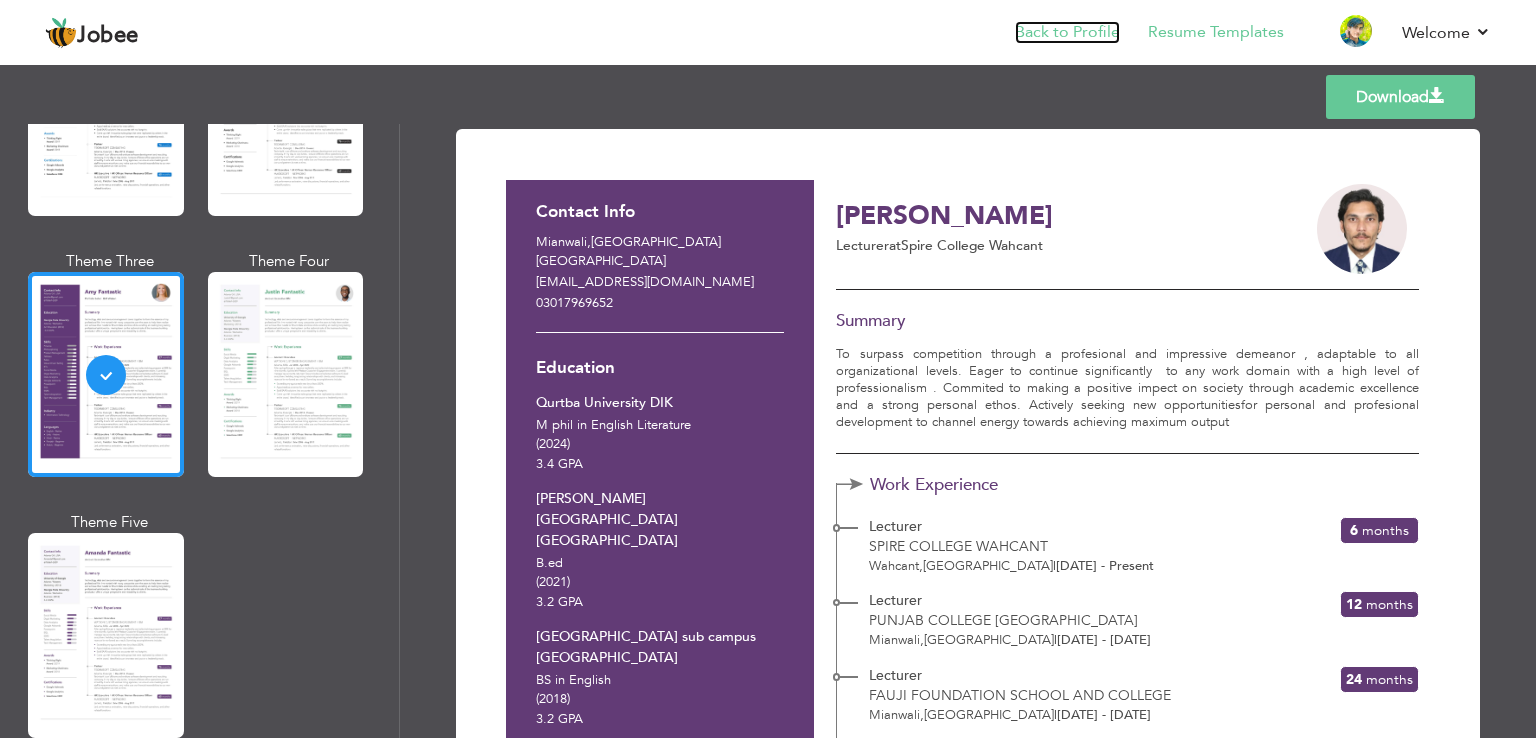 click on "Back to Profile" at bounding box center [1067, 32] 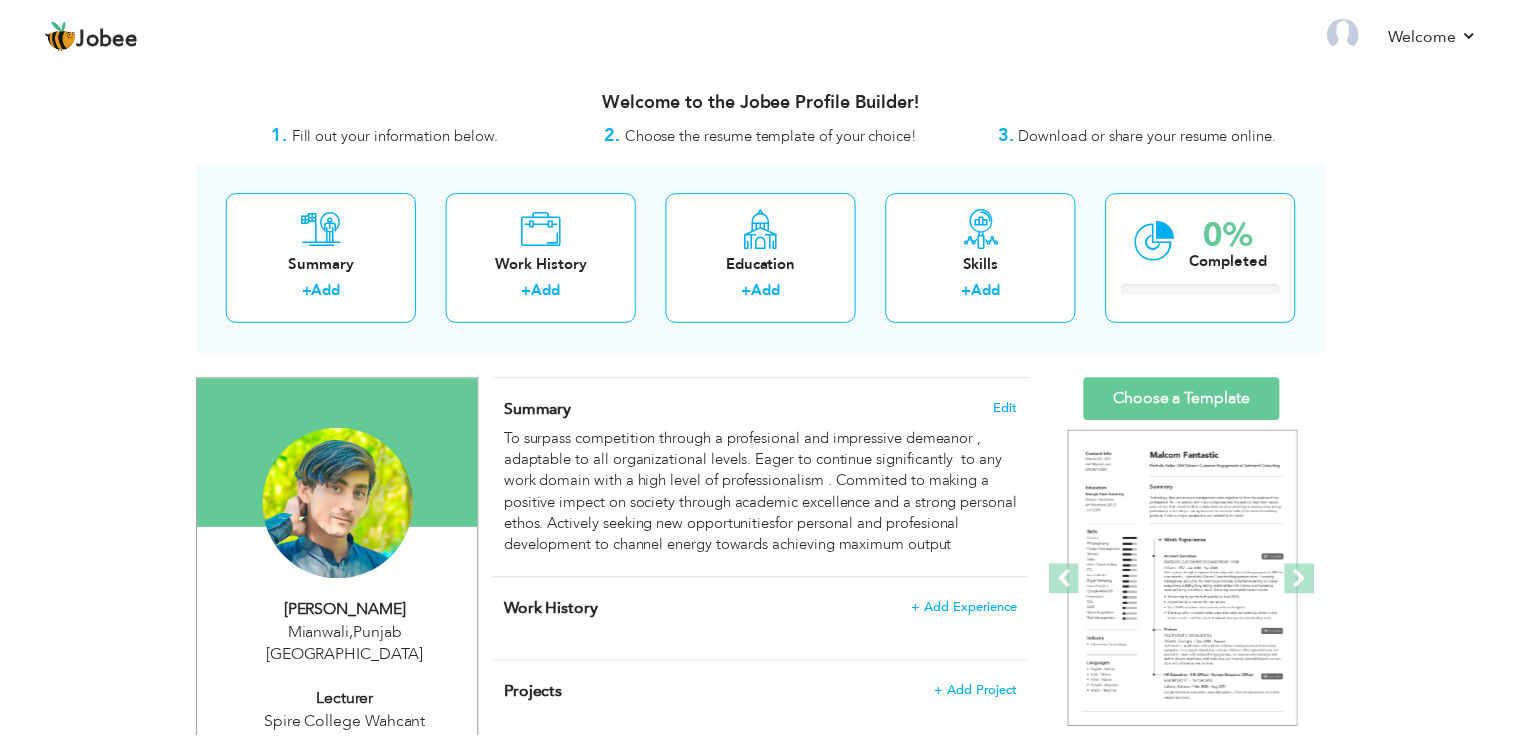 scroll, scrollTop: 0, scrollLeft: 0, axis: both 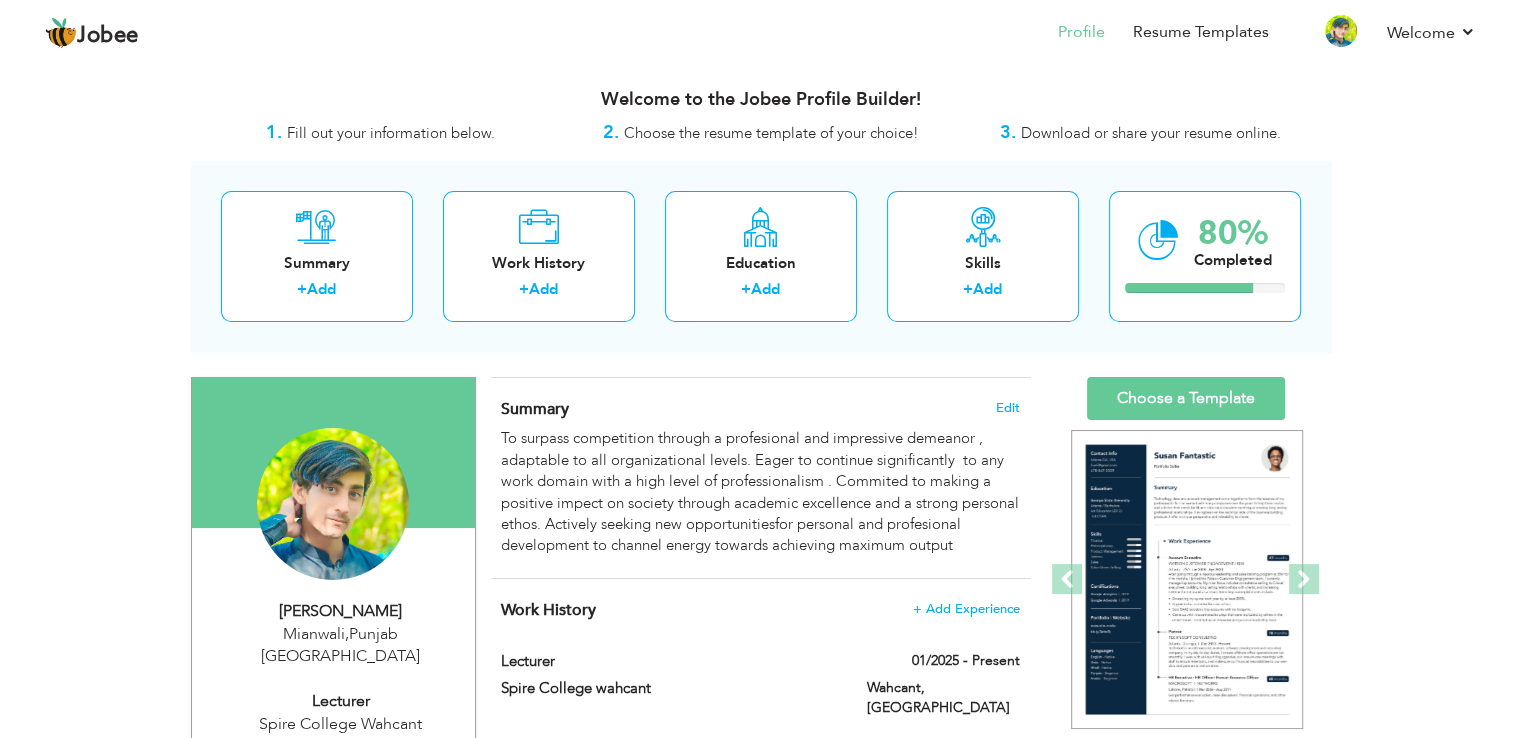 click on "Fill out your information below." at bounding box center (391, 133) 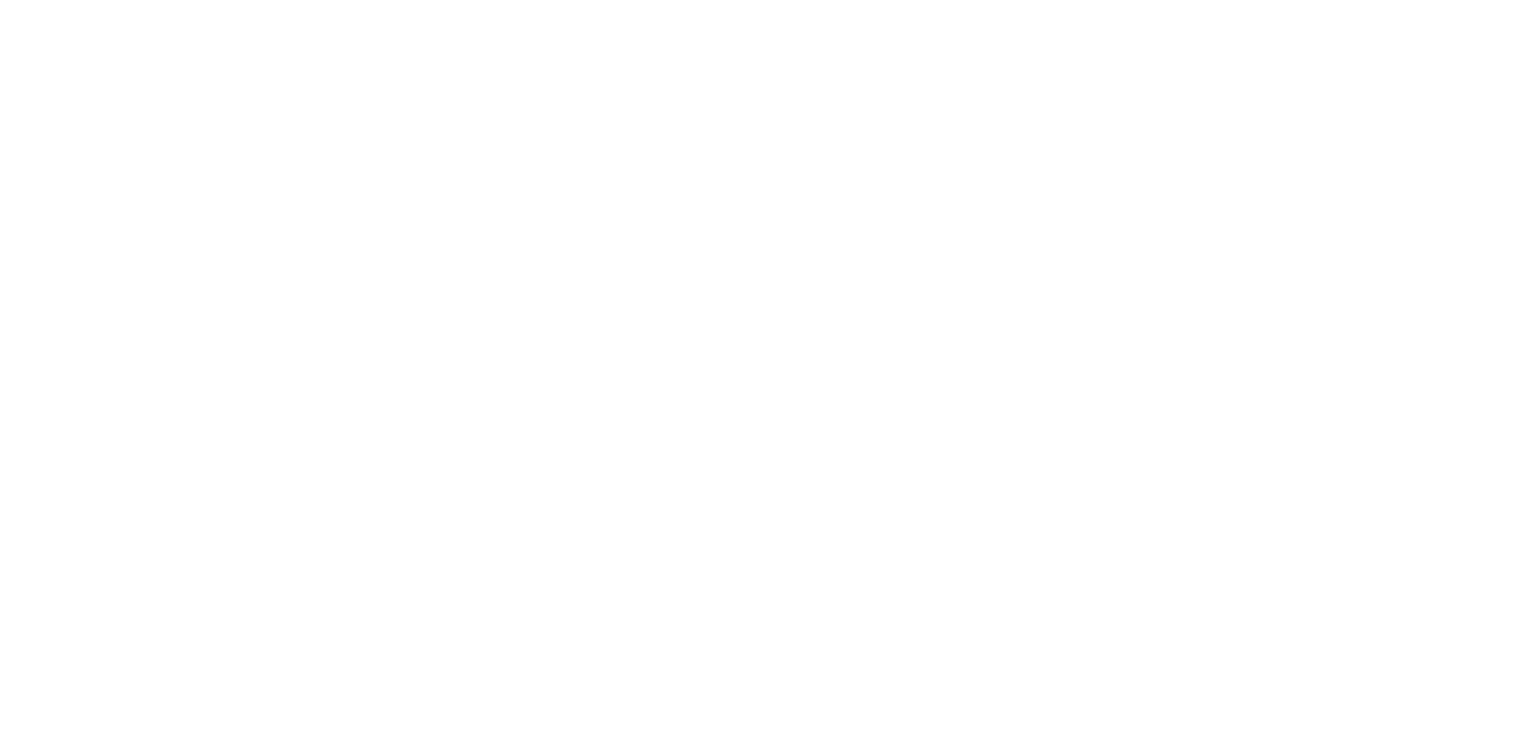 scroll, scrollTop: 0, scrollLeft: 0, axis: both 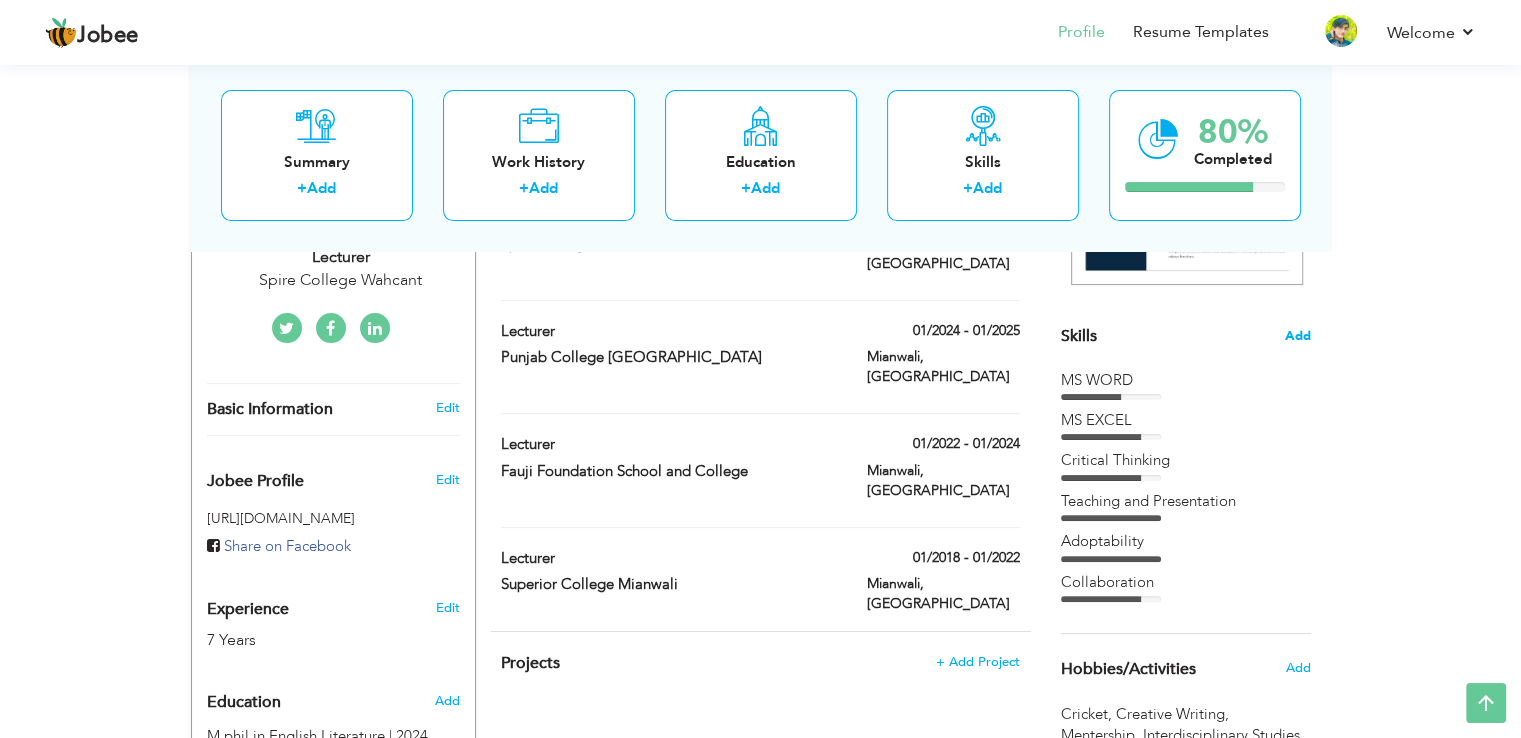 click on "Add" at bounding box center (1298, 336) 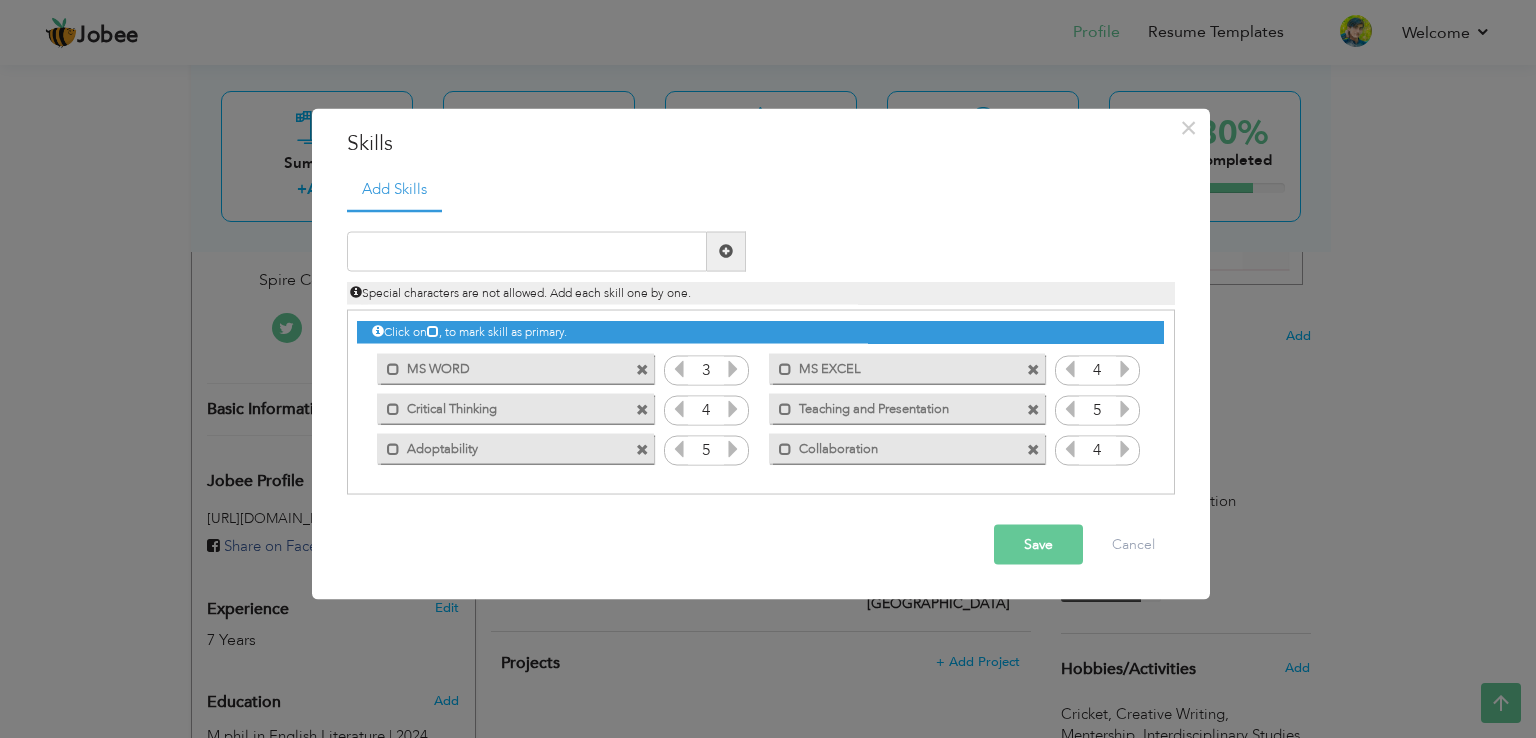 click at bounding box center [1033, 410] 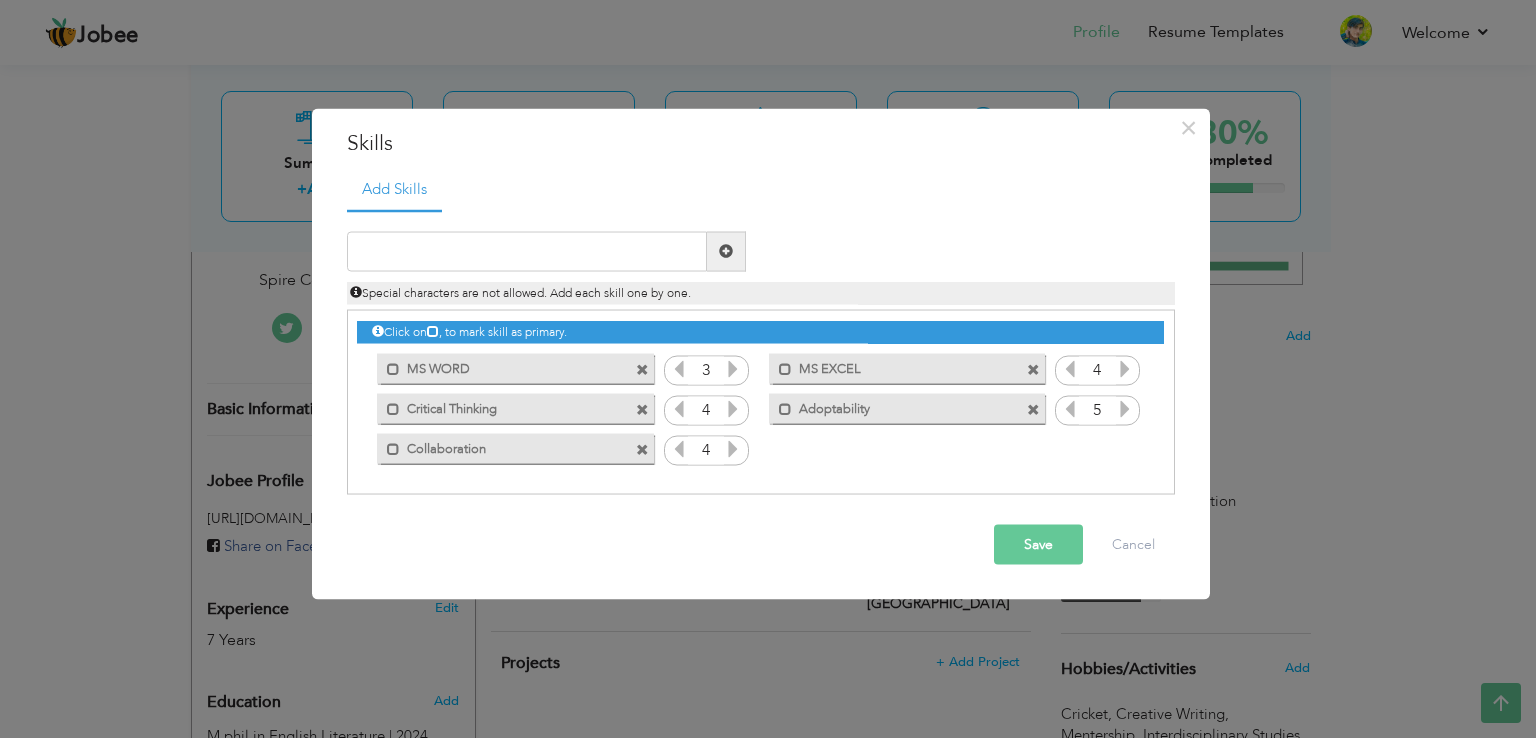 click at bounding box center (642, 410) 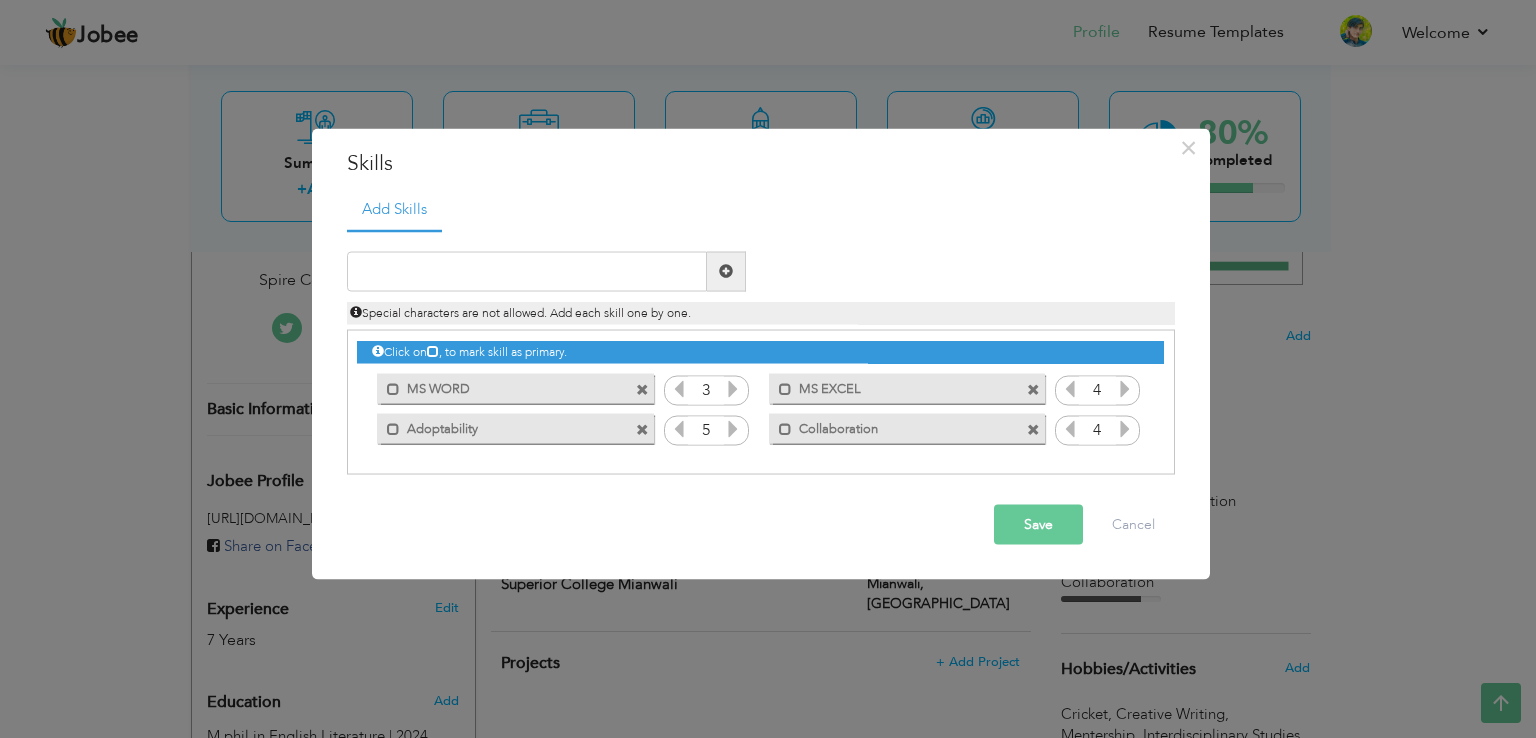 click on "Save" at bounding box center [1038, 524] 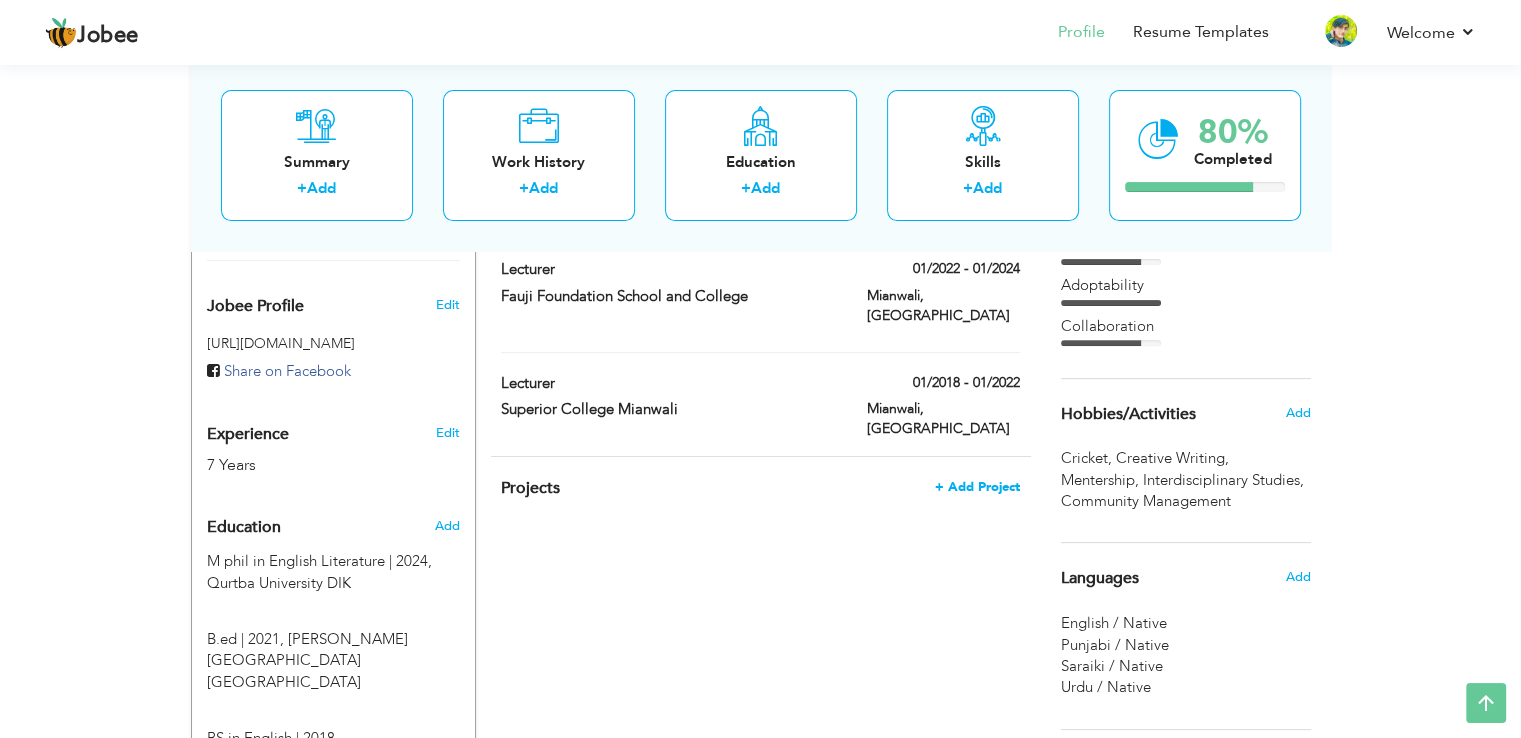 scroll, scrollTop: 622, scrollLeft: 0, axis: vertical 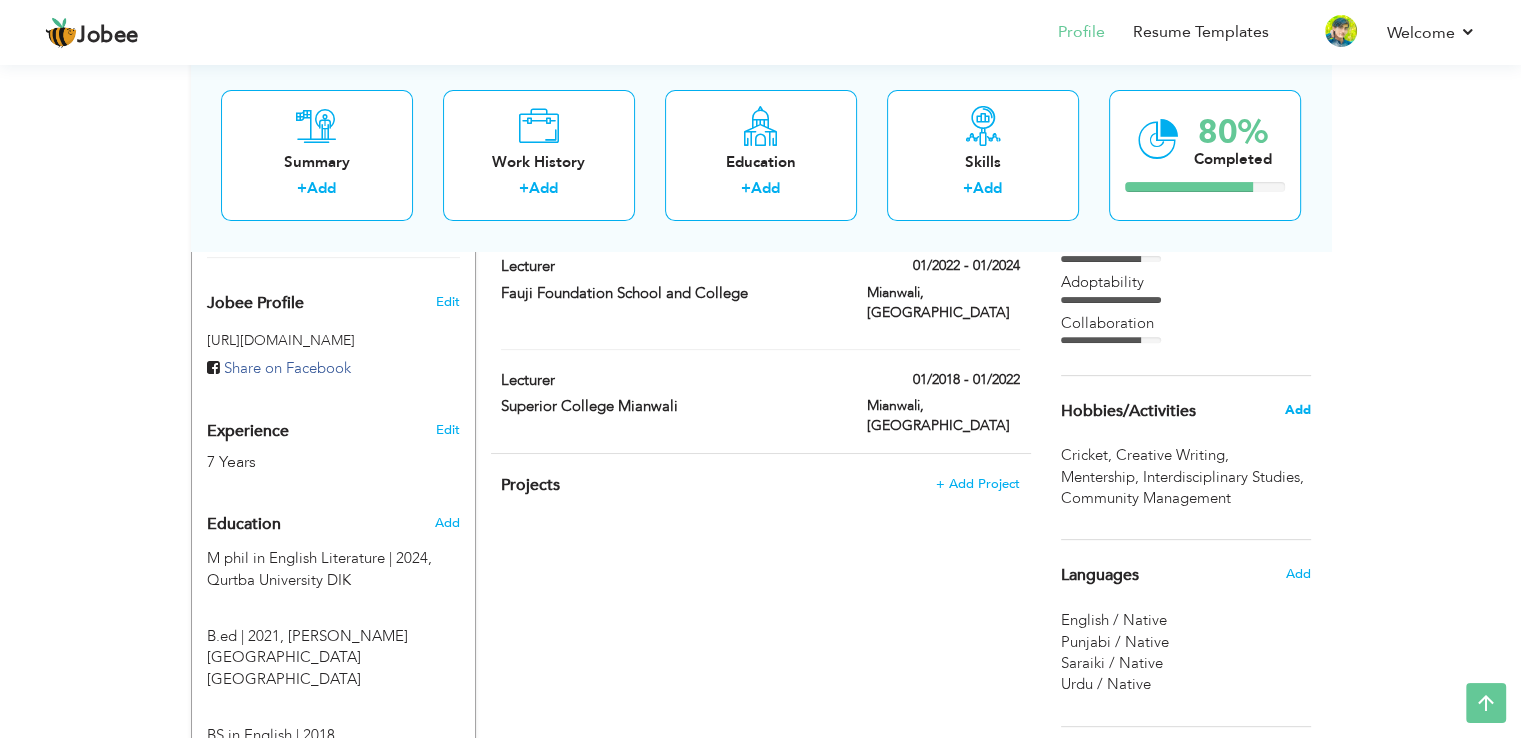 click on "Add" at bounding box center (1297, 410) 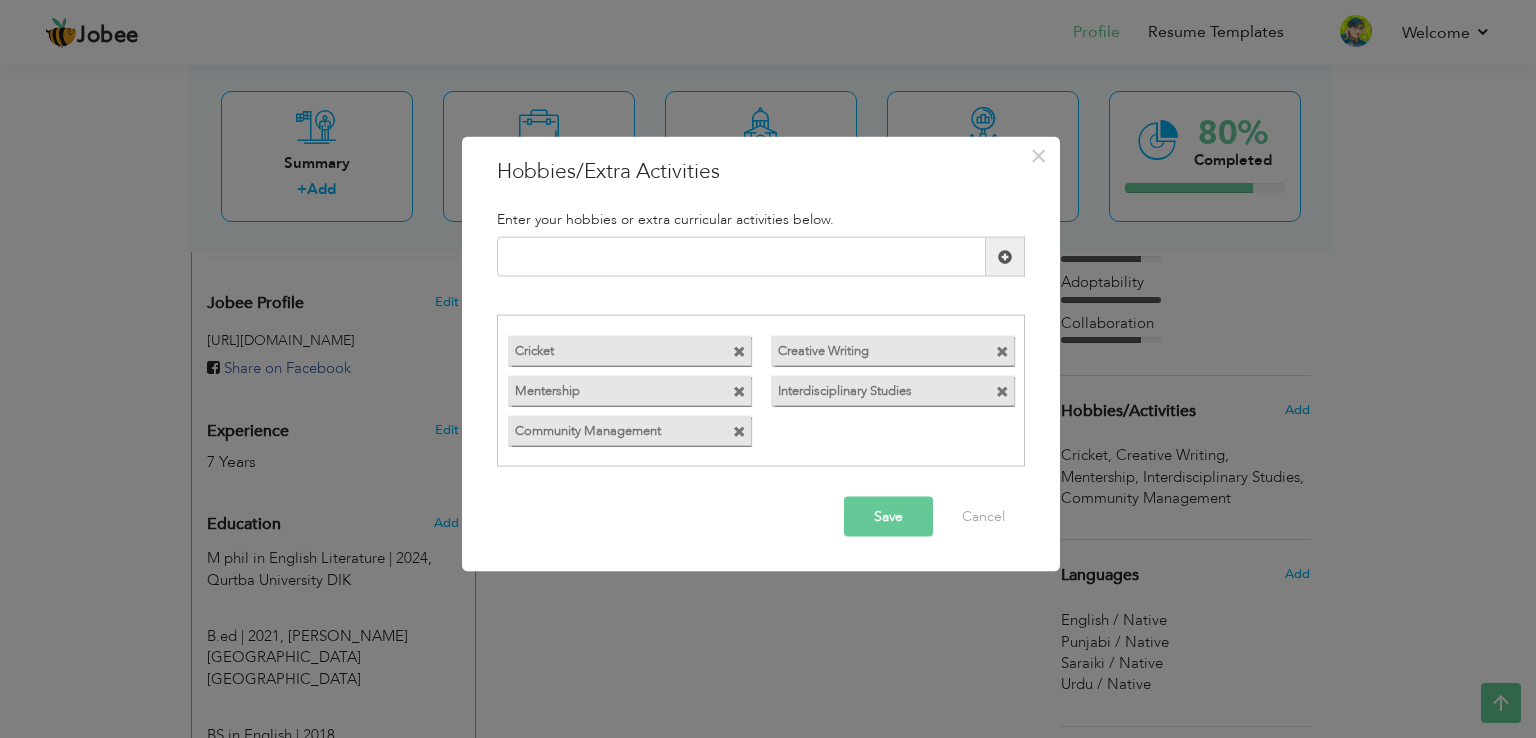 click at bounding box center (739, 391) 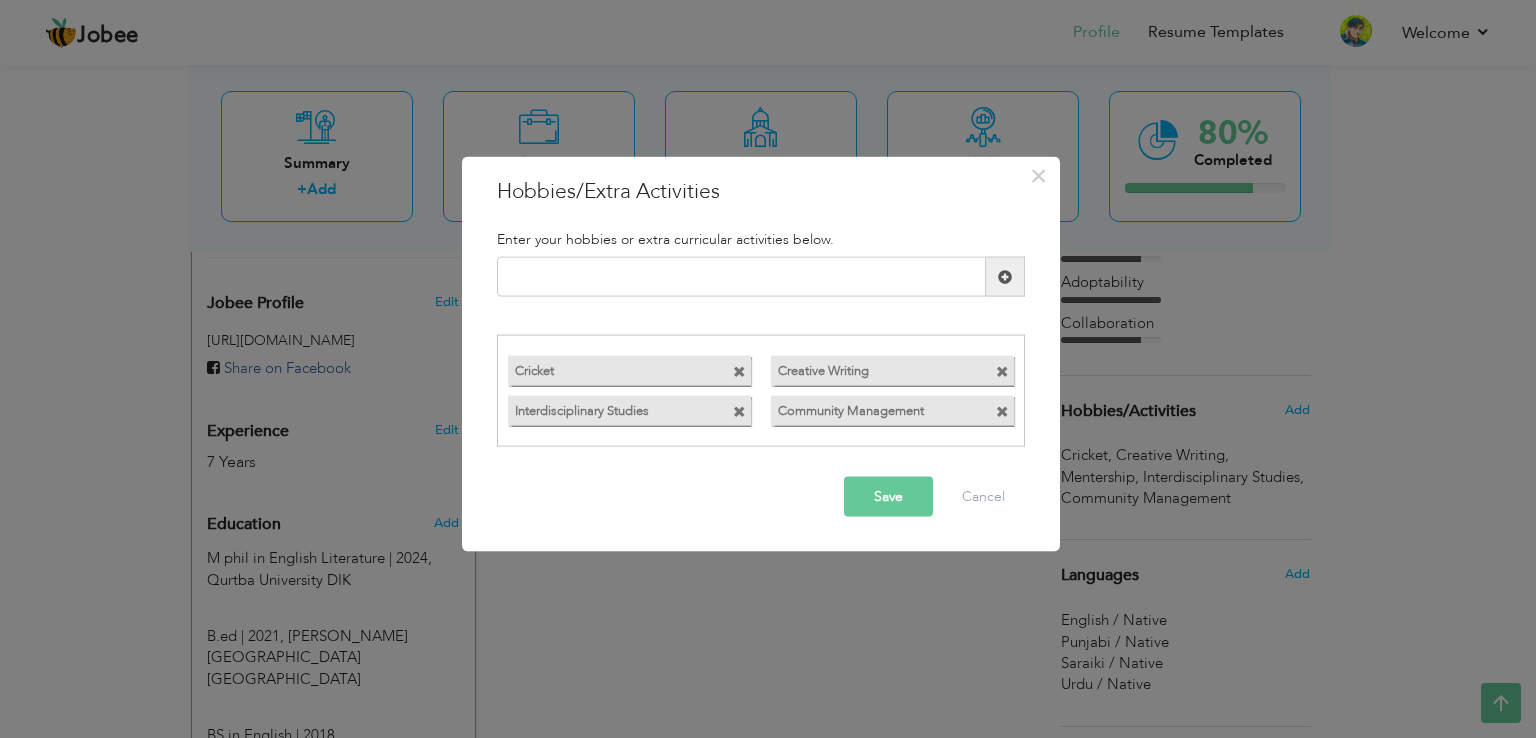 click at bounding box center [1002, 371] 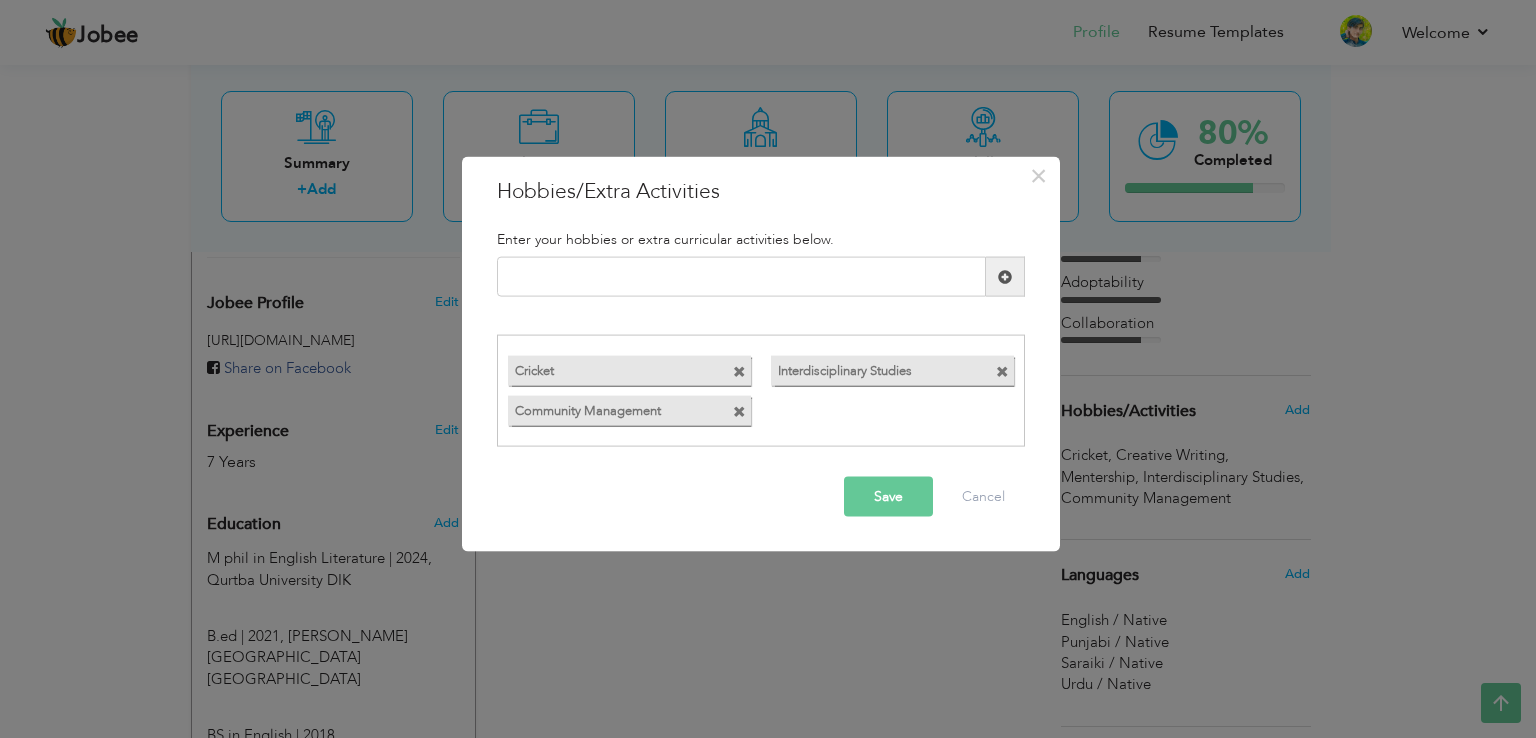 click at bounding box center (1002, 371) 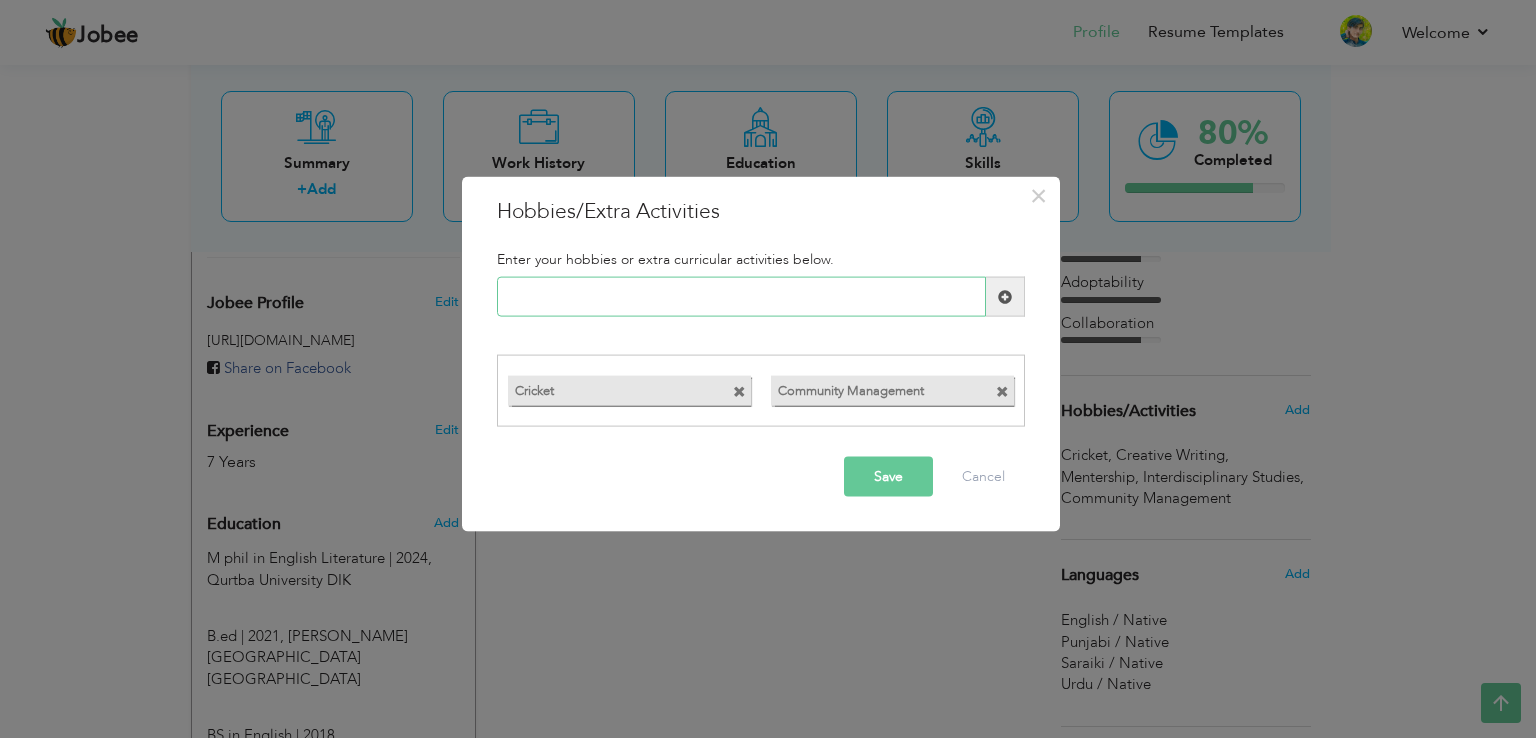 click at bounding box center [741, 297] 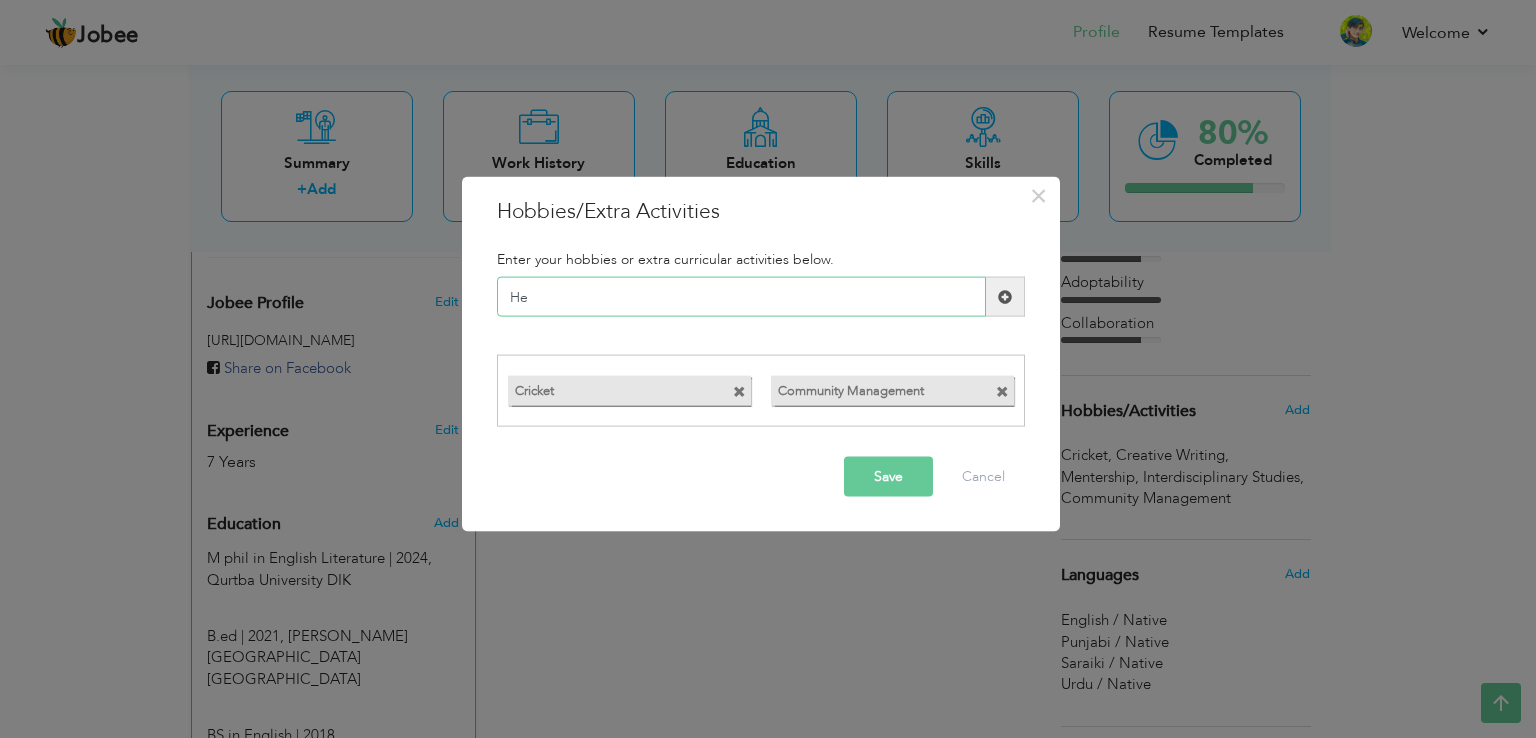 type on "H" 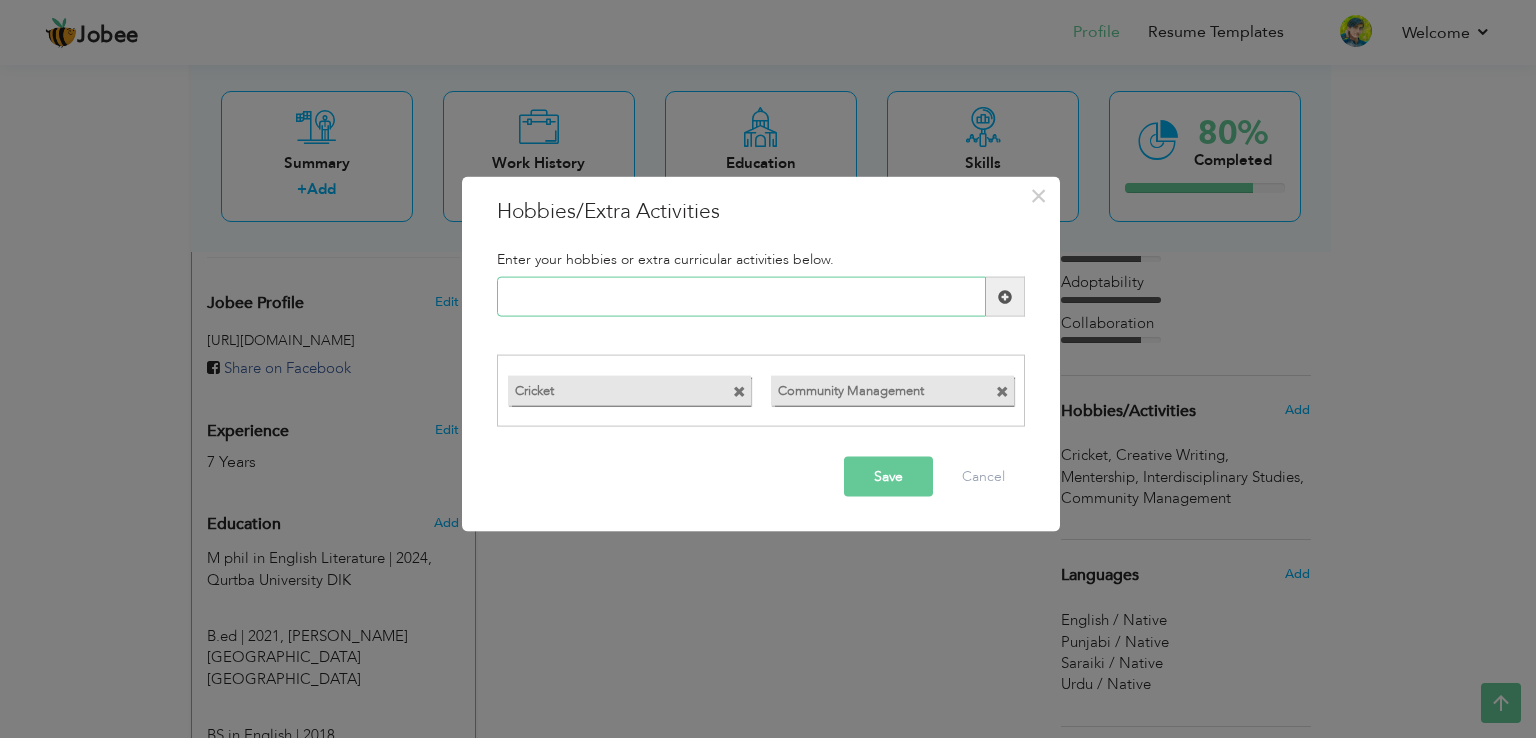 click at bounding box center (741, 297) 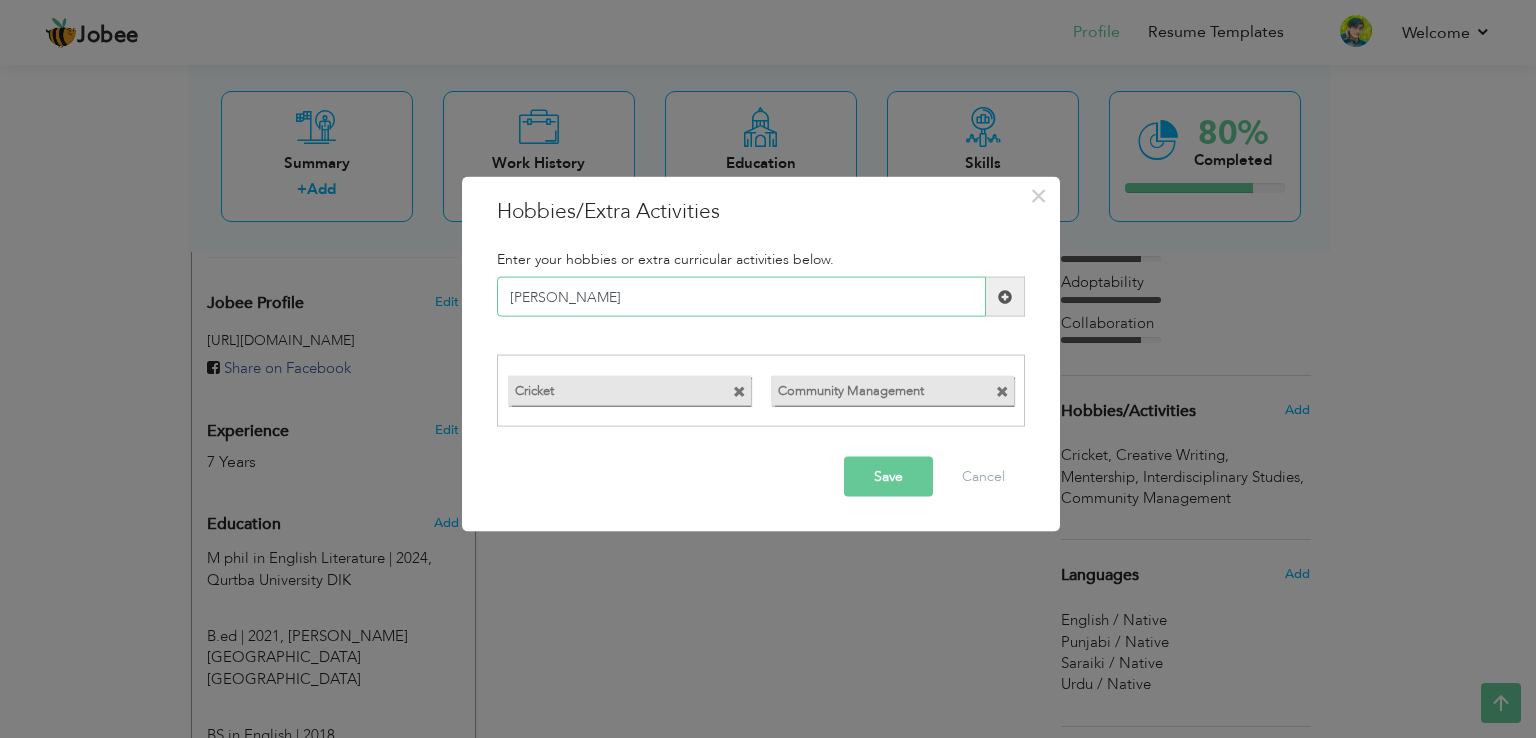type on "T" 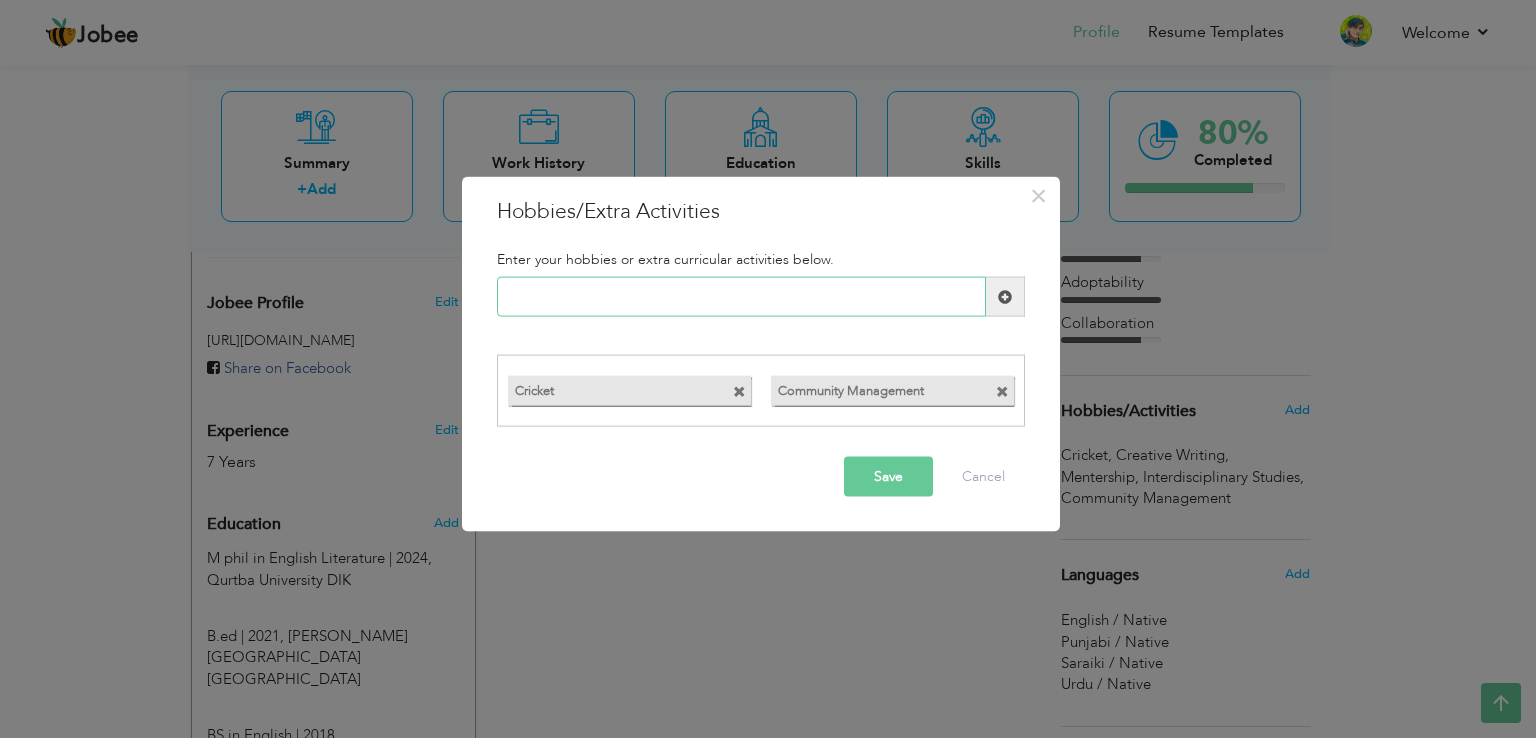 click at bounding box center (741, 297) 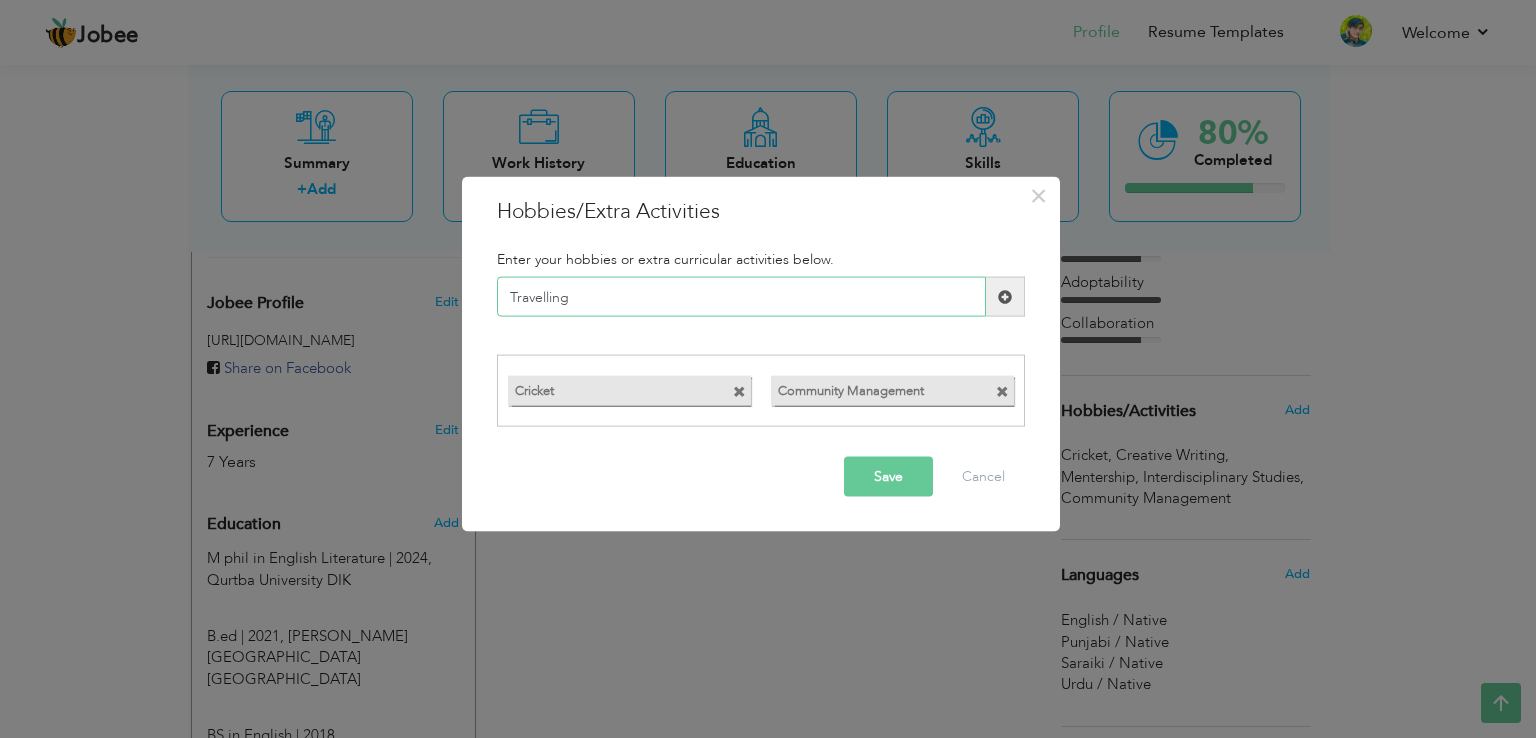 type on "Travelling" 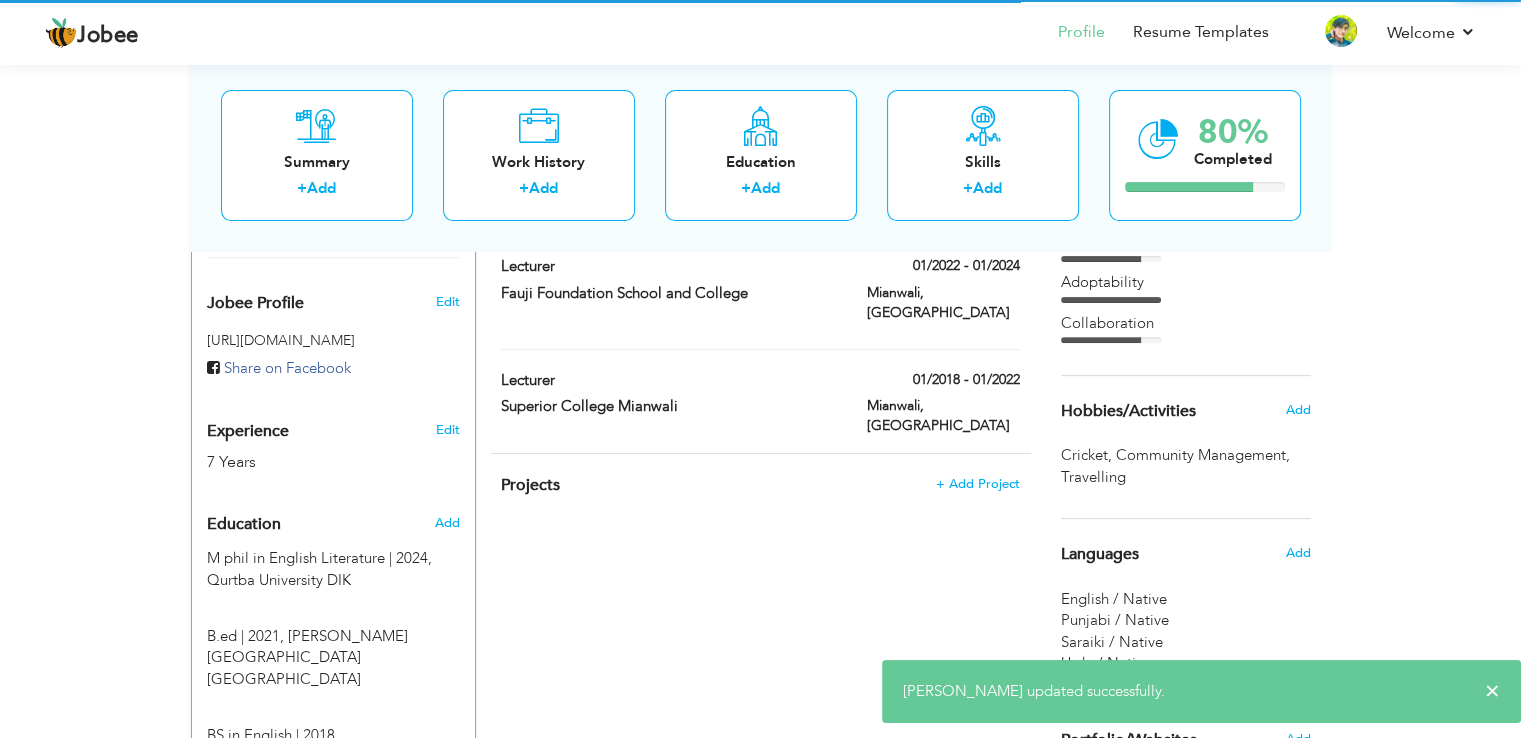 click on "Fauji Foundation School and College" at bounding box center (669, 293) 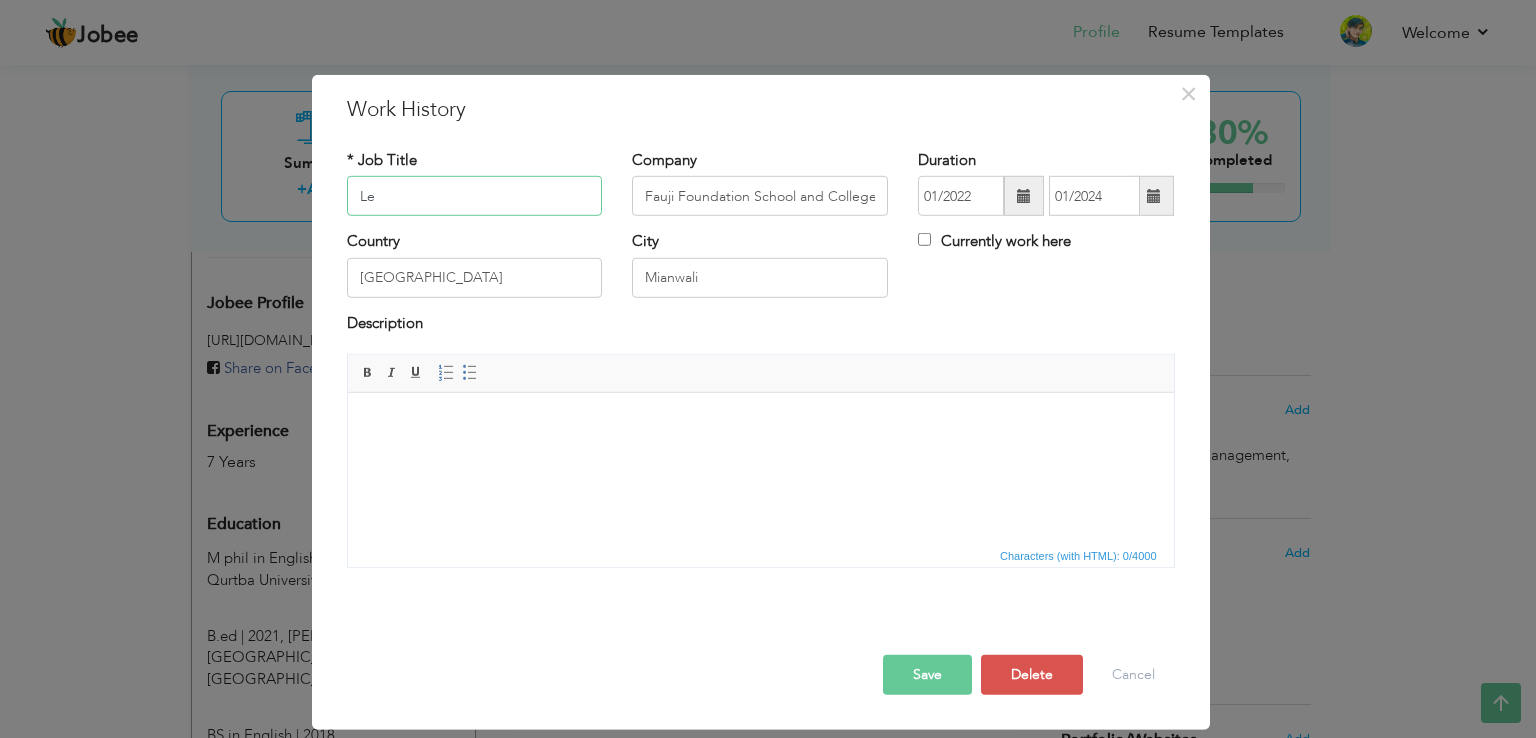 type on "L" 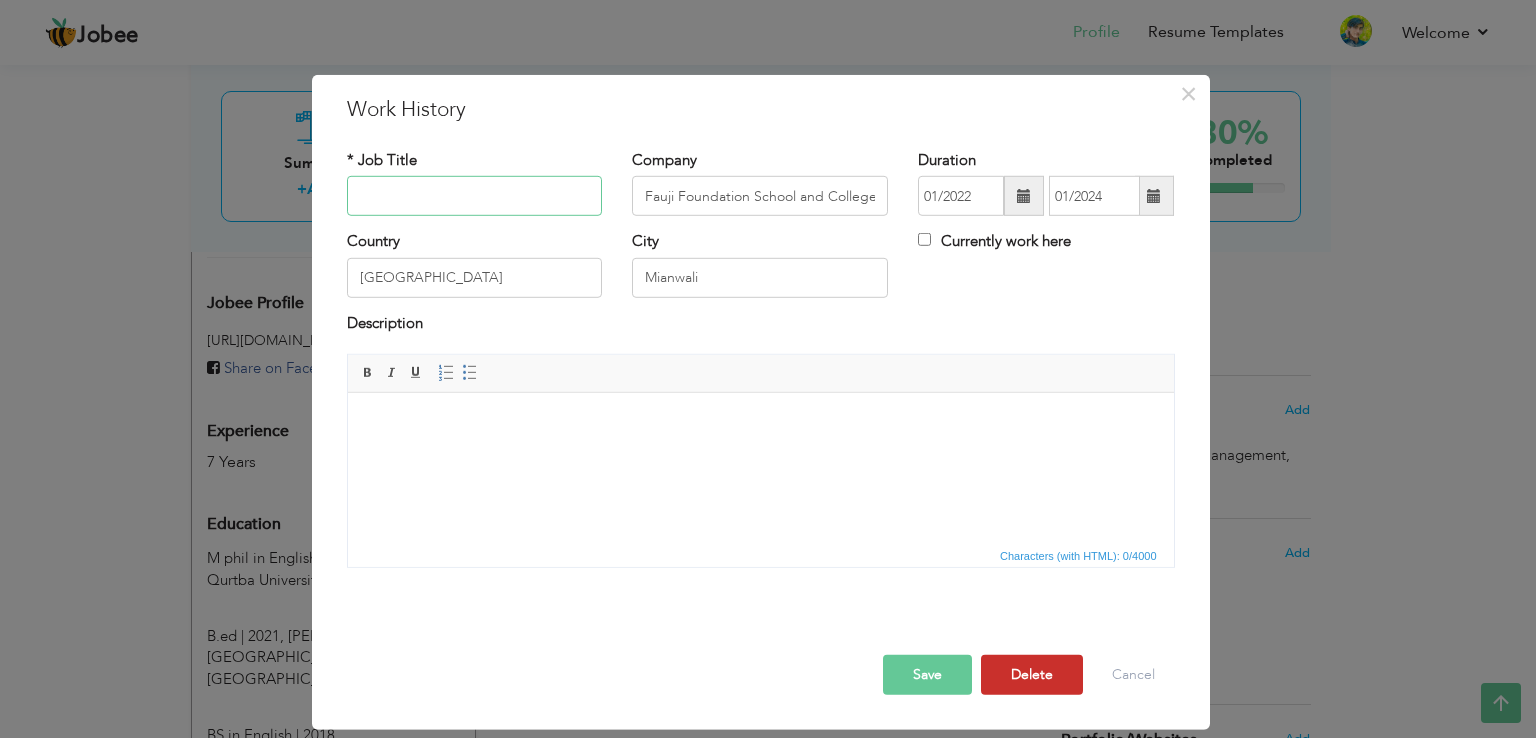 type 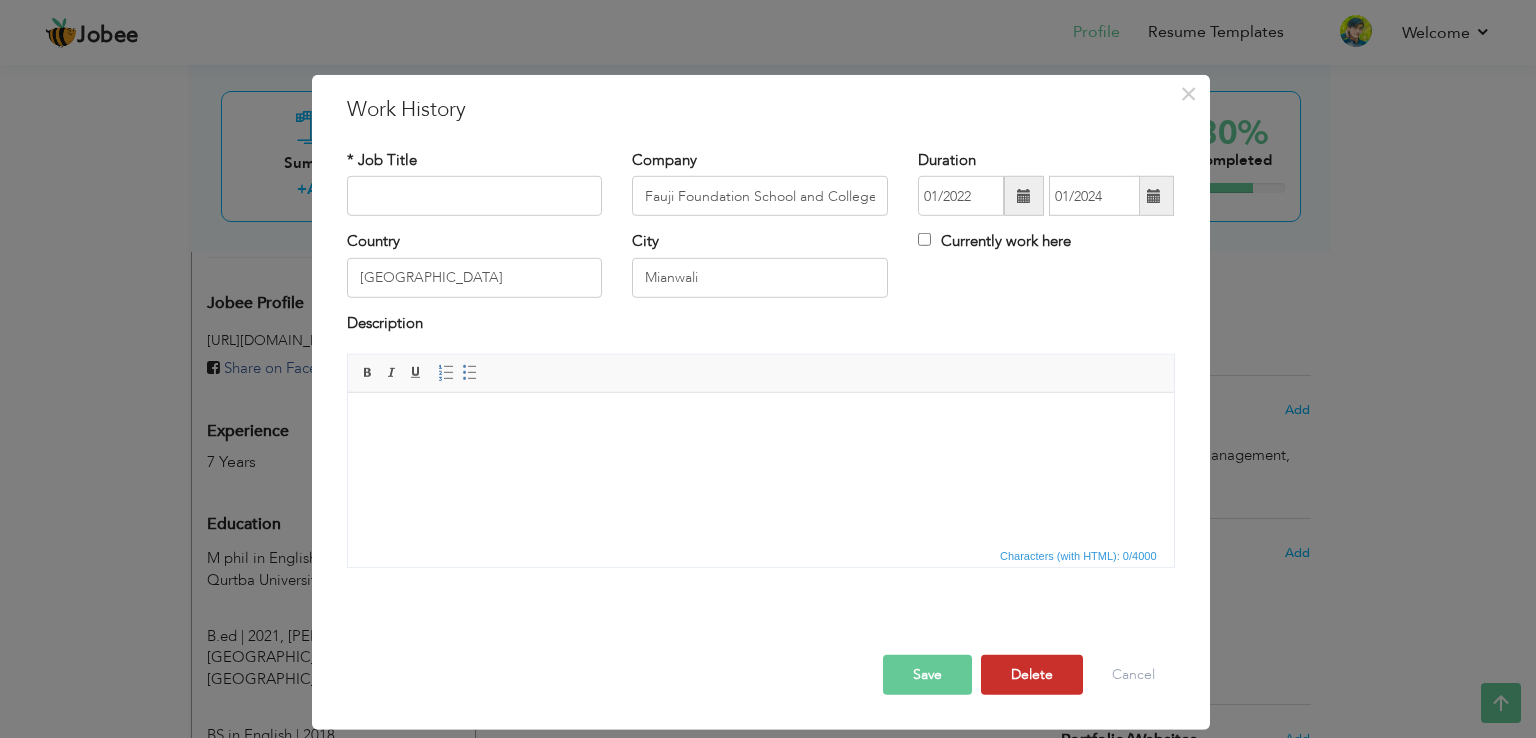 click on "Delete" at bounding box center [1032, 675] 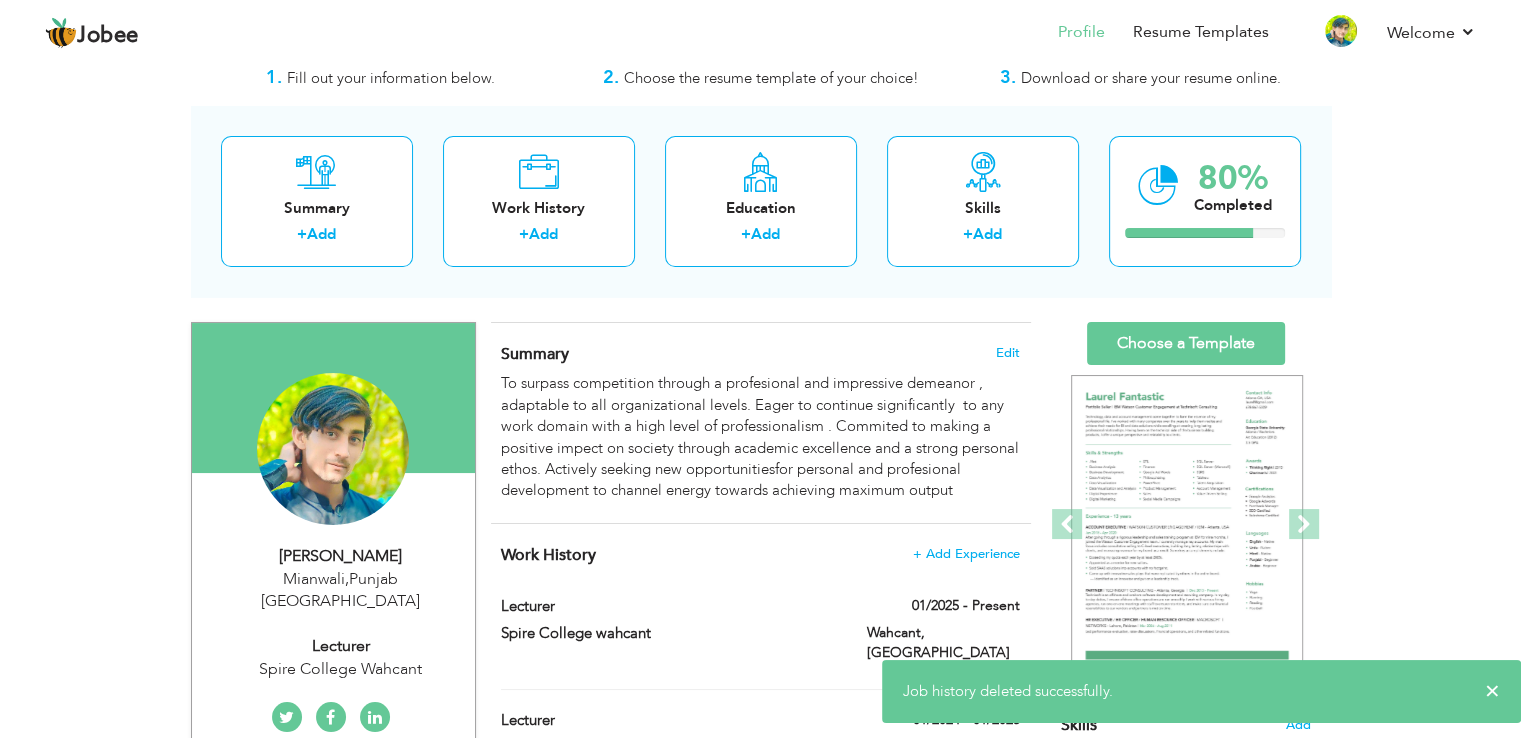 scroll, scrollTop: 136, scrollLeft: 0, axis: vertical 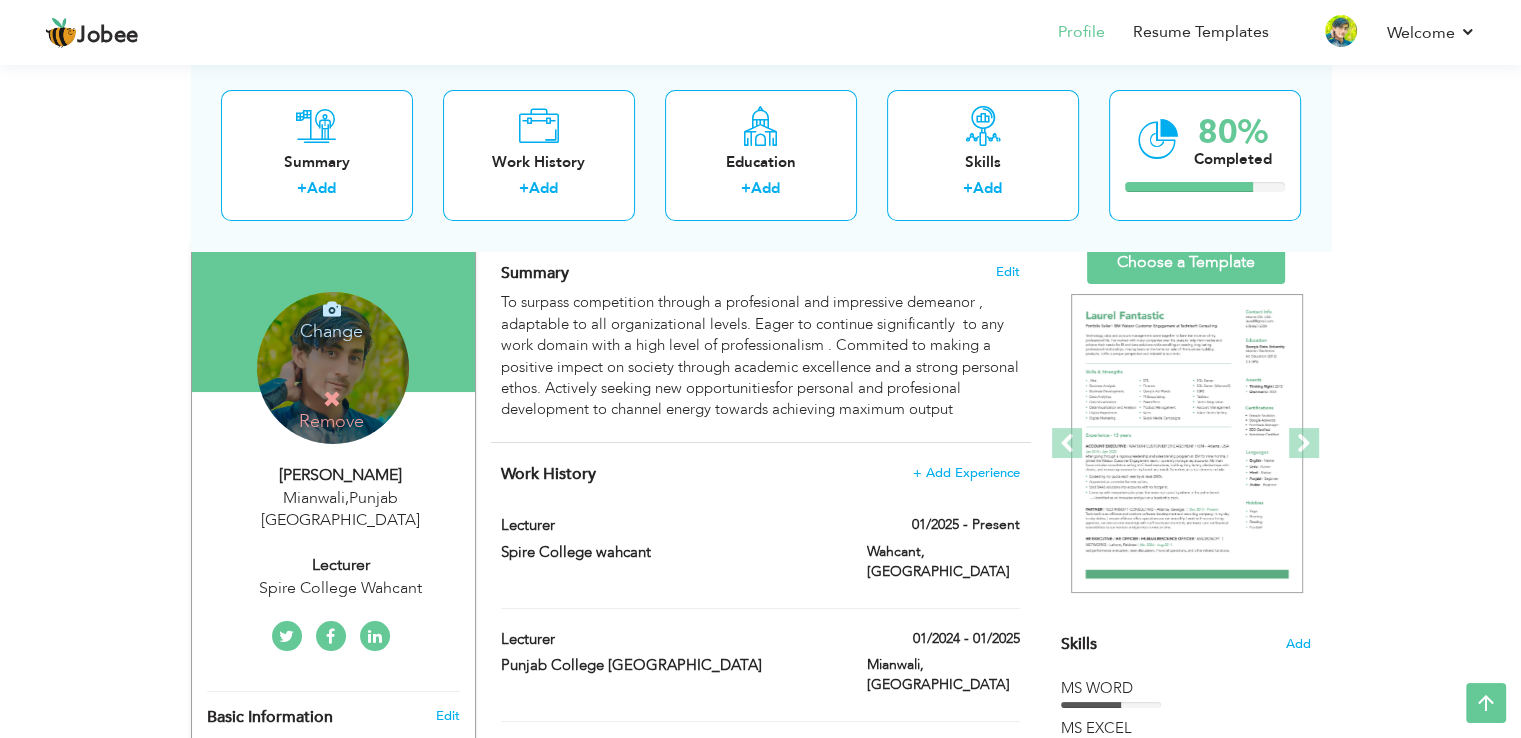 click on "Change
Remove" at bounding box center (333, 368) 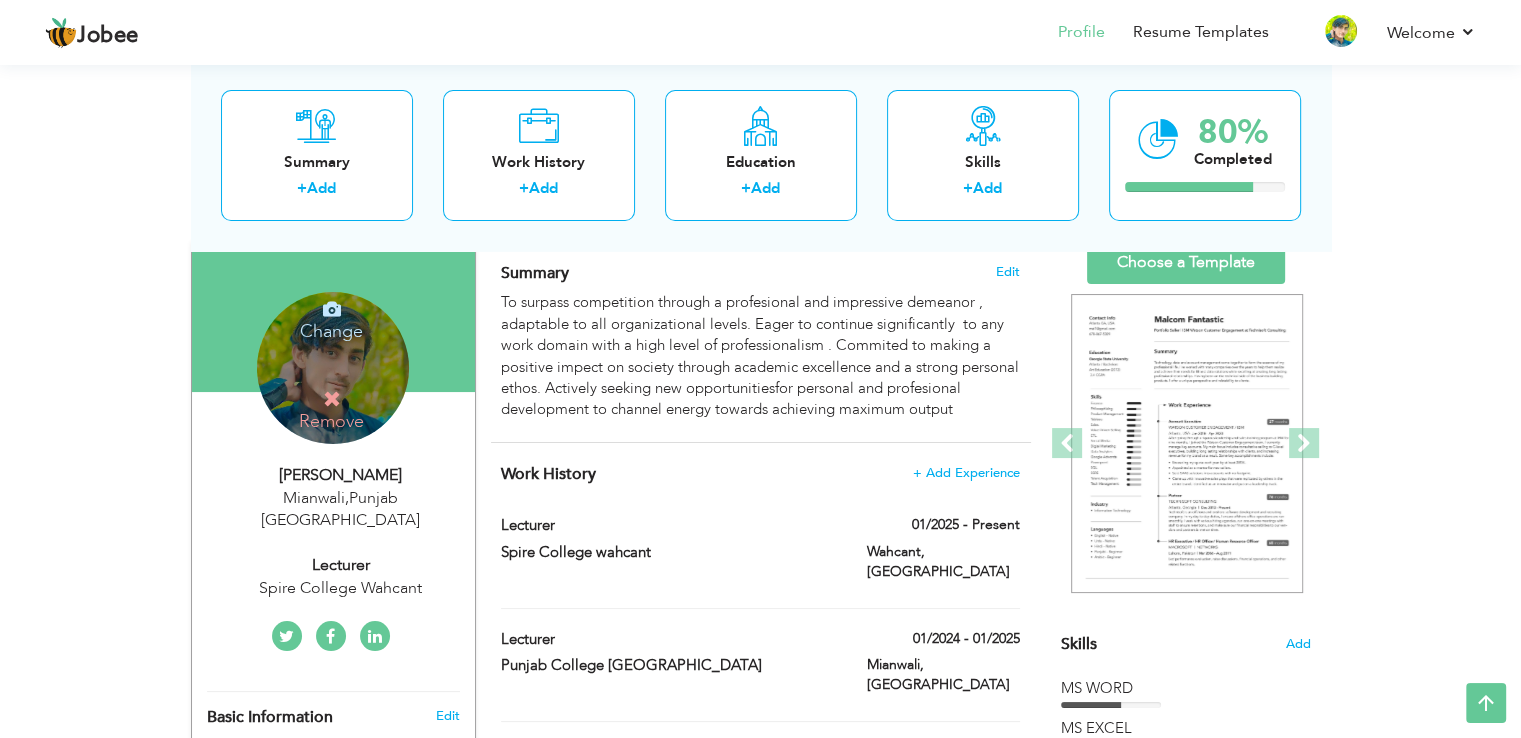 click on "Change" at bounding box center (331, 318) 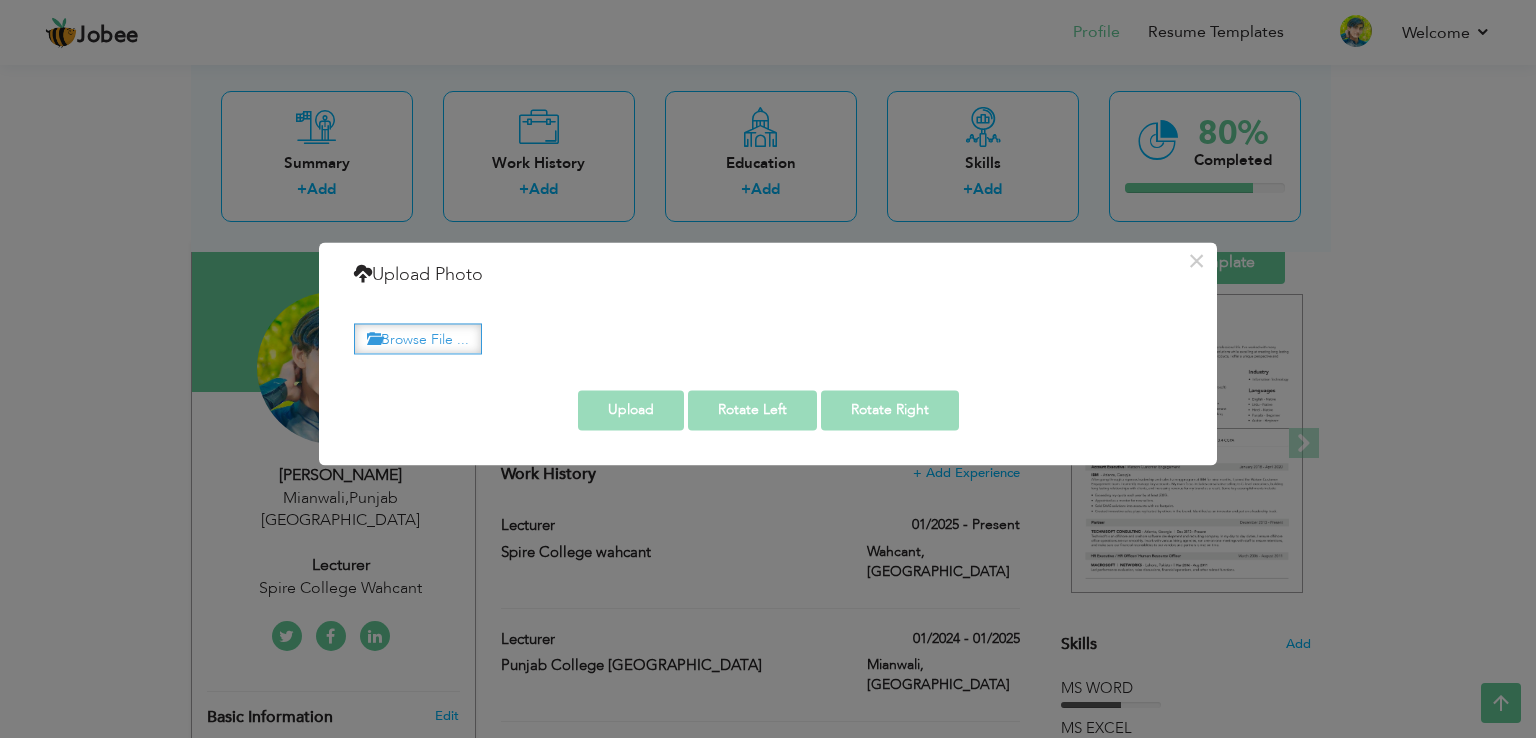 click on "Browse File ..." at bounding box center [418, 338] 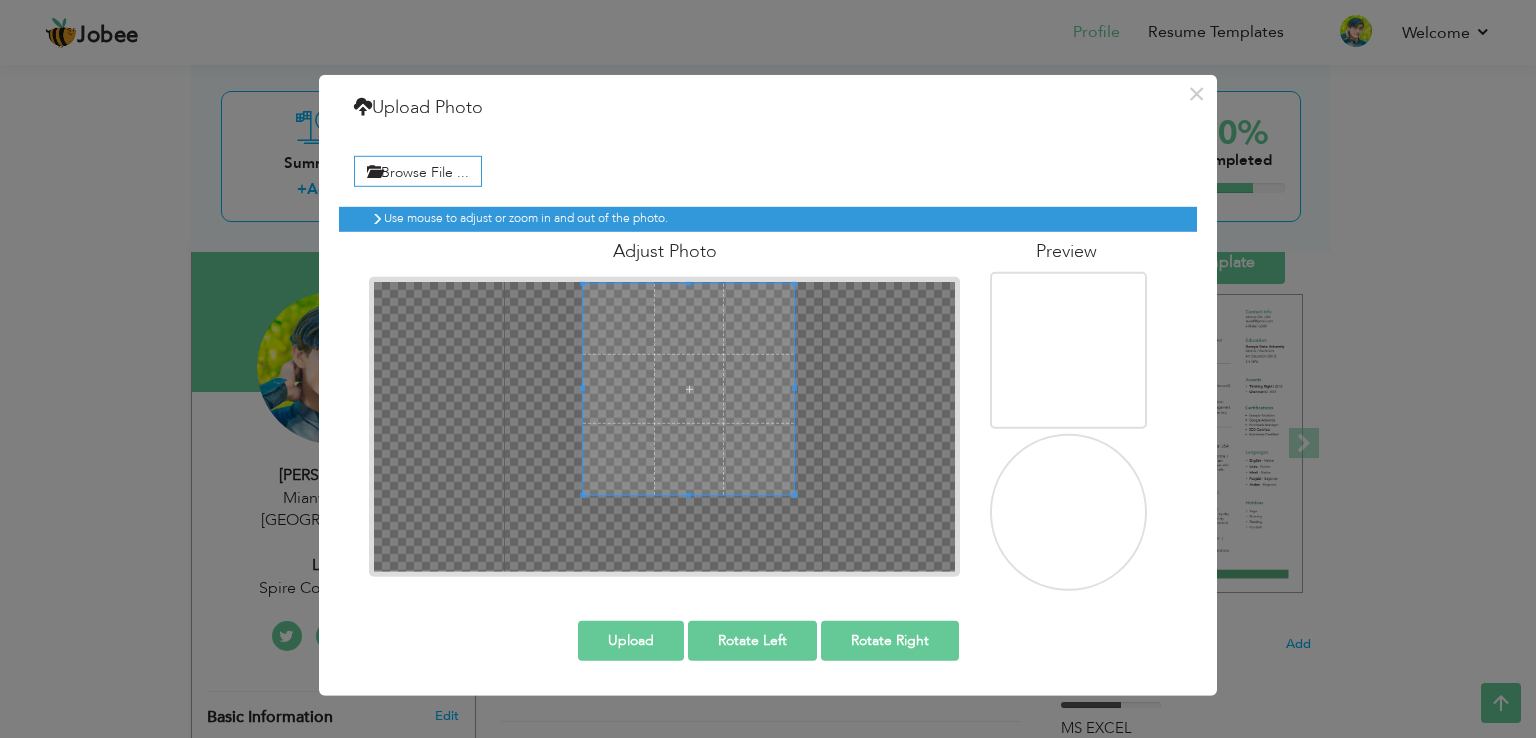 click at bounding box center [688, 388] 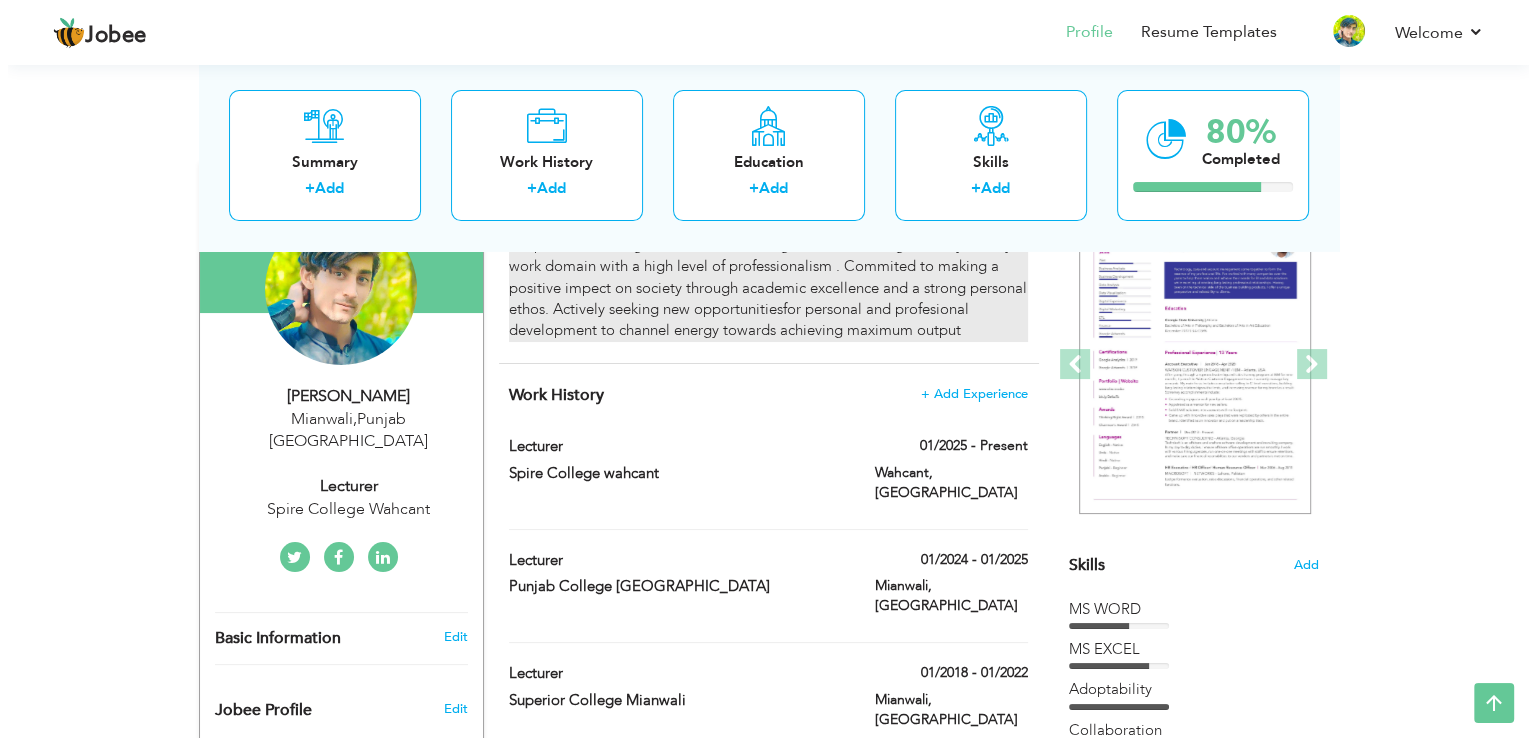scroll, scrollTop: 219, scrollLeft: 0, axis: vertical 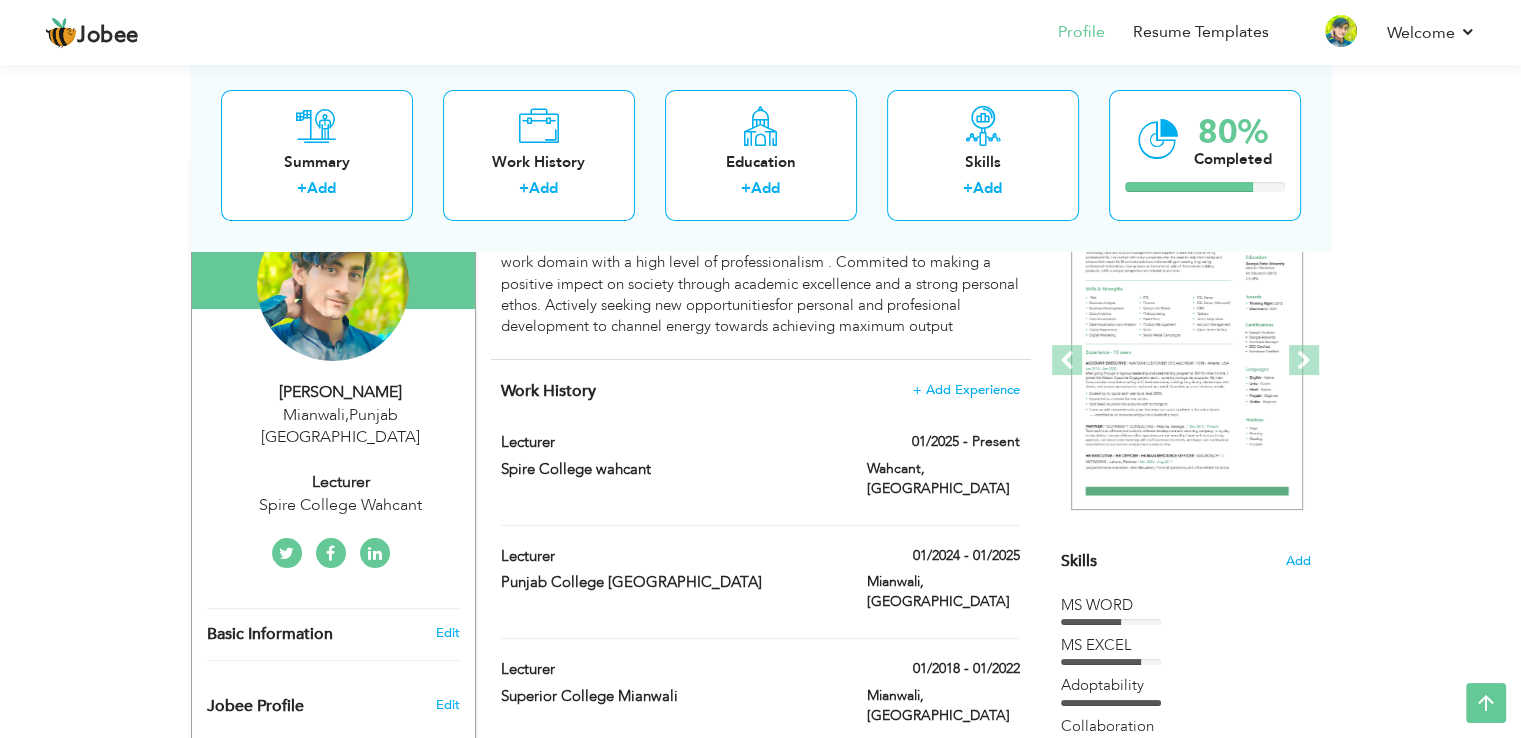 click on "Asif Nawaz" at bounding box center (341, 392) 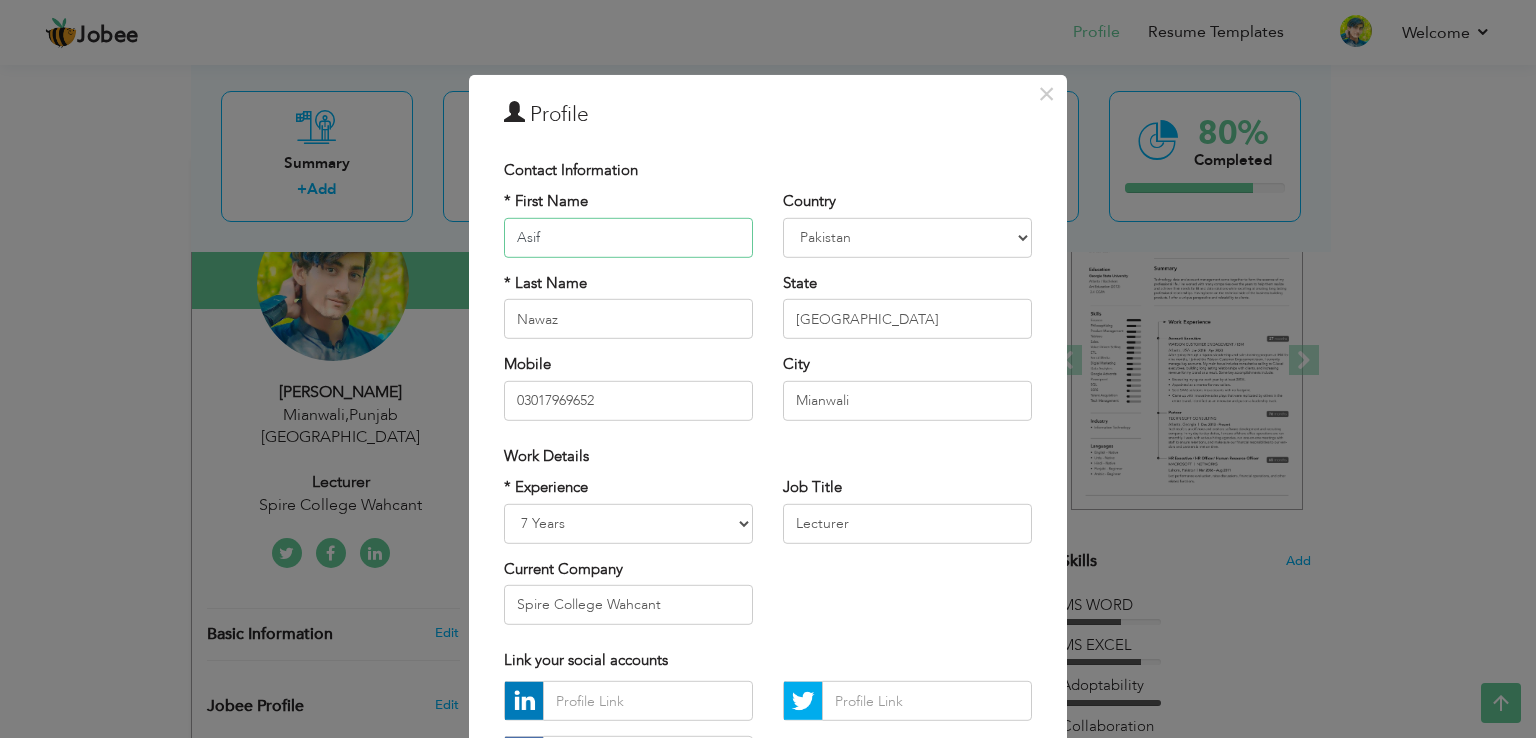 click on "Asif" at bounding box center (628, 238) 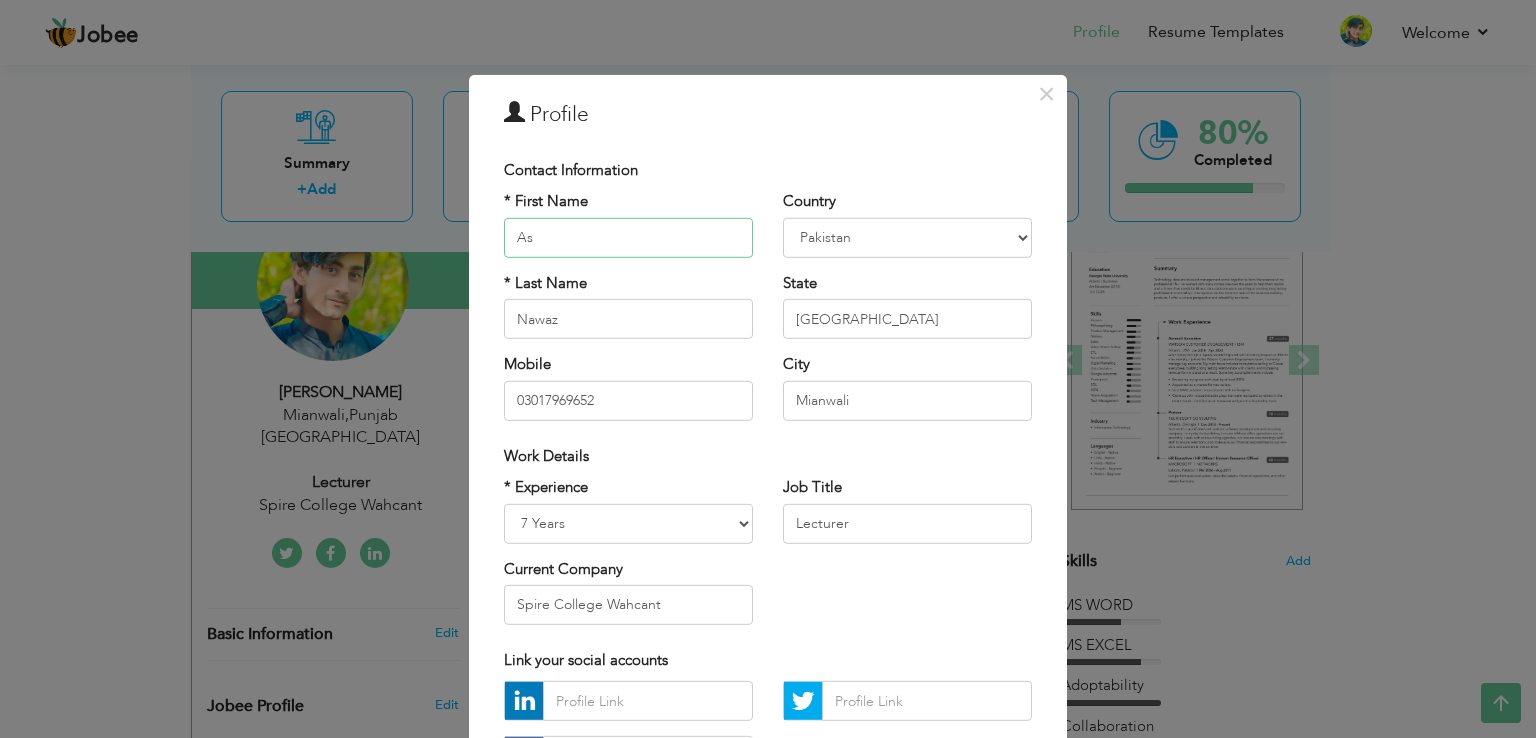 type on "A" 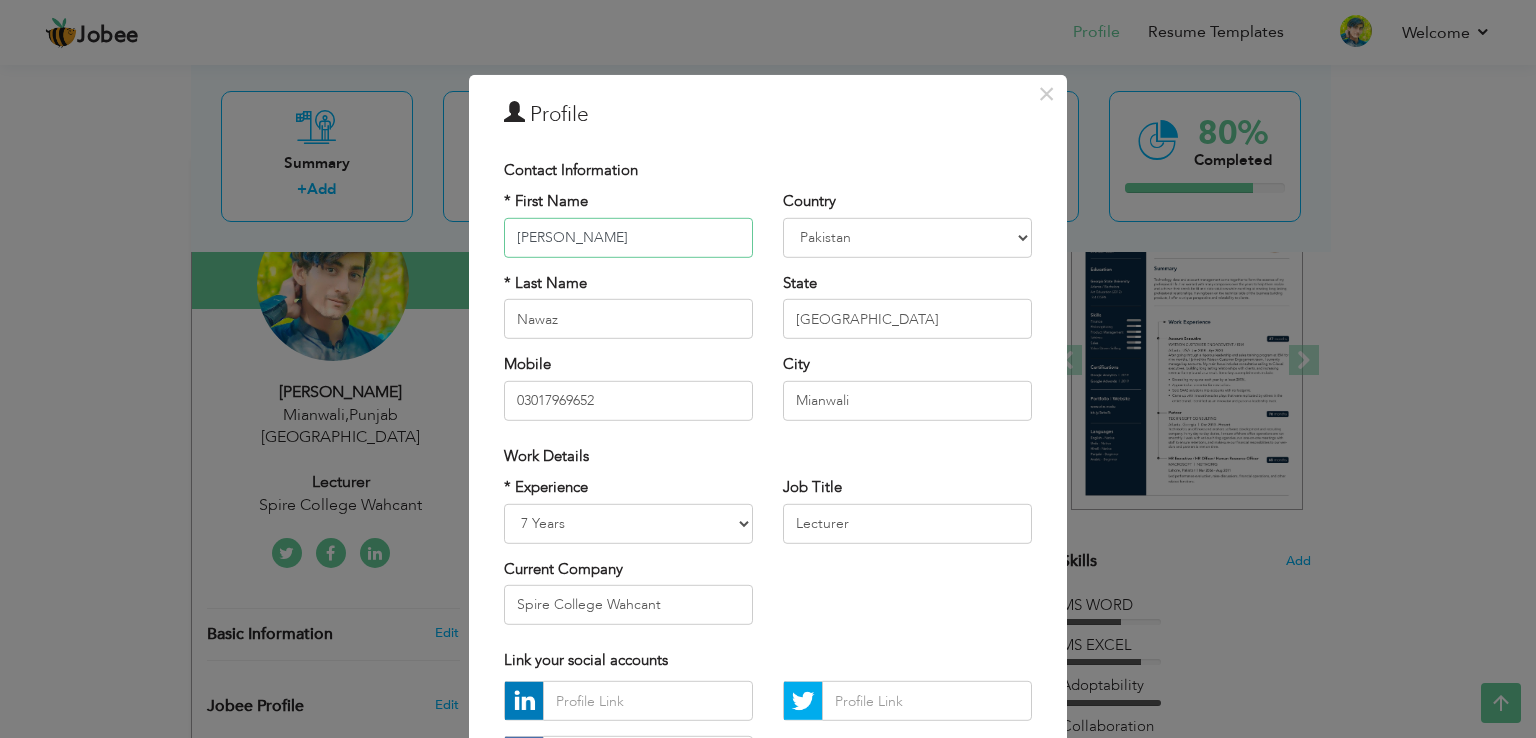 type on "[PERSON_NAME]" 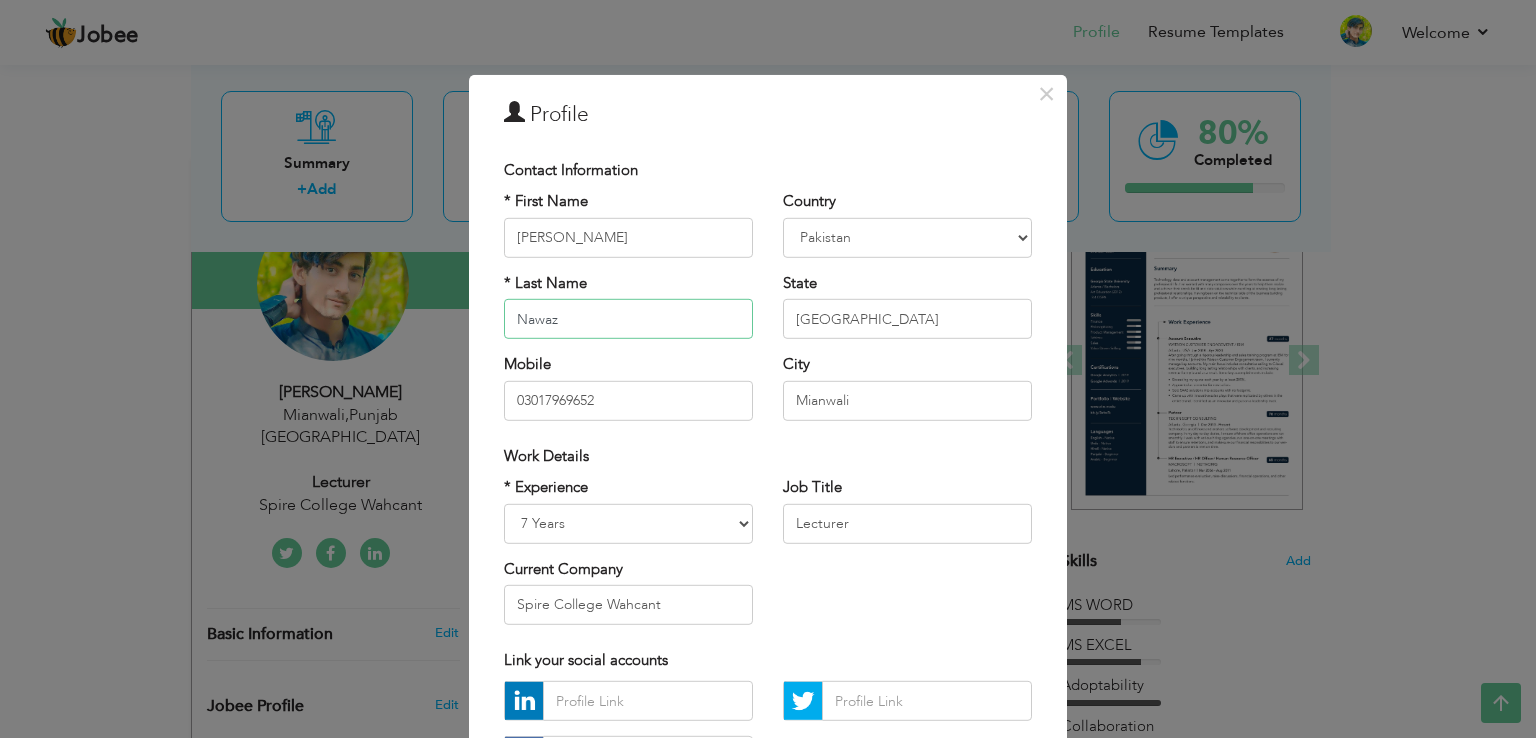 click on "Nawaz" at bounding box center (628, 319) 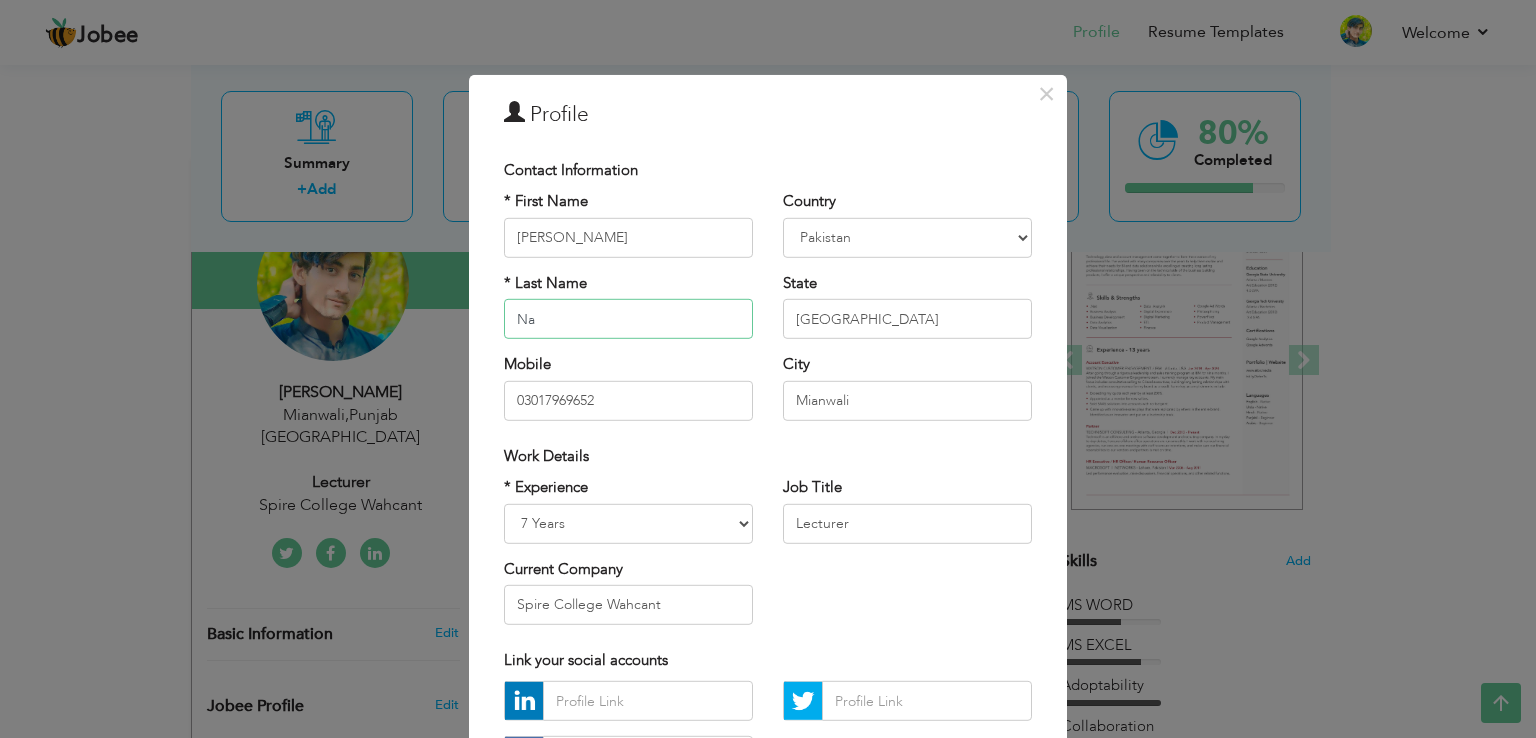 type on "N" 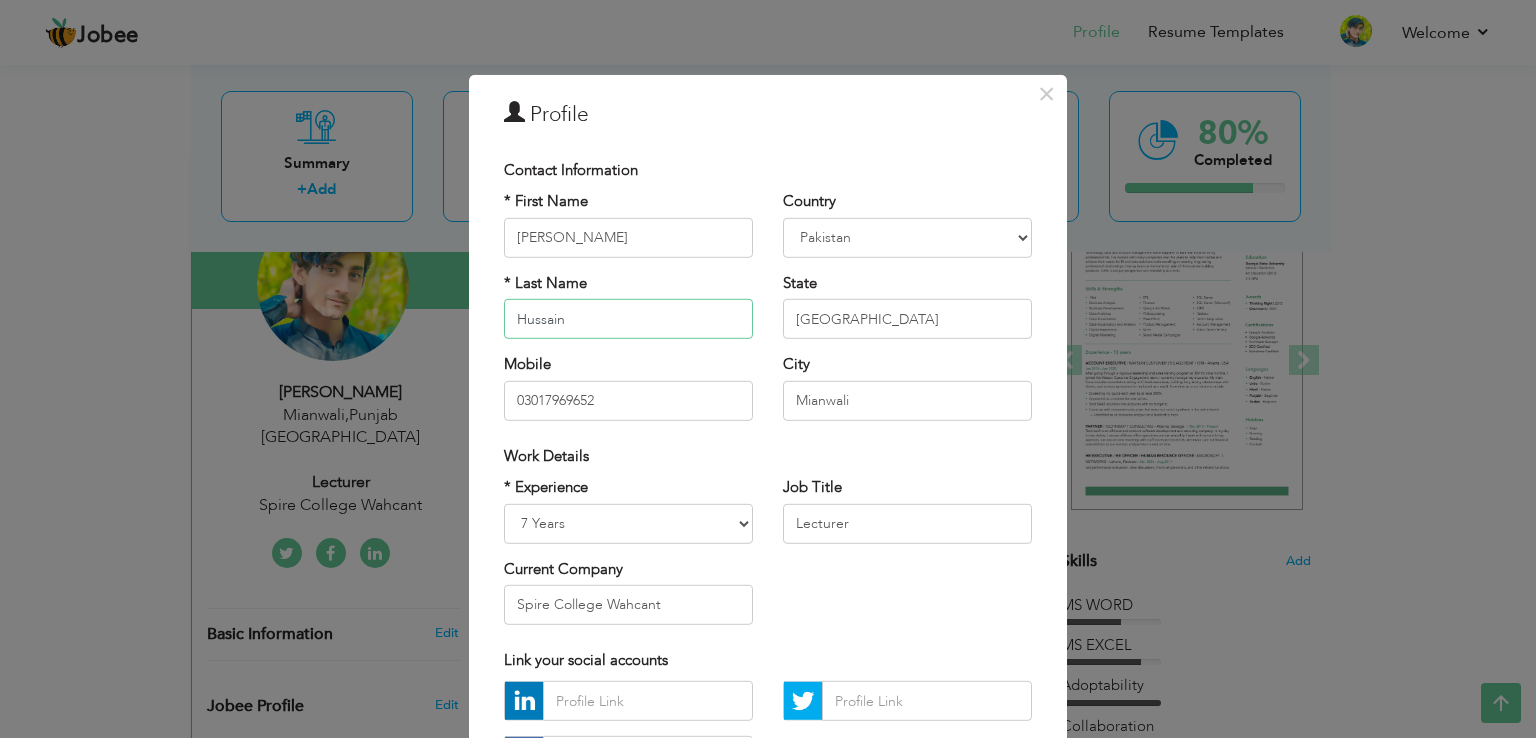 type on "Hussain" 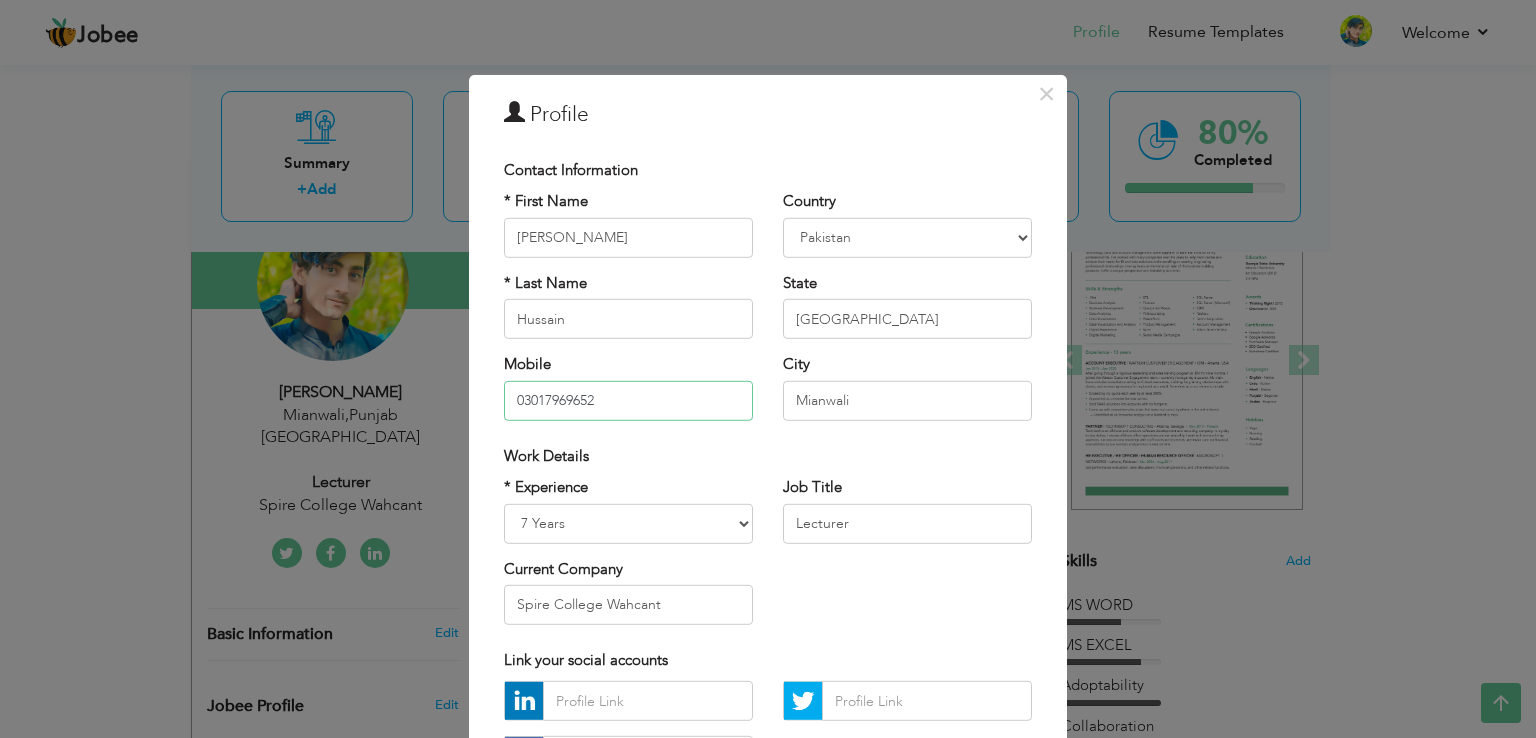 click on "03017969652" at bounding box center [628, 400] 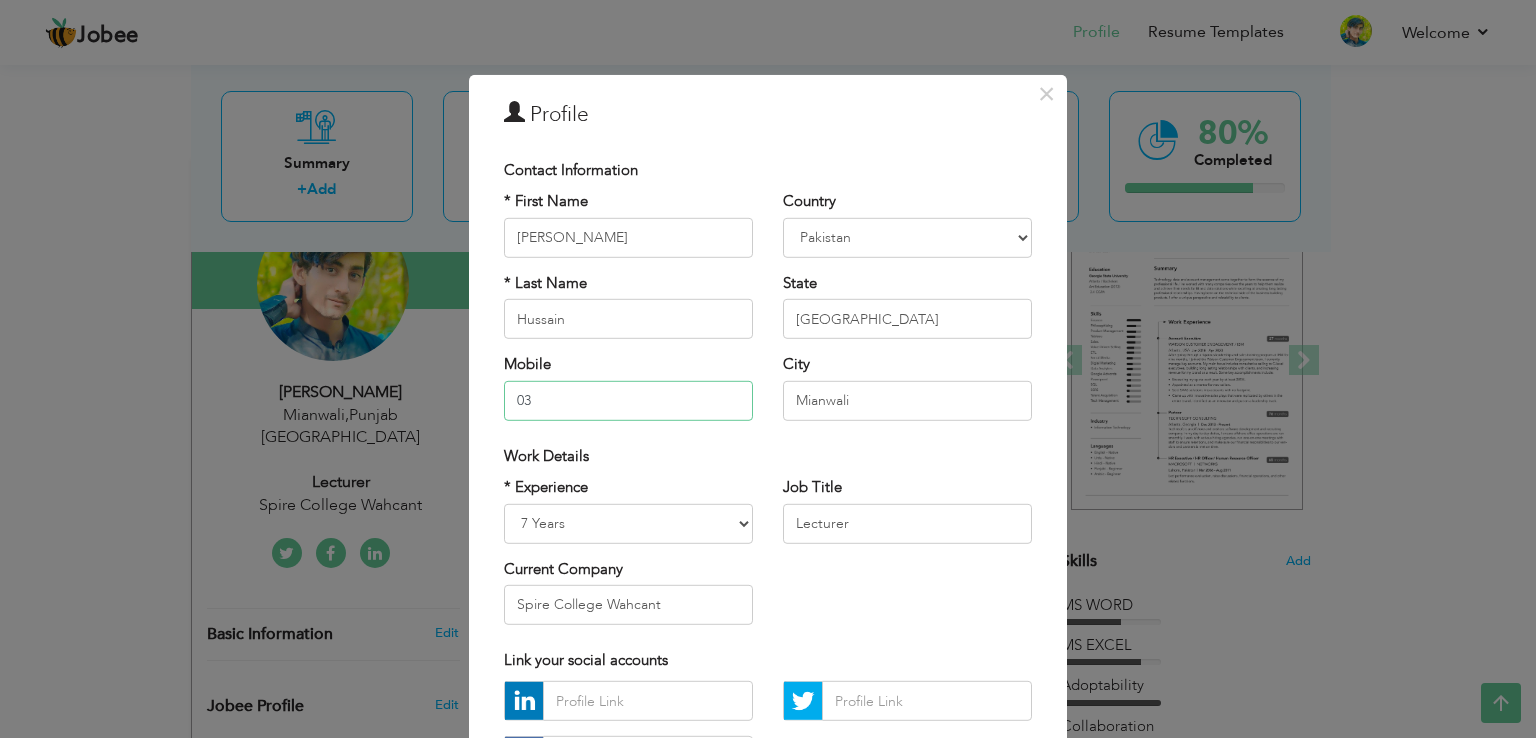 type on "0" 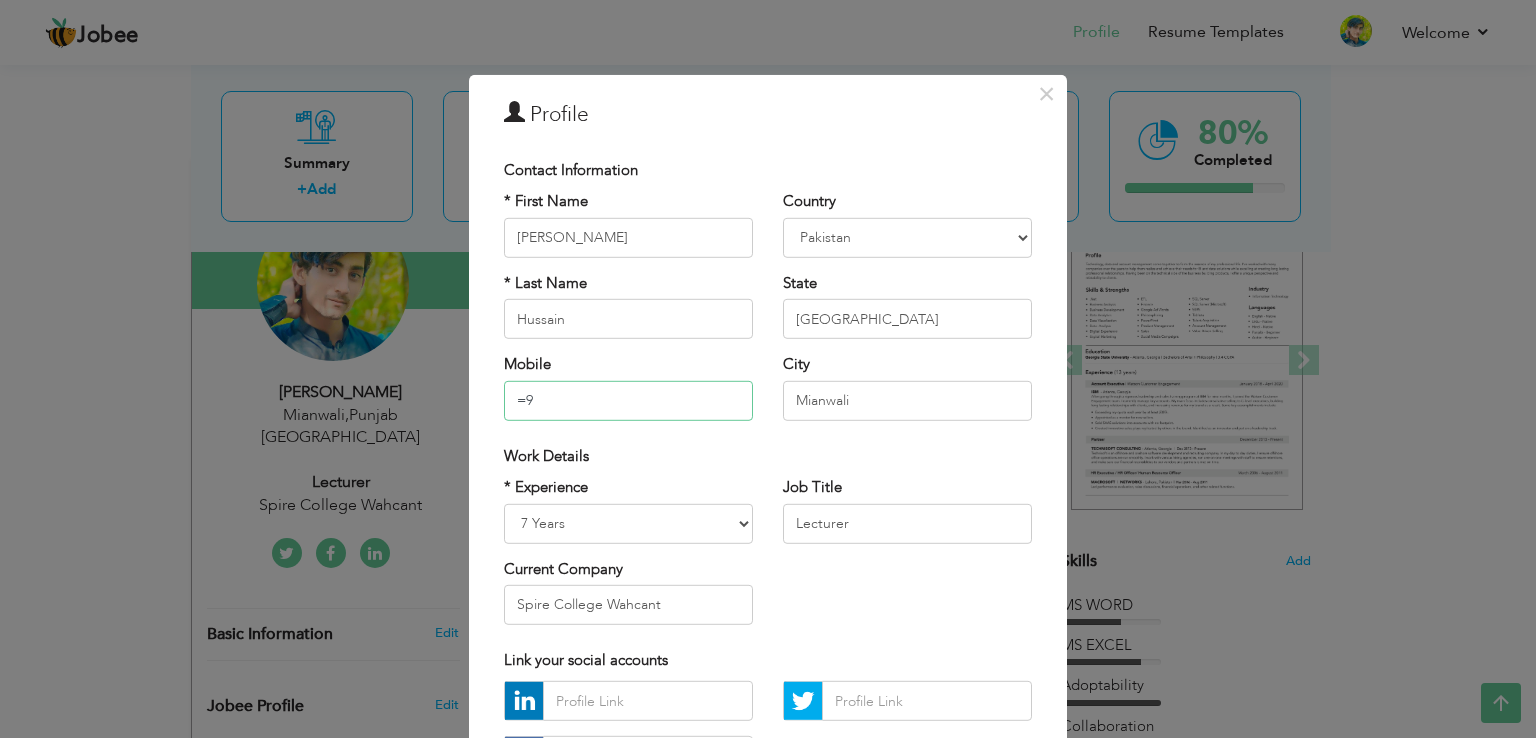 type on "=" 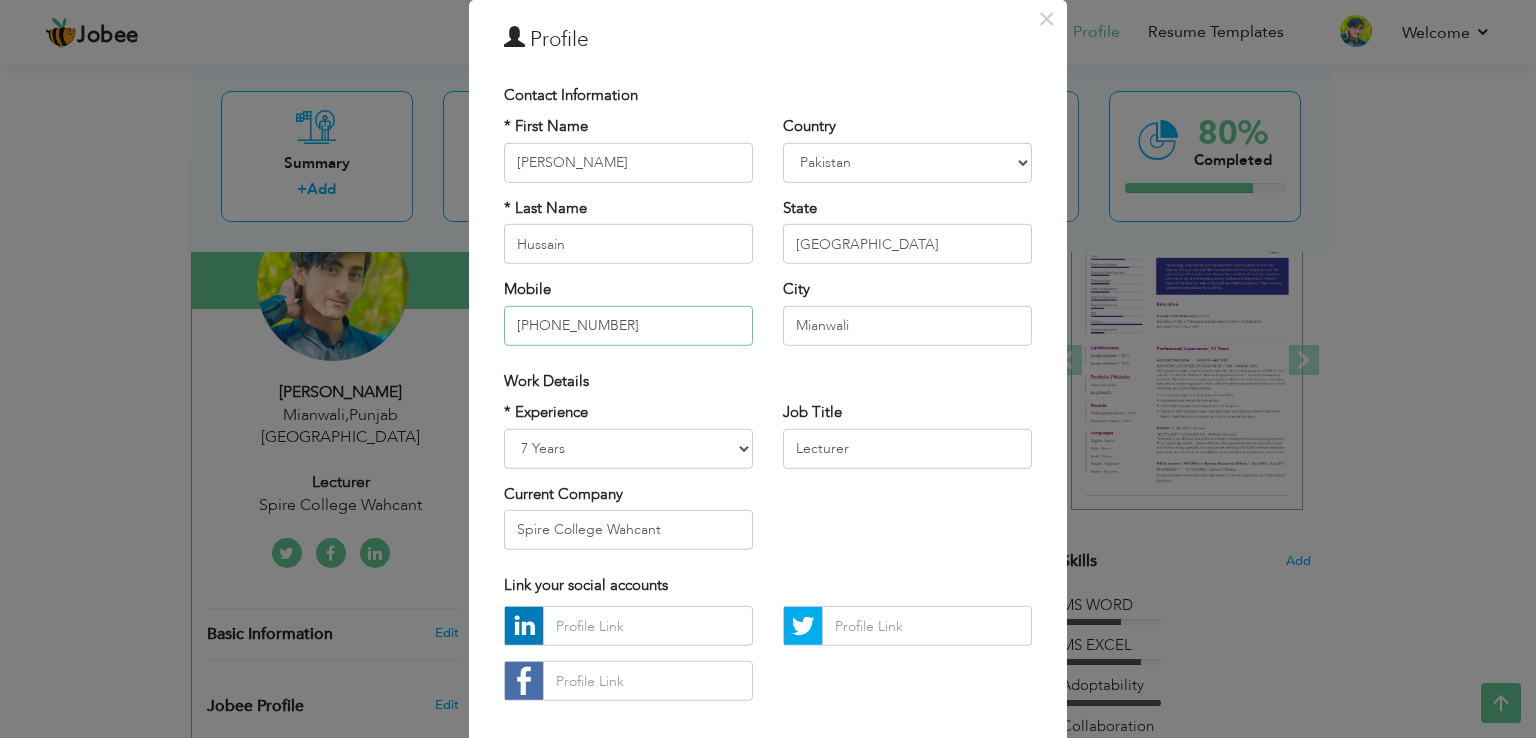 scroll, scrollTop: 80, scrollLeft: 0, axis: vertical 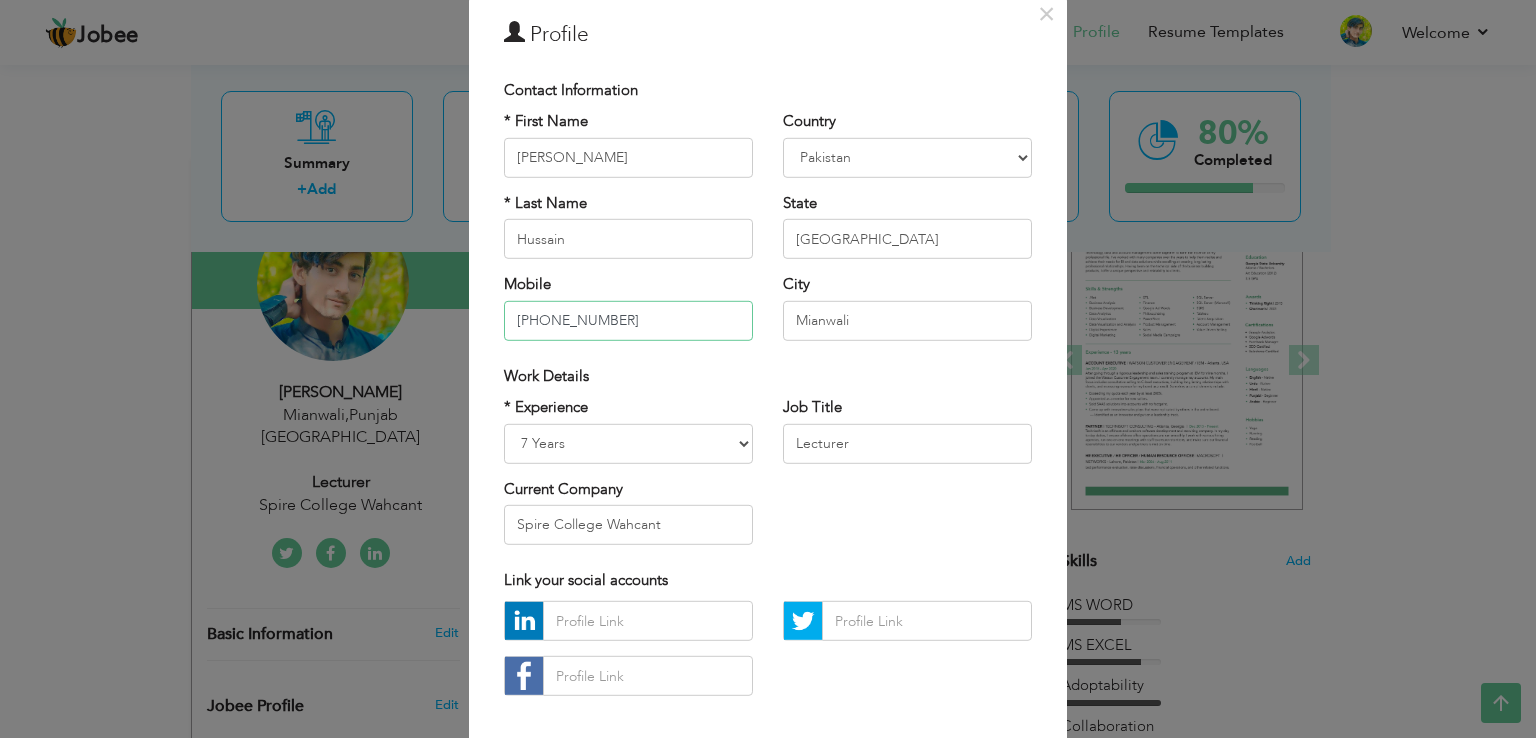 type on "[PHONE_NUMBER]" 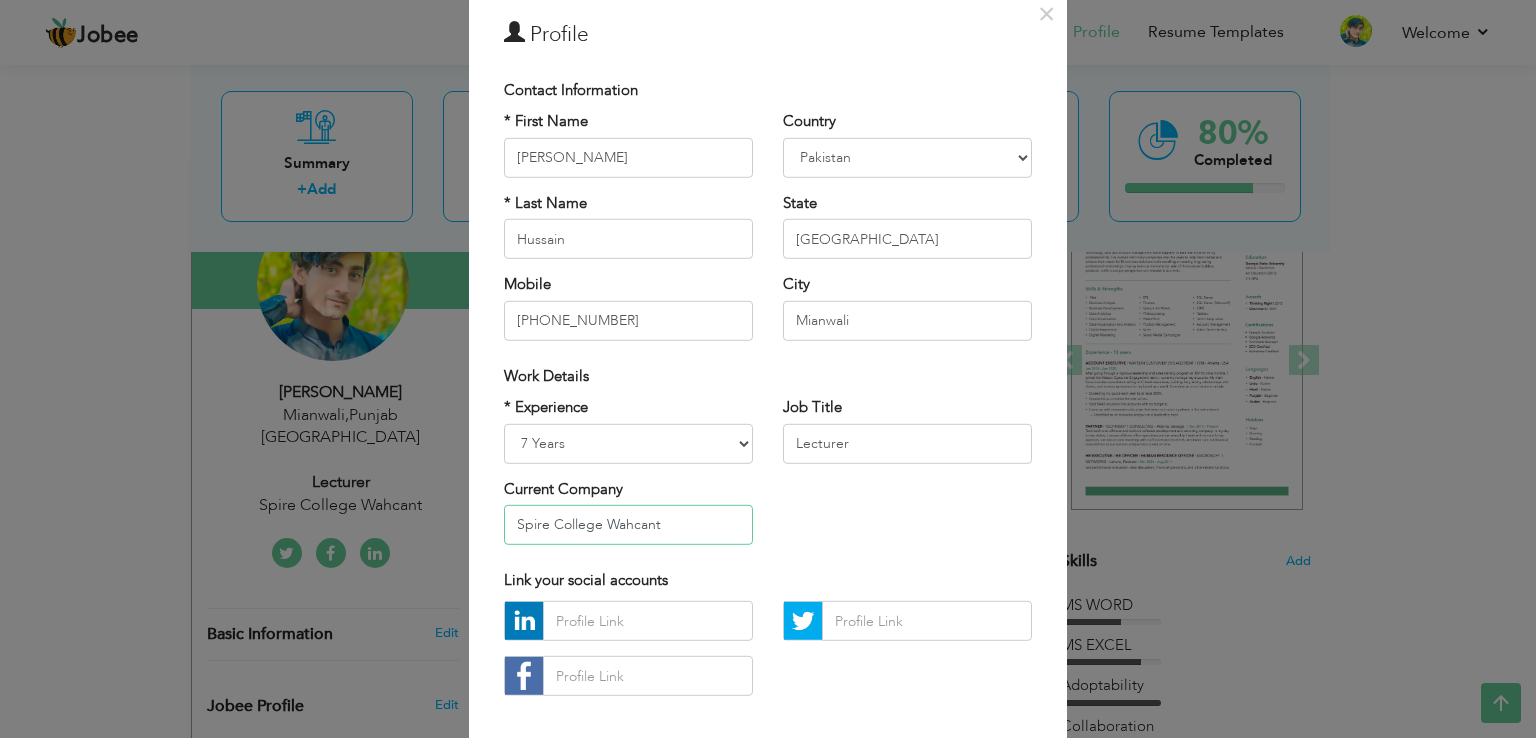 click on "Spire College Wahcant" at bounding box center [628, 525] 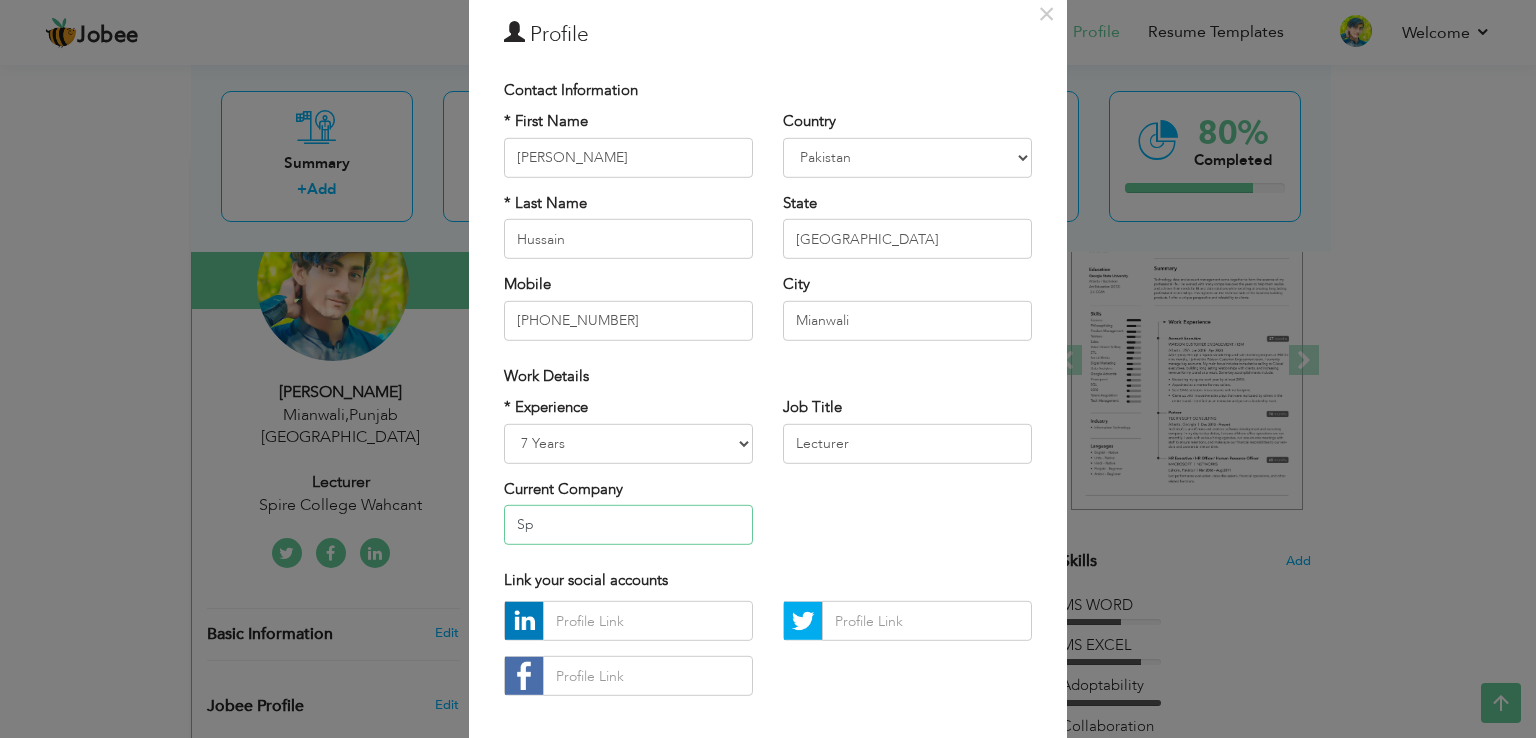 type on "S" 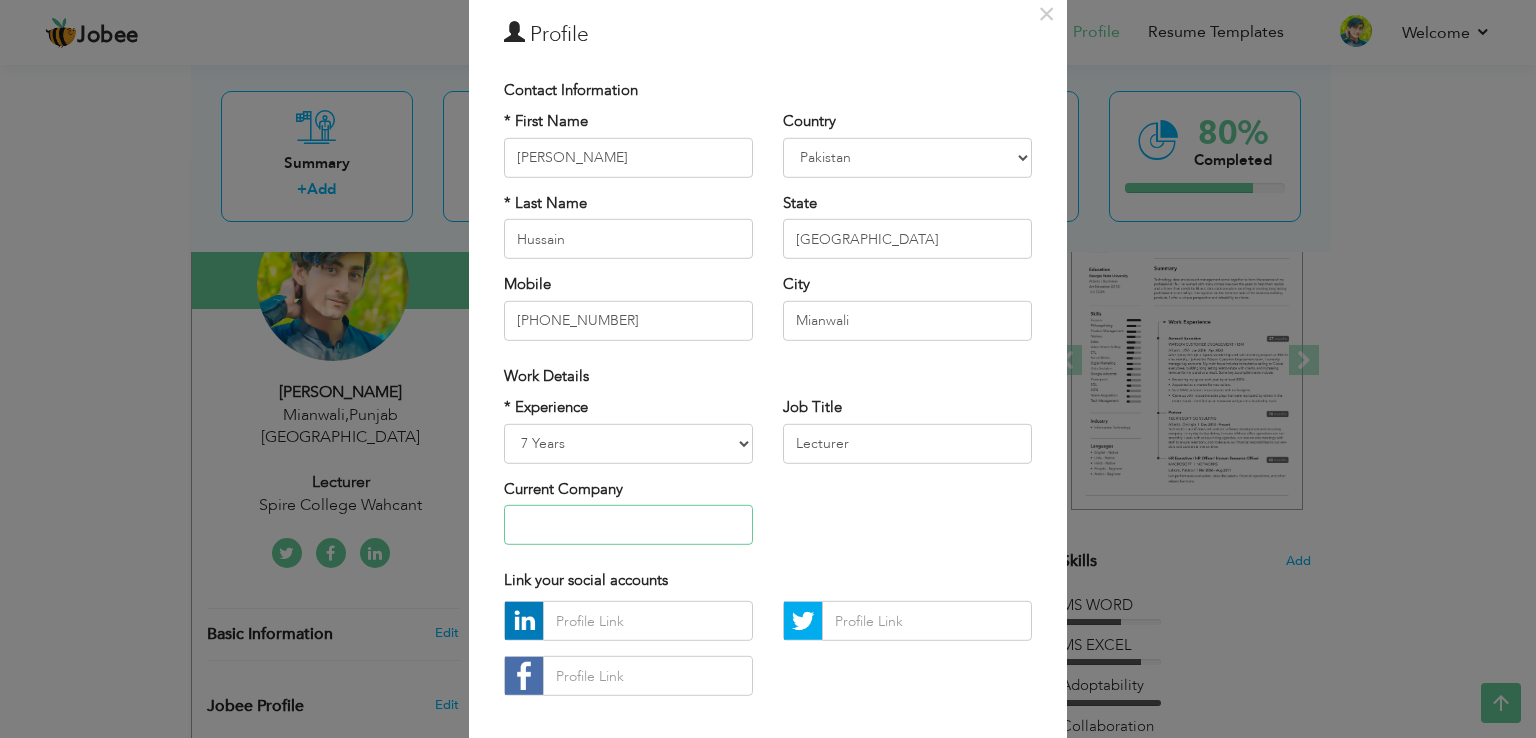 type 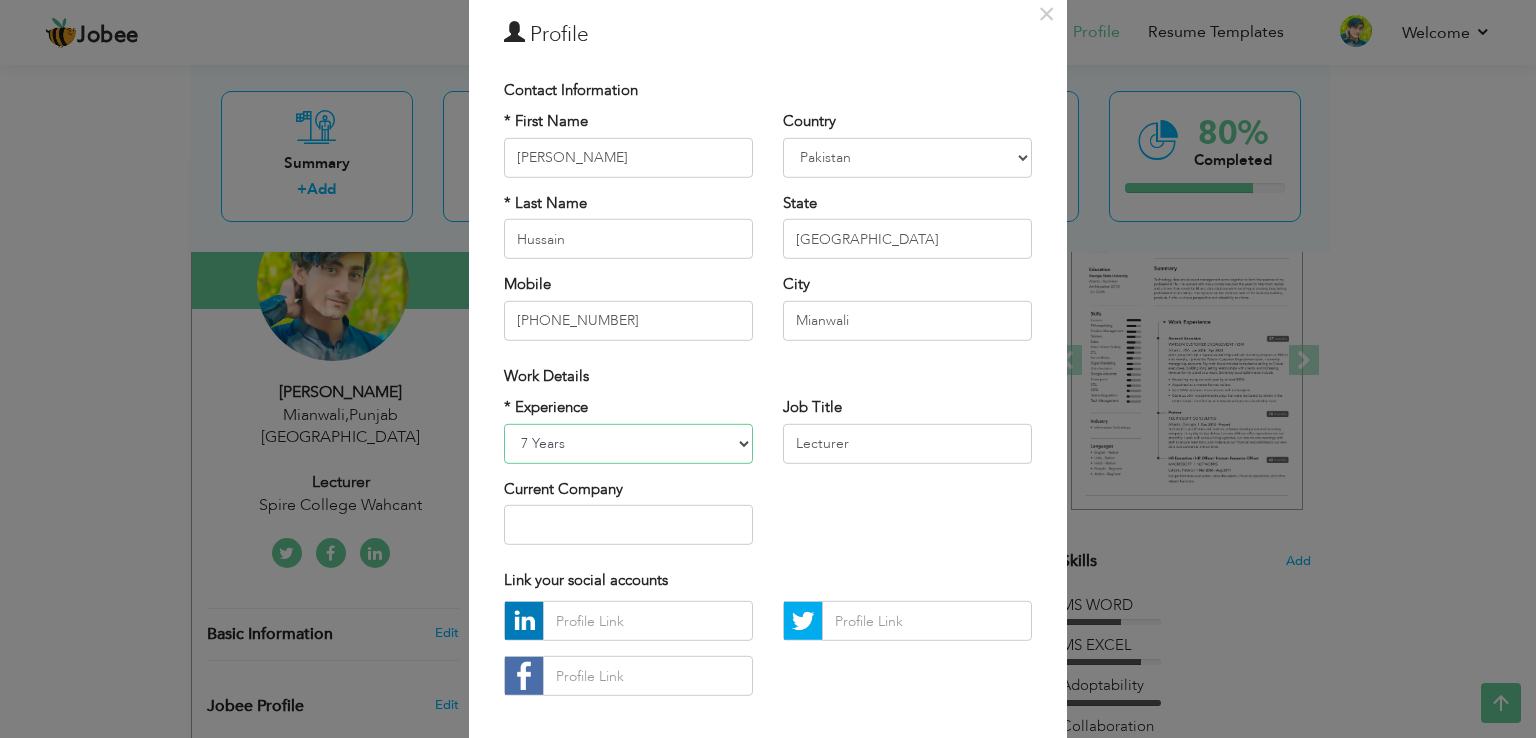 click on "Entry Level Less than 1 Year 1 Year 2 Years 3 Years 4 Years 5 Years 6 Years 7 Years 8 Years 9 Years 10 Years 11 Years 12 Years 13 Years 14 Years 15 Years 16 Years 17 Years 18 Years 19 Years 20 Years 21 Years 22 Years 23 Years 24 Years 25 Years 26 Years 27 Years 28 Years 29 Years 30 Years 31 Years 32 Years 33 Years 34 Years 35 Years More than 35 Years" at bounding box center [628, 443] 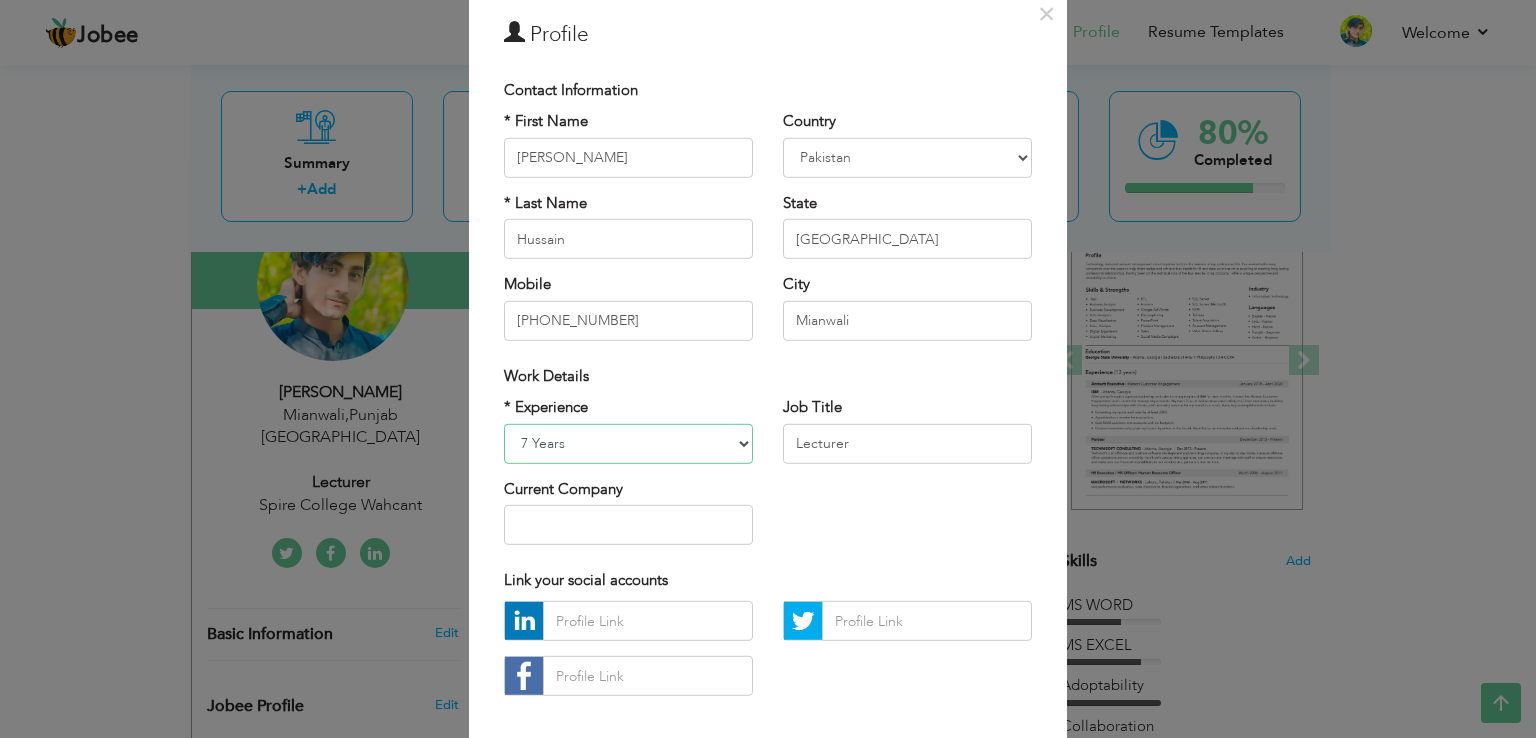 select on "number:1" 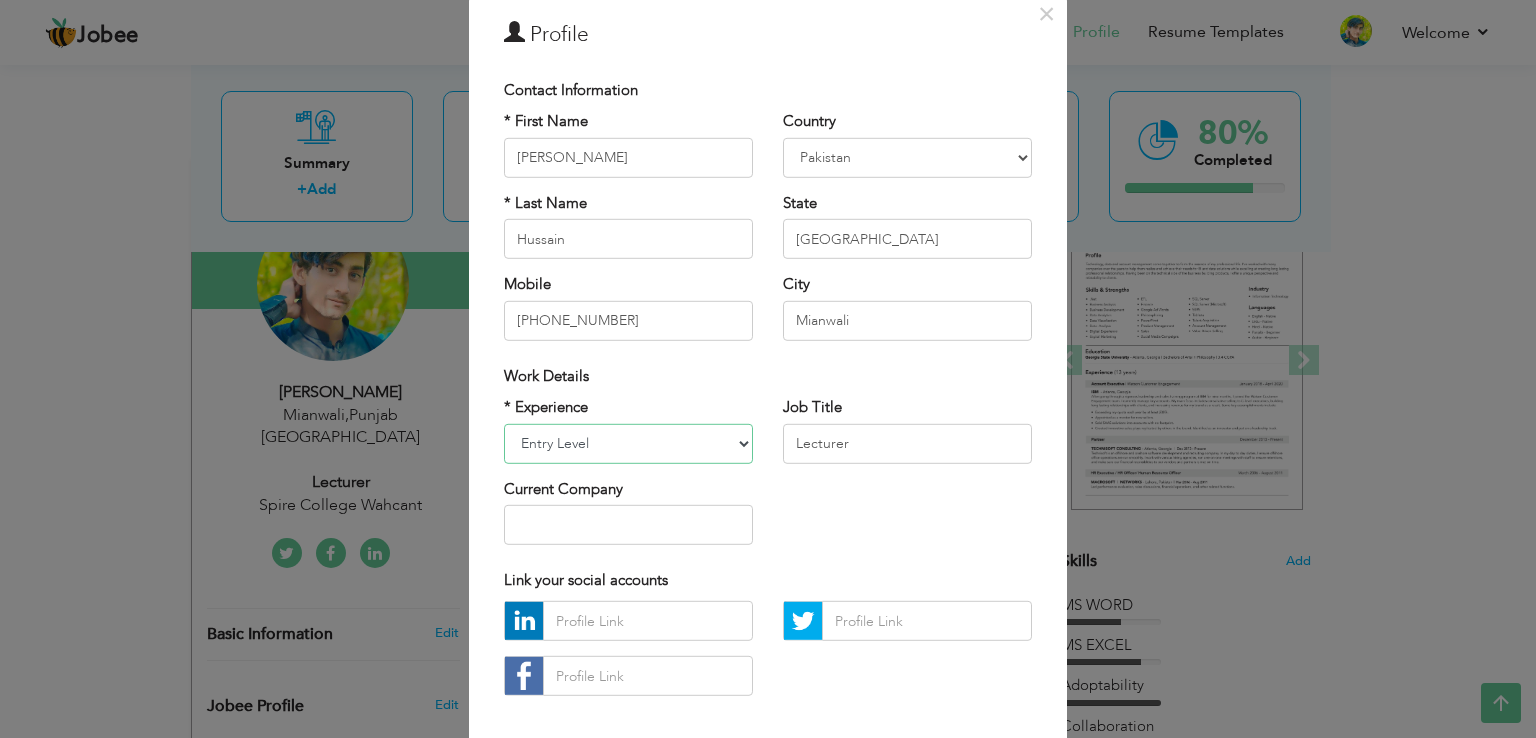 click on "Entry Level Less than 1 Year 1 Year 2 Years 3 Years 4 Years 5 Years 6 Years 7 Years 8 Years 9 Years 10 Years 11 Years 12 Years 13 Years 14 Years 15 Years 16 Years 17 Years 18 Years 19 Years 20 Years 21 Years 22 Years 23 Years 24 Years 25 Years 26 Years 27 Years 28 Years 29 Years 30 Years 31 Years 32 Years 33 Years 34 Years 35 Years More than 35 Years" at bounding box center [628, 443] 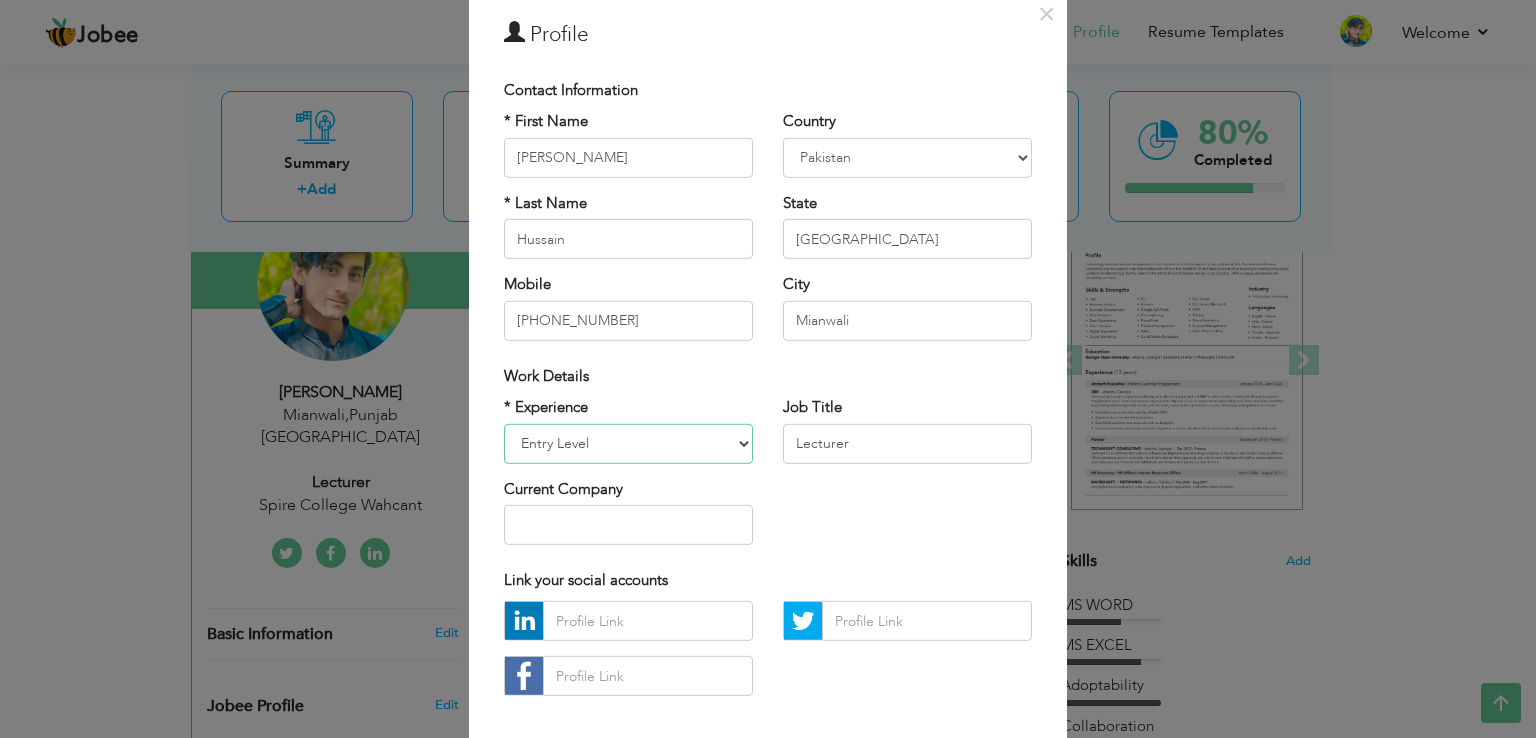 scroll, scrollTop: 174, scrollLeft: 0, axis: vertical 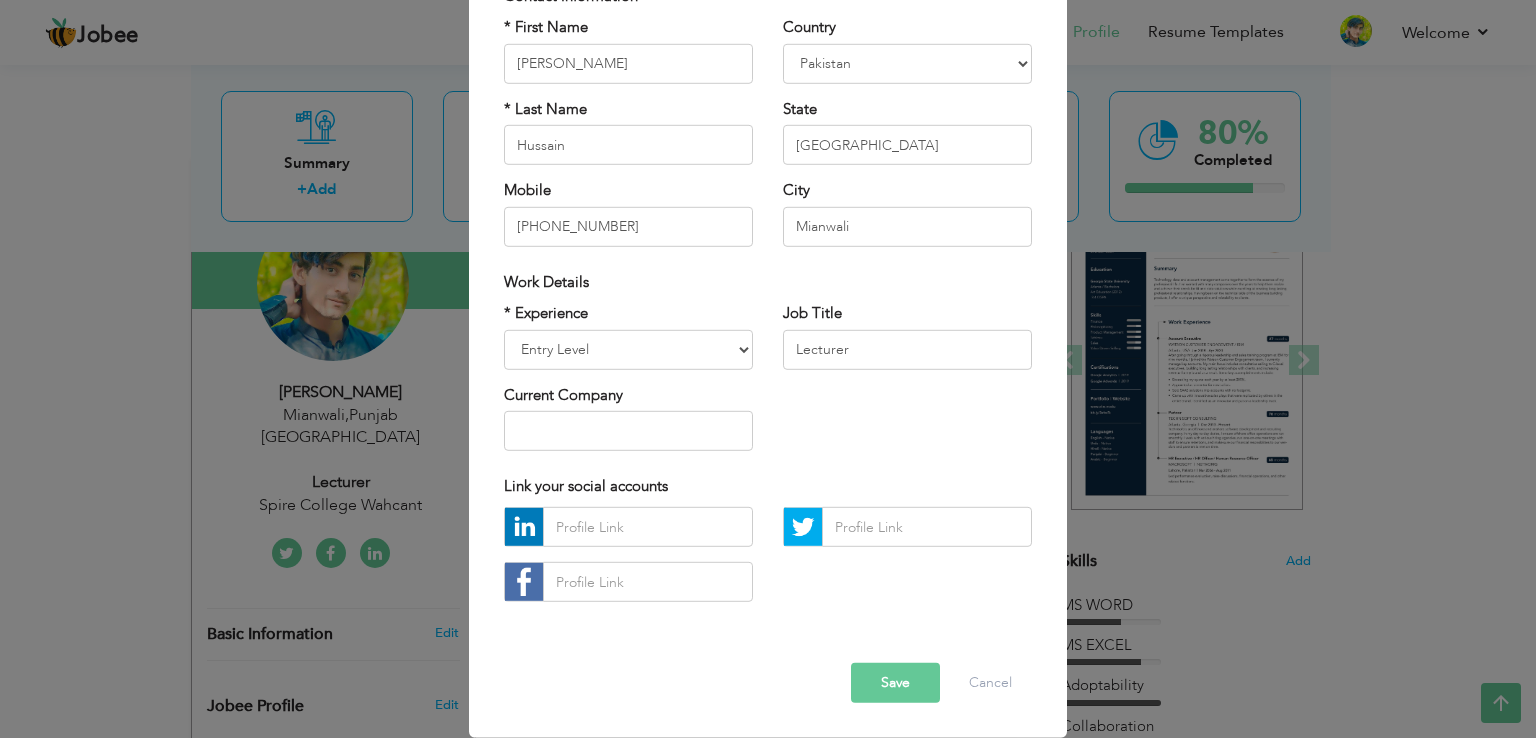 click on "Save" at bounding box center [895, 683] 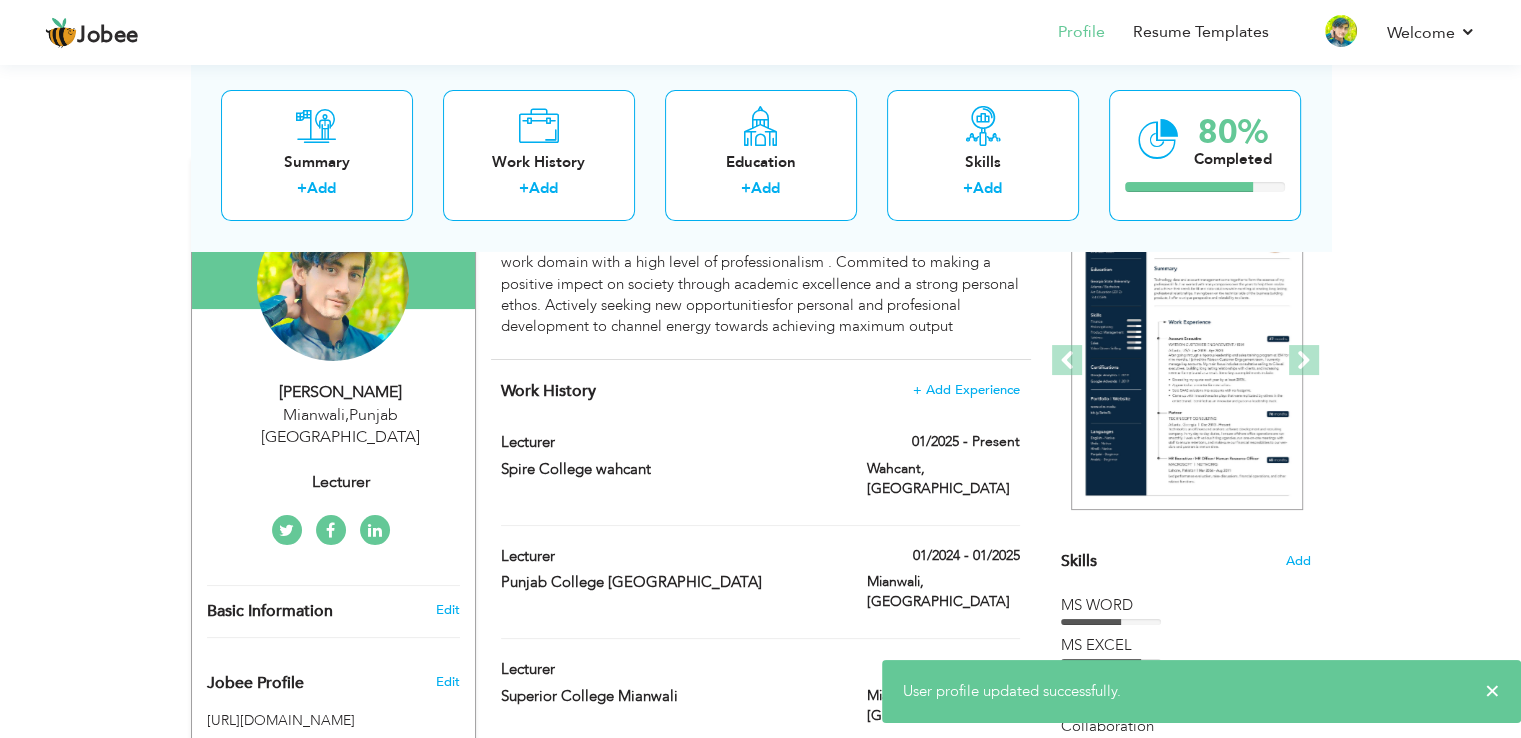 click on "Lecturer" at bounding box center (341, 482) 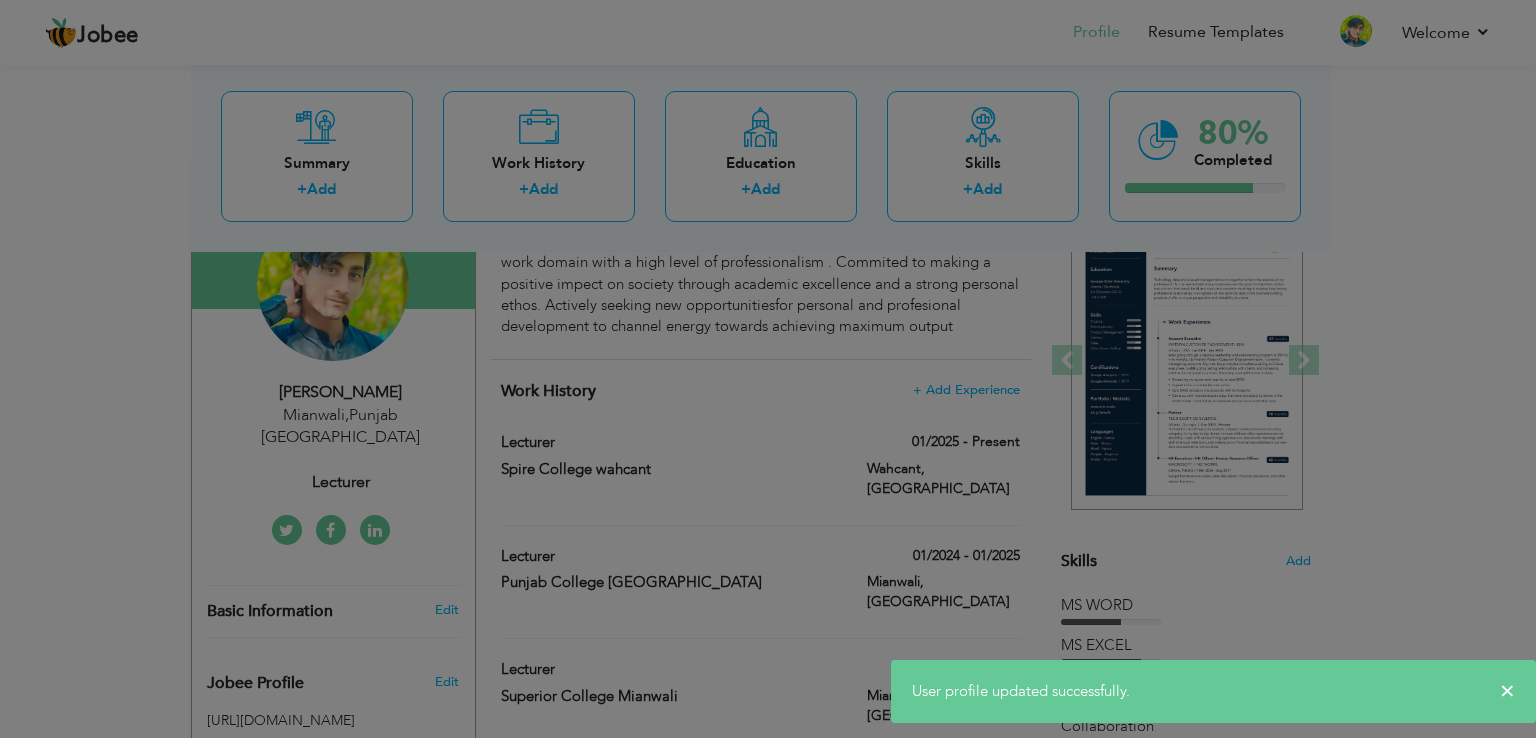 scroll, scrollTop: 0, scrollLeft: 0, axis: both 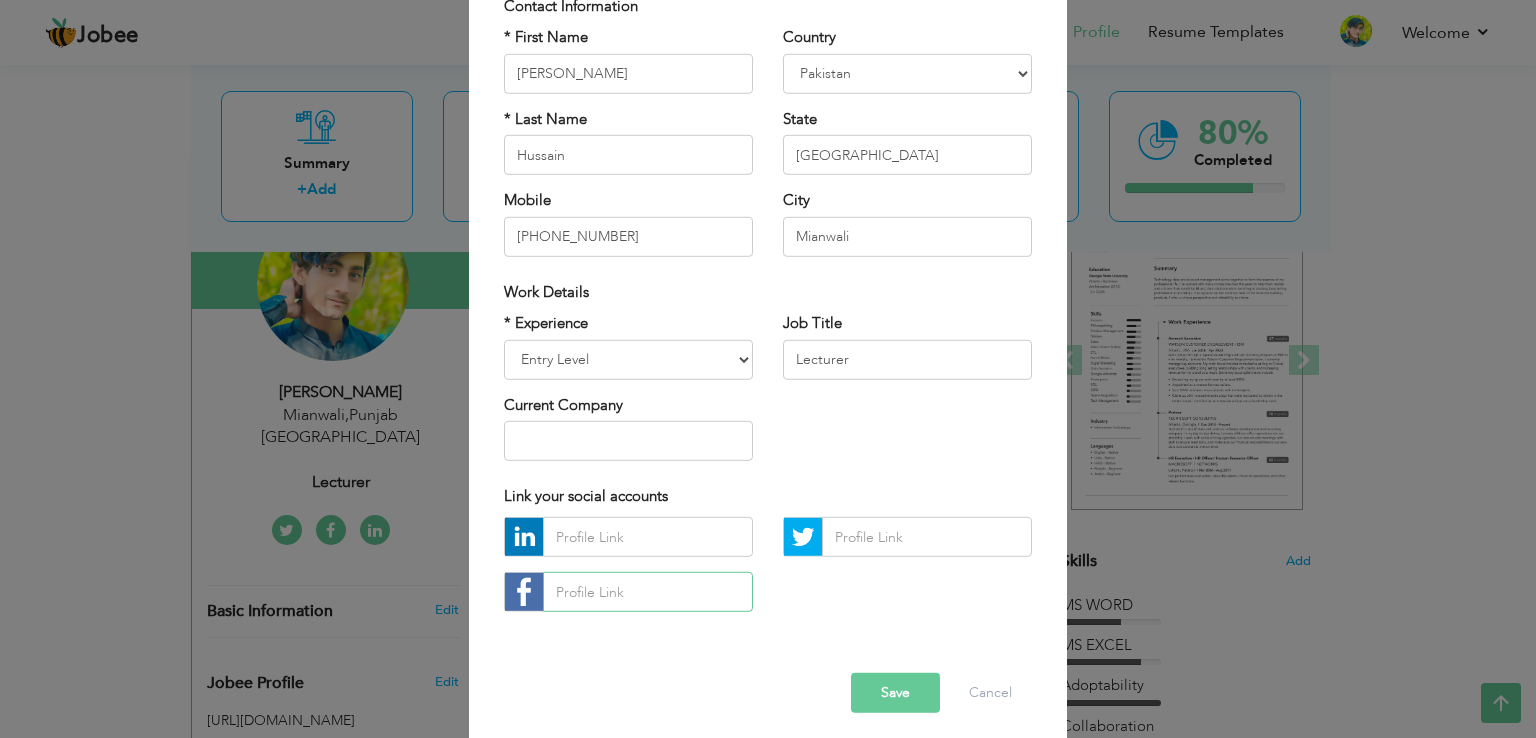 click at bounding box center [648, 592] 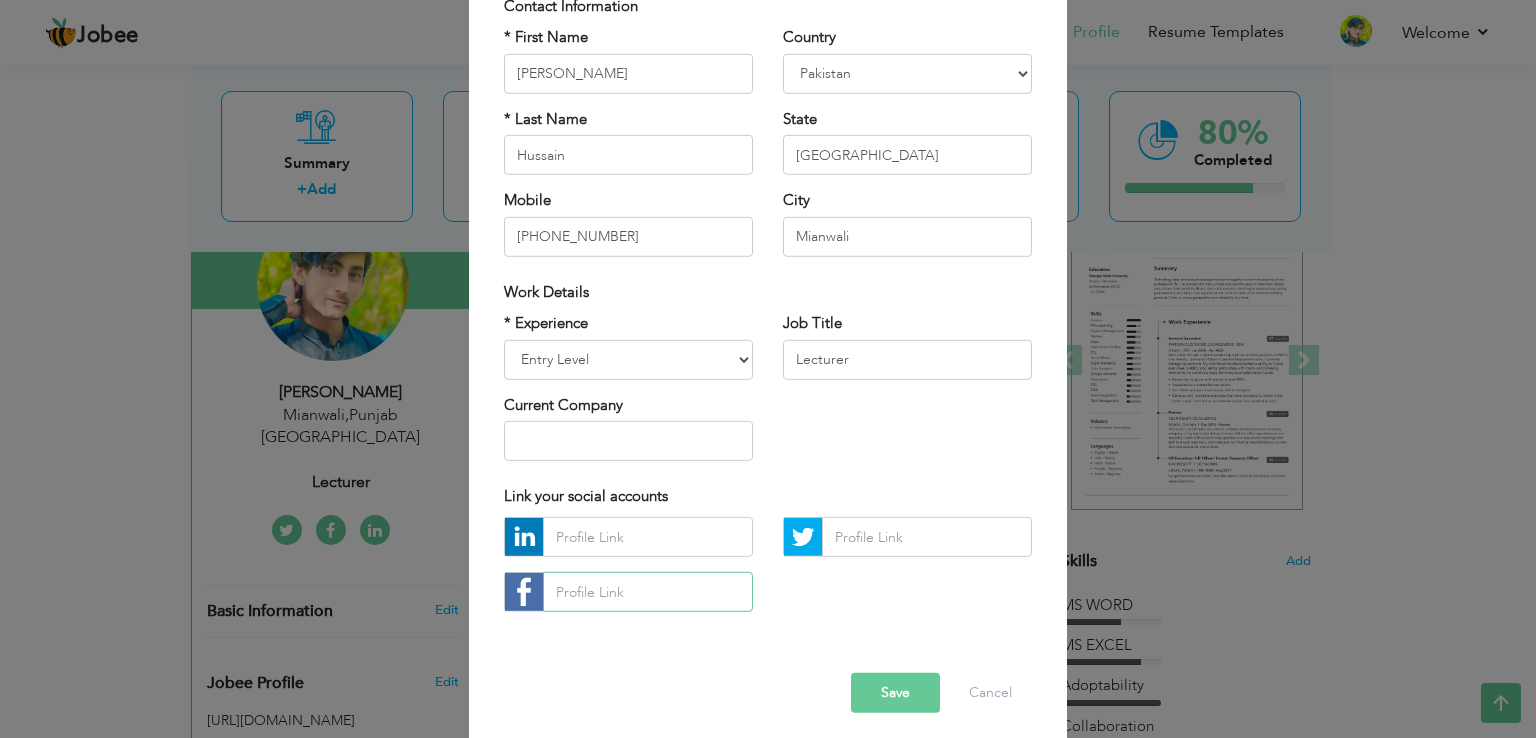 paste on "https://www.facebook.com/photo/?fbid=694707509786589&set=a.132403889350290" 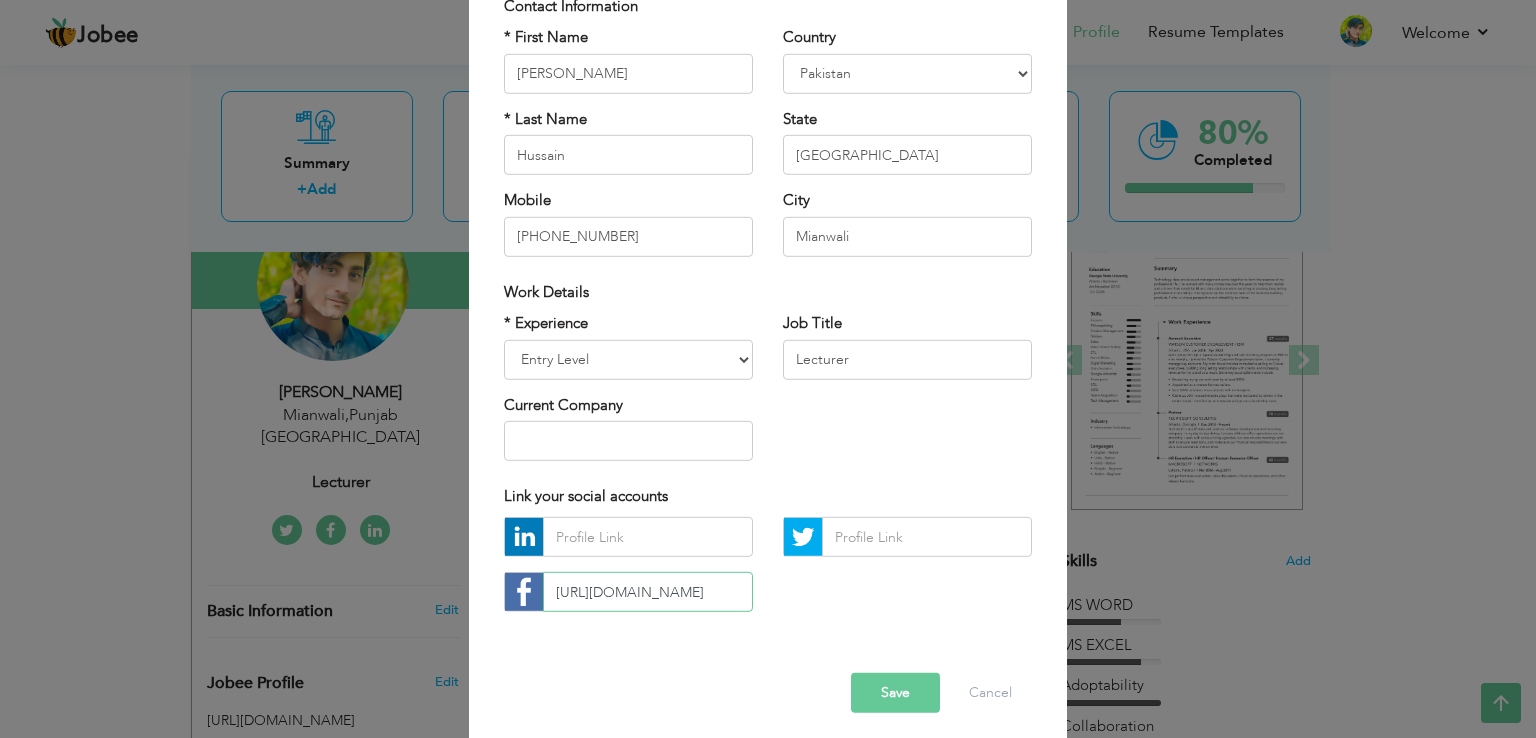 scroll, scrollTop: 0, scrollLeft: 336, axis: horizontal 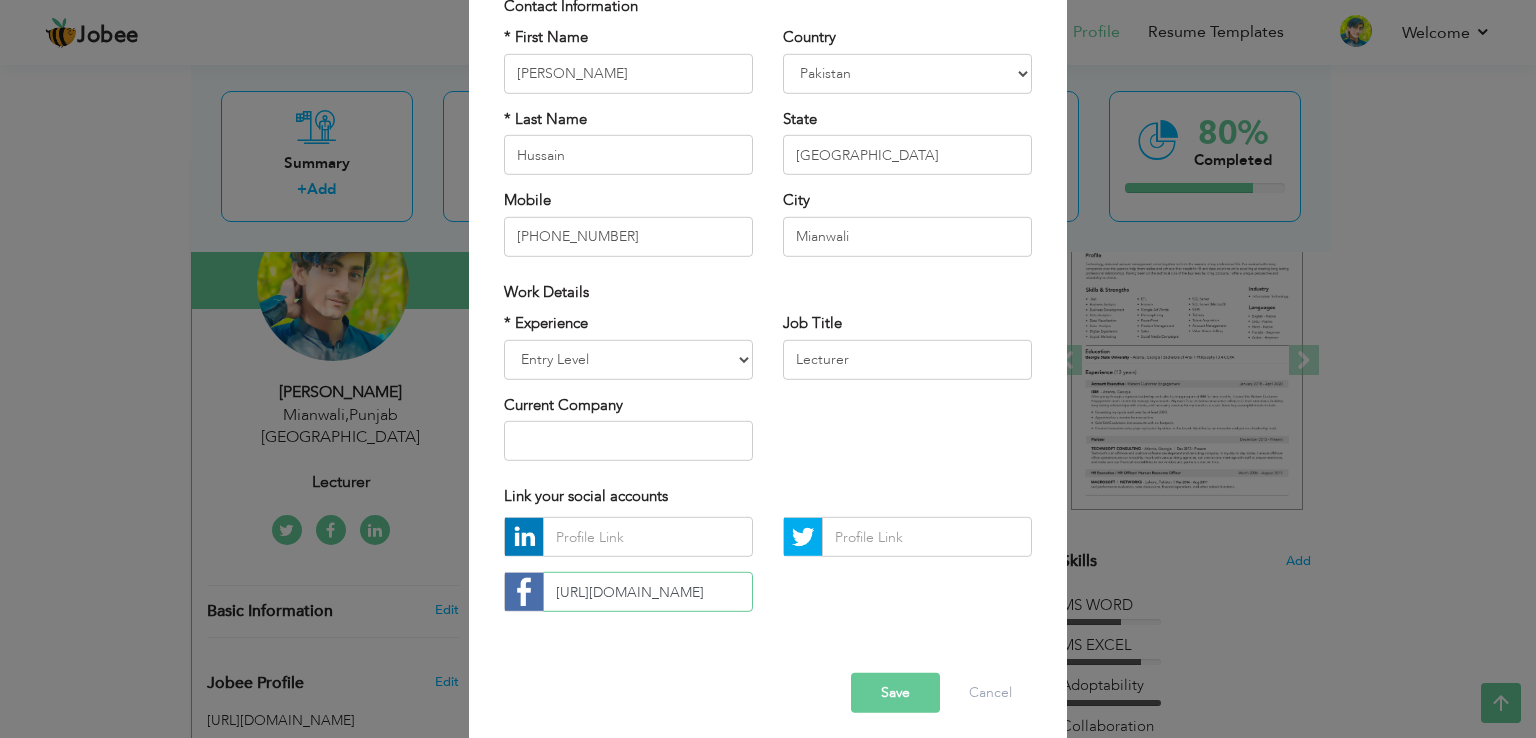 type on "https://www.facebook.com/photo/?fbid=694707509786589&set=a.132403889350290" 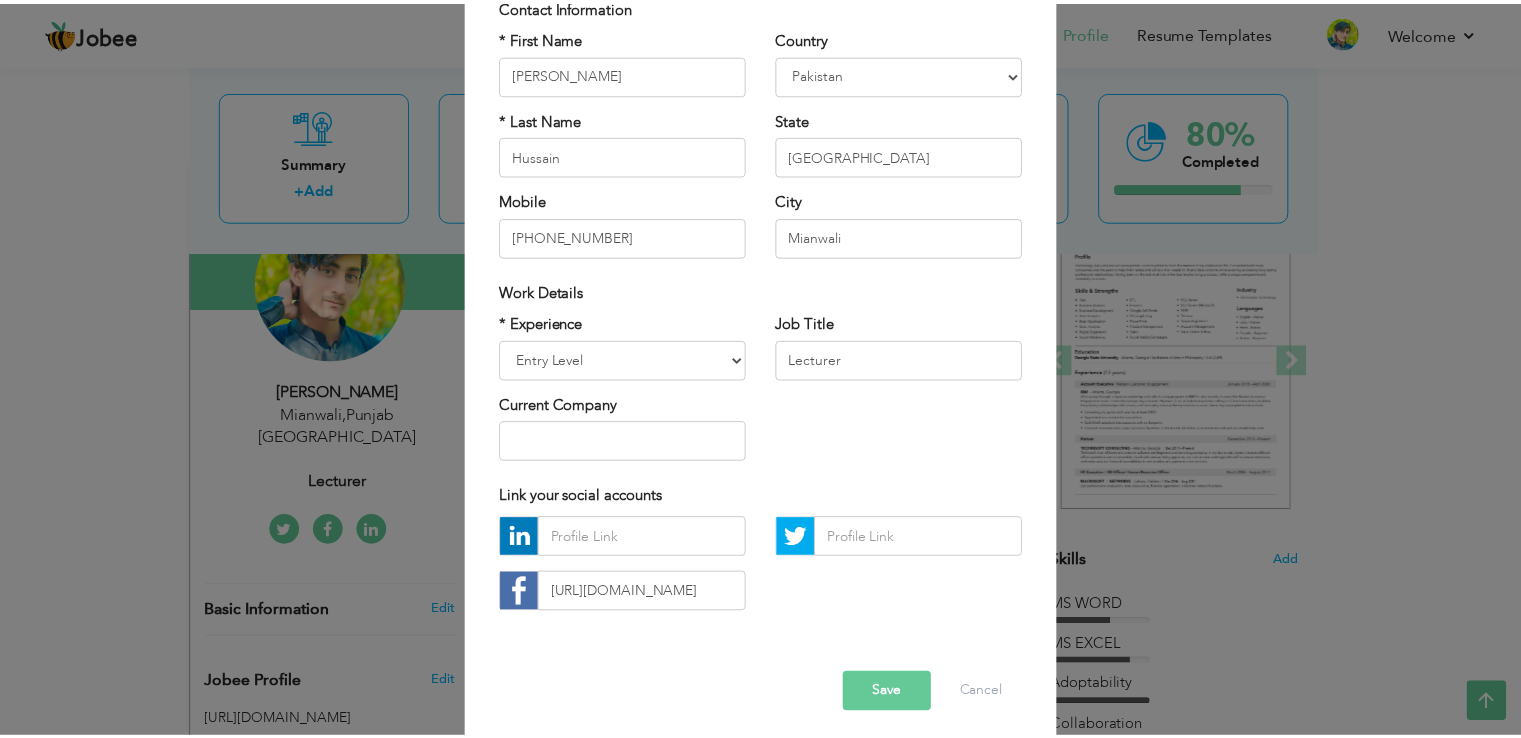 scroll, scrollTop: 0, scrollLeft: 0, axis: both 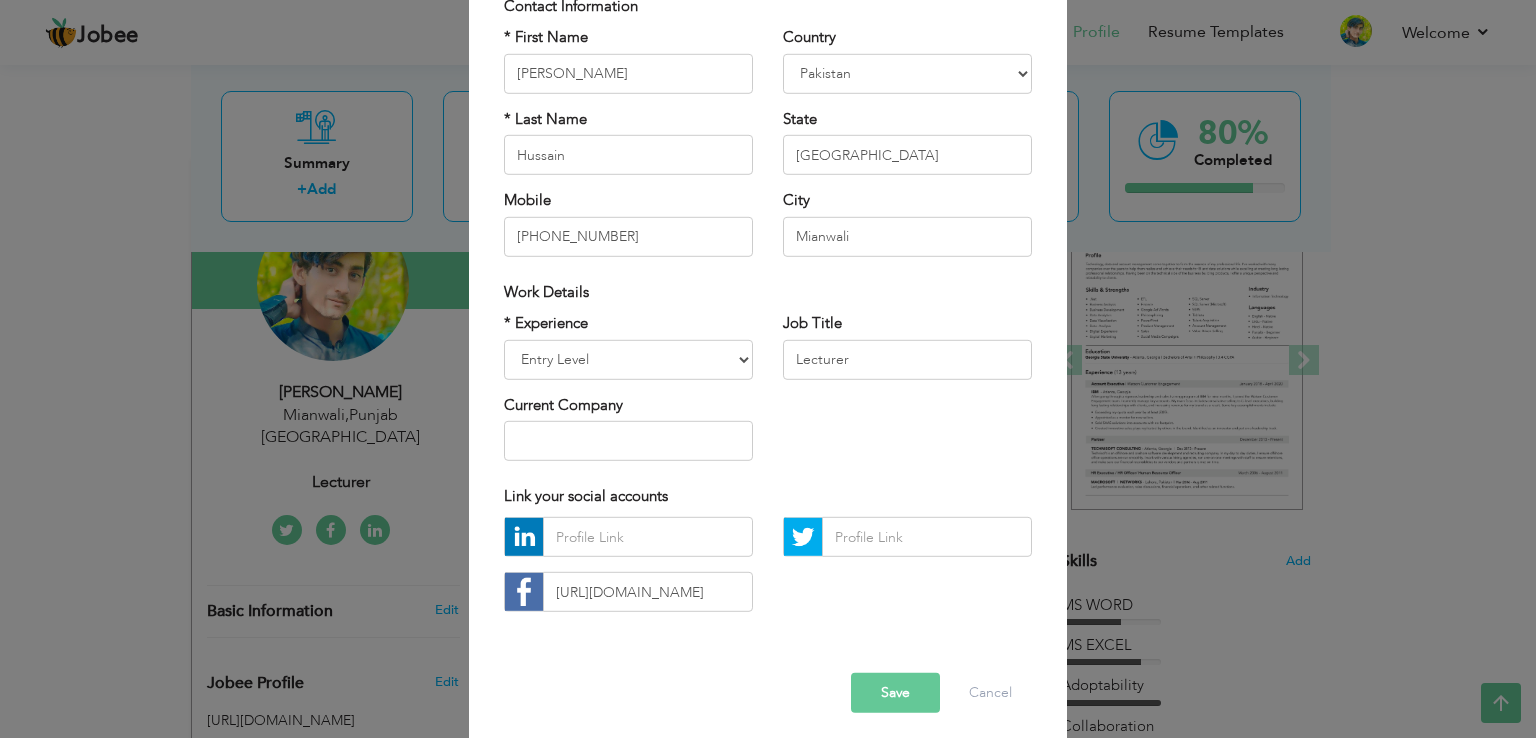 click on "Save" at bounding box center (895, 693) 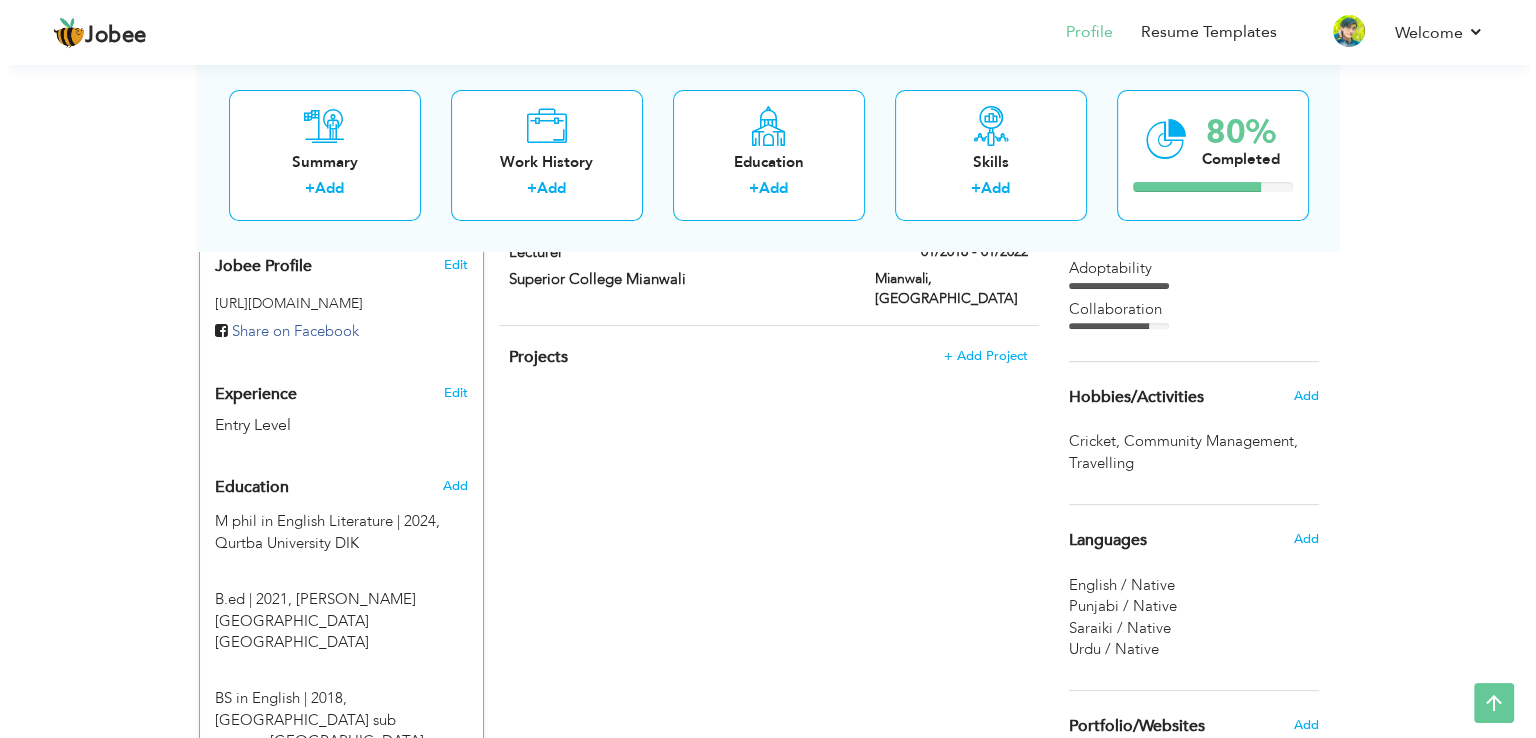 scroll, scrollTop: 640, scrollLeft: 0, axis: vertical 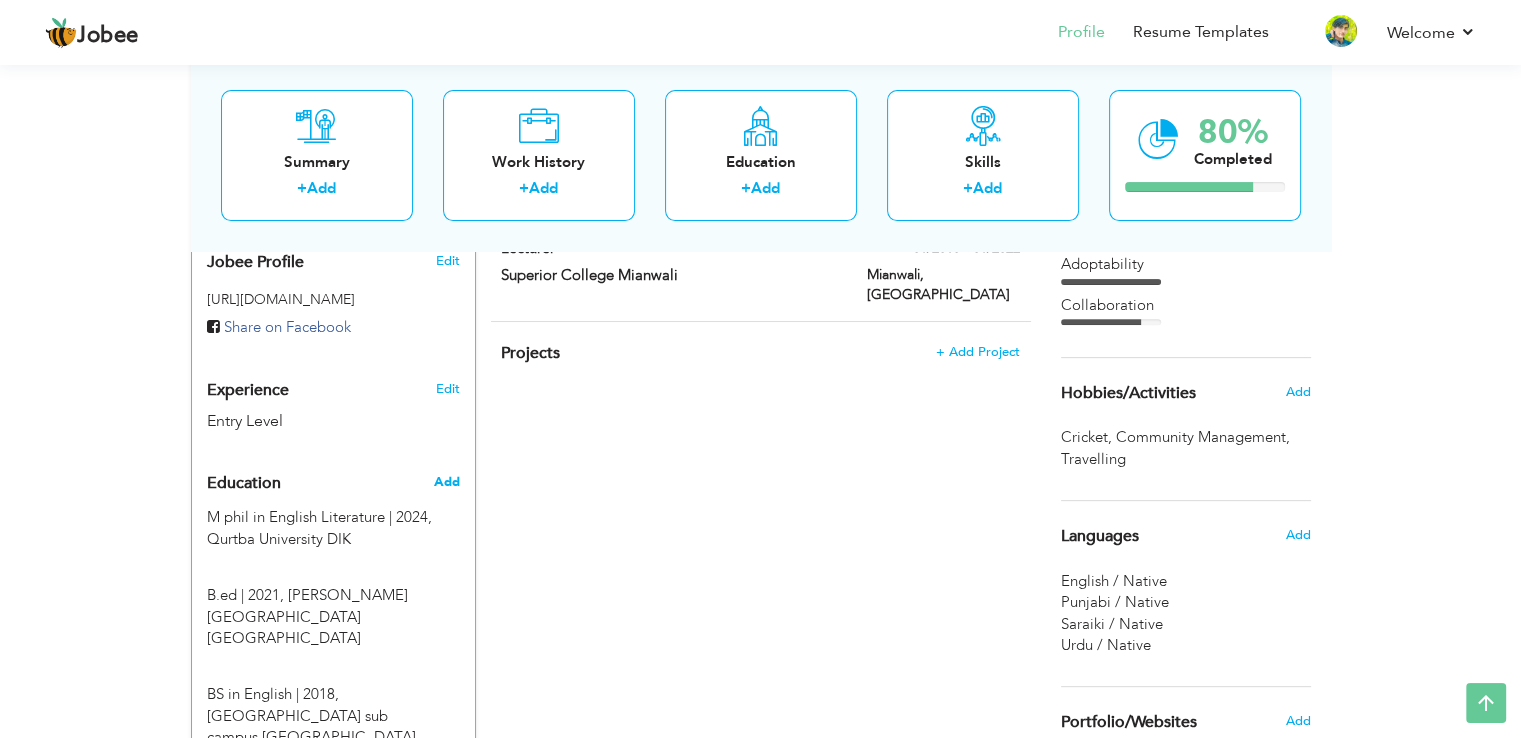 click on "Add" at bounding box center [446, 482] 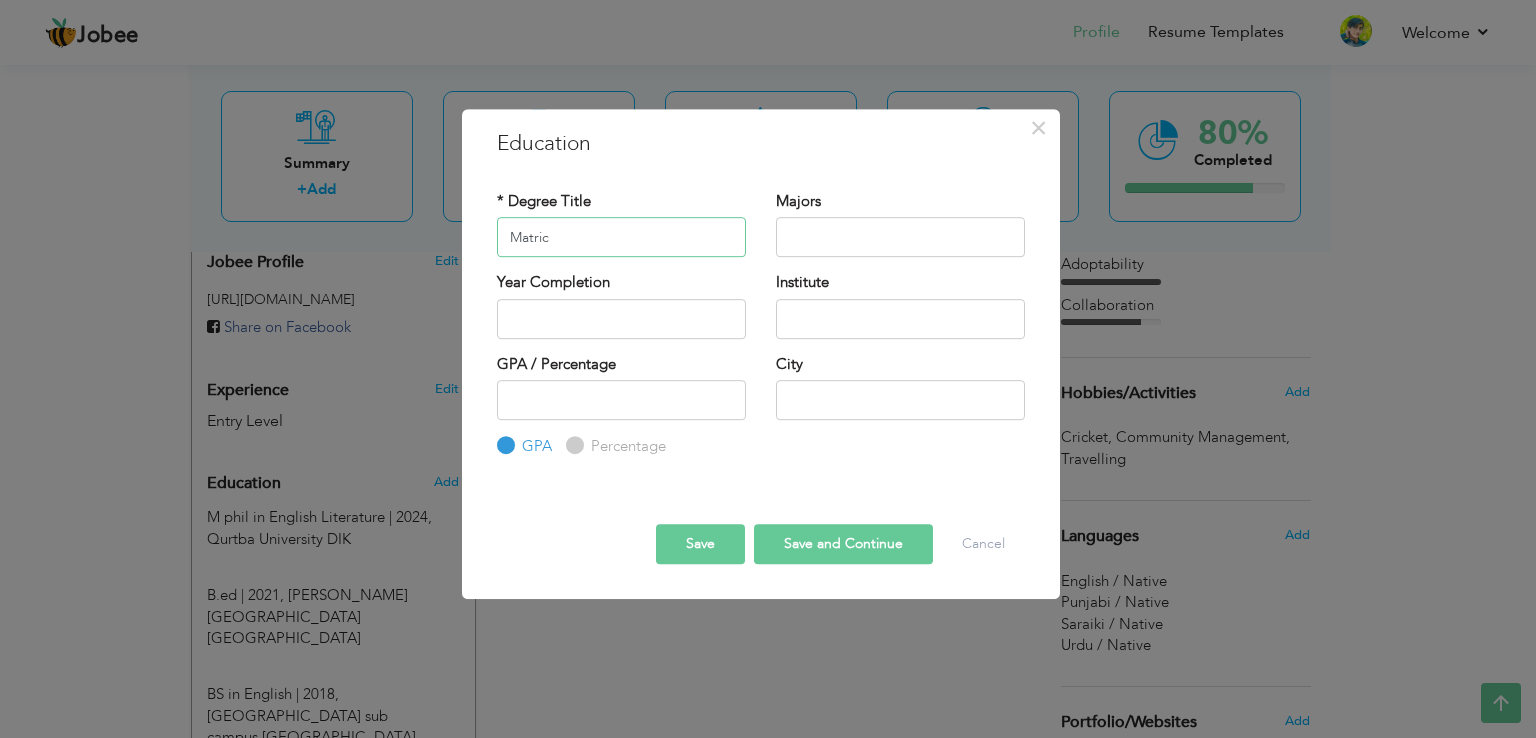 type on "Matric" 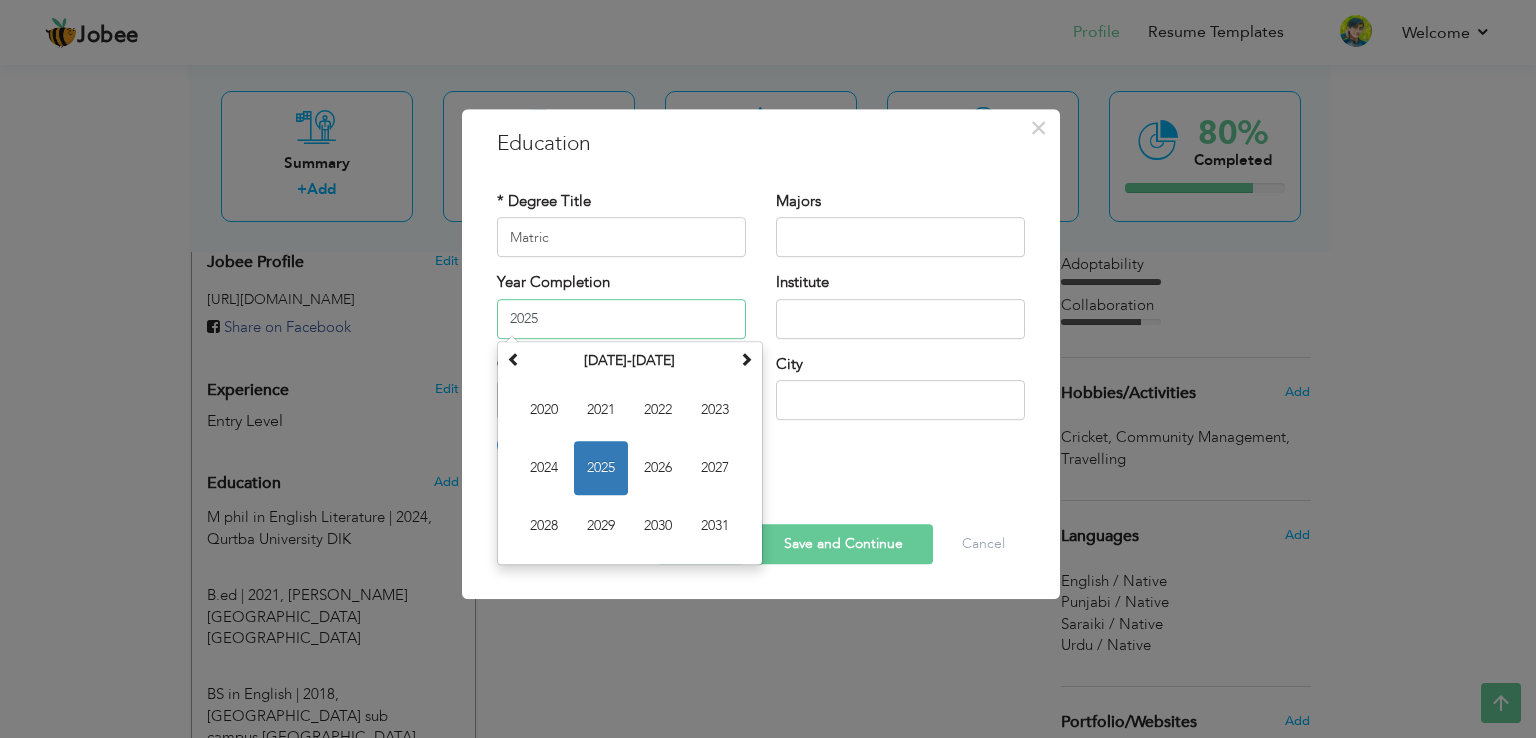 click on "2025" at bounding box center (621, 319) 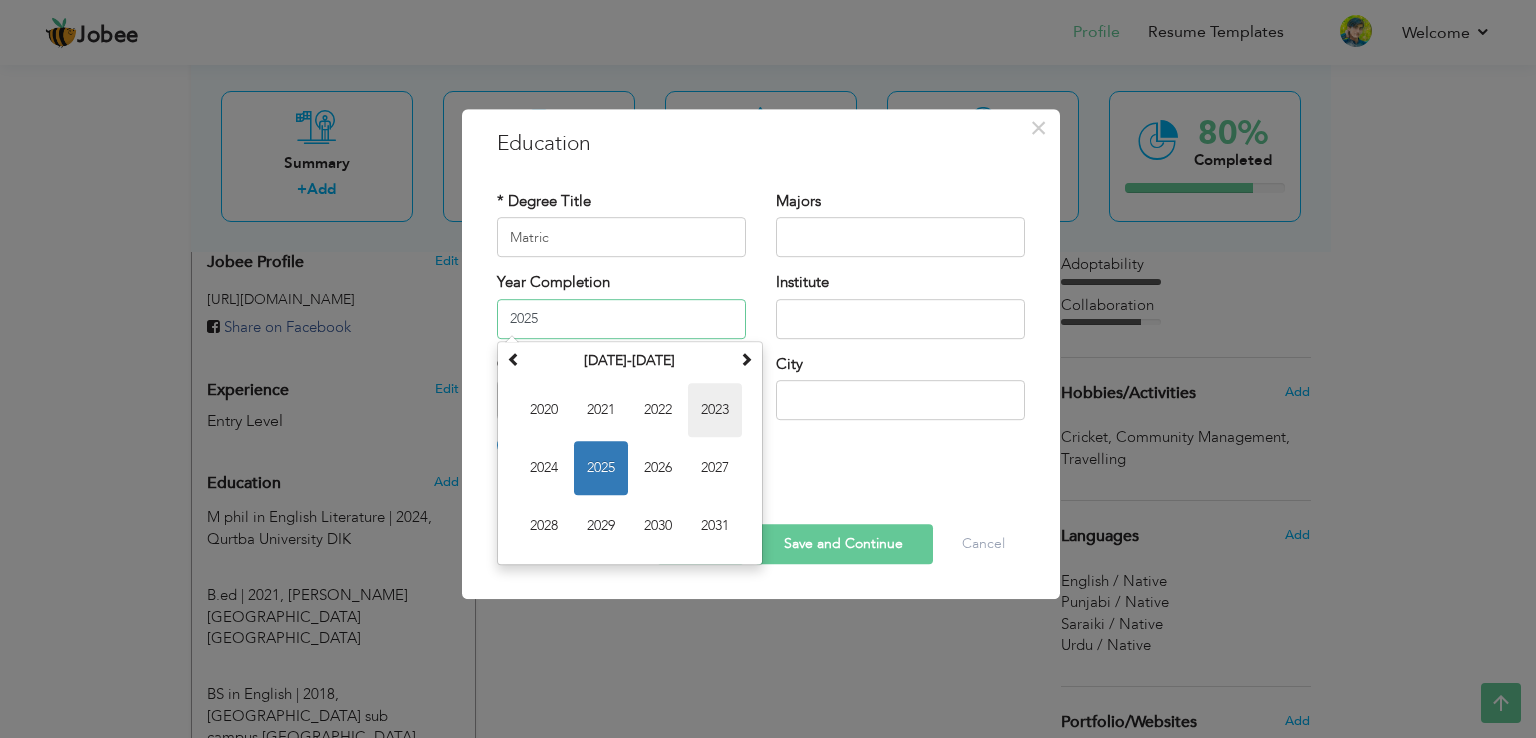 click on "2023" at bounding box center [715, 410] 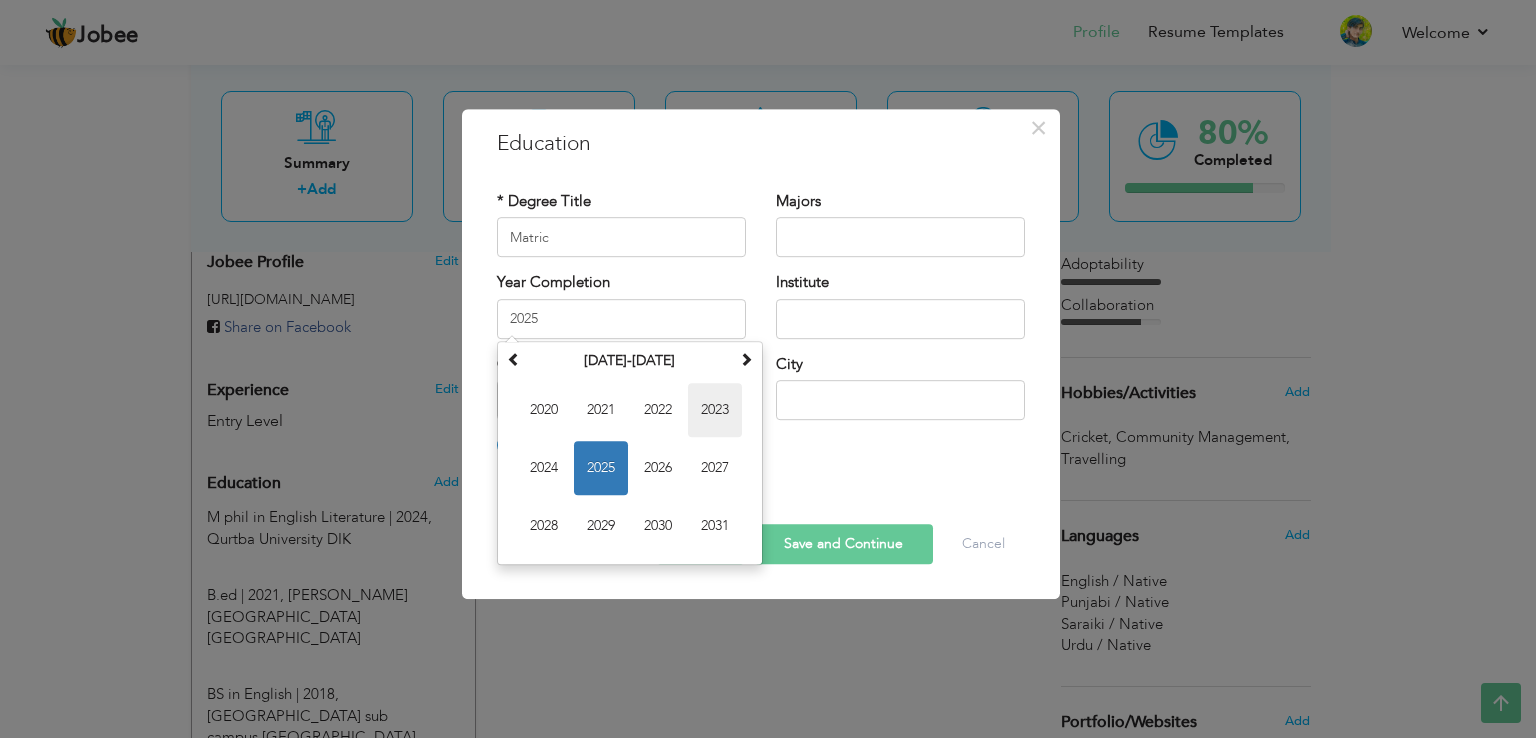 type on "2023" 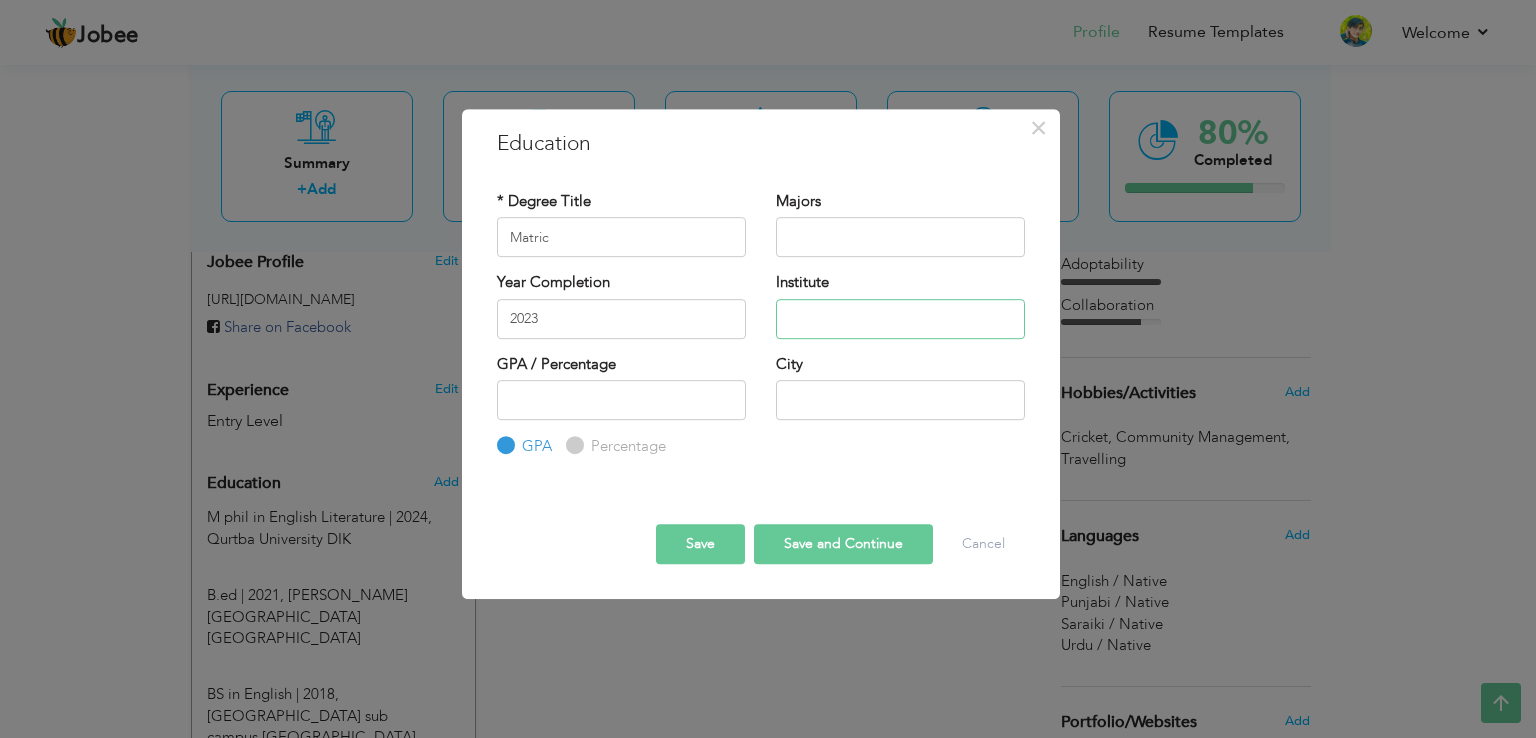 click at bounding box center [900, 319] 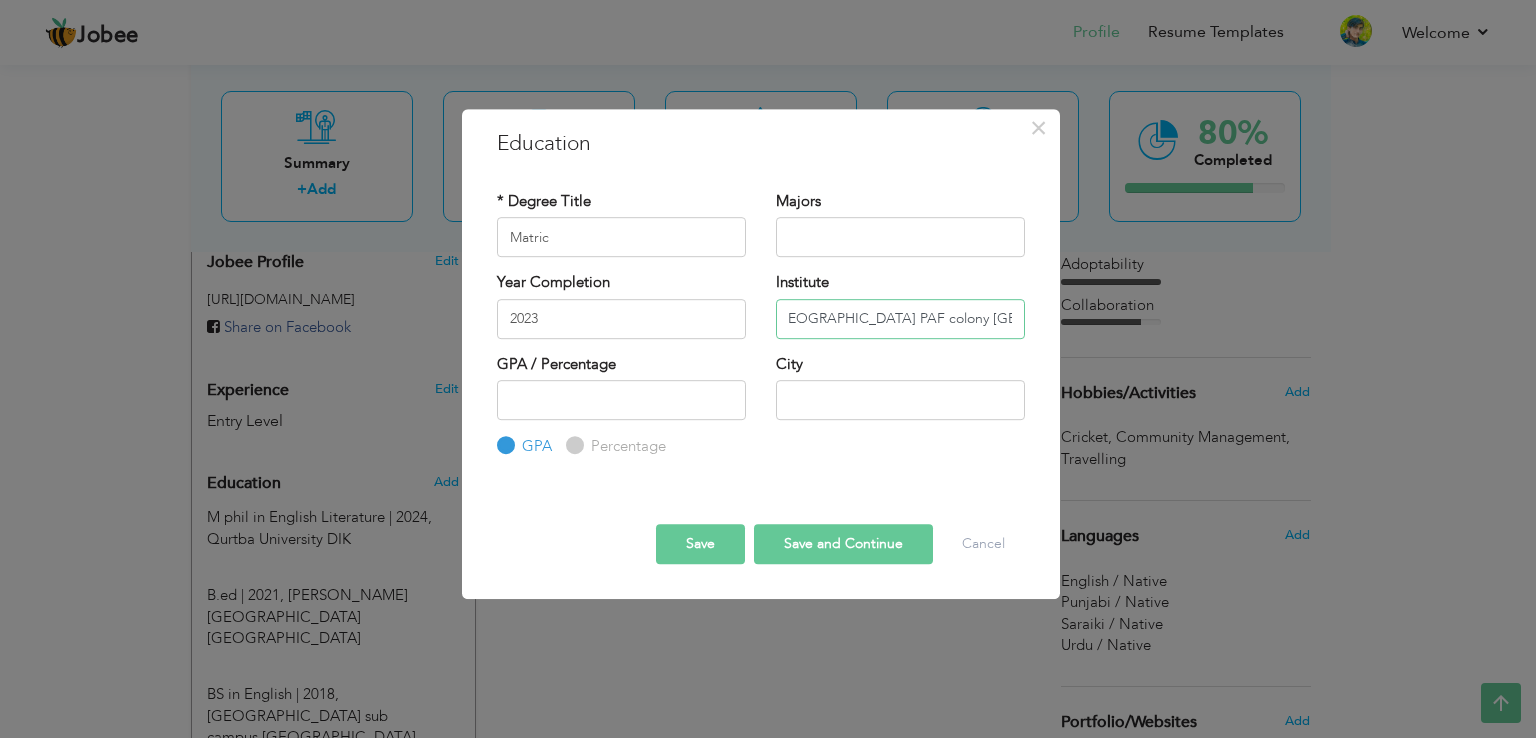 scroll, scrollTop: 0, scrollLeft: 20, axis: horizontal 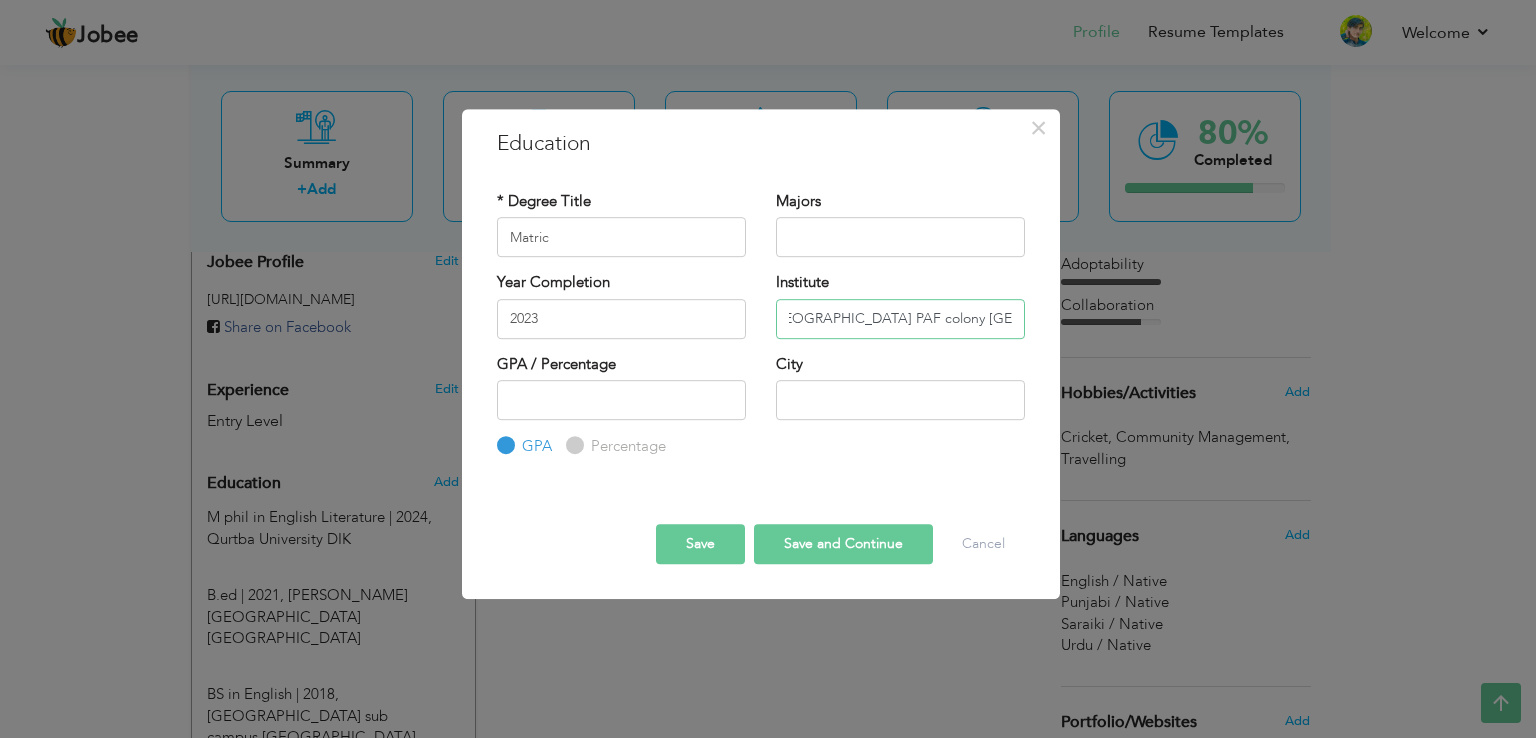 type on "[GEOGRAPHIC_DATA] PAF colony [GEOGRAPHIC_DATA]" 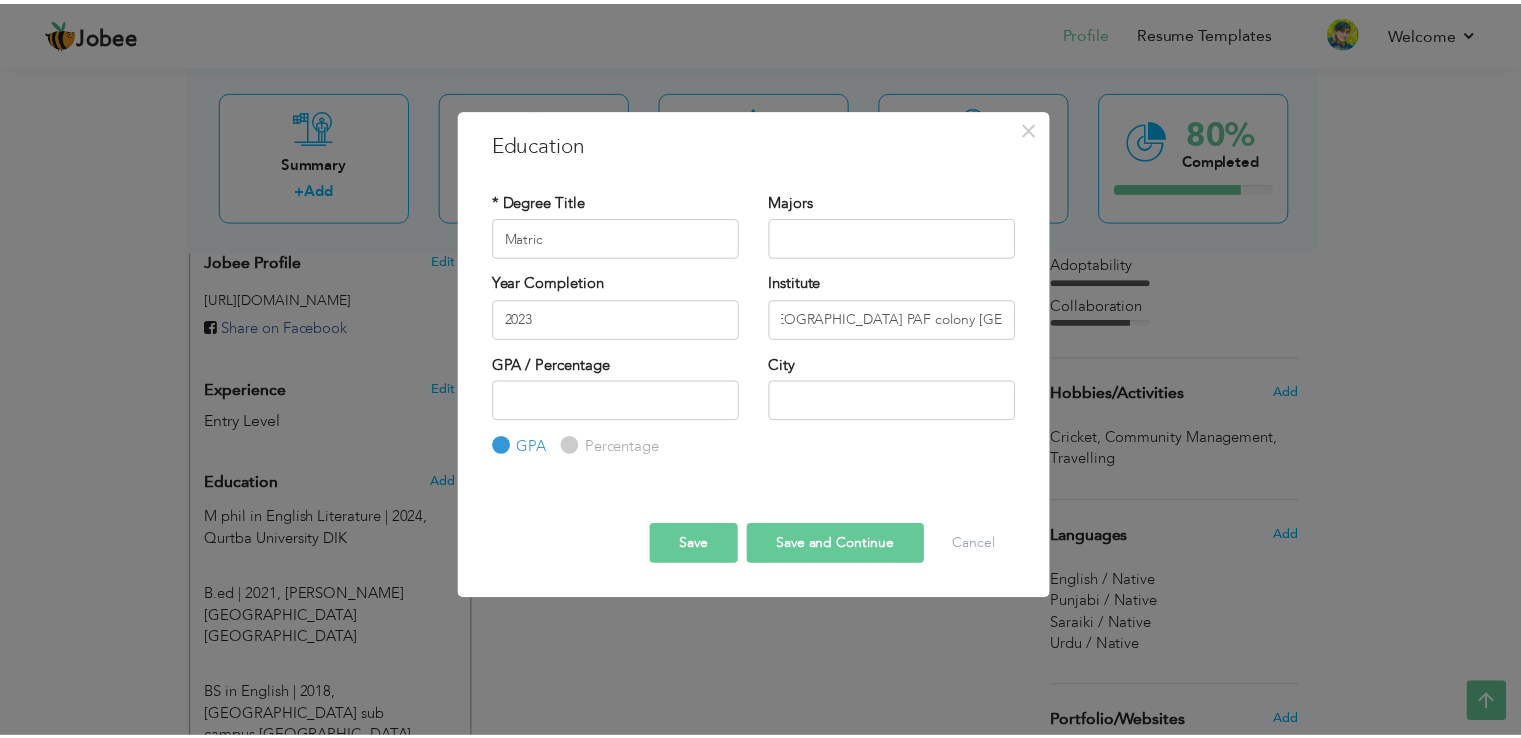 scroll, scrollTop: 0, scrollLeft: 0, axis: both 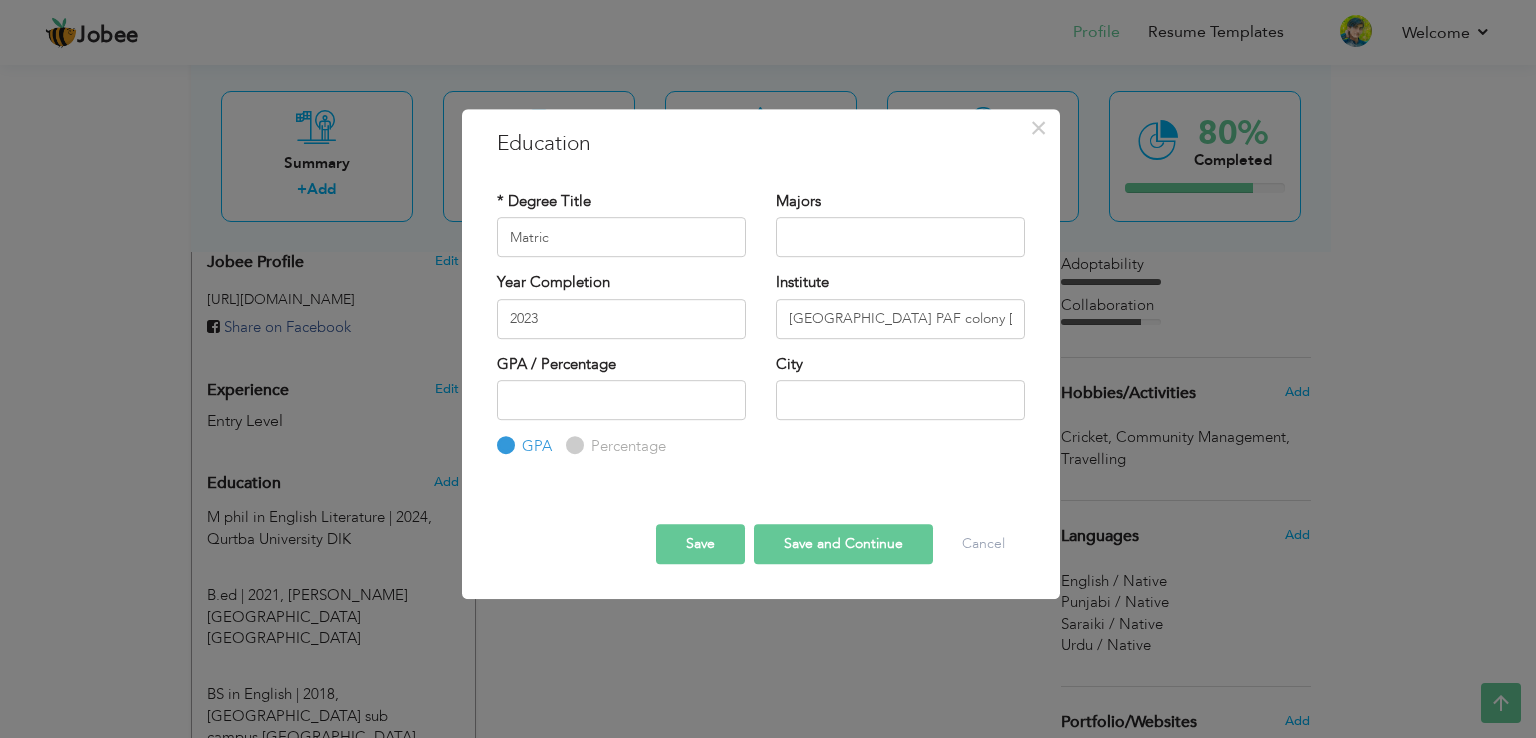 click on "Percentage" at bounding box center [572, 446] 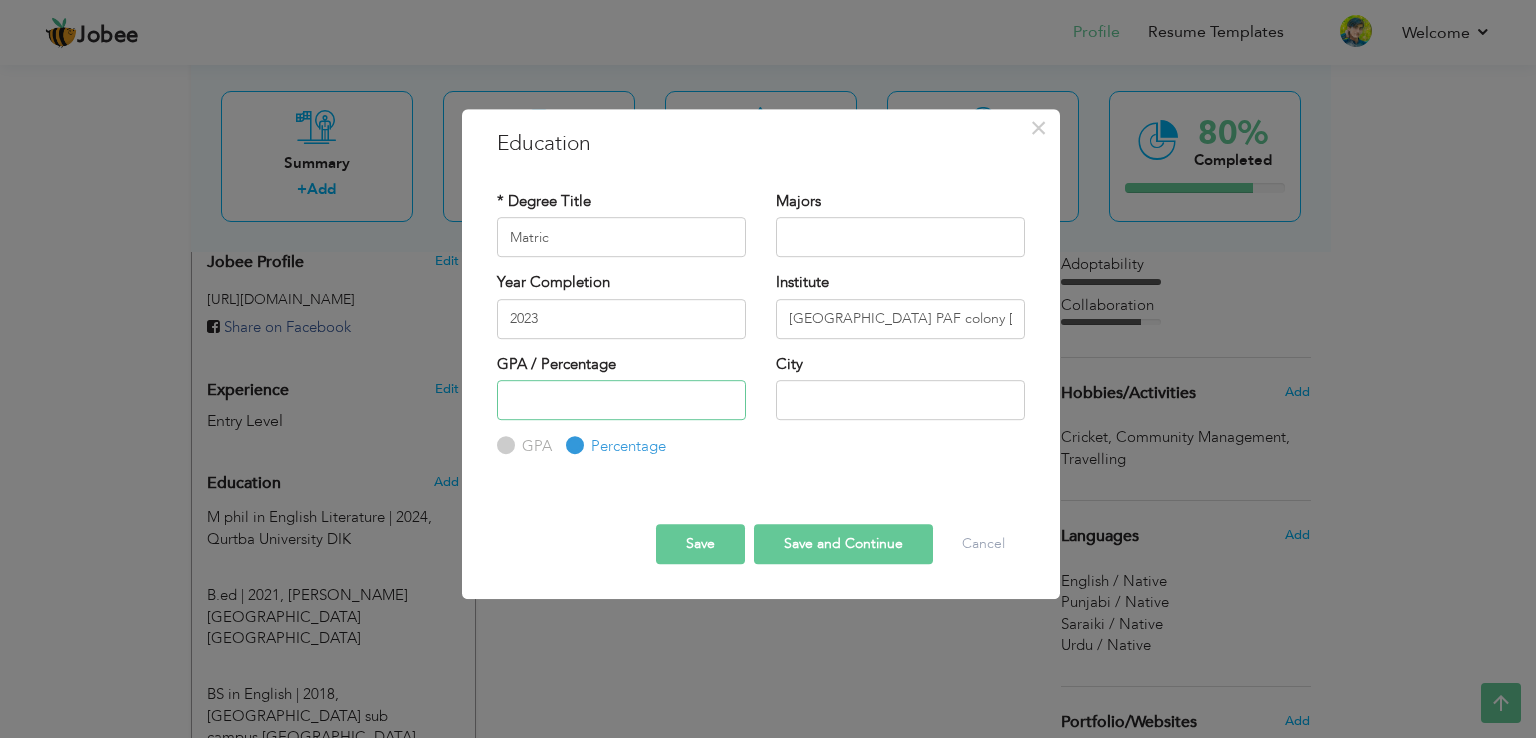 click at bounding box center [621, 400] 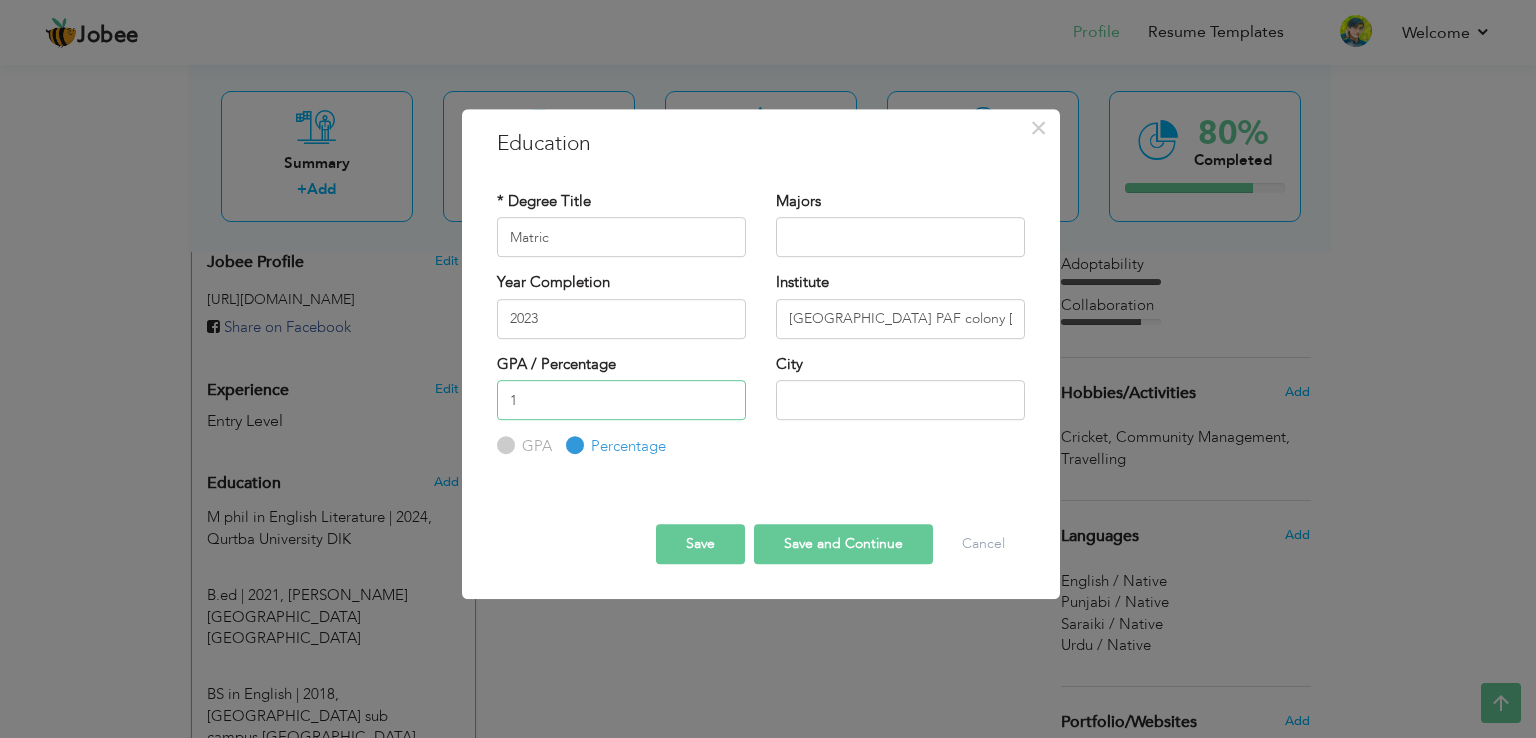 click on "1" at bounding box center [621, 400] 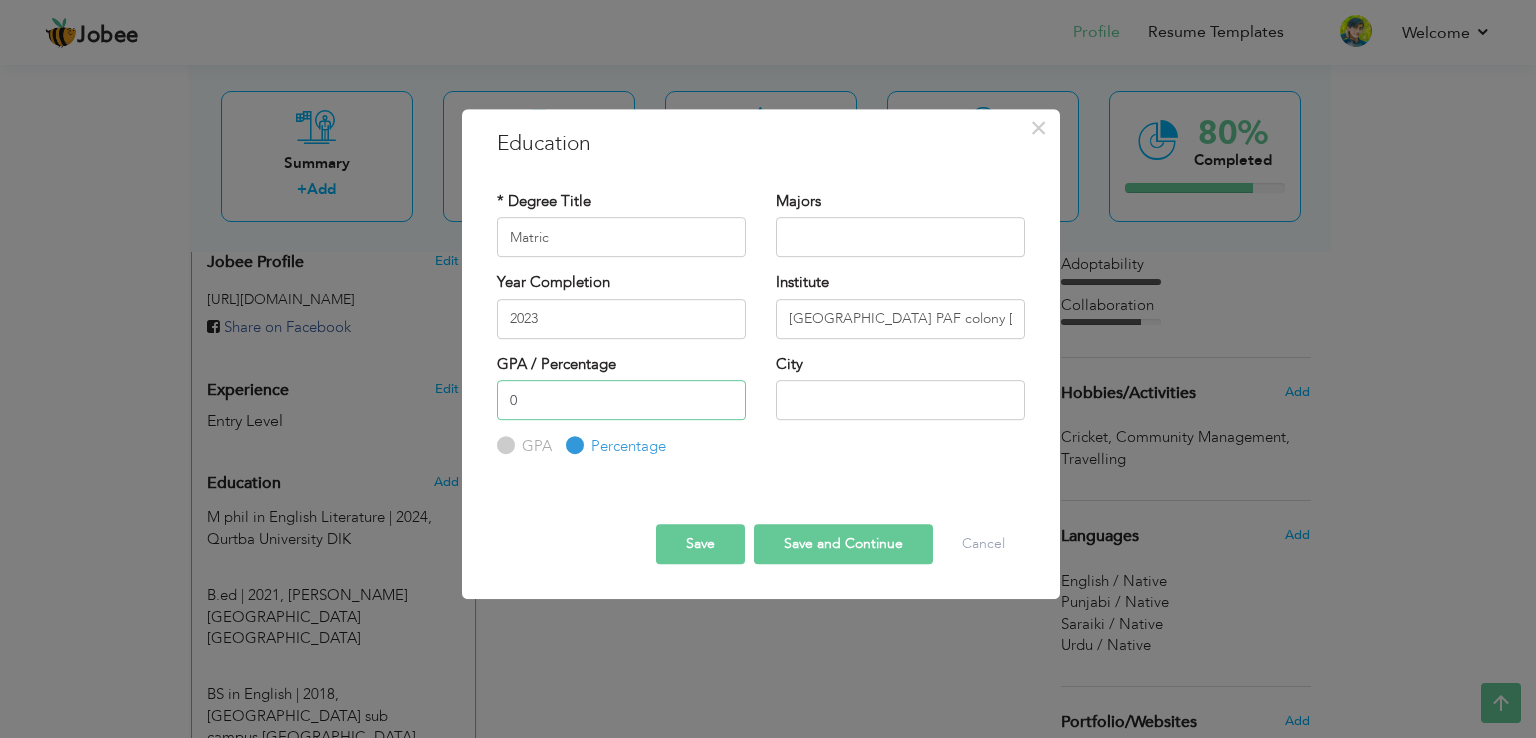 click on "0" at bounding box center [621, 400] 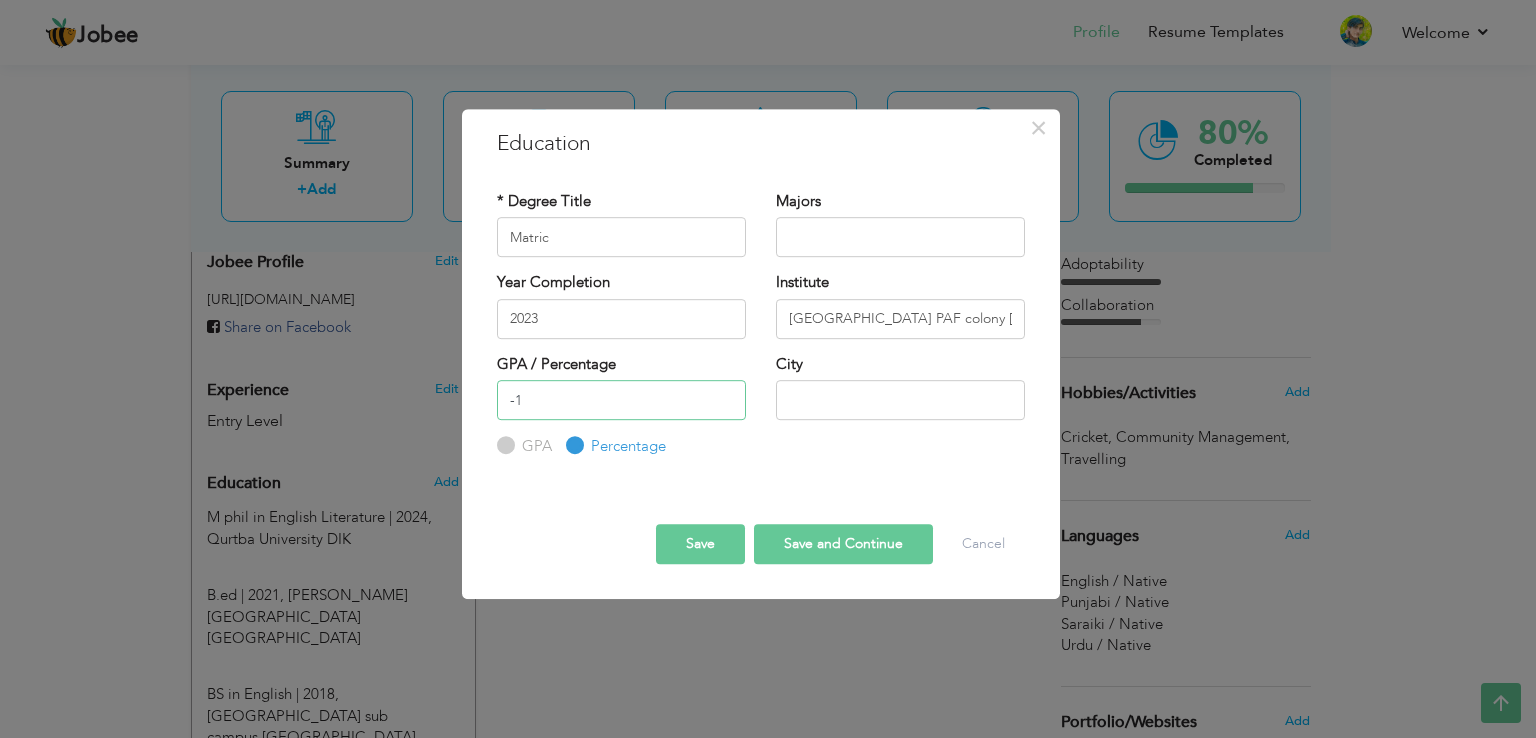 click on "-1" at bounding box center [621, 400] 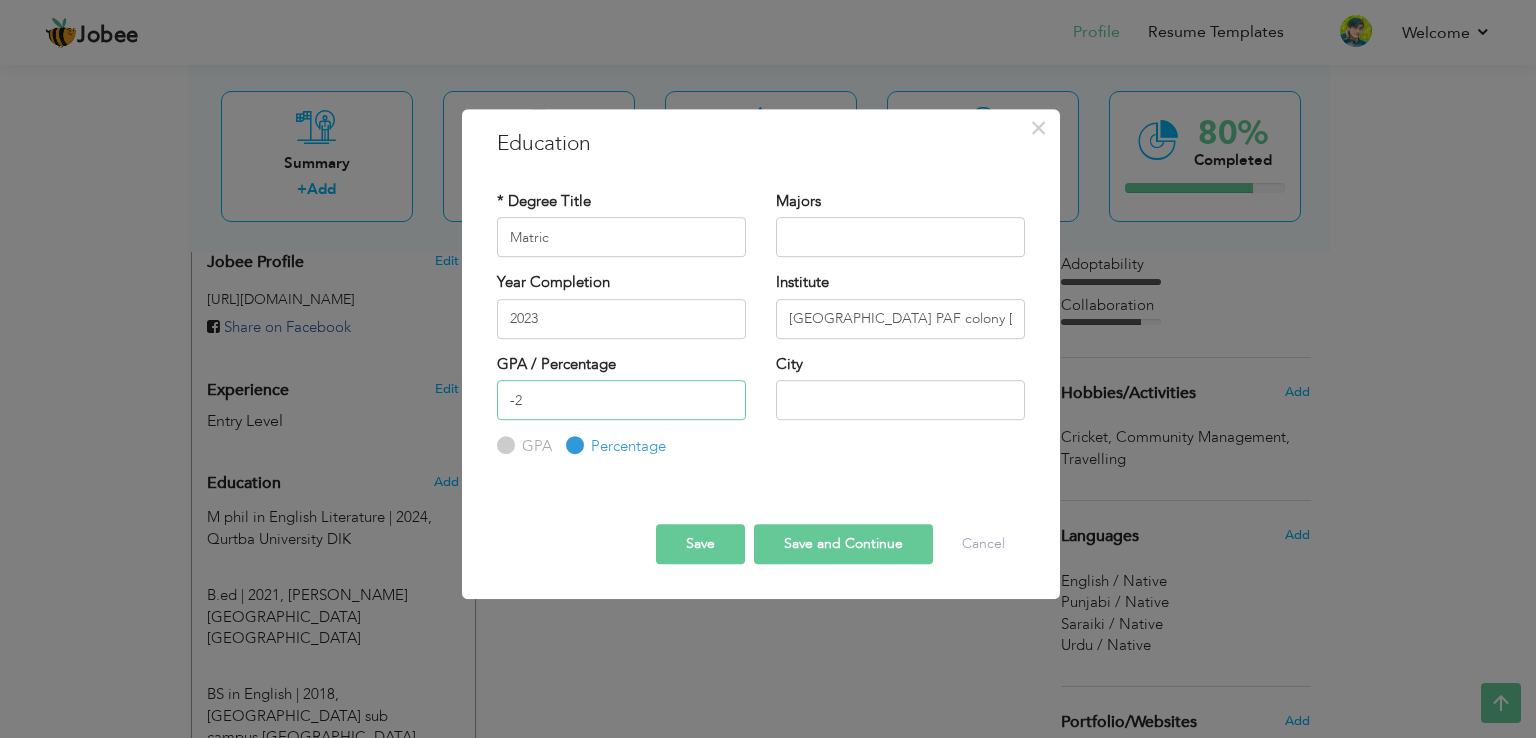 click on "-2" at bounding box center [621, 400] 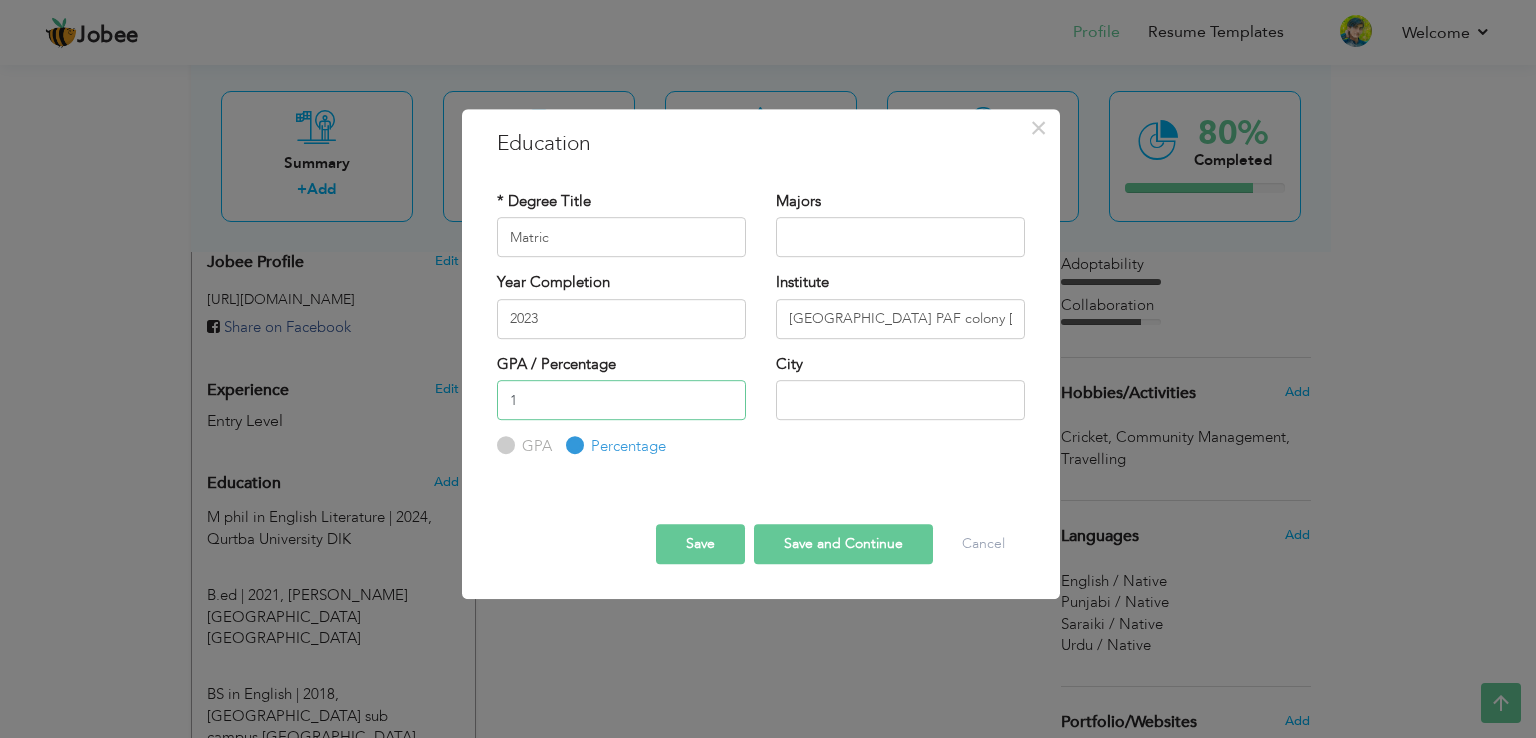 click on "1" at bounding box center (621, 400) 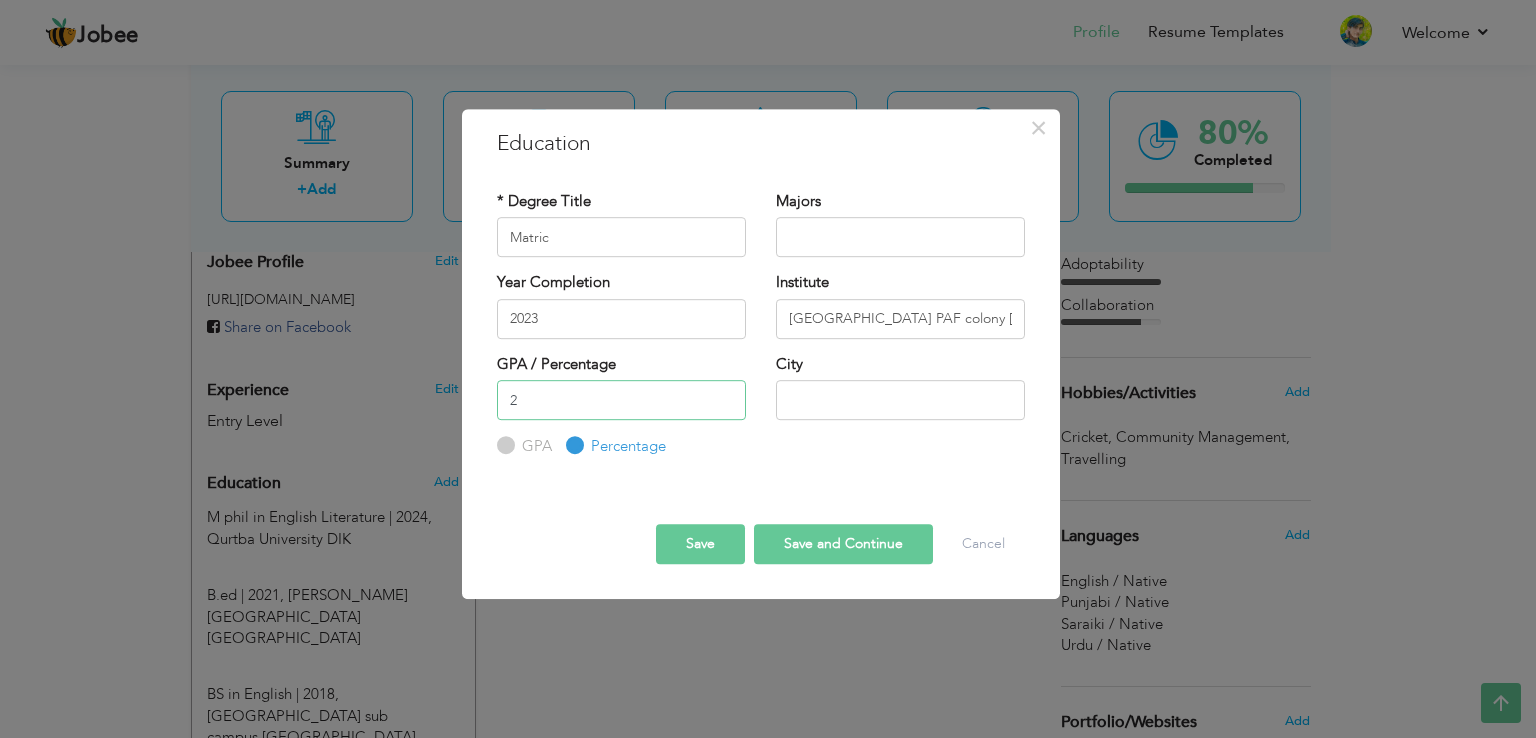 click on "2" at bounding box center [621, 400] 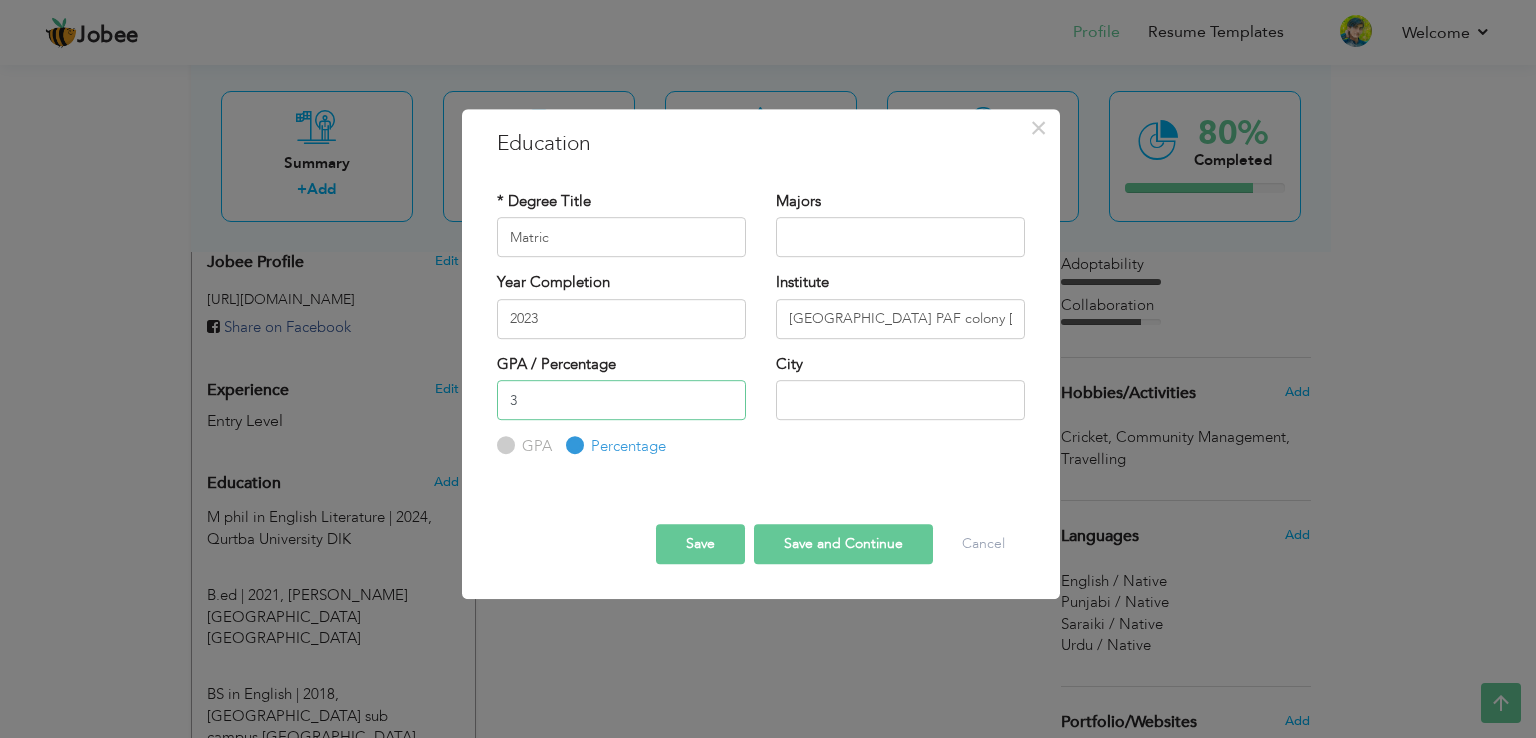 click on "3" at bounding box center [621, 400] 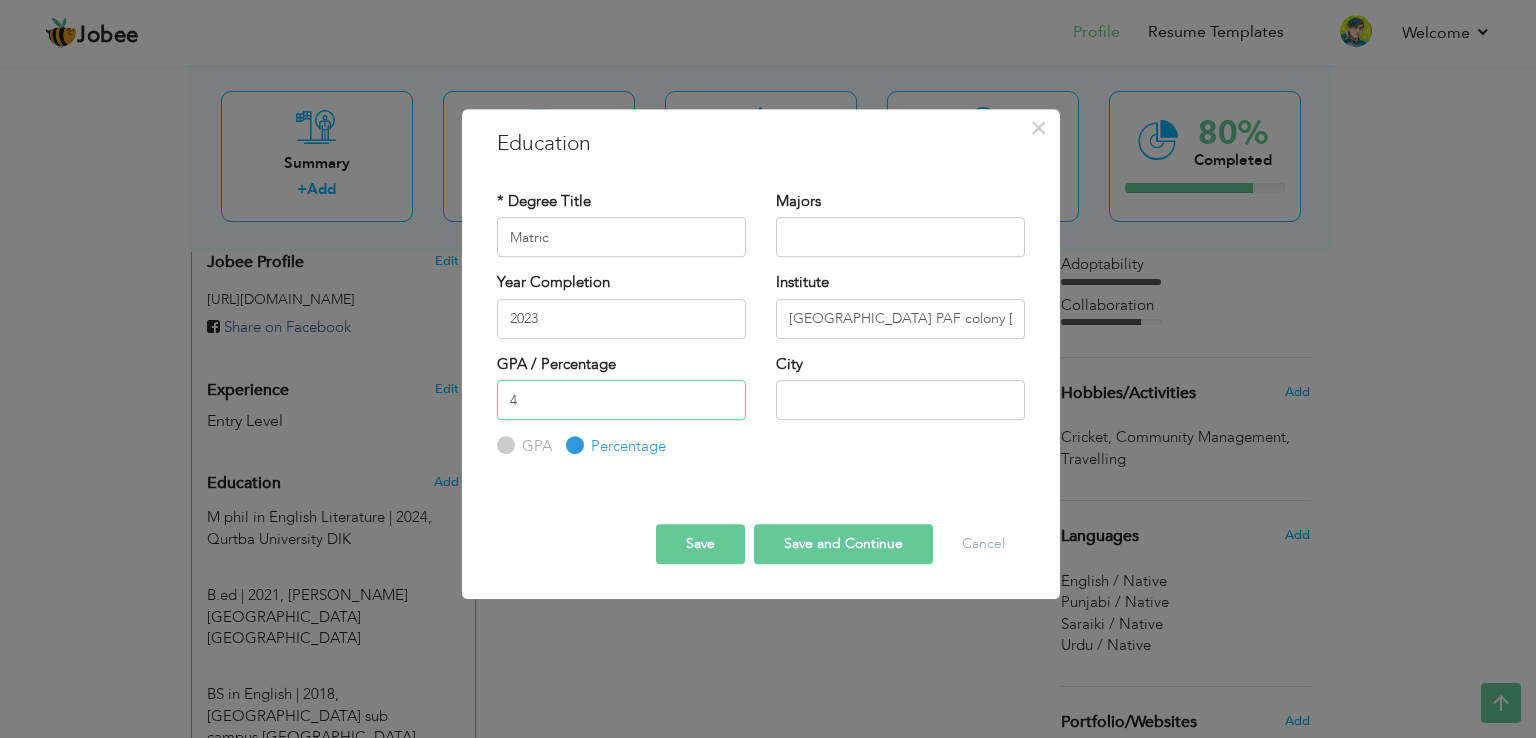 click on "4" at bounding box center [621, 400] 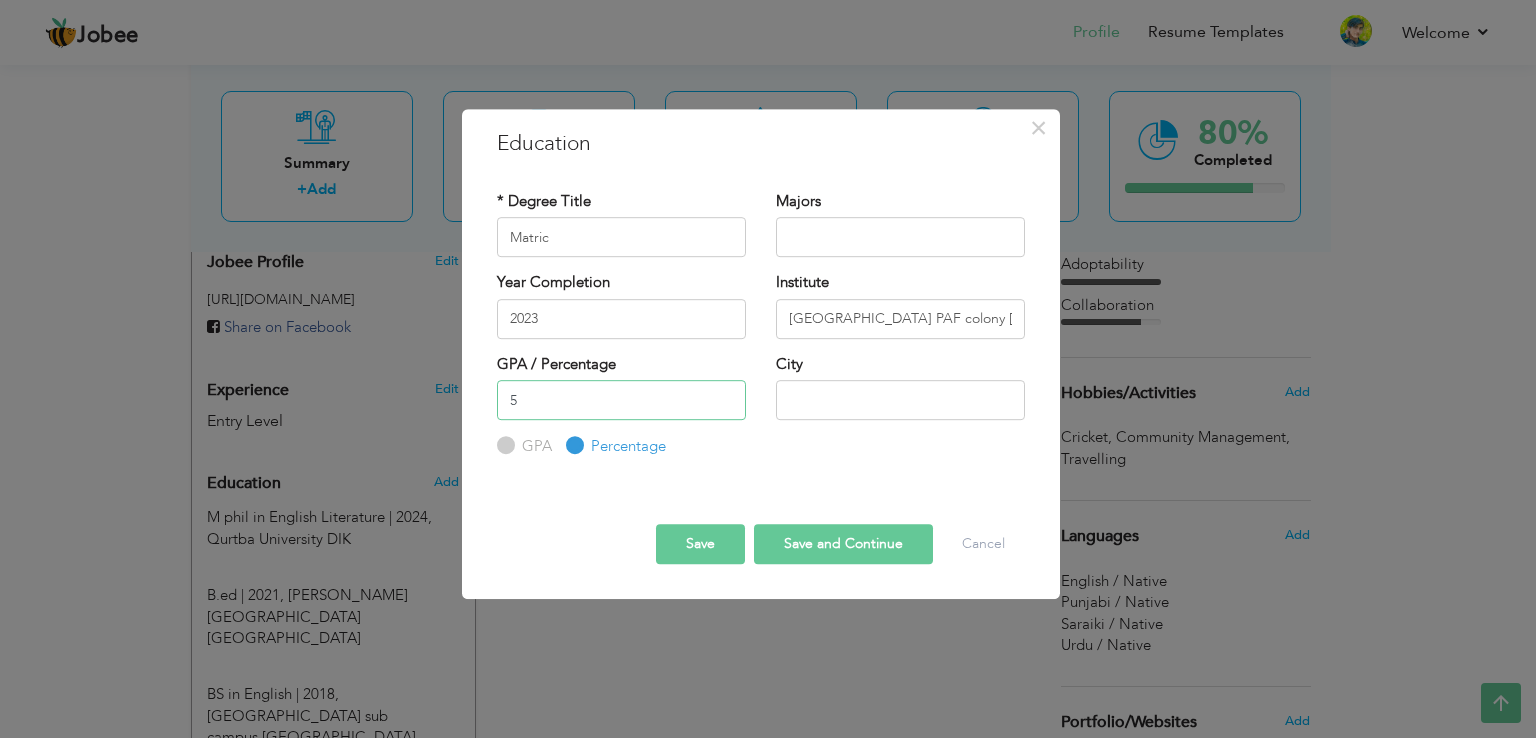 click on "5" at bounding box center (621, 400) 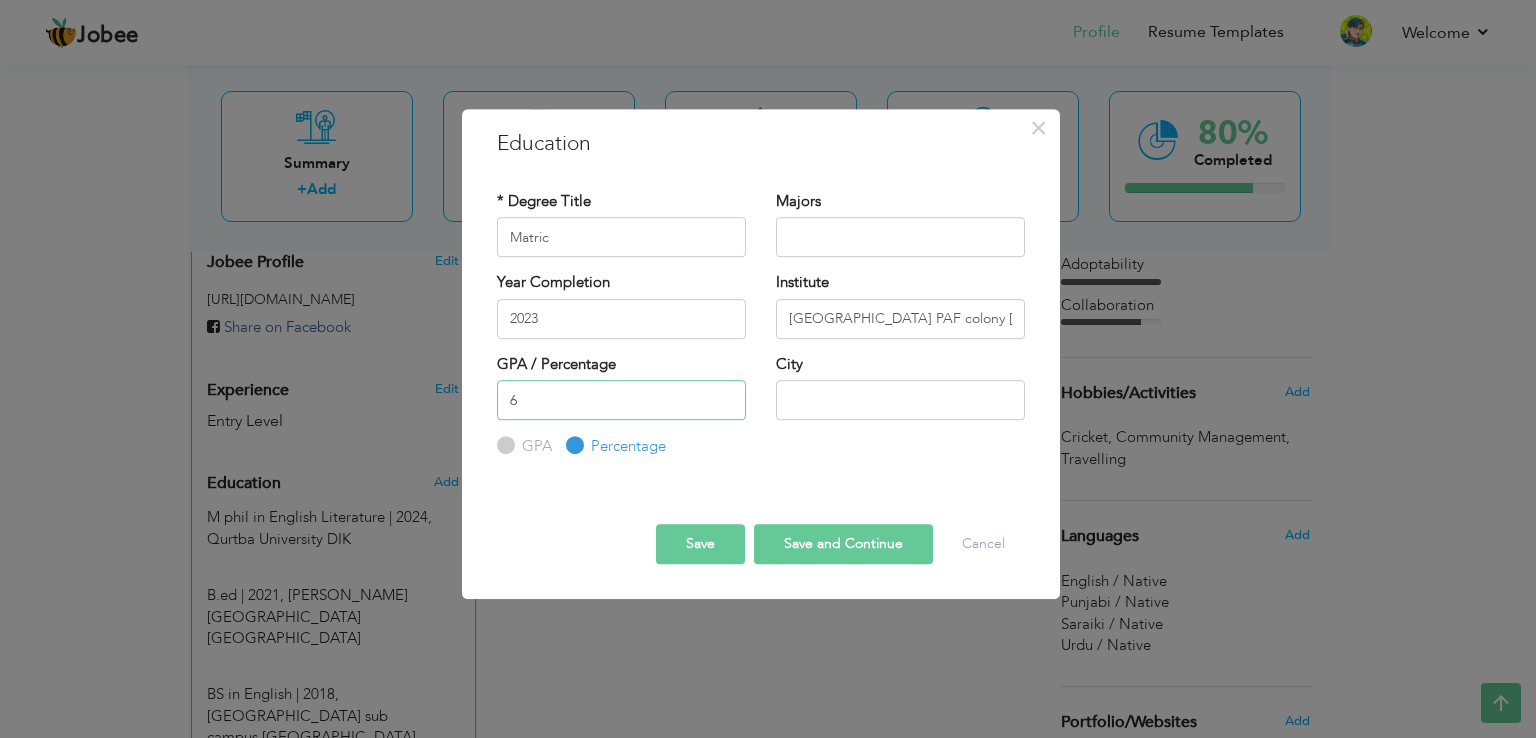click on "6" at bounding box center [621, 400] 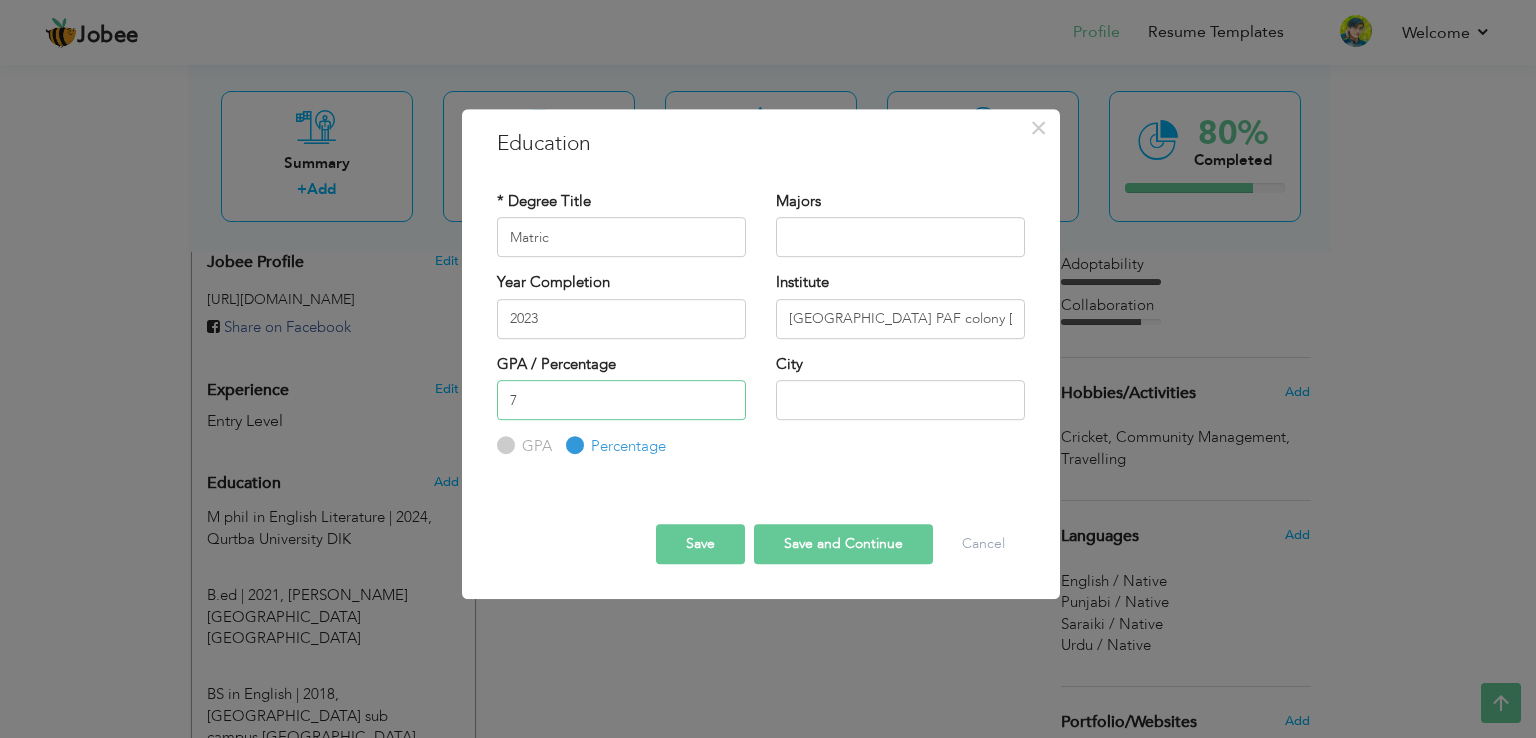 click on "7" at bounding box center [621, 400] 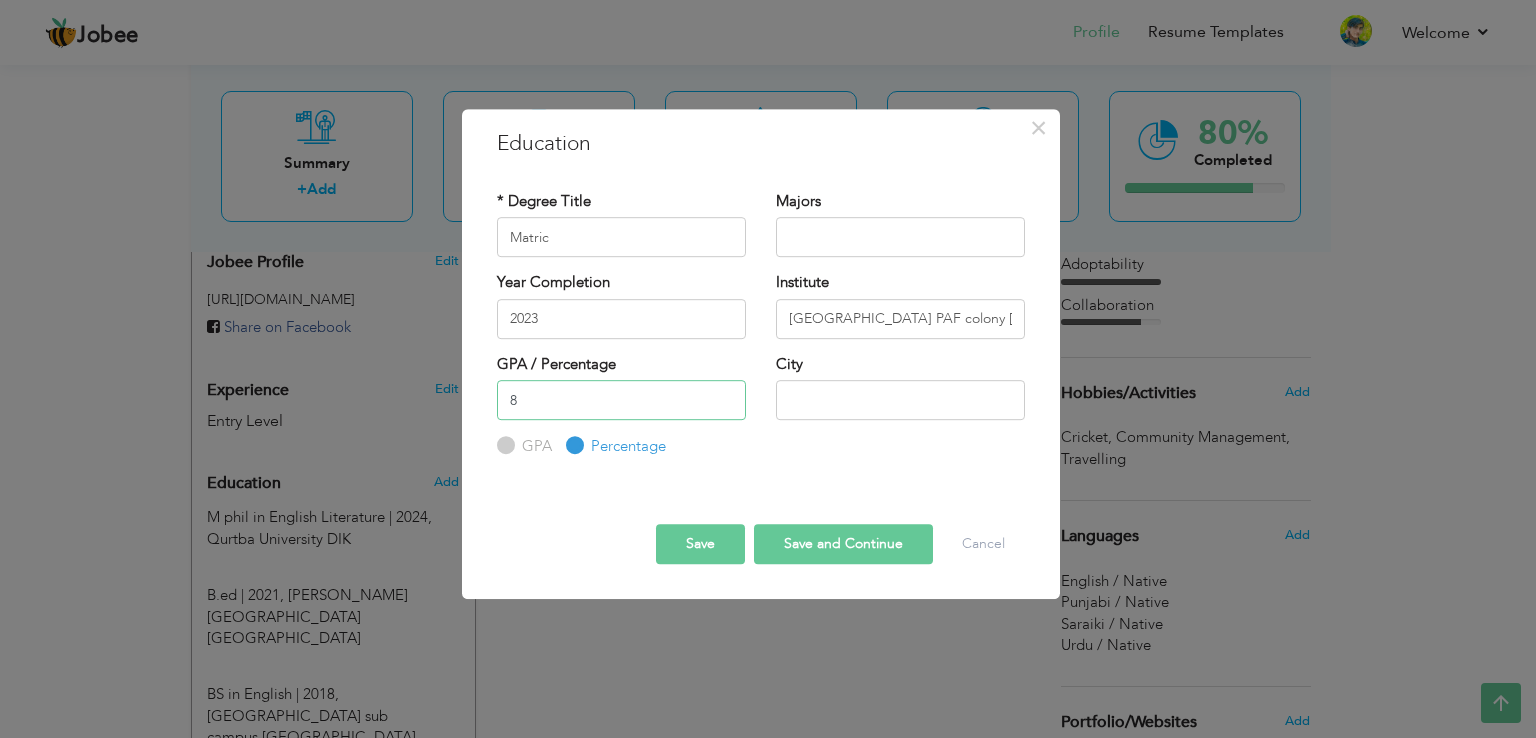 click on "8" at bounding box center (621, 400) 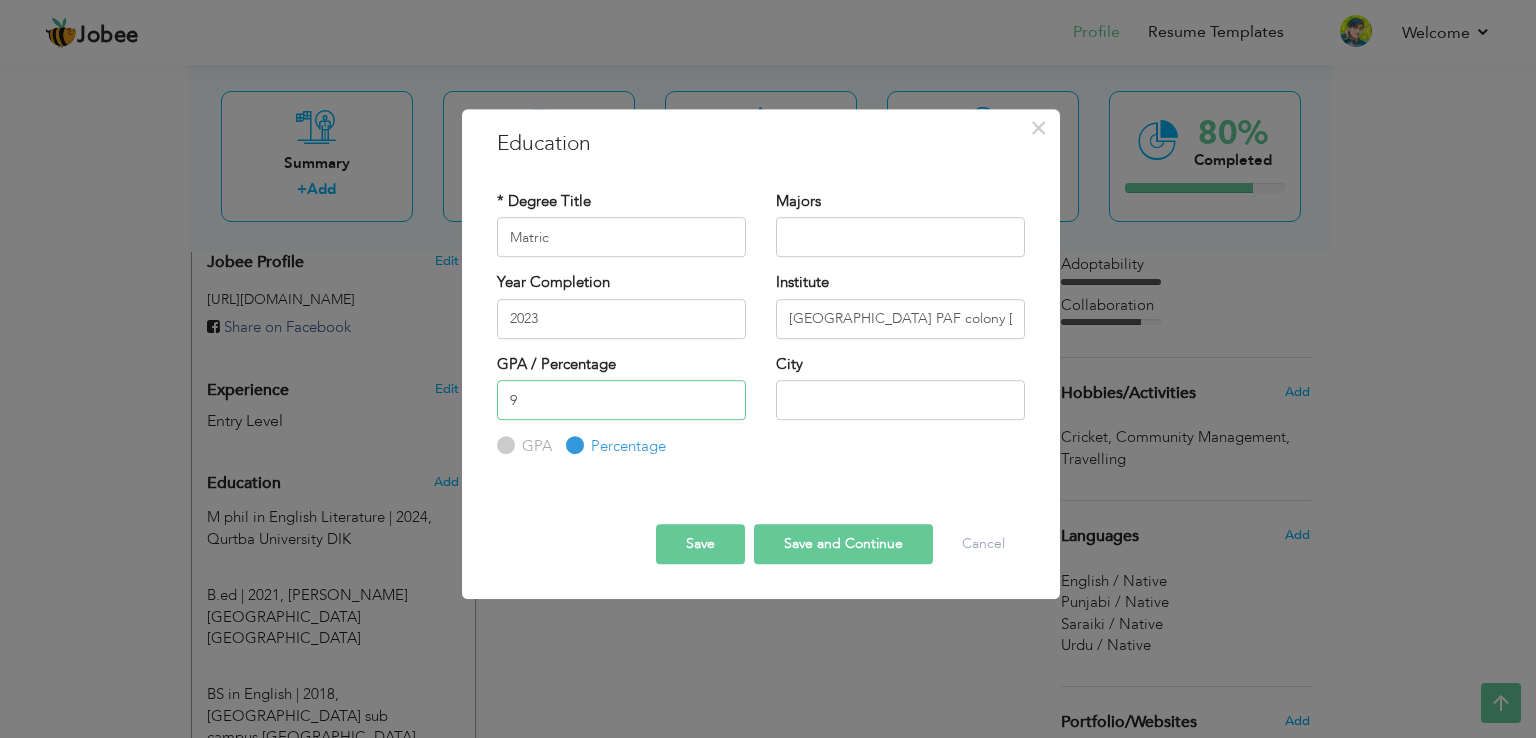 type on "9" 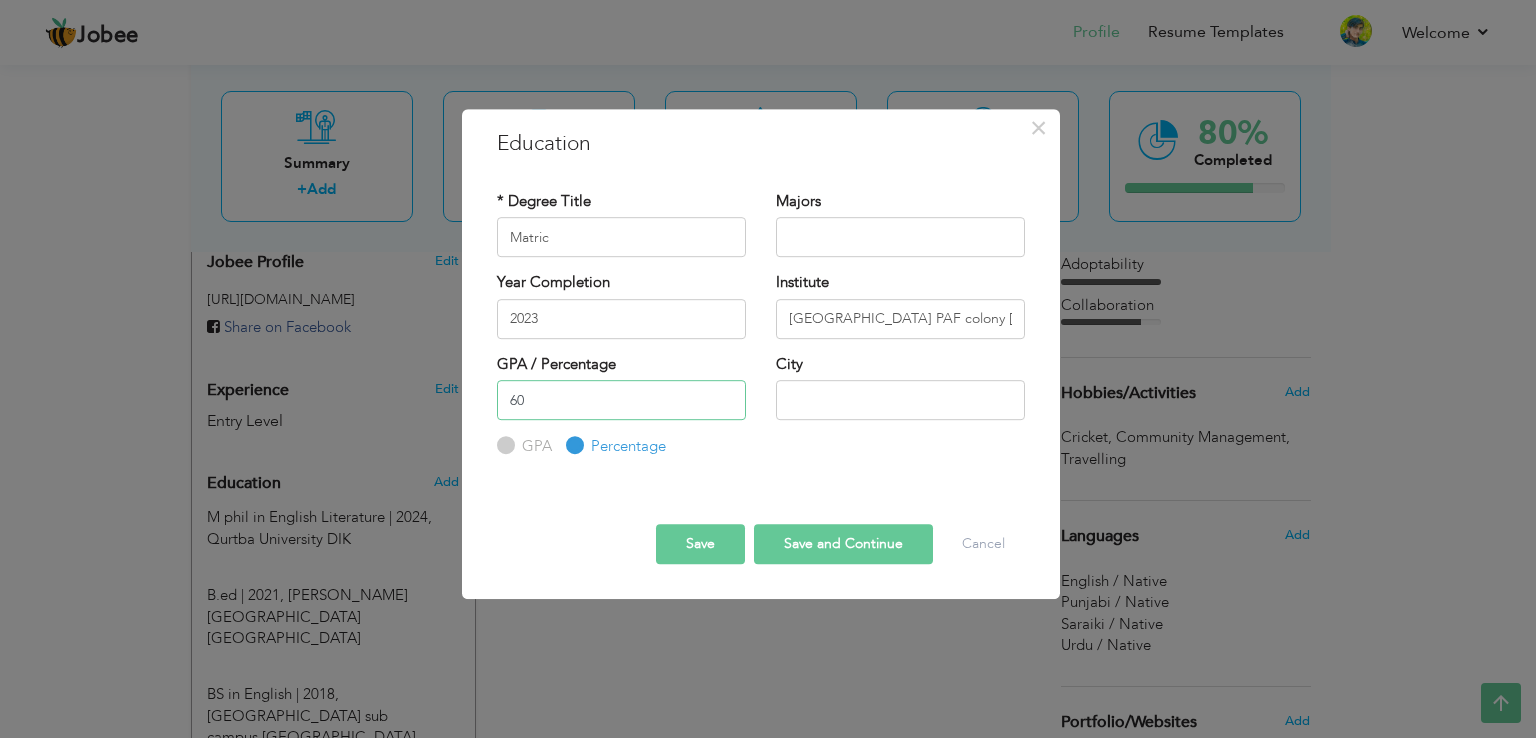 type on "60" 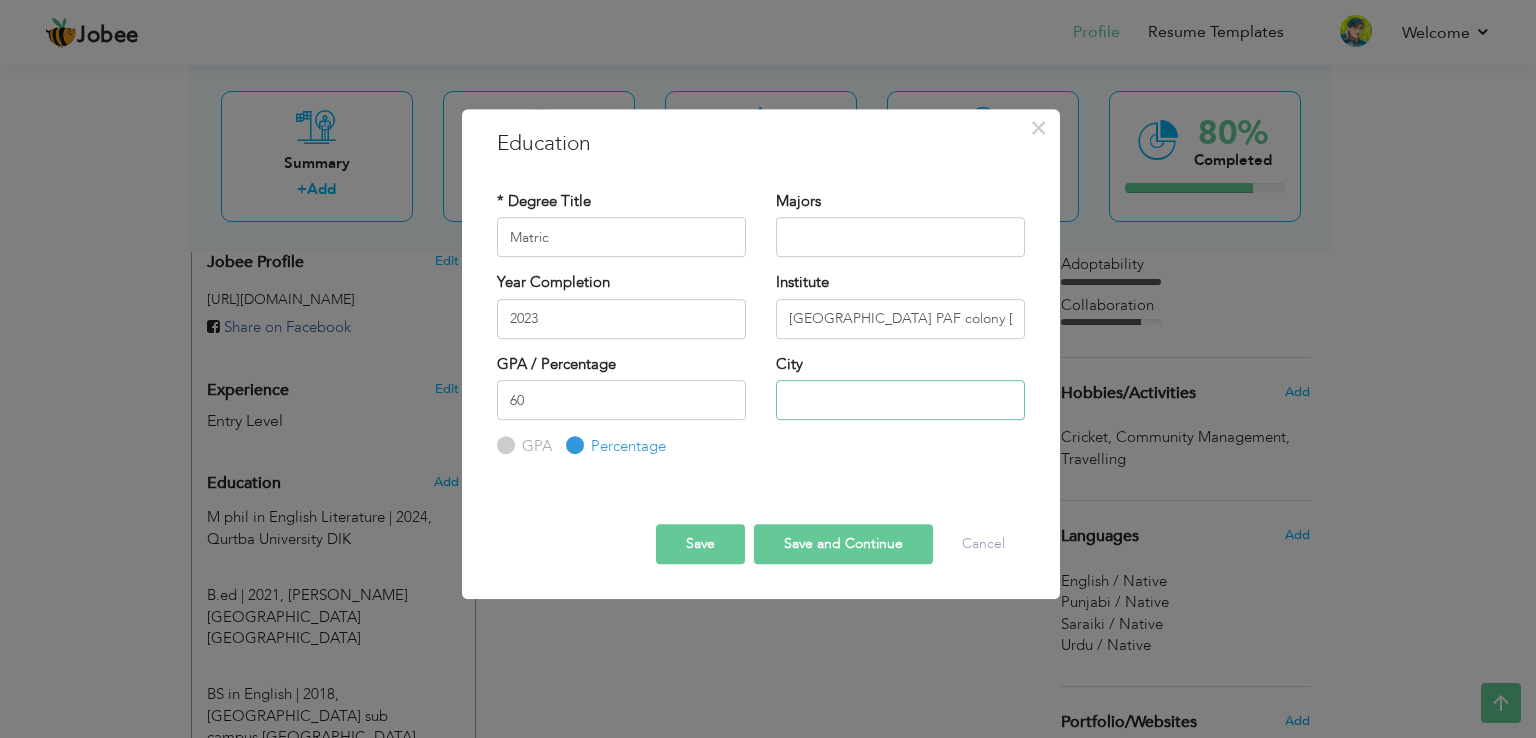 click at bounding box center (900, 400) 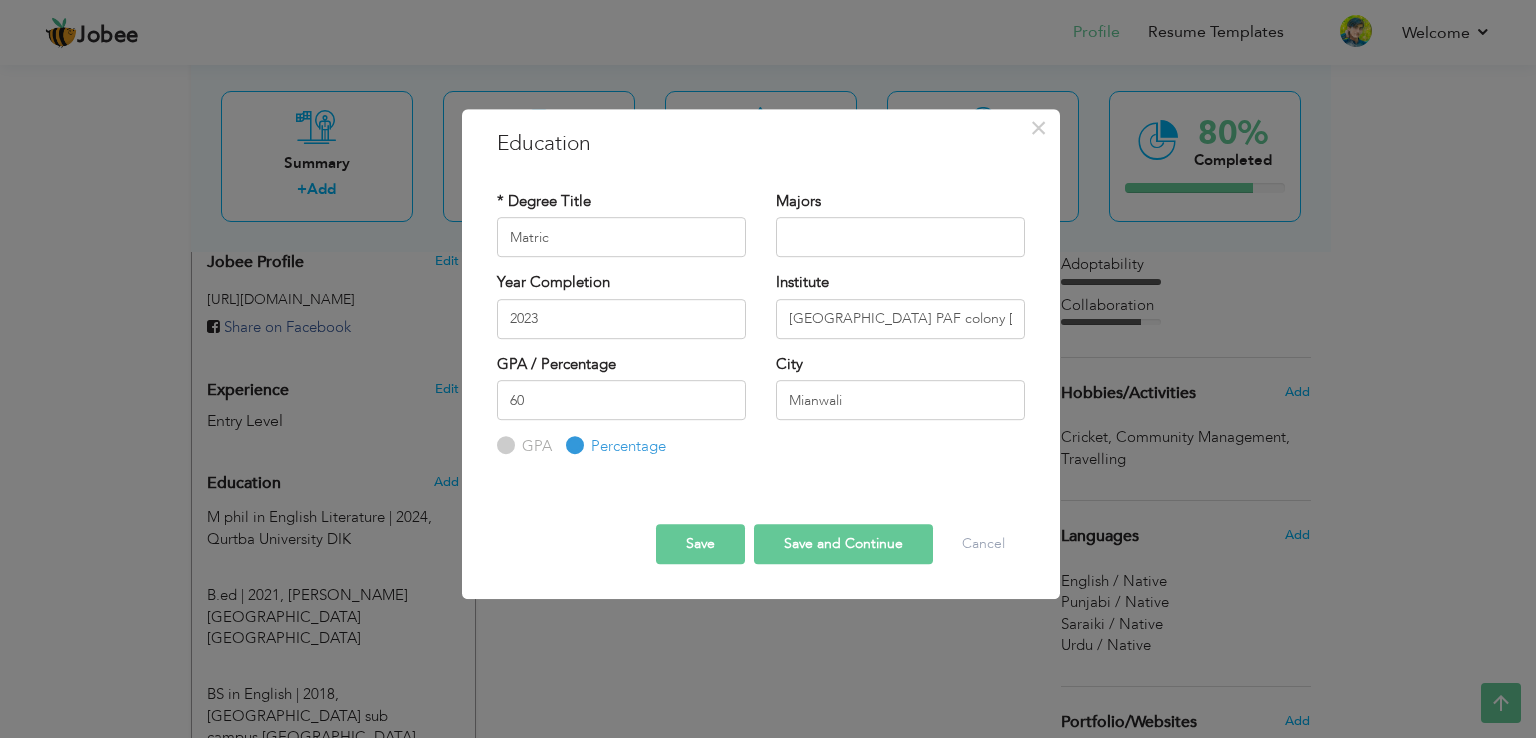 click on "Save and Continue" at bounding box center (843, 544) 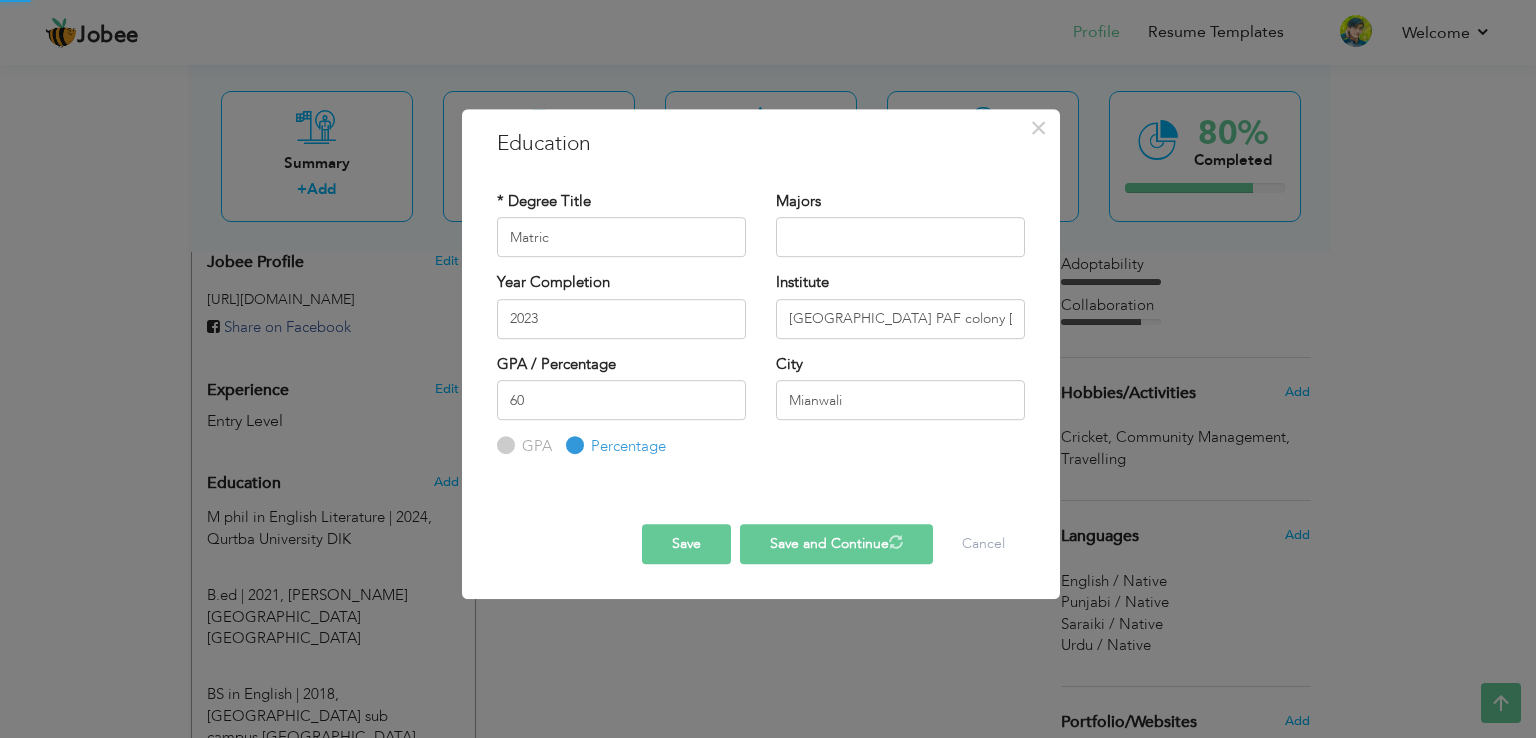 type 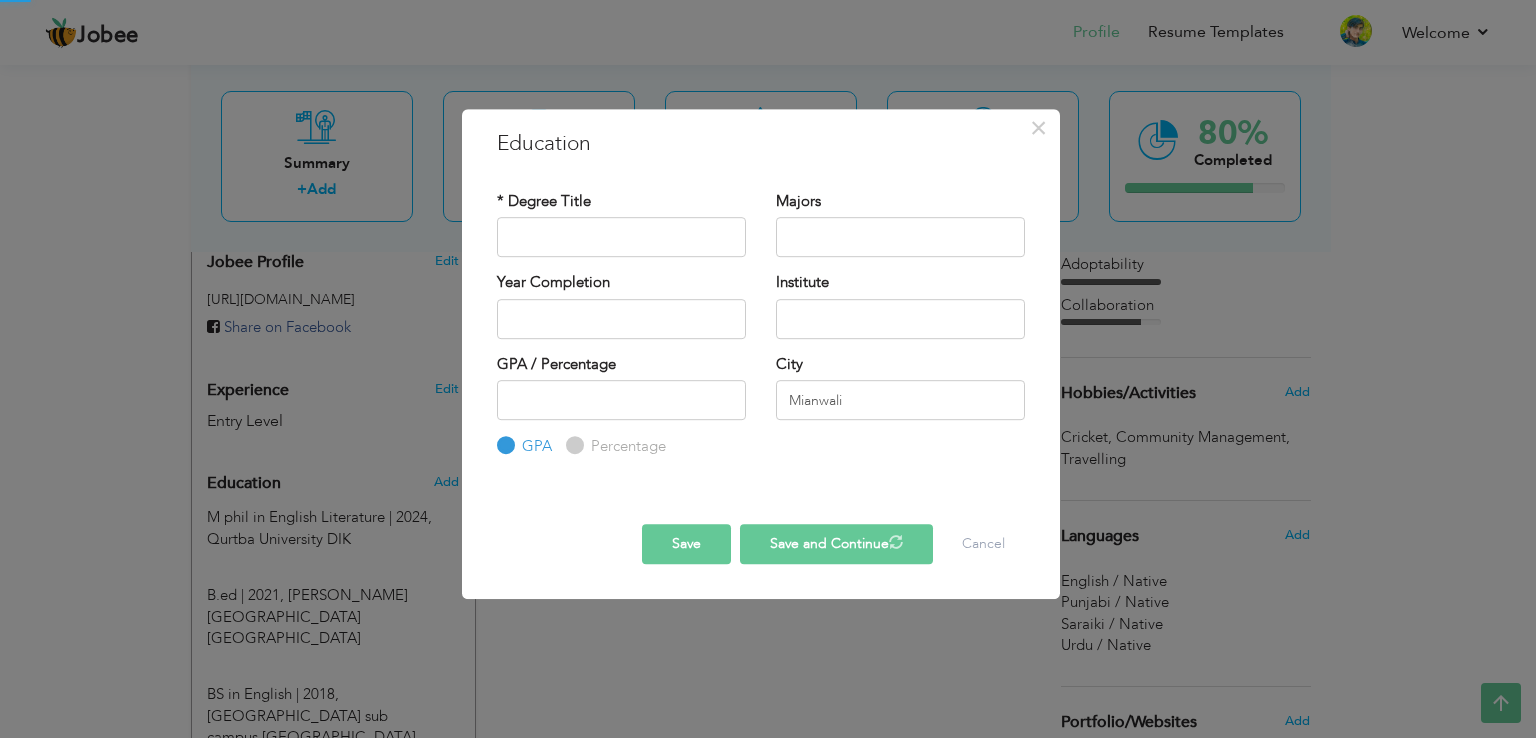 type 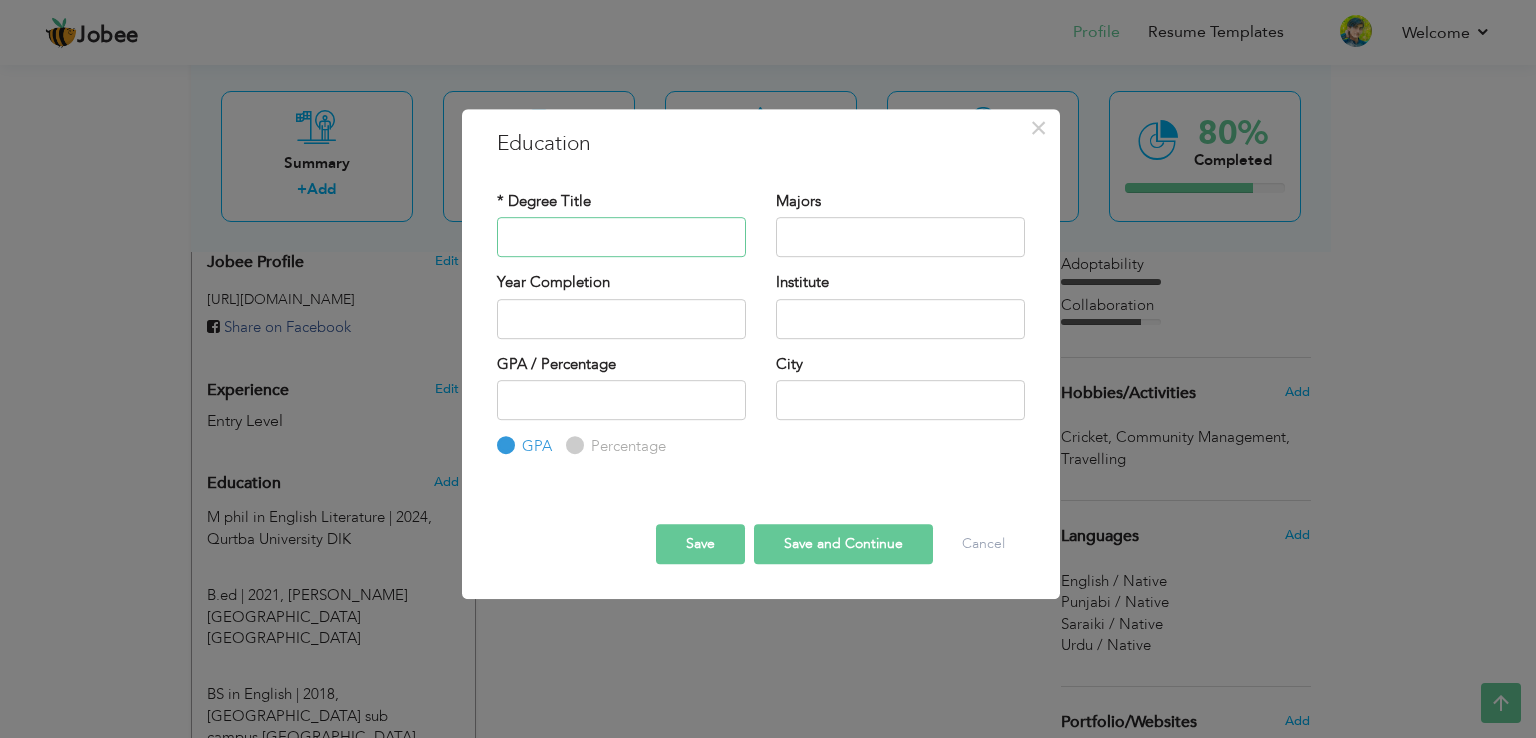 click at bounding box center (621, 237) 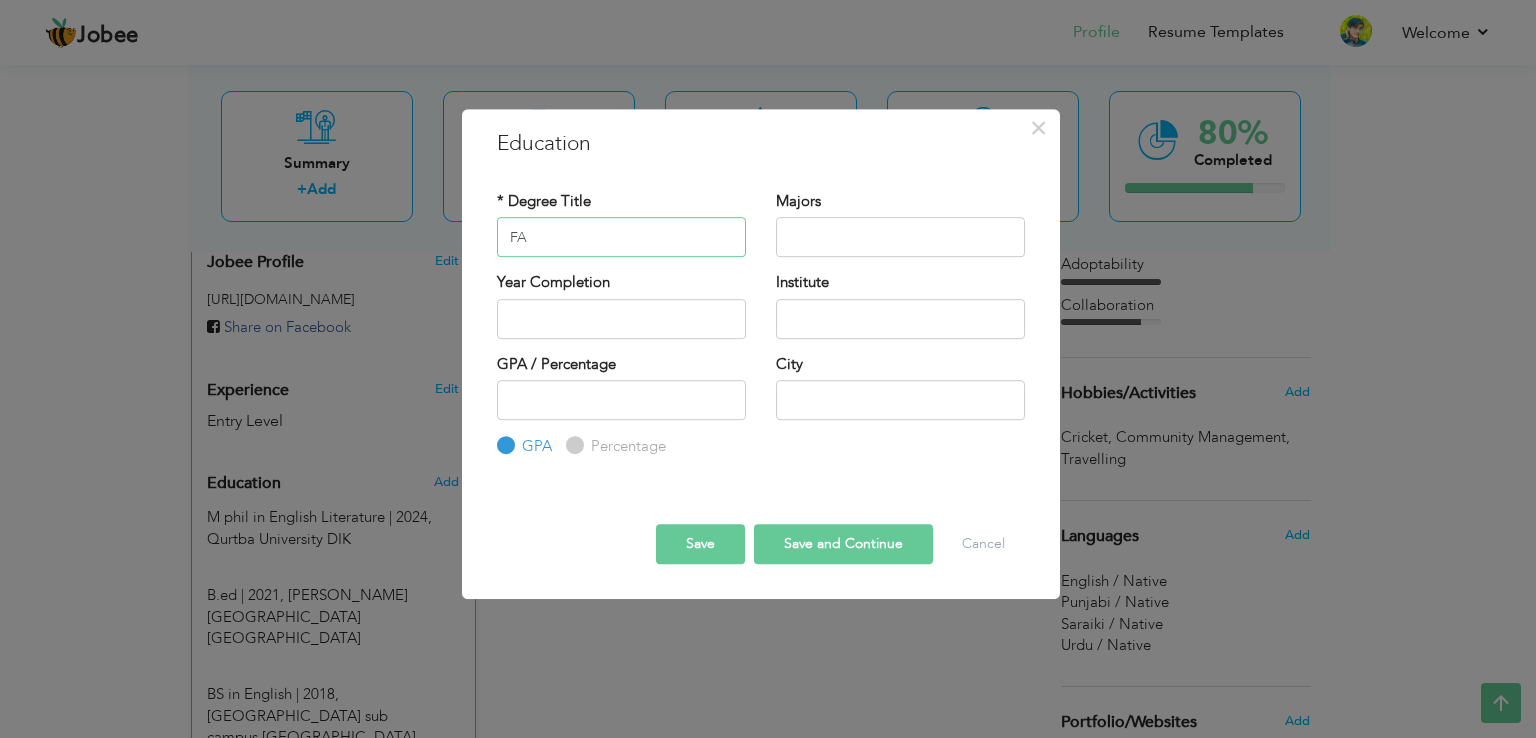 type on "FA" 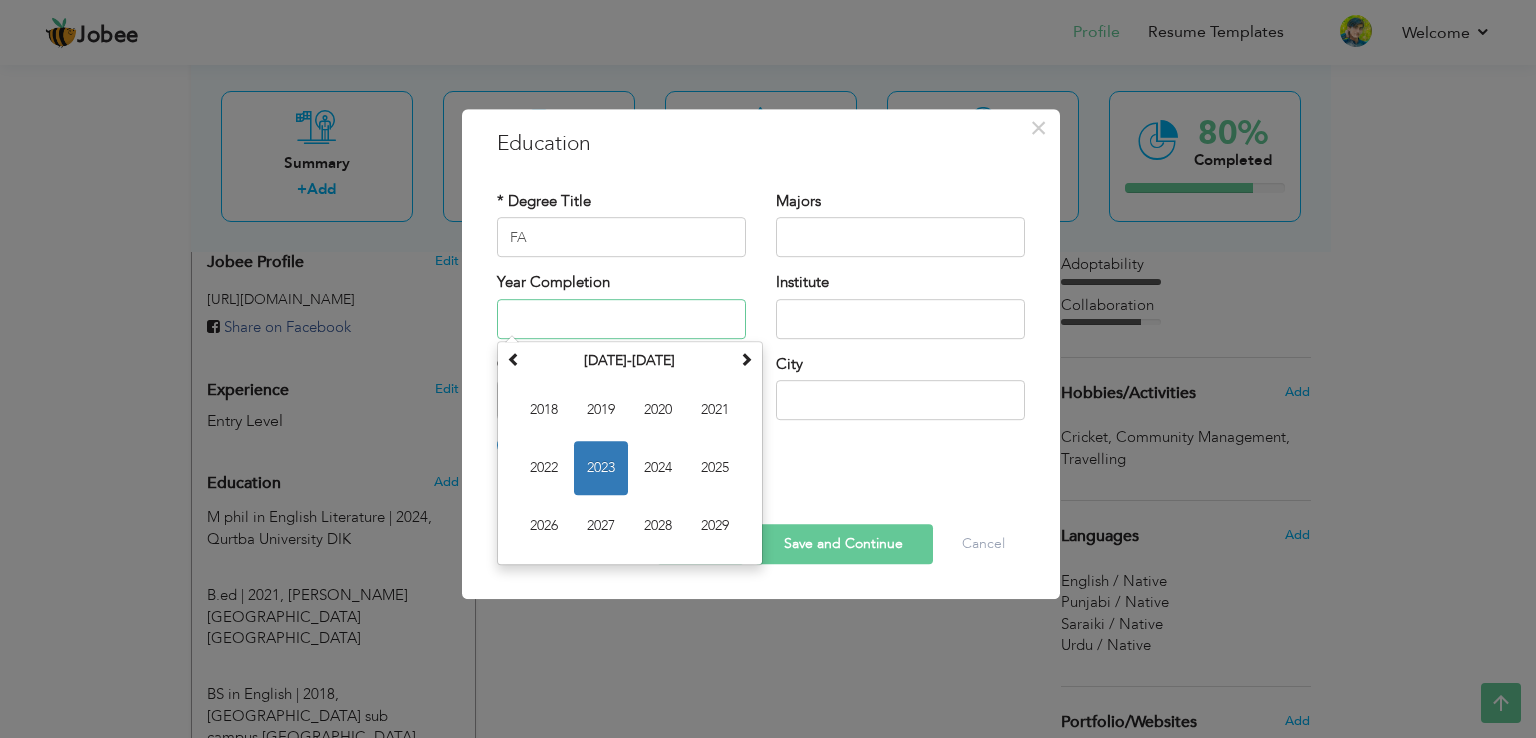 click at bounding box center (621, 319) 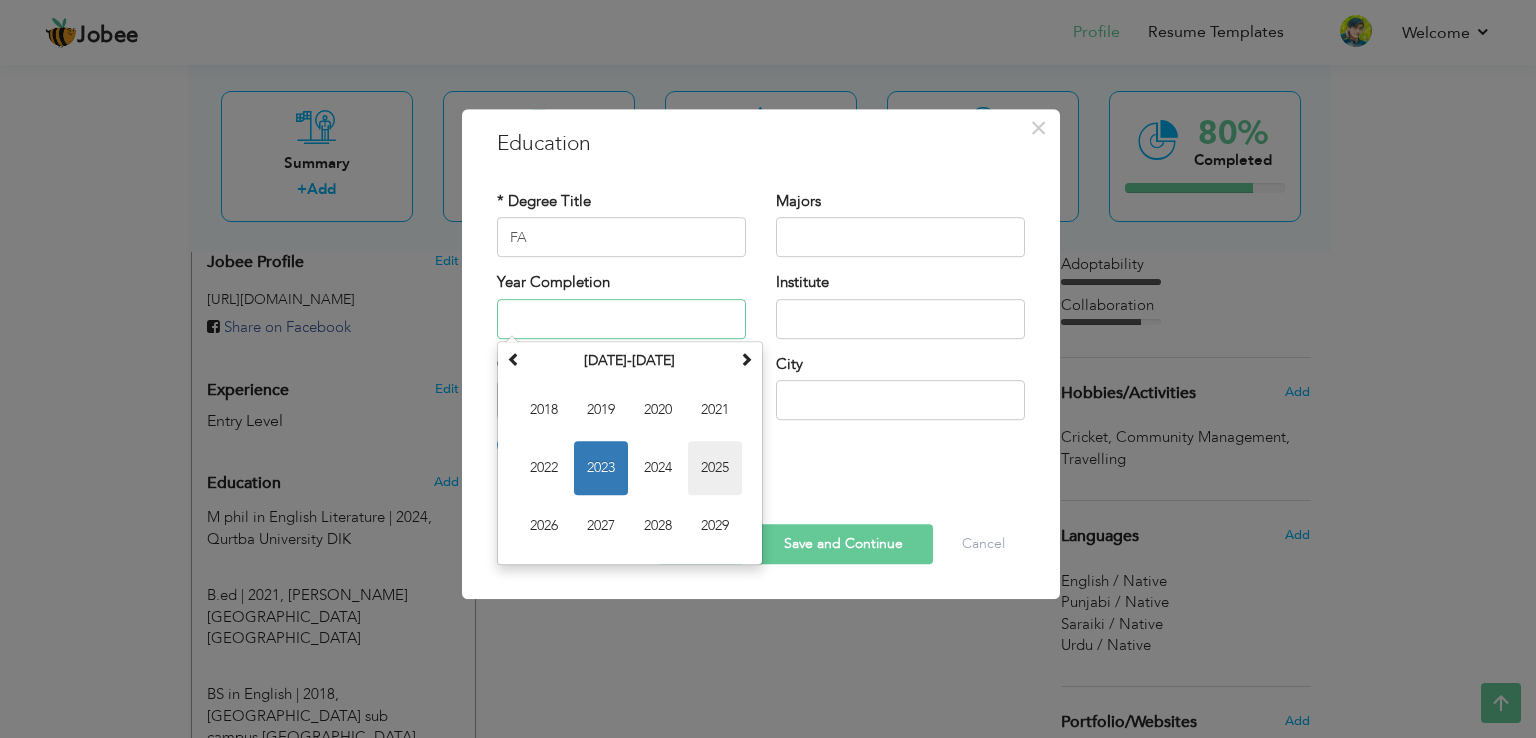 click on "2025" at bounding box center (715, 468) 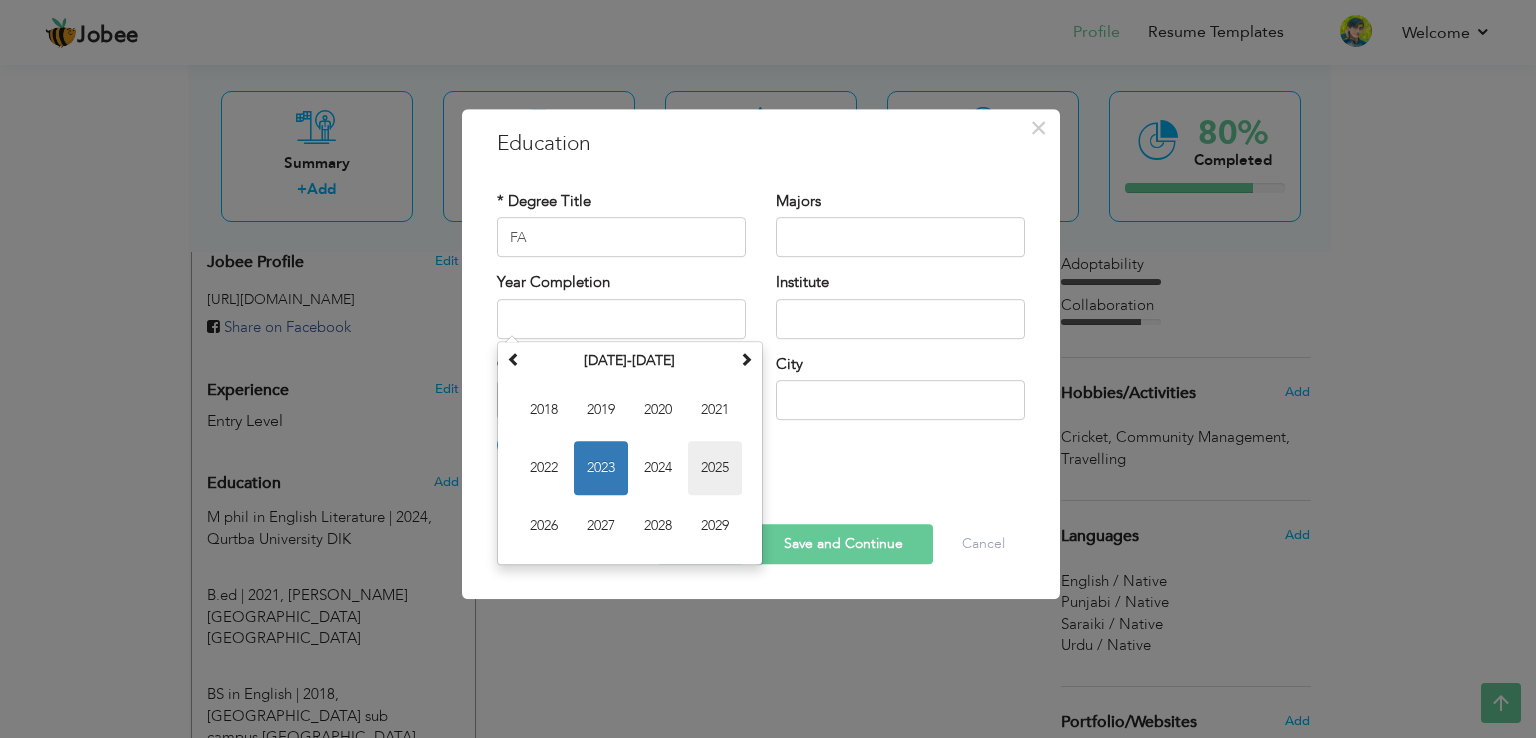 type on "2025" 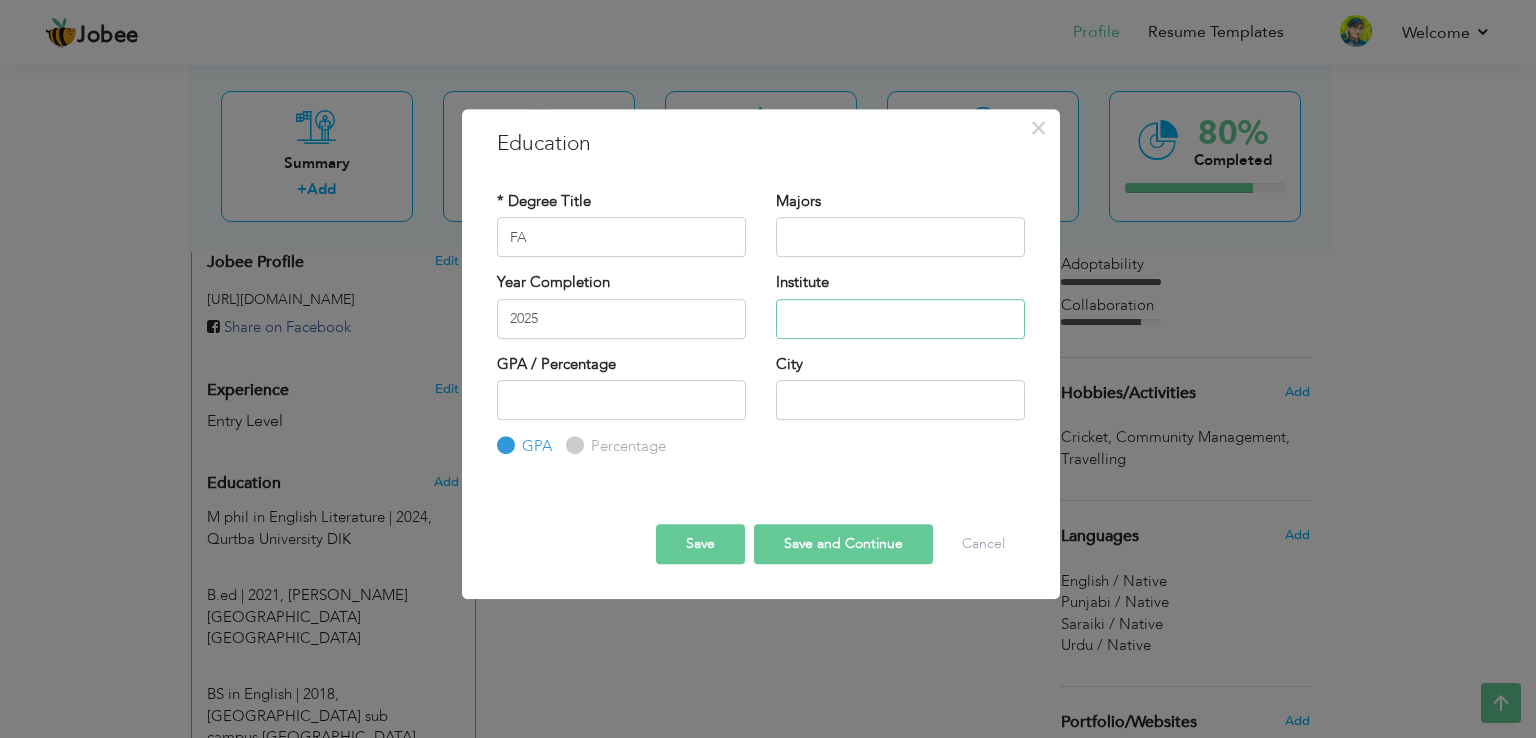 click at bounding box center [900, 319] 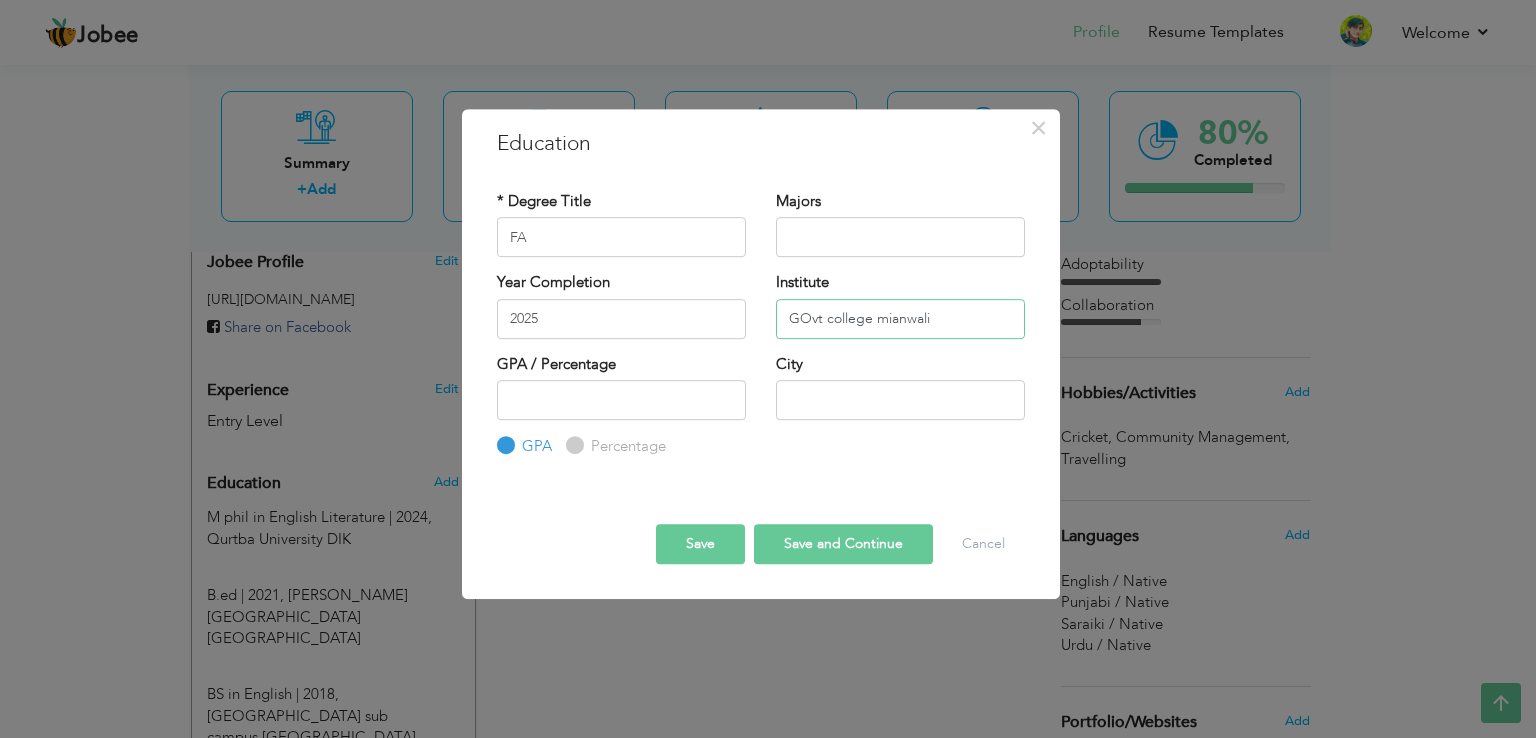 click on "GOvt college mianwali" at bounding box center (900, 319) 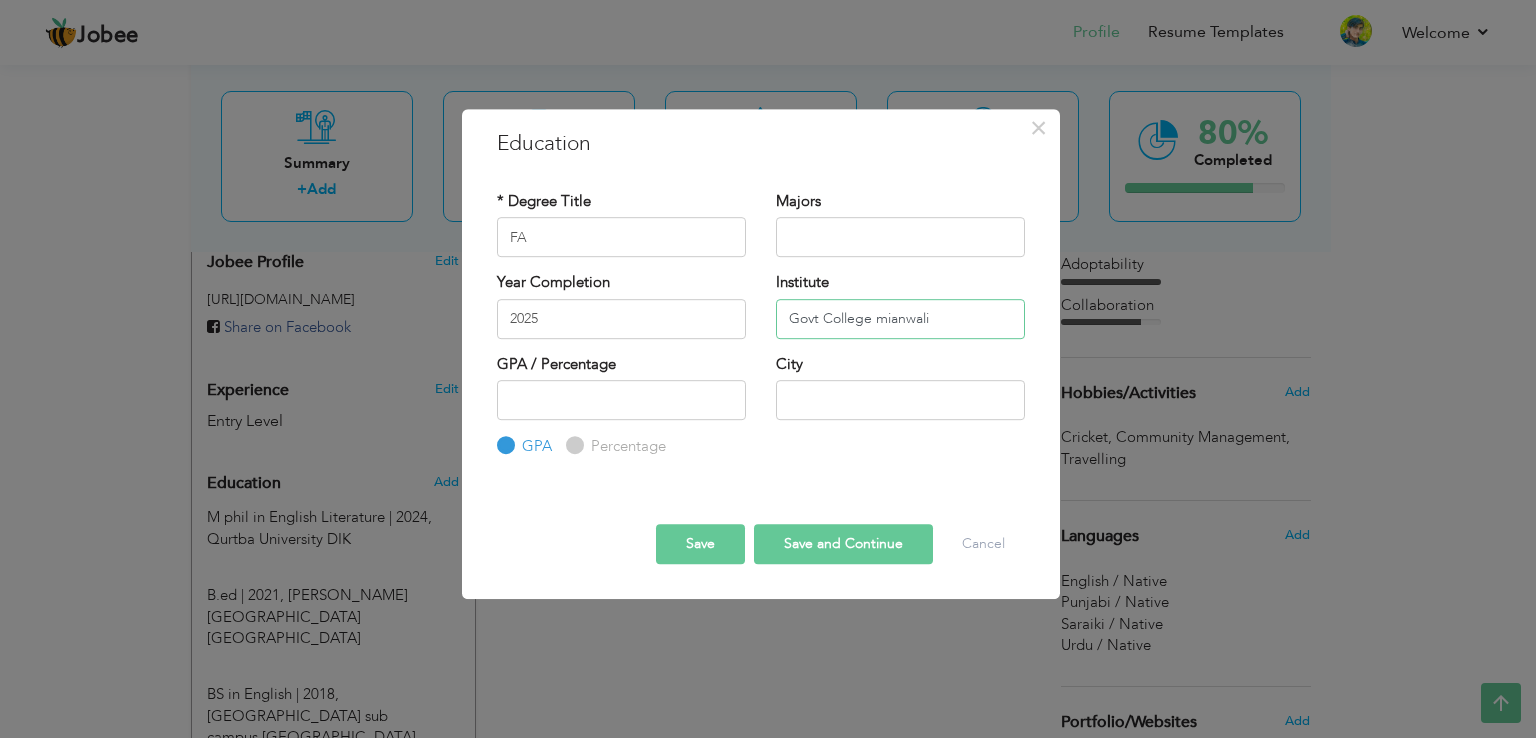 click on "Govt College mianwali" at bounding box center (900, 319) 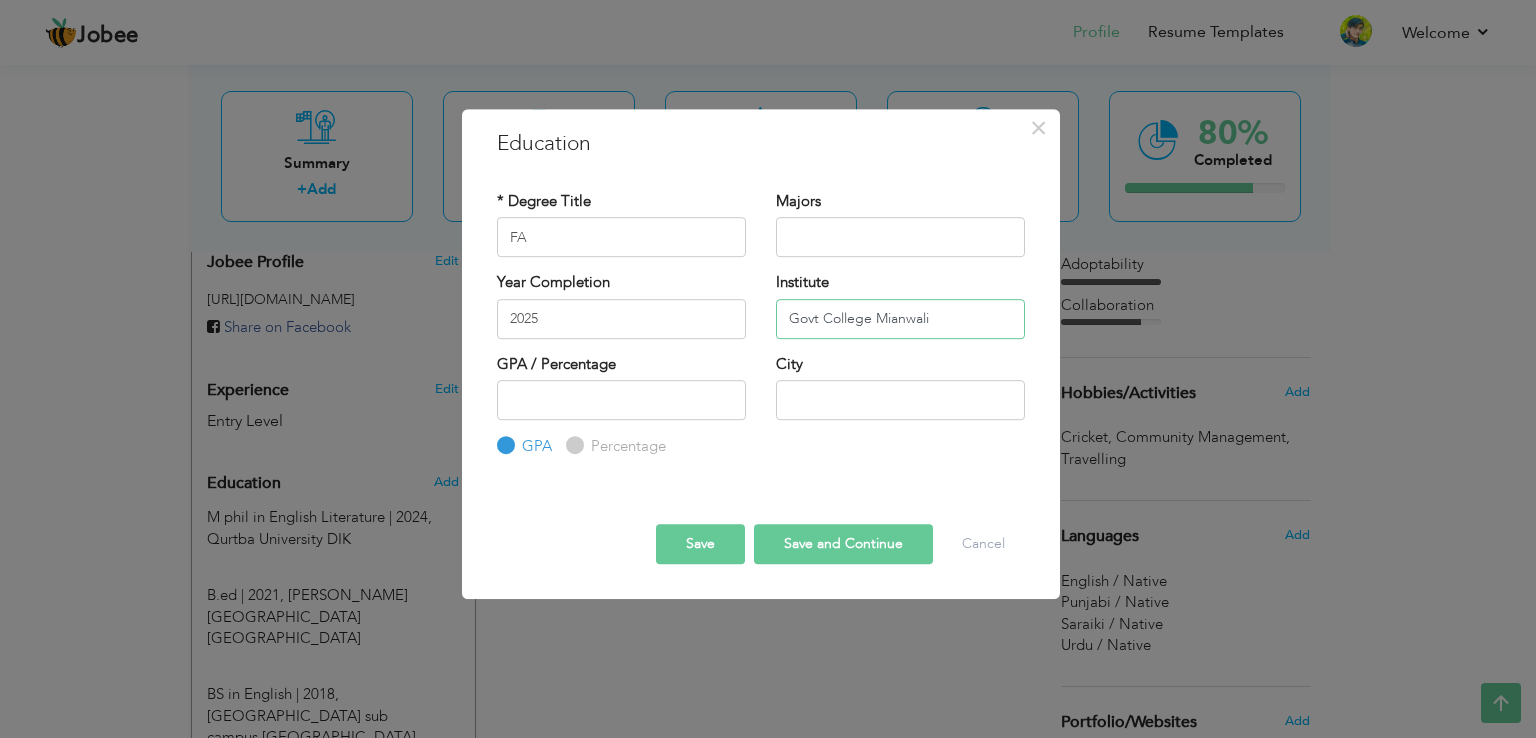 type on "Govt College Mianwali" 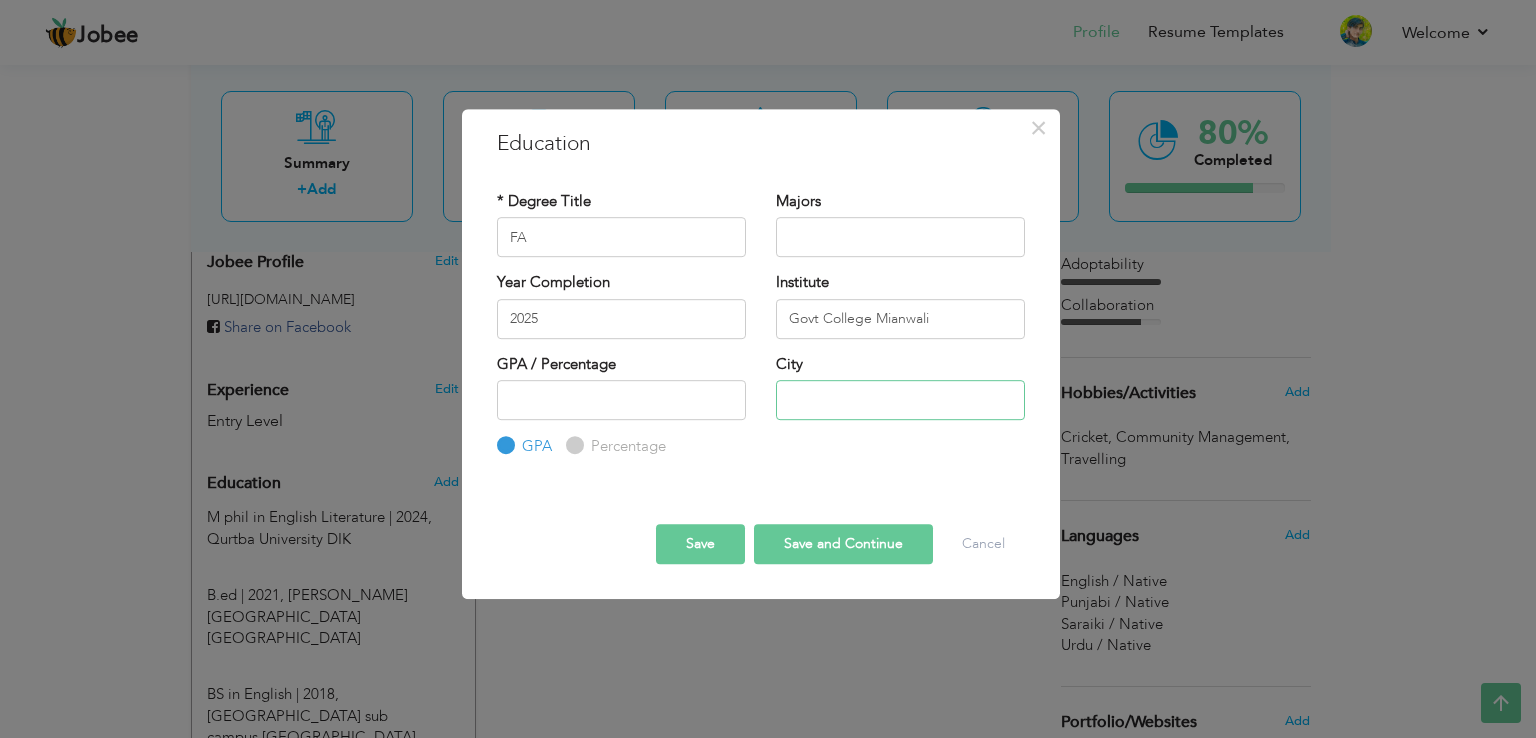click at bounding box center [900, 400] 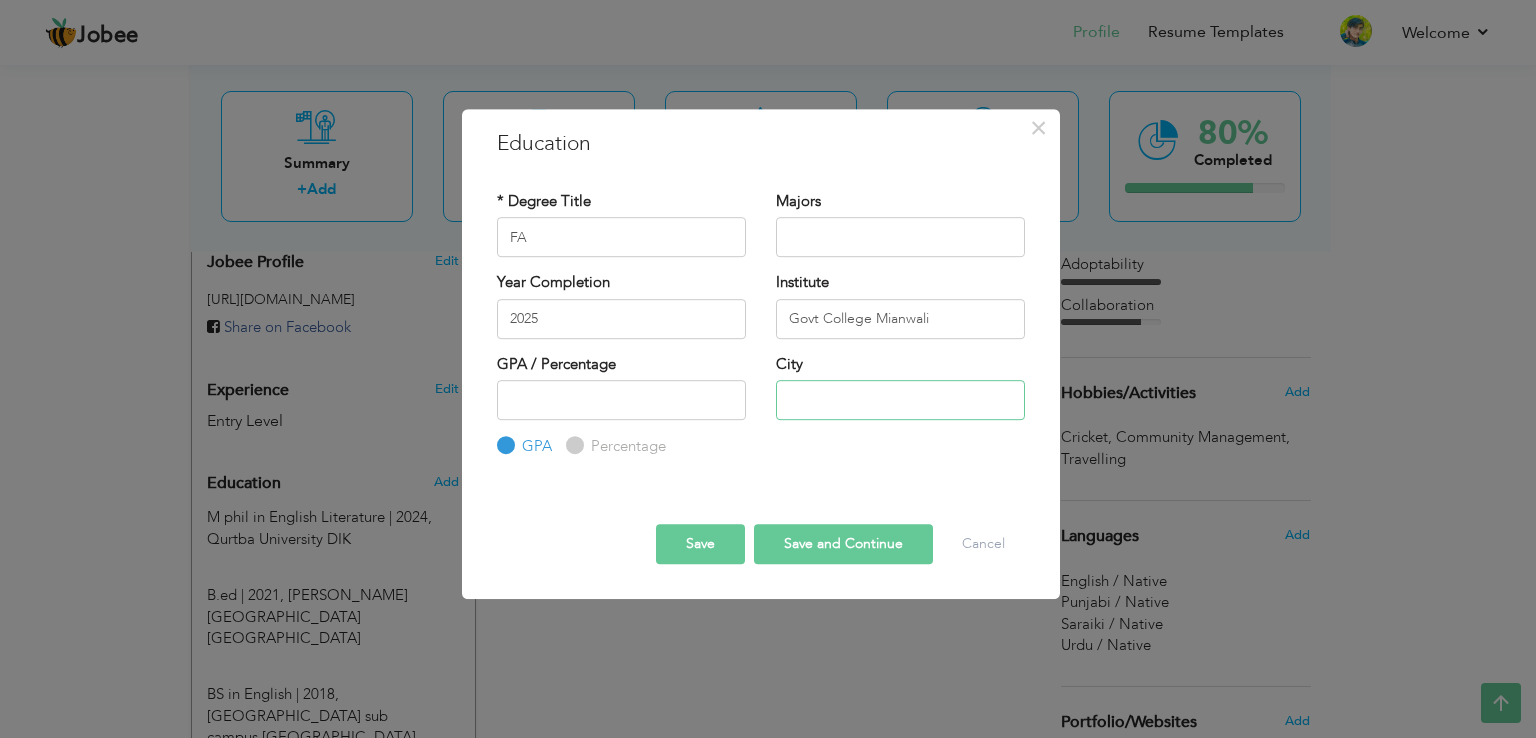 type on "Mianwali" 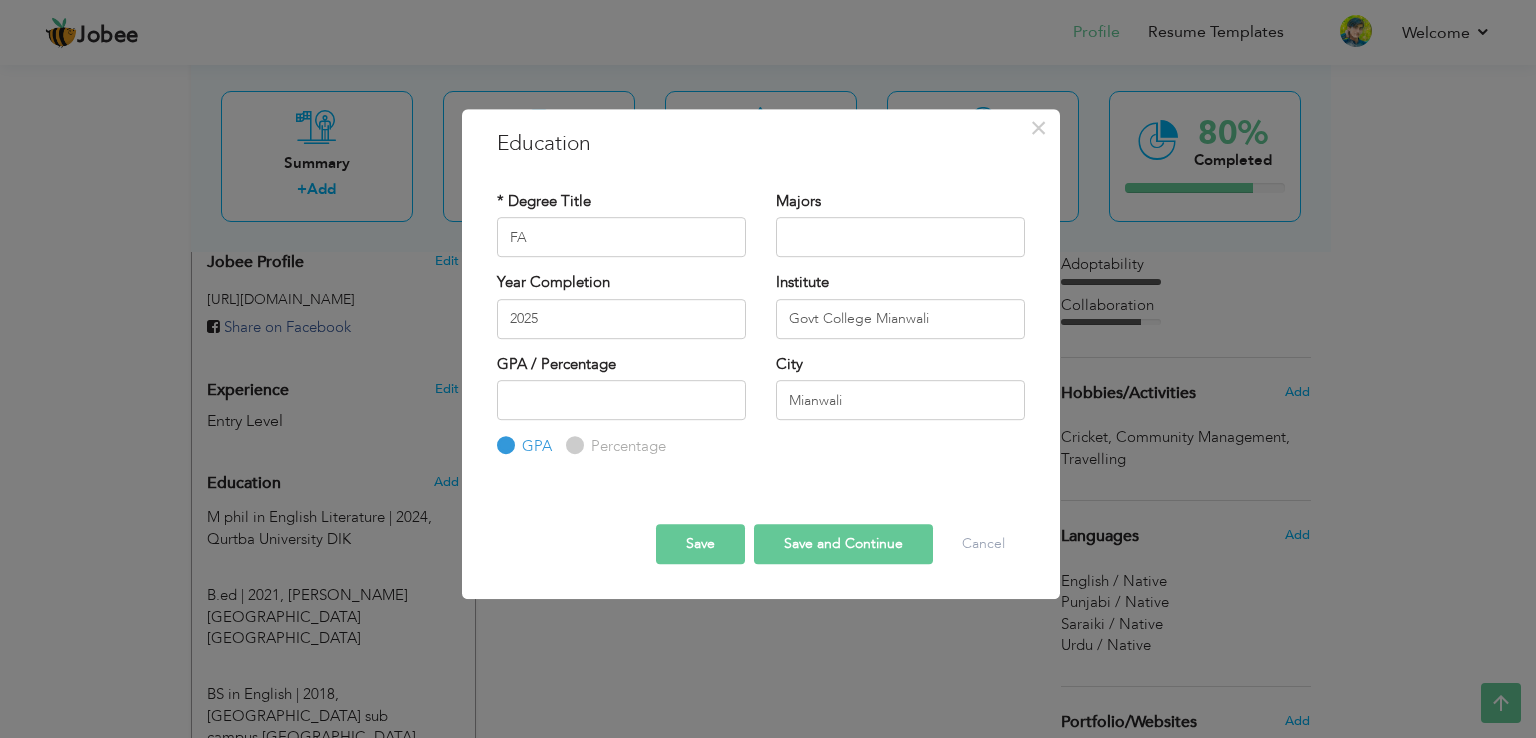 click on "Save and Continue" at bounding box center (843, 544) 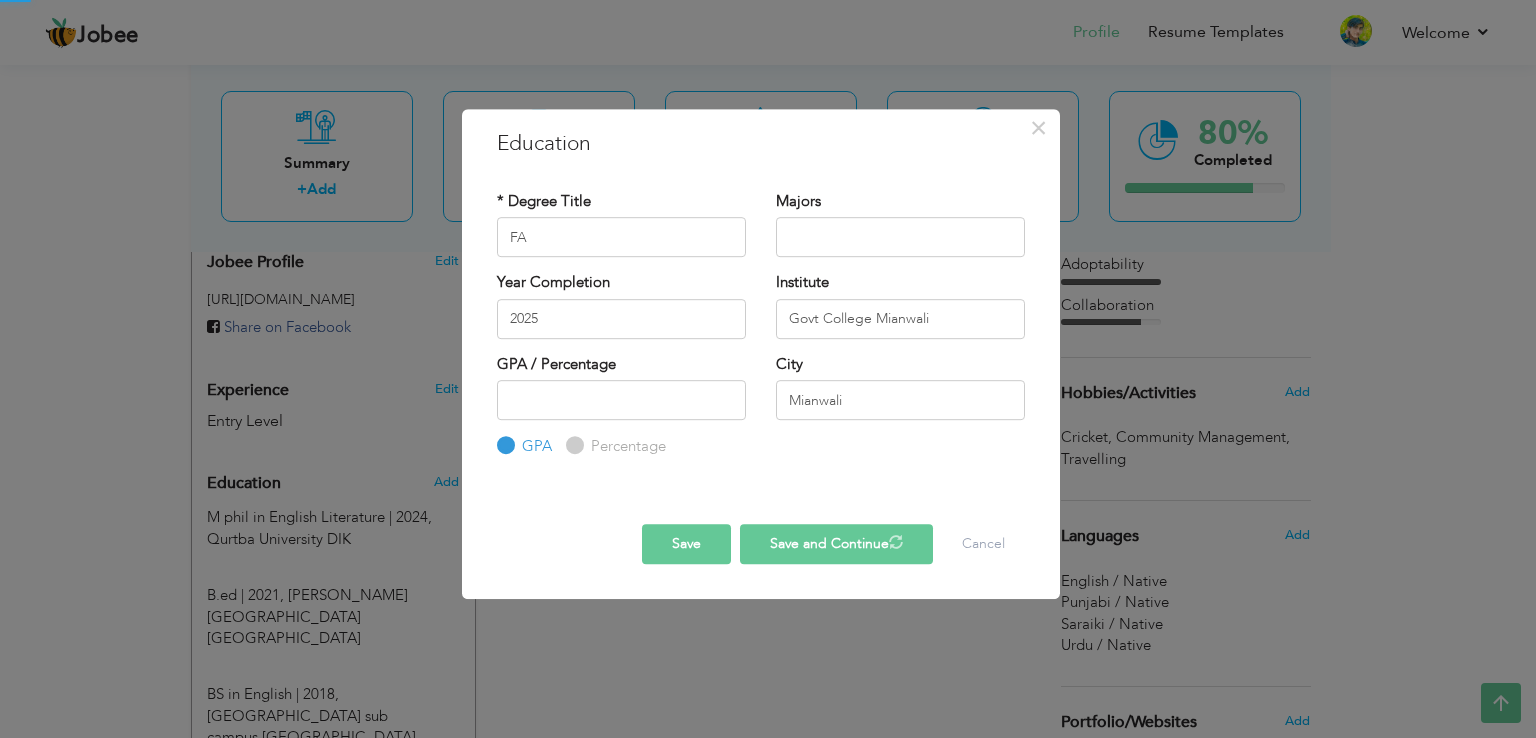 type 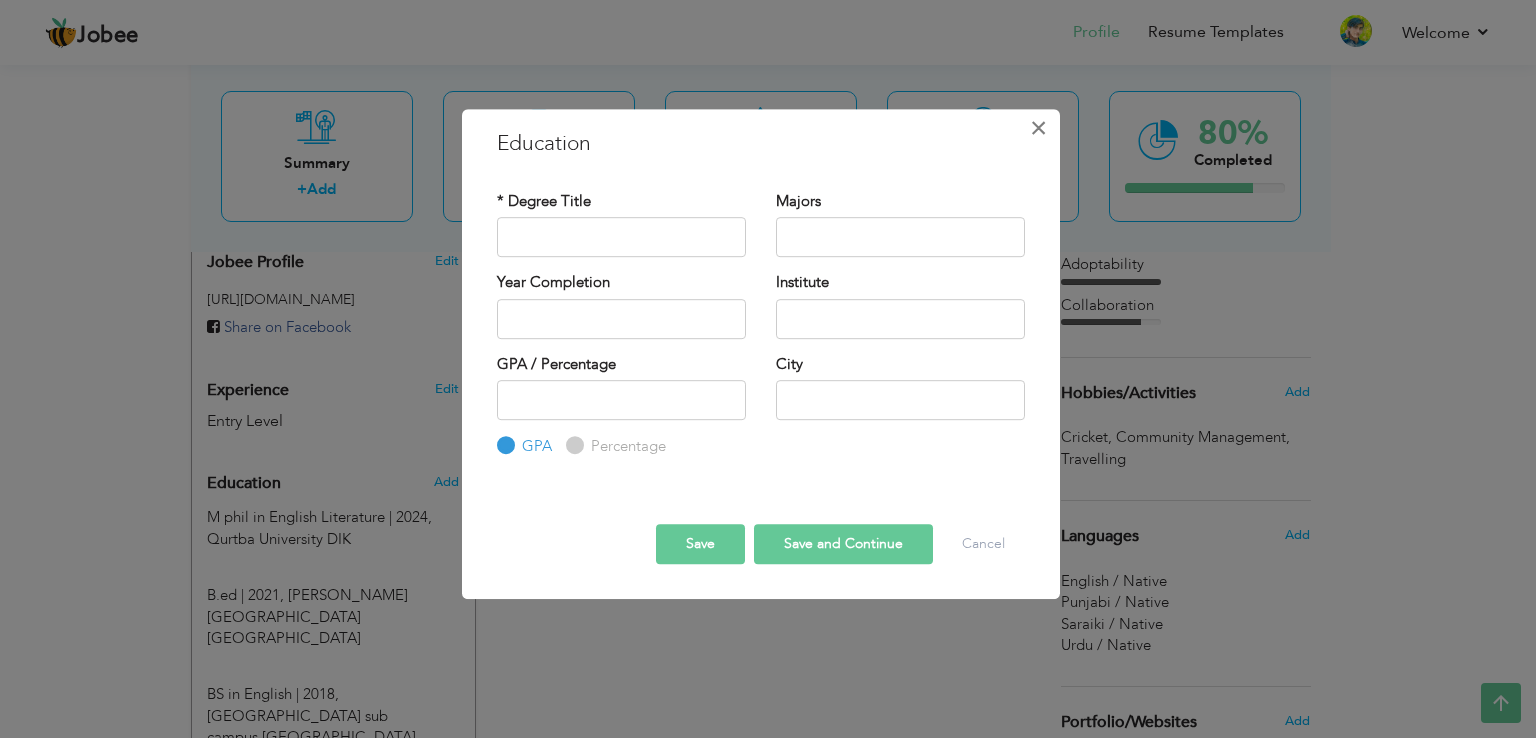 click on "×" at bounding box center (1038, 128) 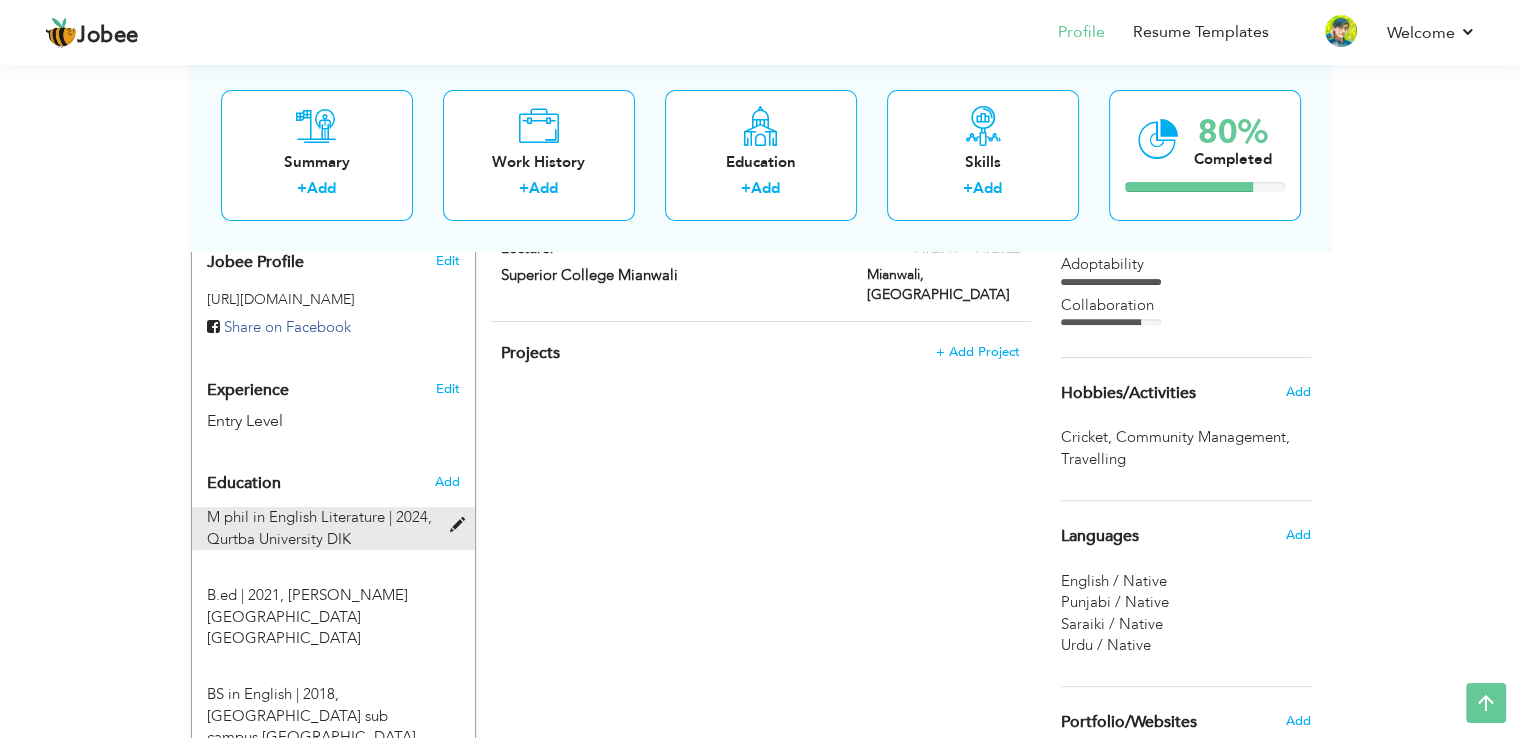 click at bounding box center [461, 525] 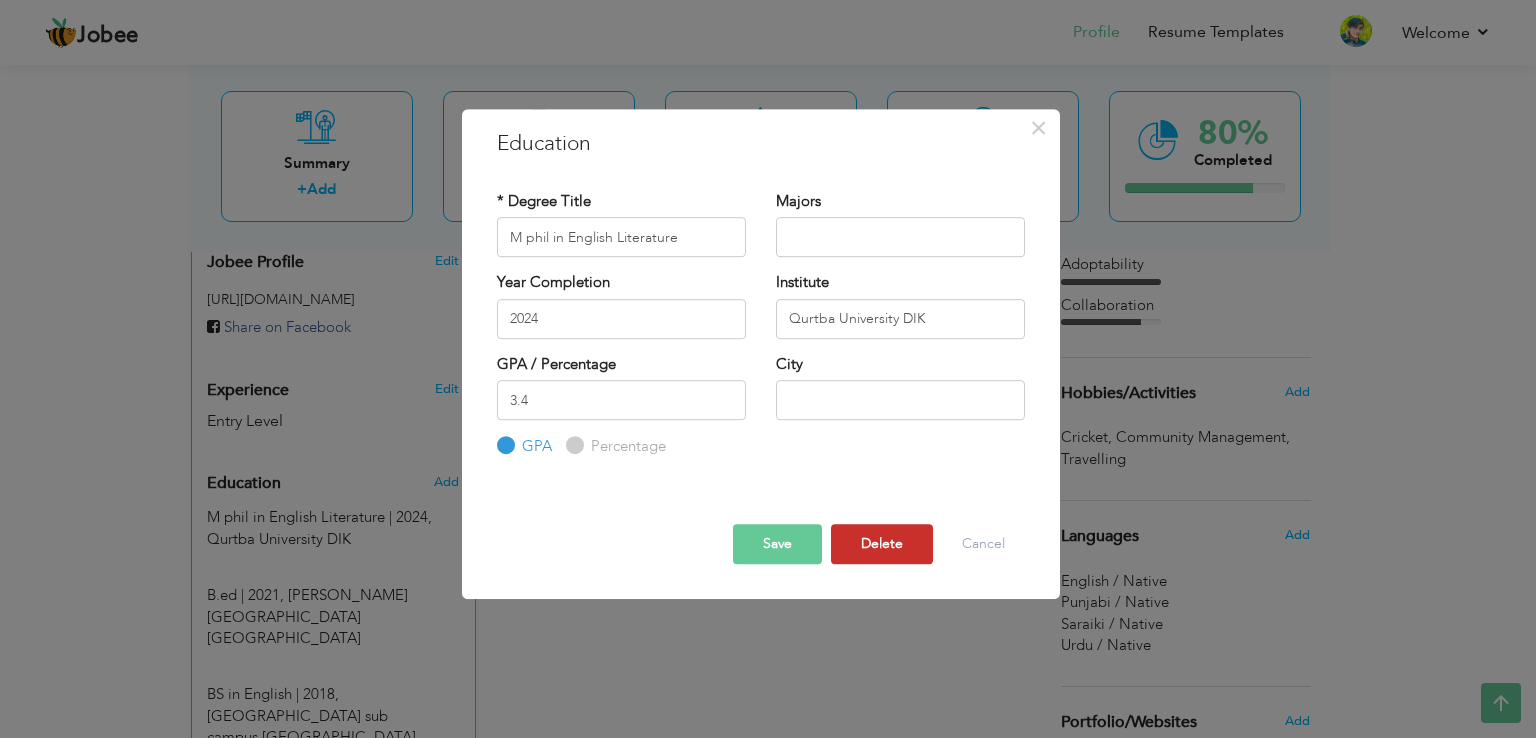 click on "Delete" at bounding box center [882, 544] 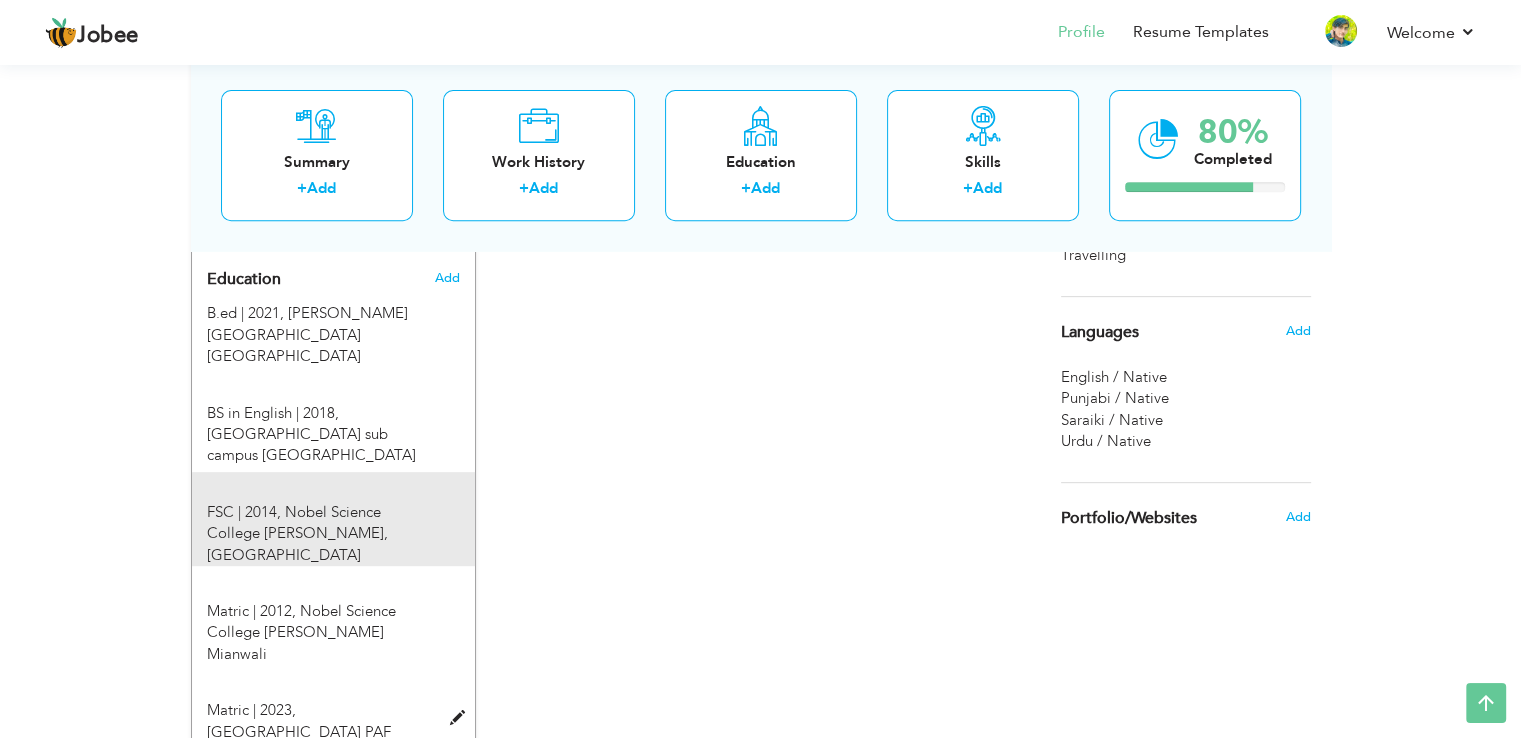 scroll, scrollTop: 832, scrollLeft: 0, axis: vertical 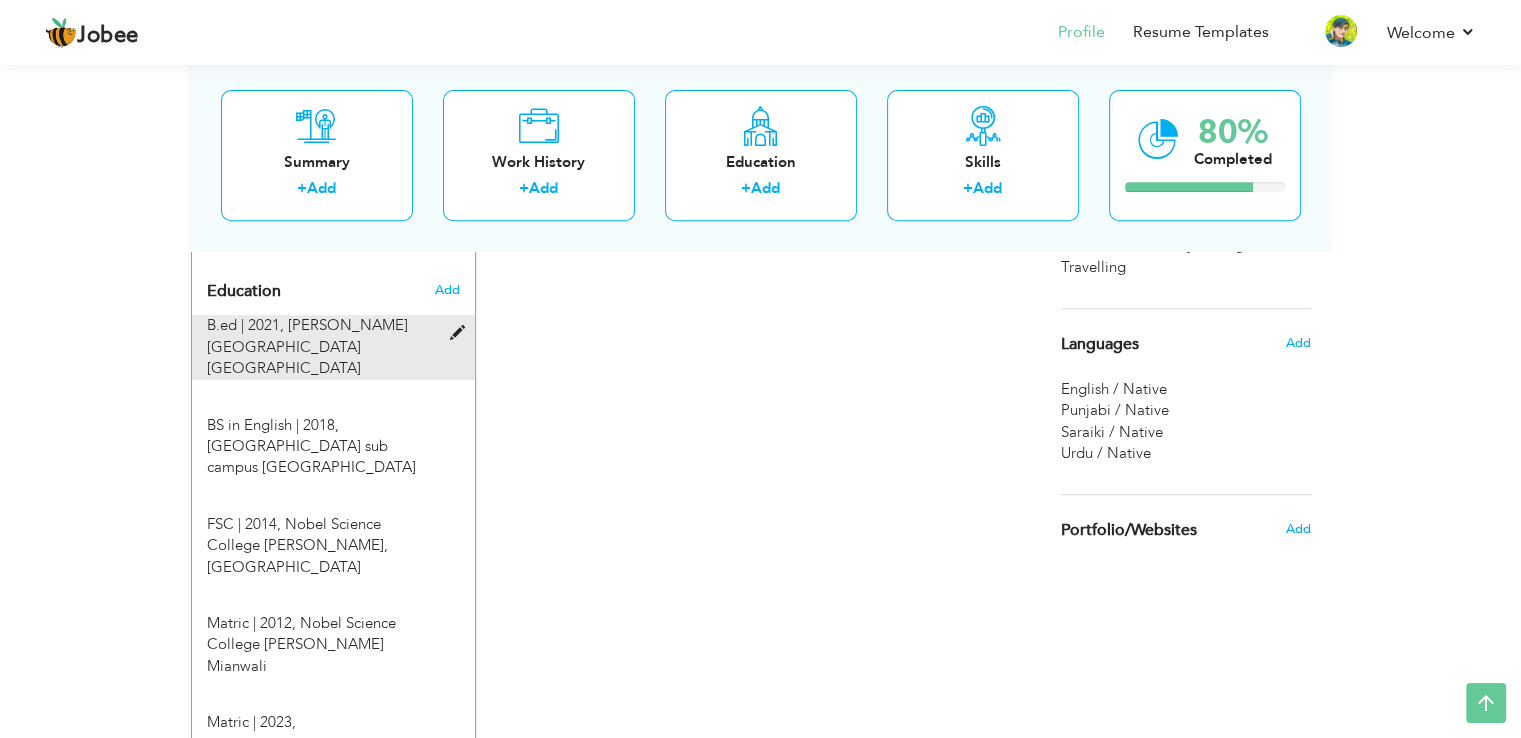 click at bounding box center [461, 333] 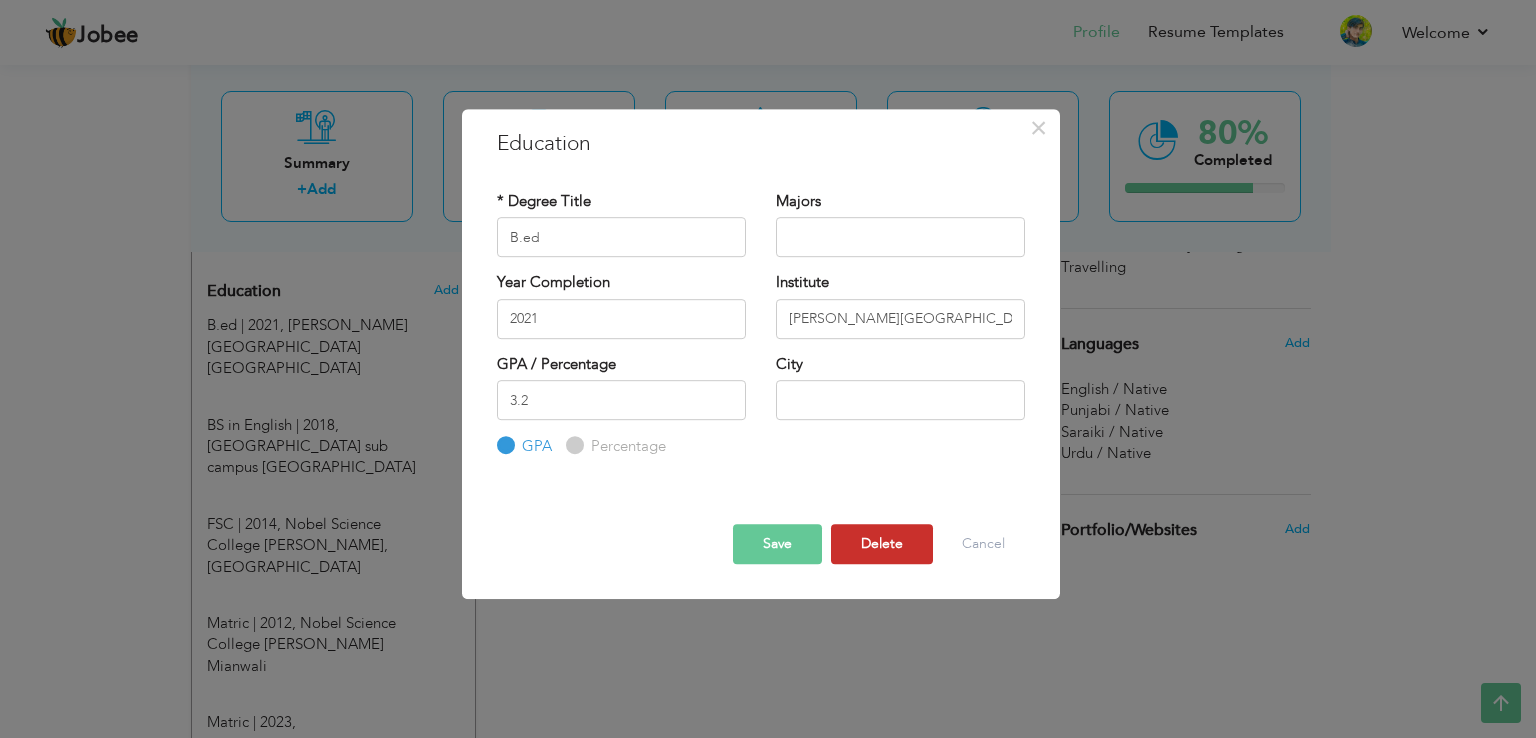 click on "Delete" at bounding box center (882, 544) 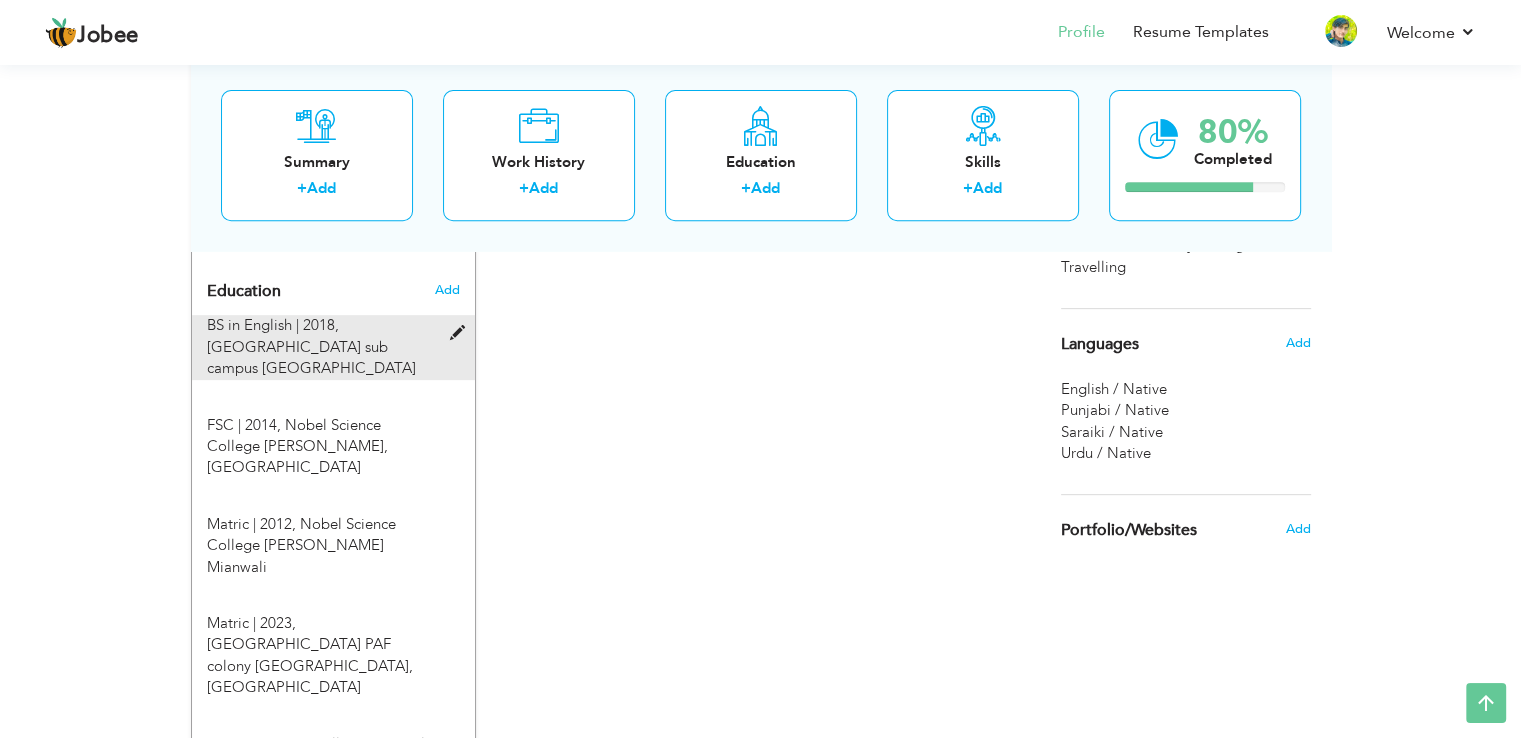 click at bounding box center [461, 333] 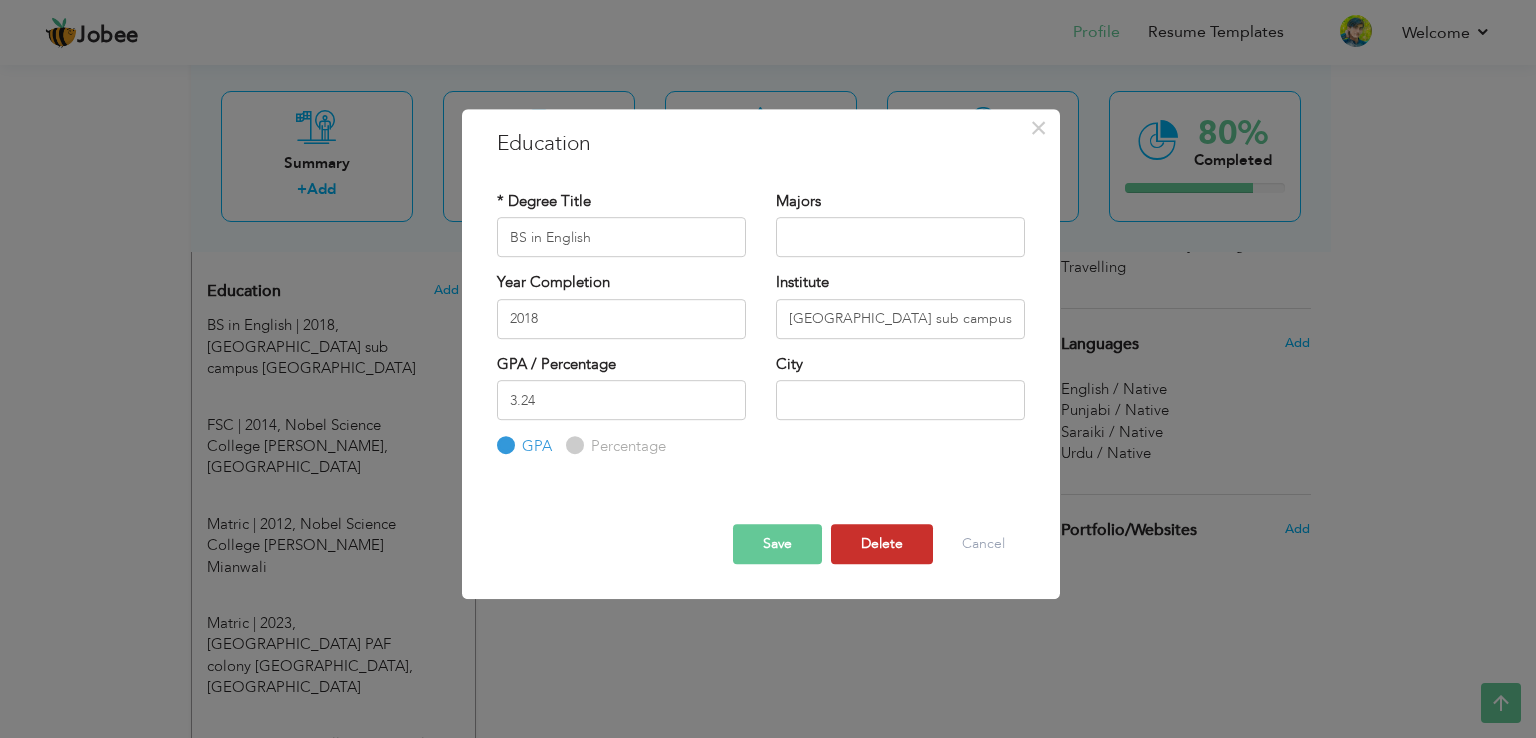 click on "Delete" at bounding box center (882, 544) 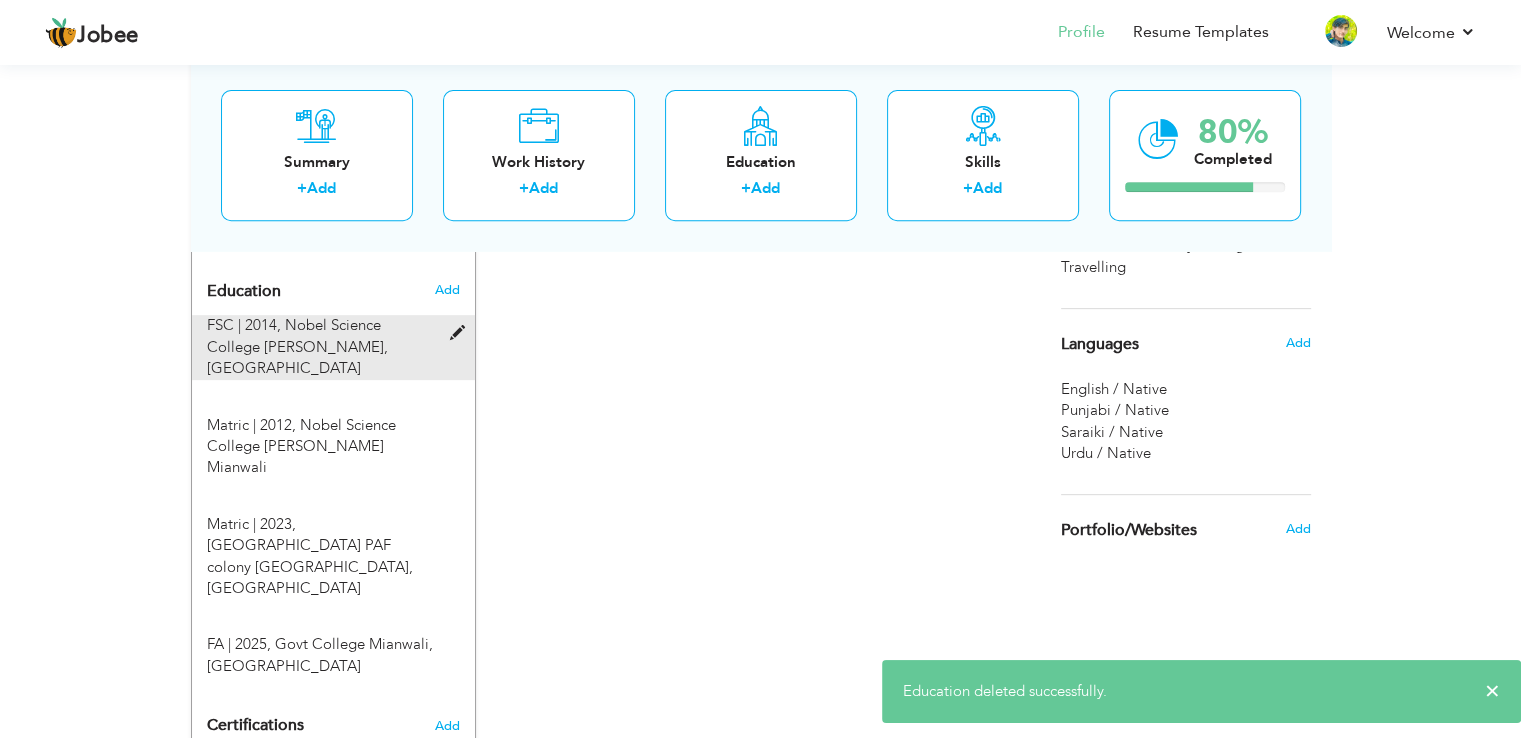 click at bounding box center [461, 333] 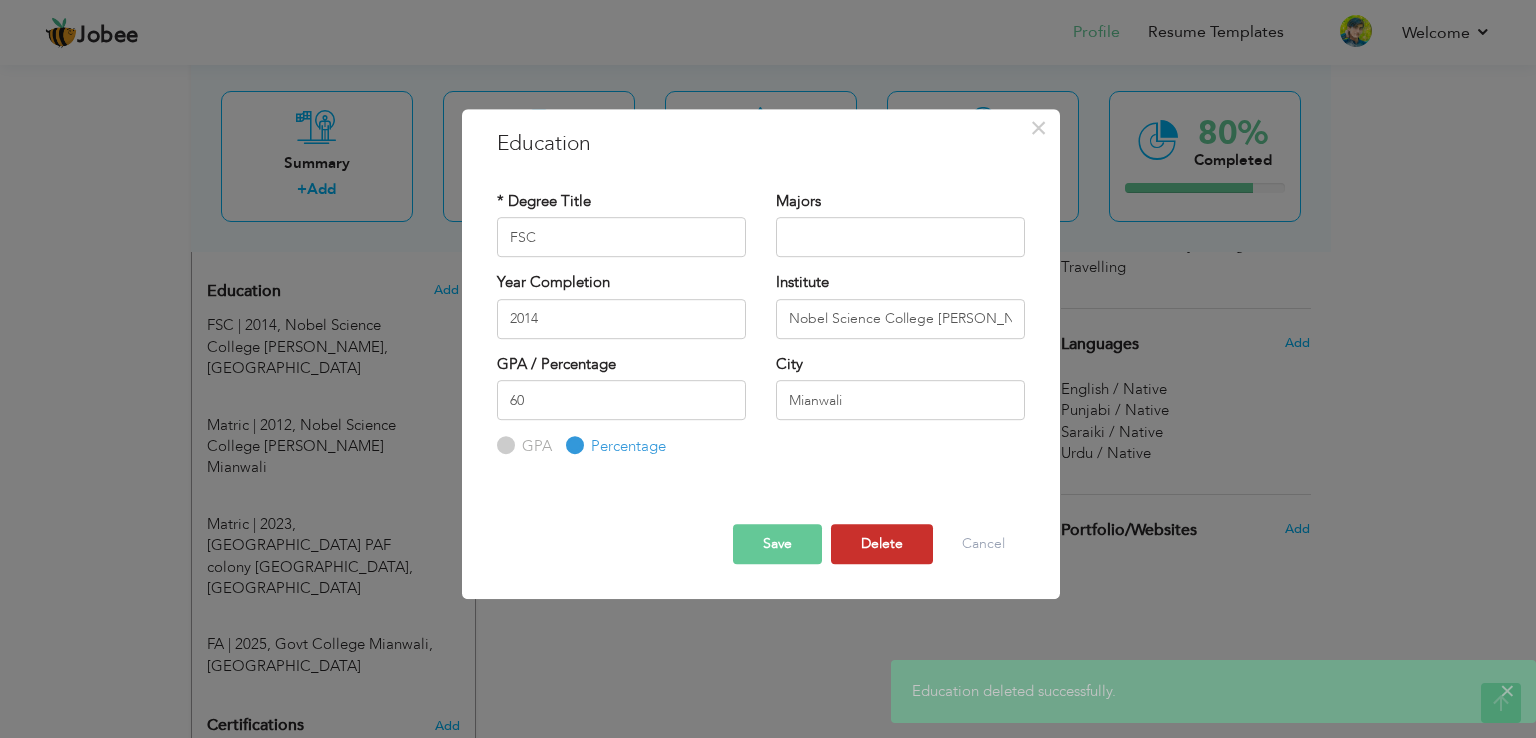 click on "Delete" at bounding box center (882, 544) 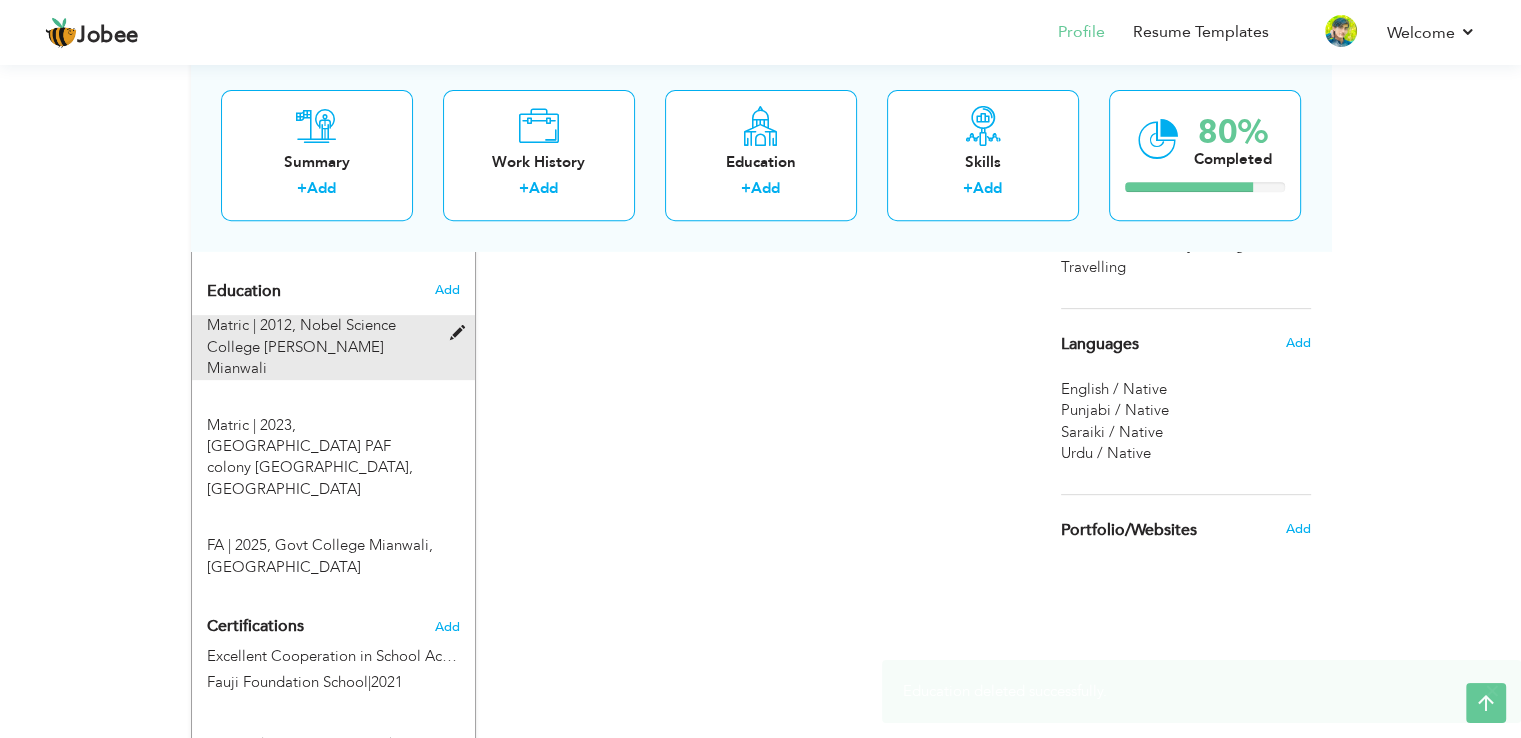click at bounding box center [461, 333] 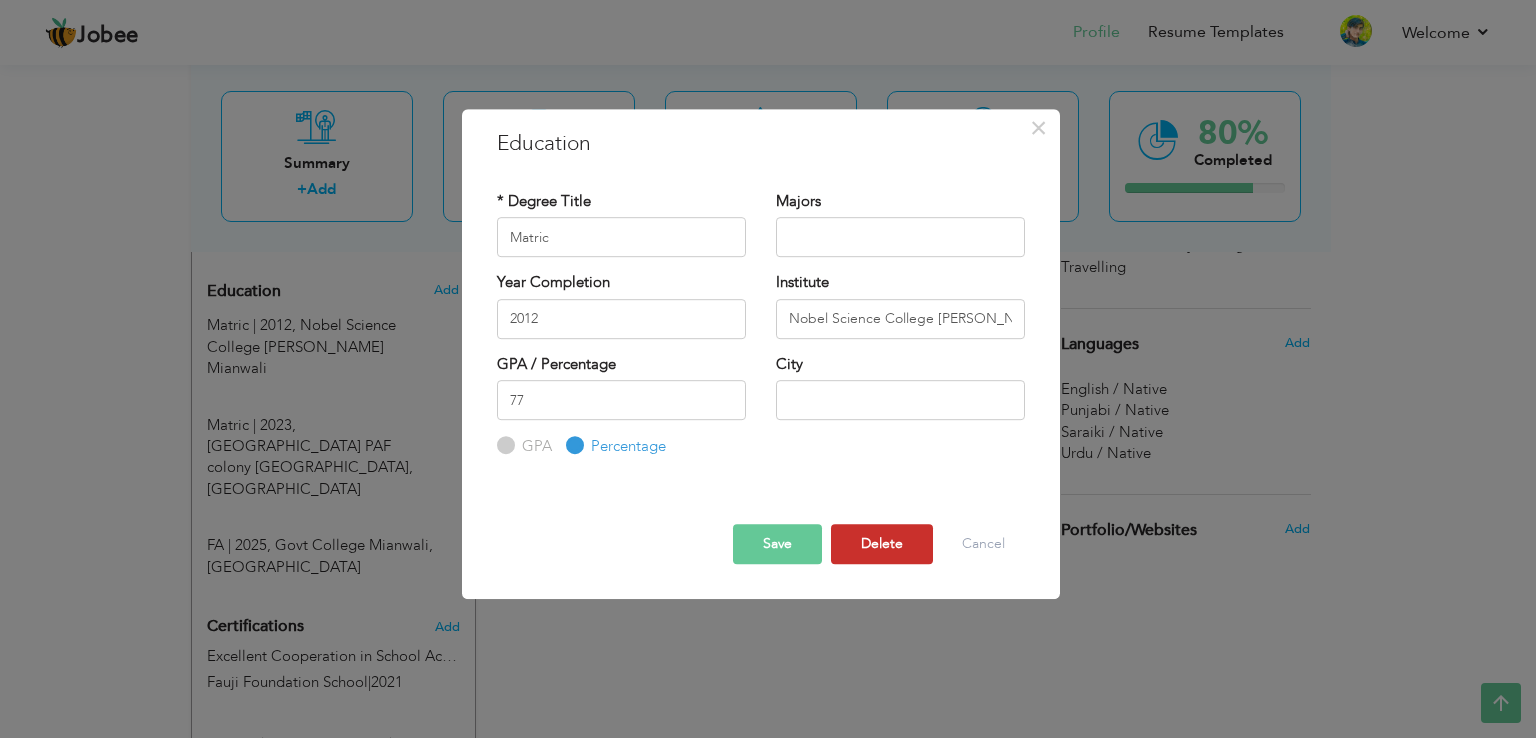 click on "Delete" at bounding box center (882, 544) 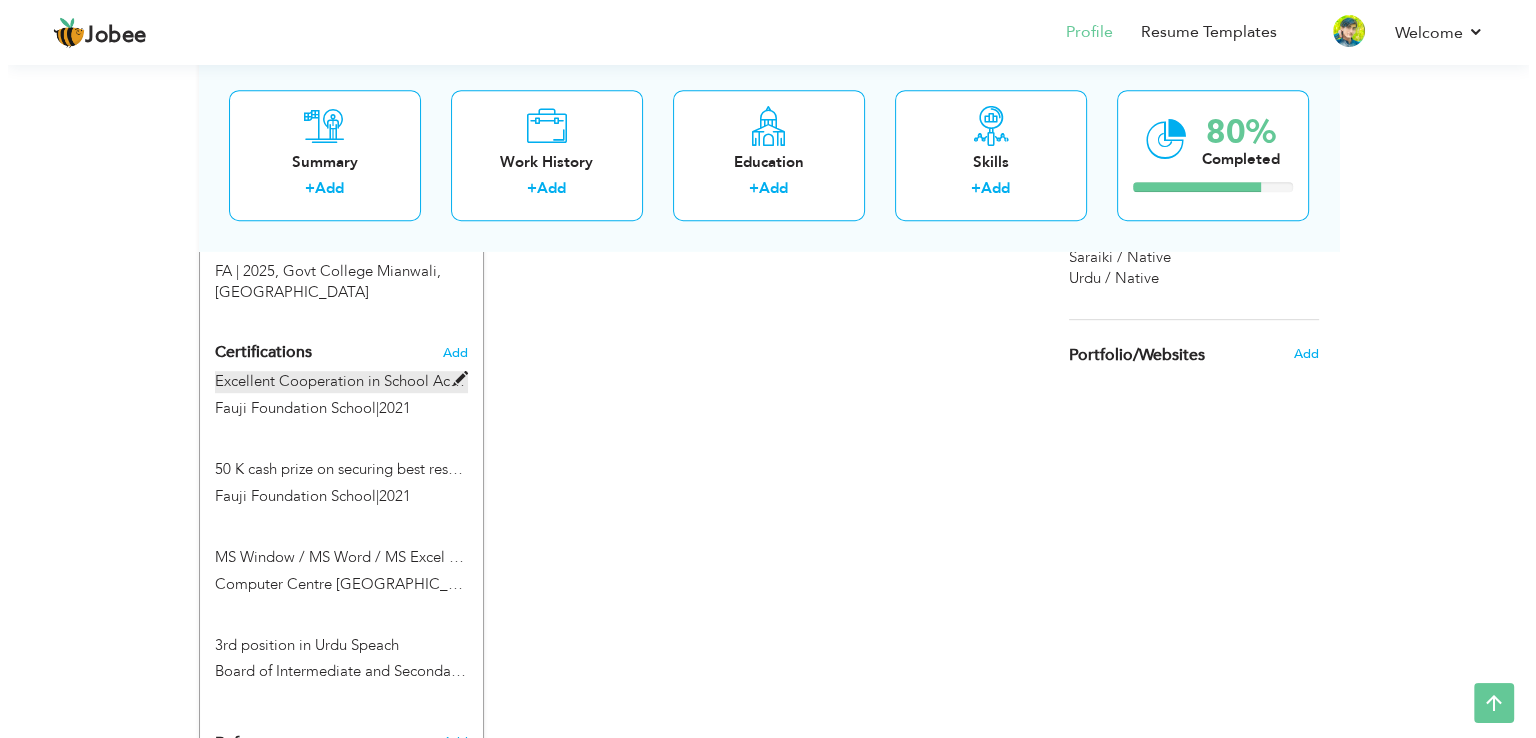 scroll, scrollTop: 1010, scrollLeft: 0, axis: vertical 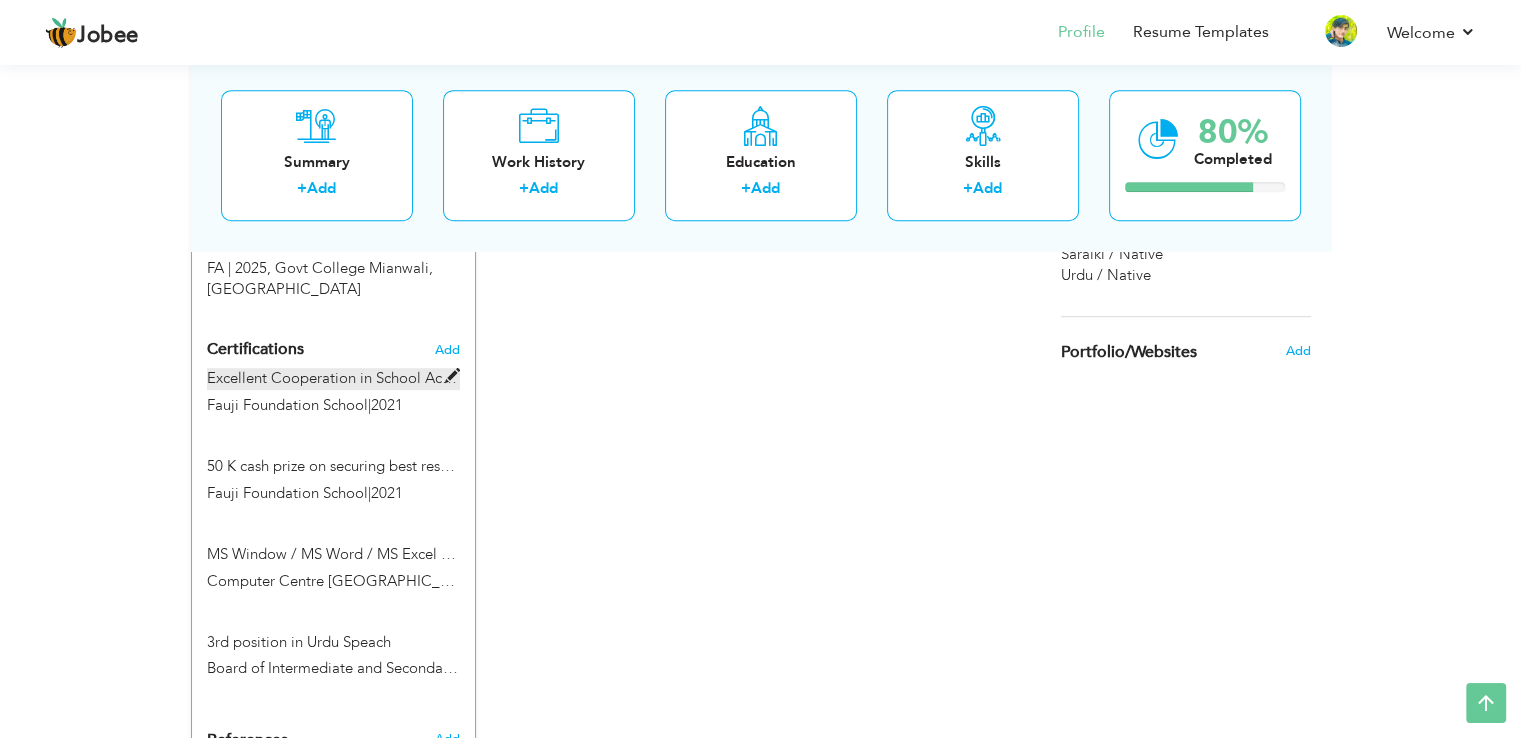 click at bounding box center [452, 376] 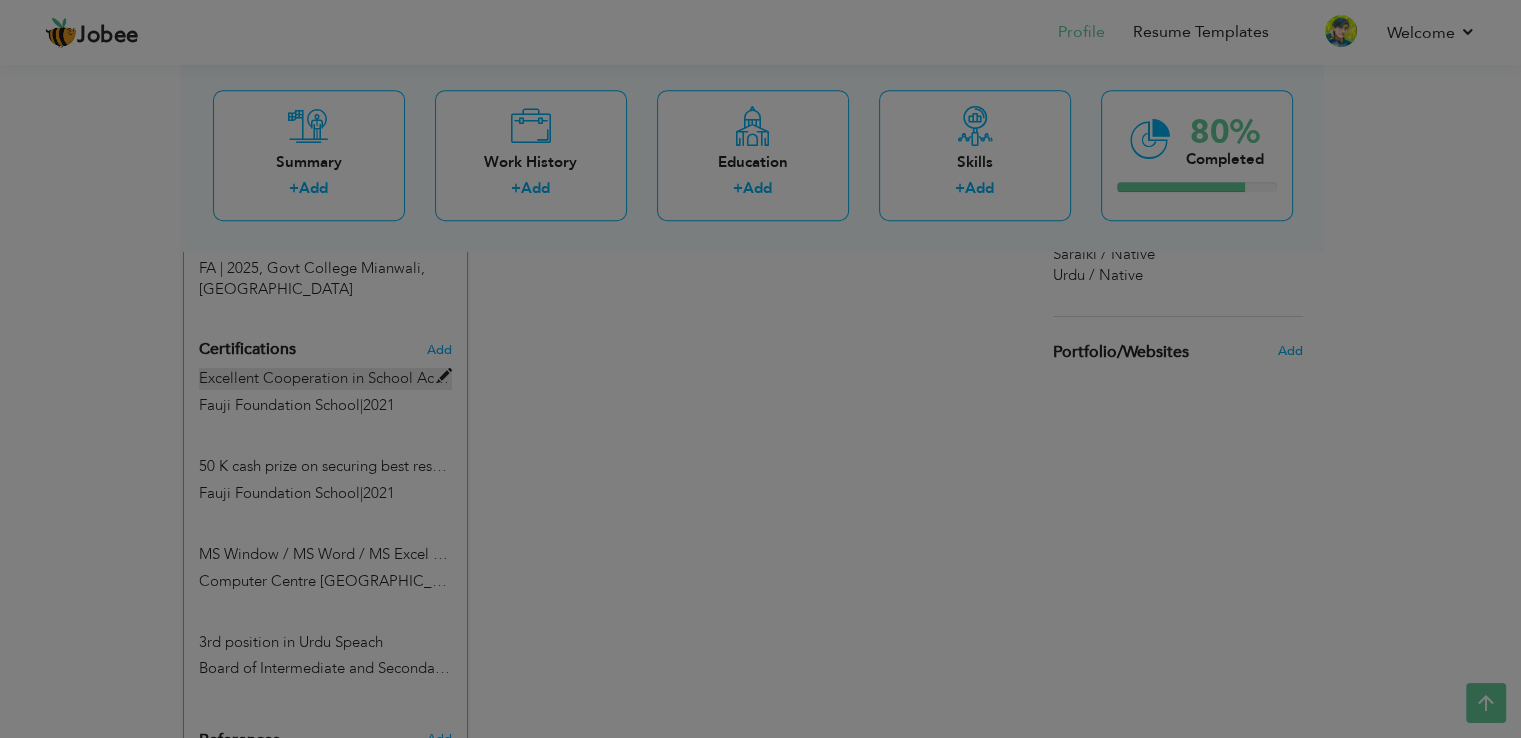 type on "Excellent Cooperation in School Activities" 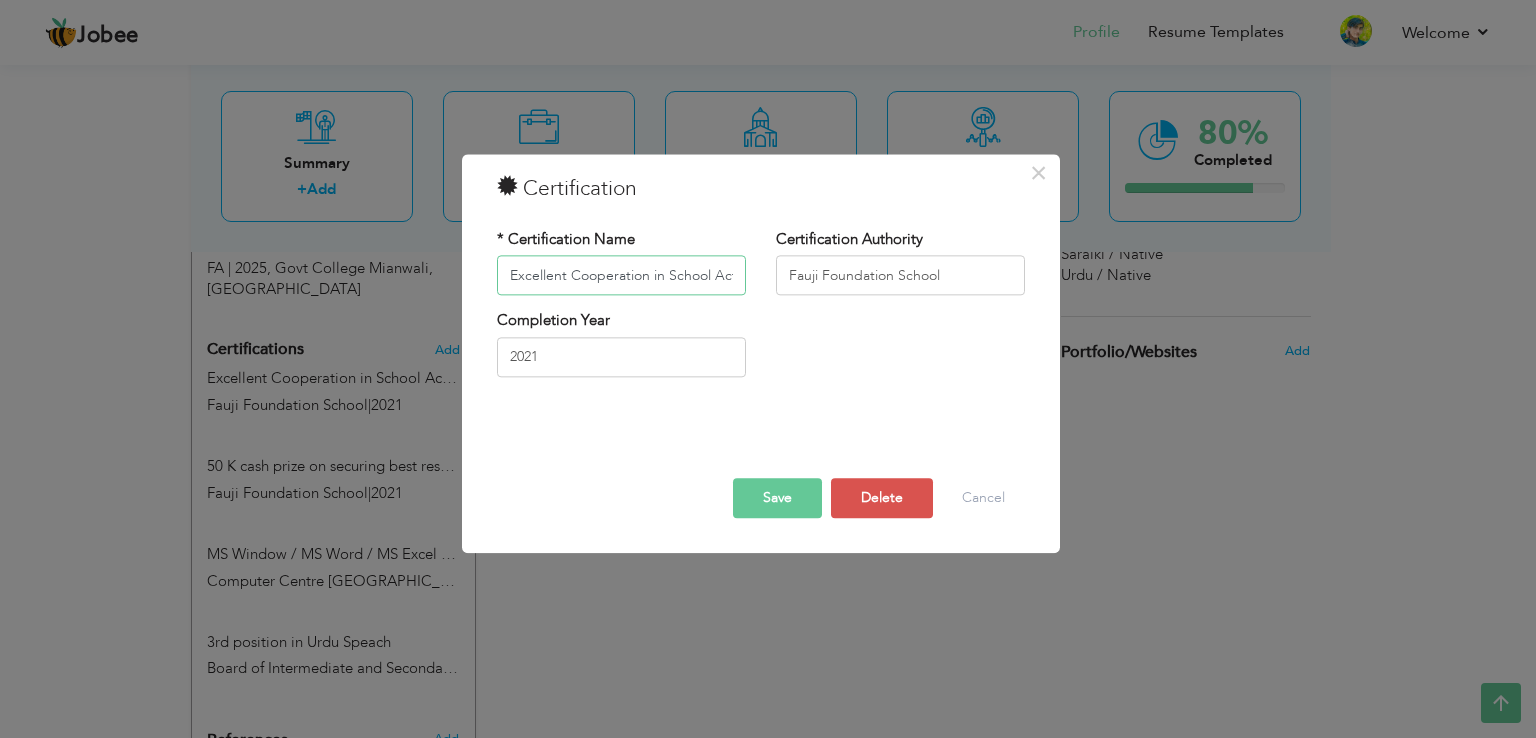 scroll, scrollTop: 0, scrollLeft: 35, axis: horizontal 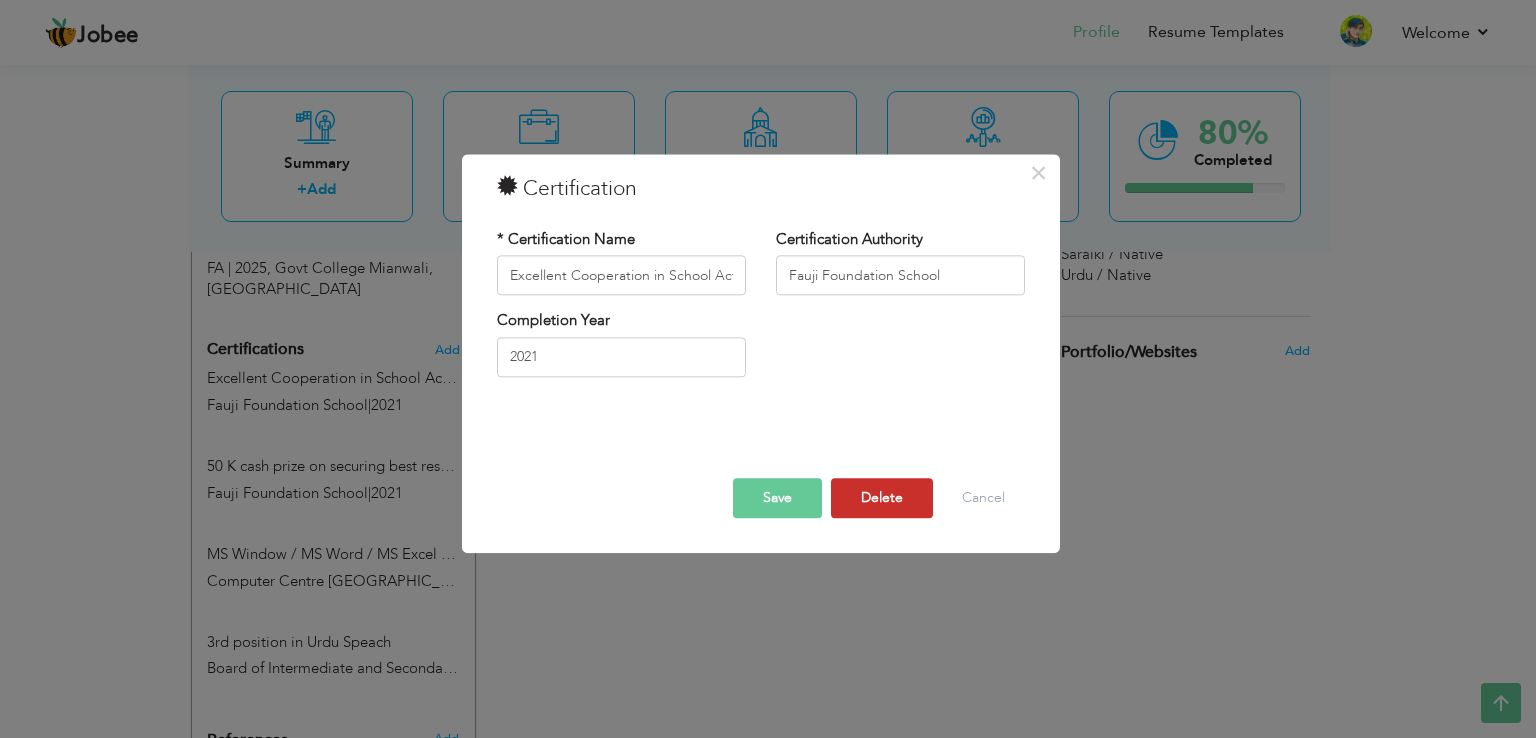 click on "Delete" at bounding box center [882, 499] 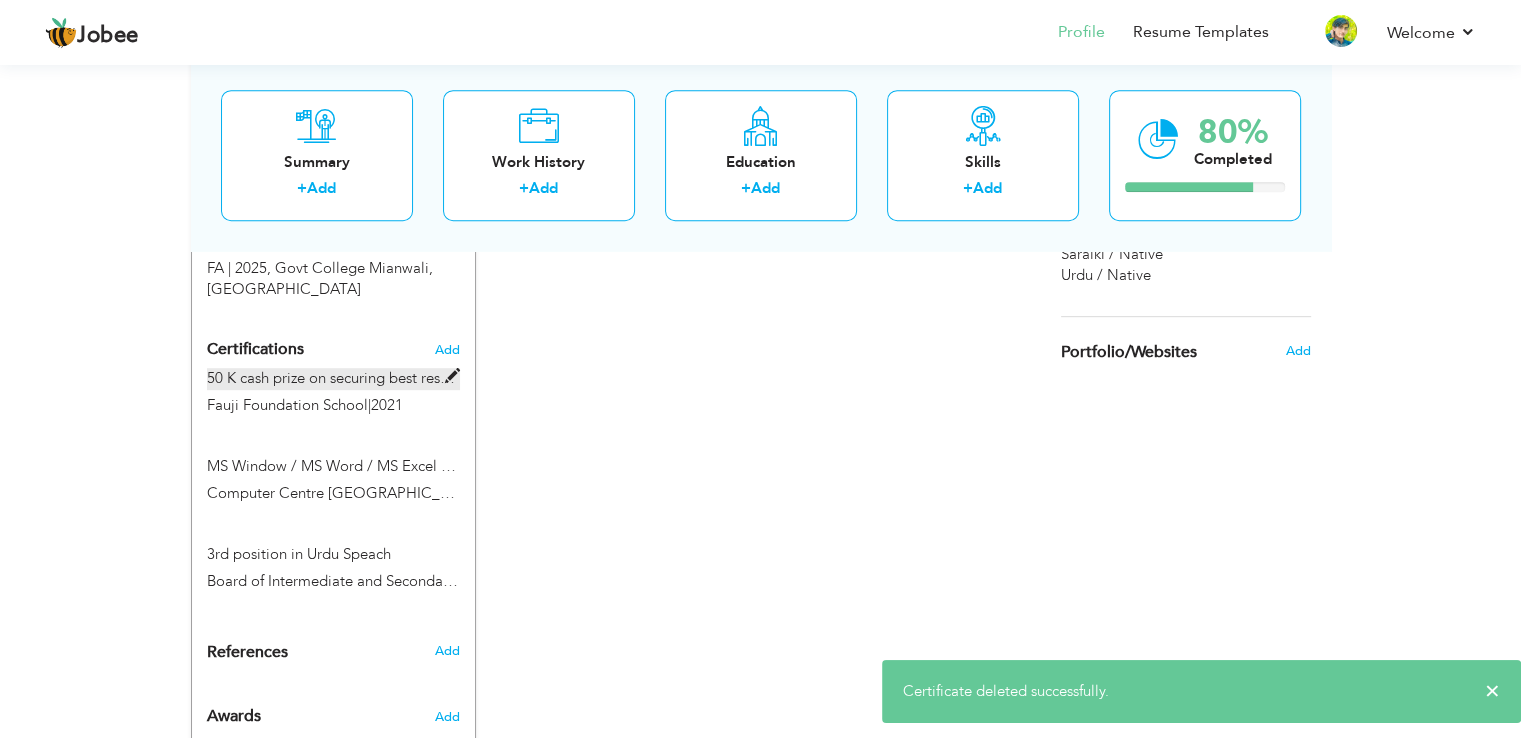 click at bounding box center (452, 376) 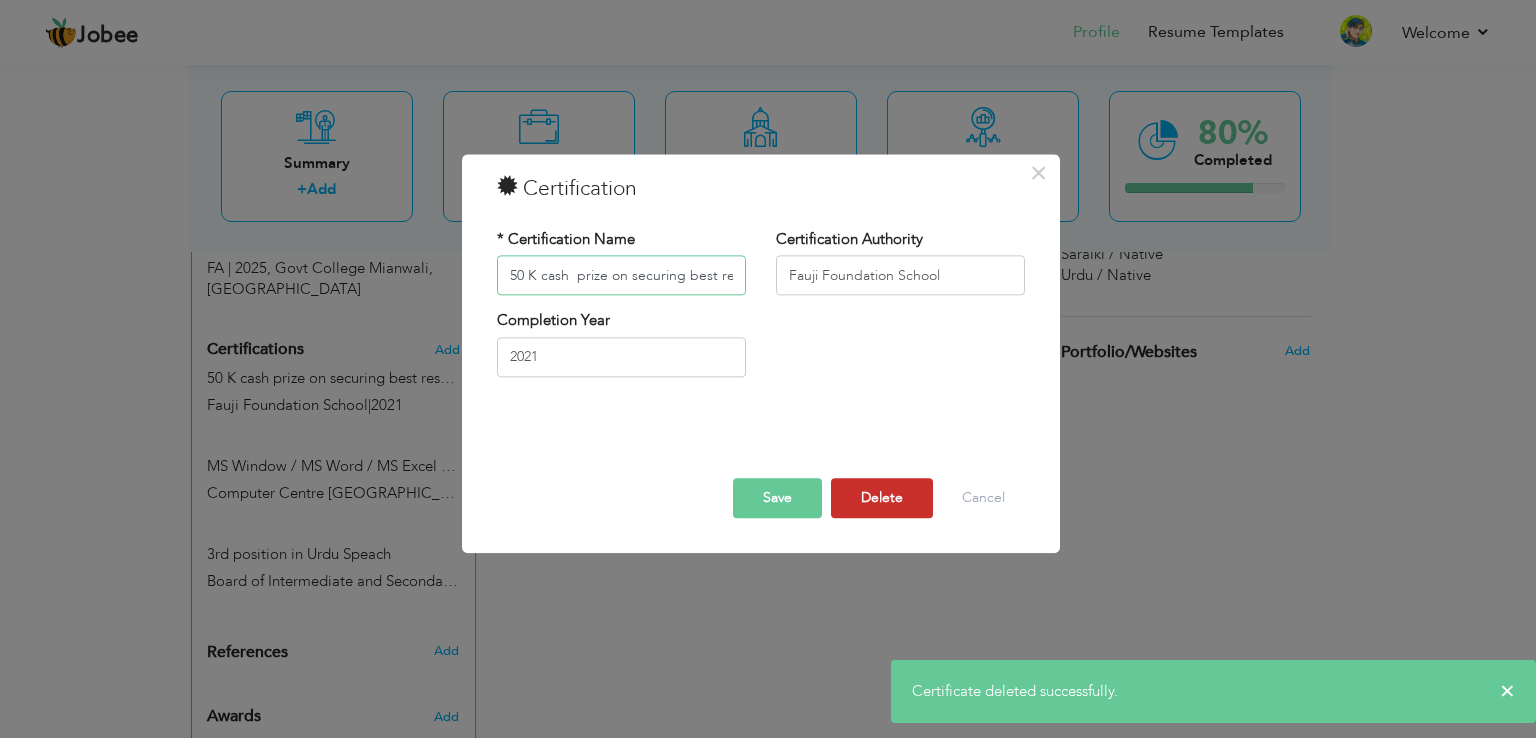 scroll, scrollTop: 0, scrollLeft: 108, axis: horizontal 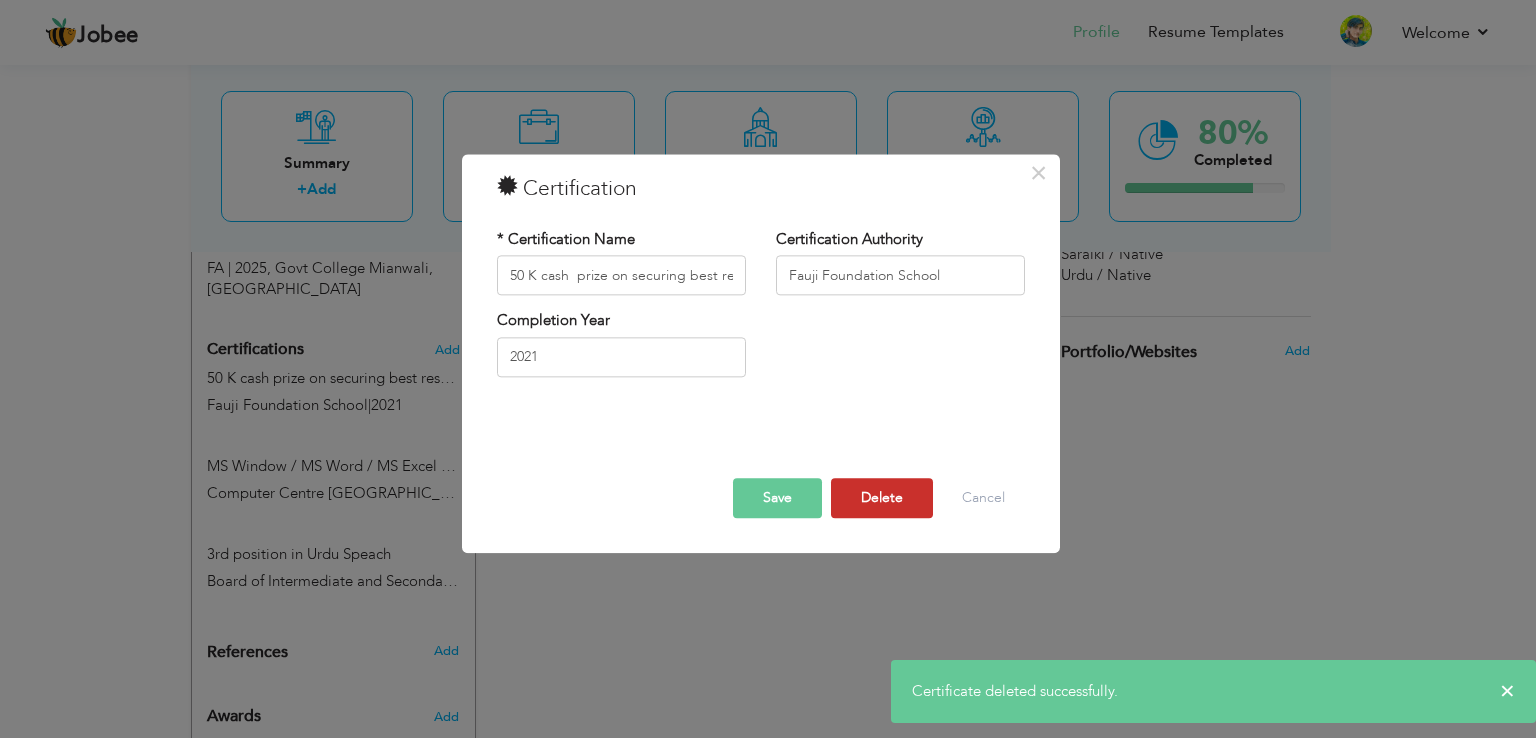 click on "Delete" at bounding box center (882, 499) 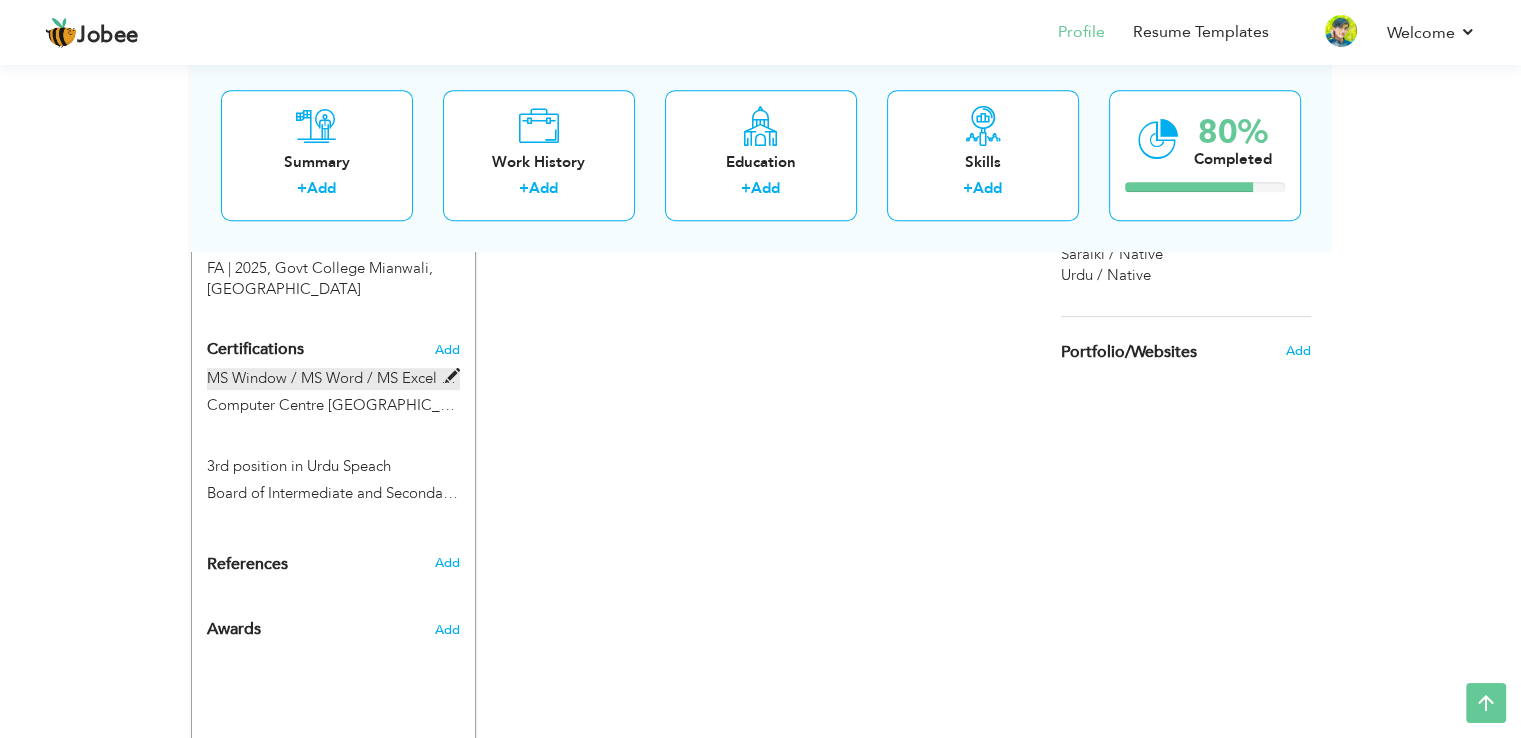click at bounding box center [452, 376] 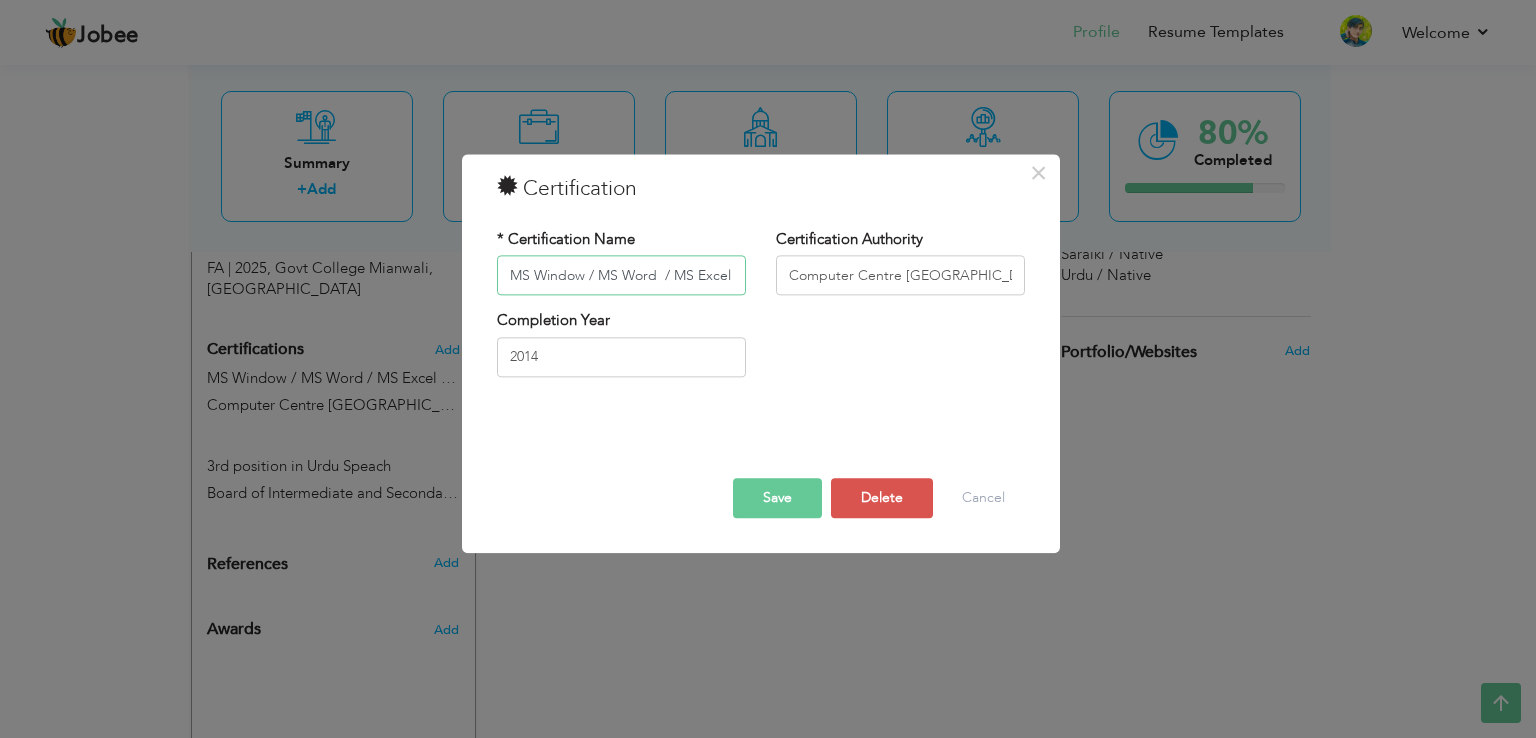 scroll, scrollTop: 0, scrollLeft: 198, axis: horizontal 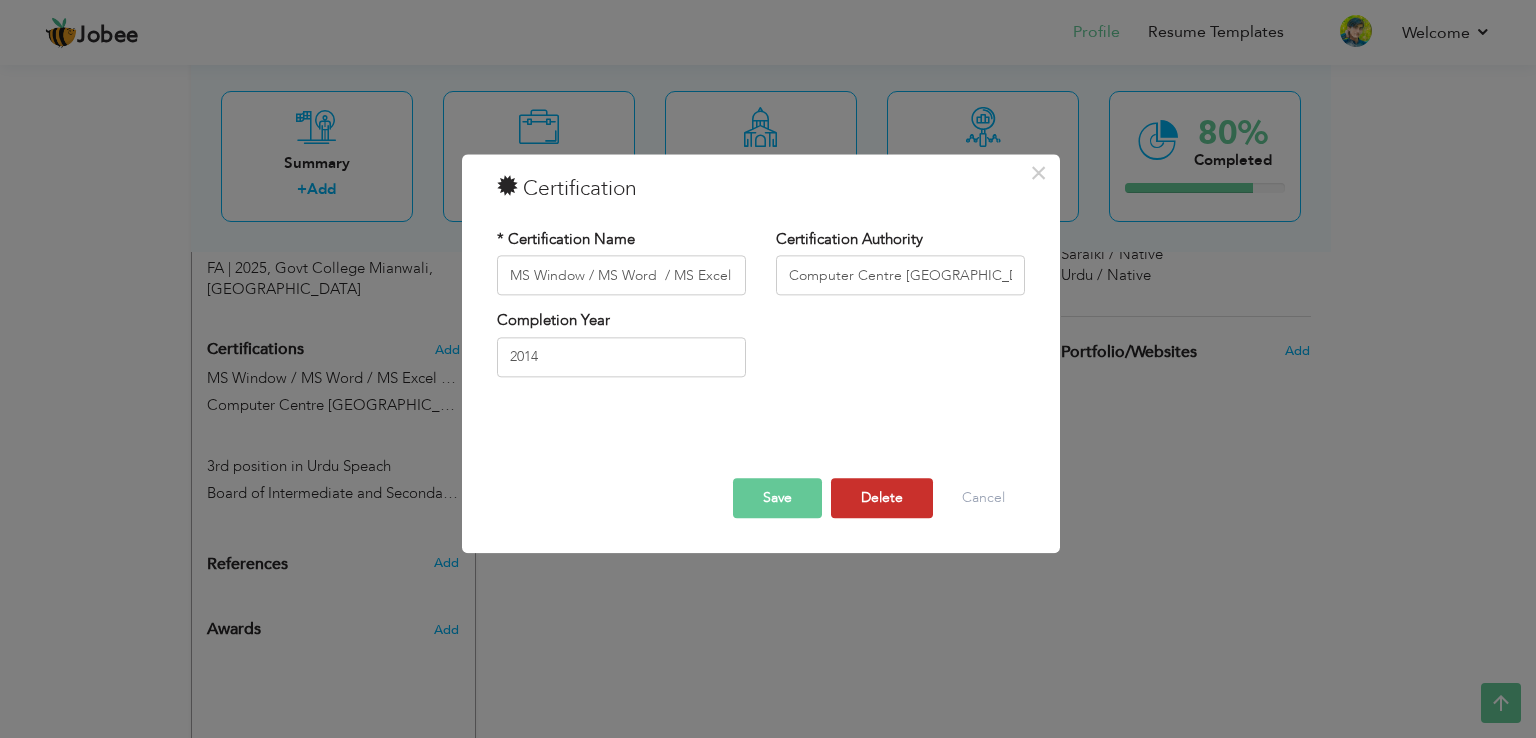 click on "Delete" at bounding box center [882, 499] 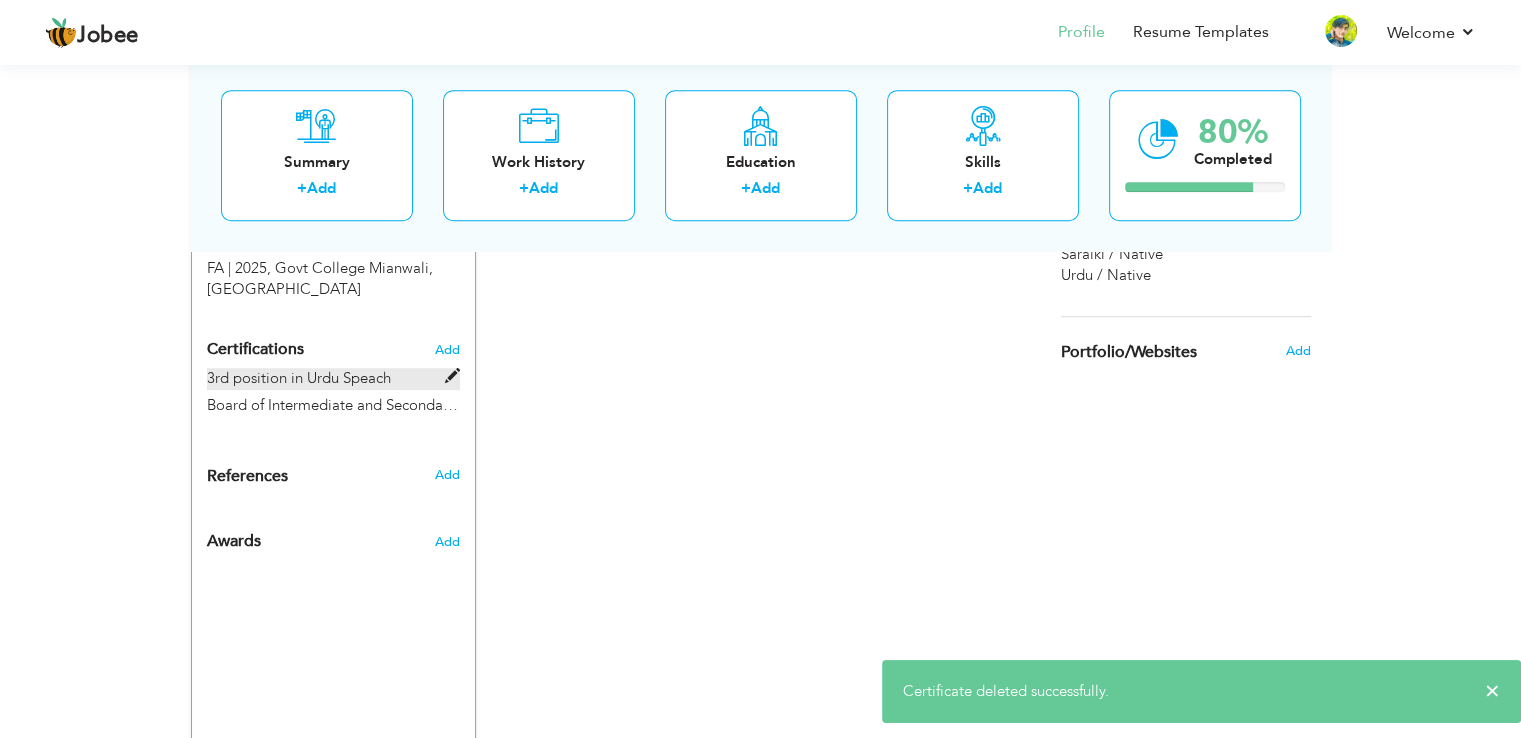 click at bounding box center [452, 376] 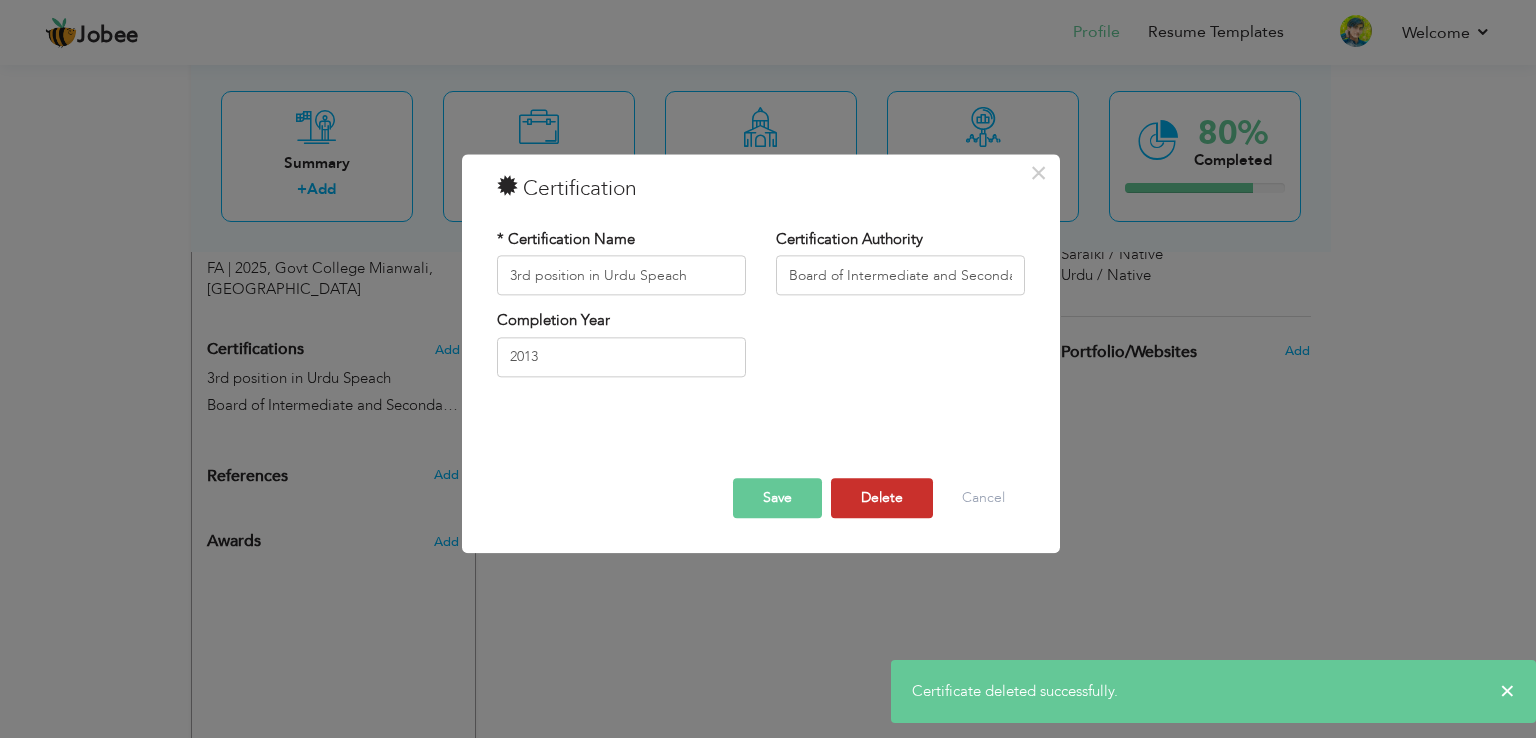 click on "Delete" at bounding box center [882, 499] 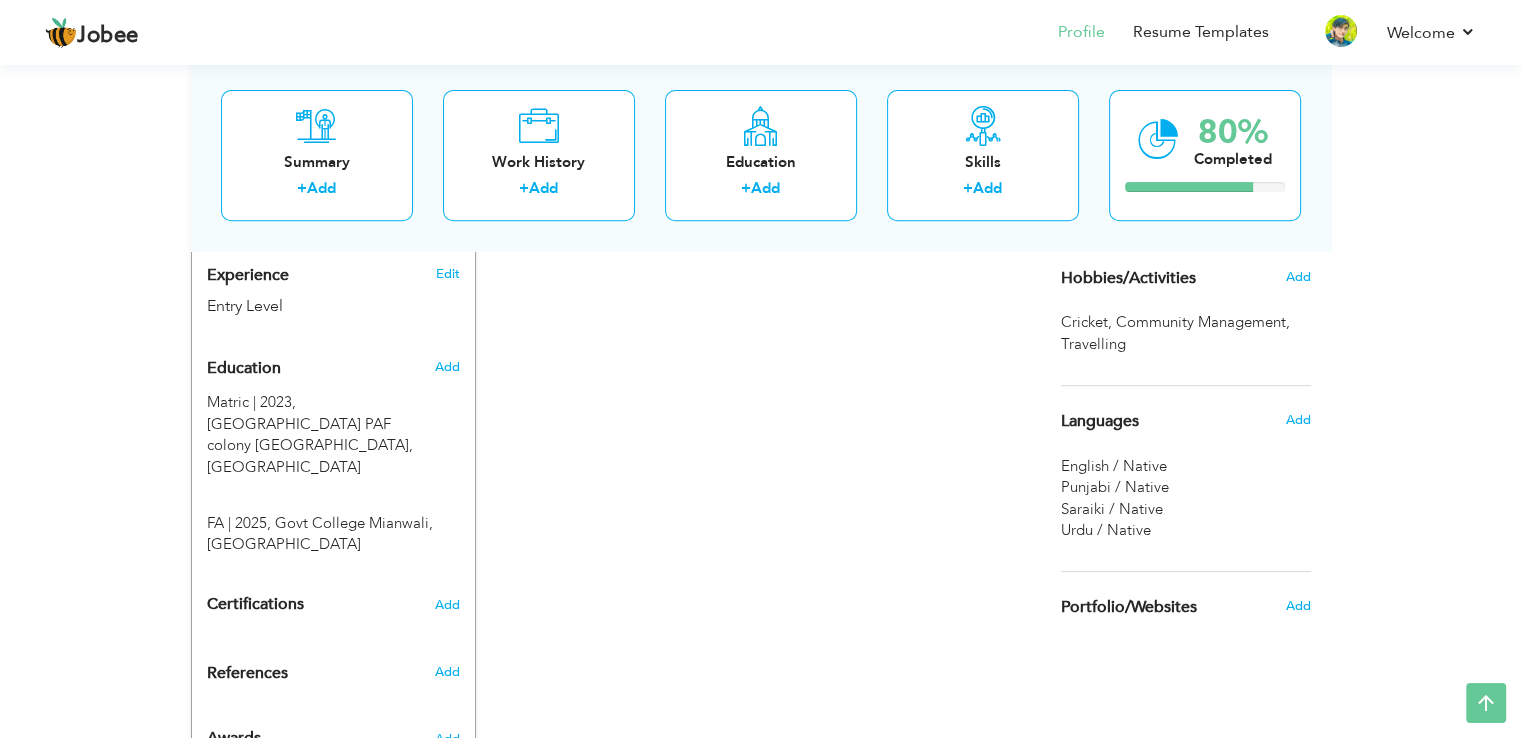 scroll, scrollTop: 756, scrollLeft: 0, axis: vertical 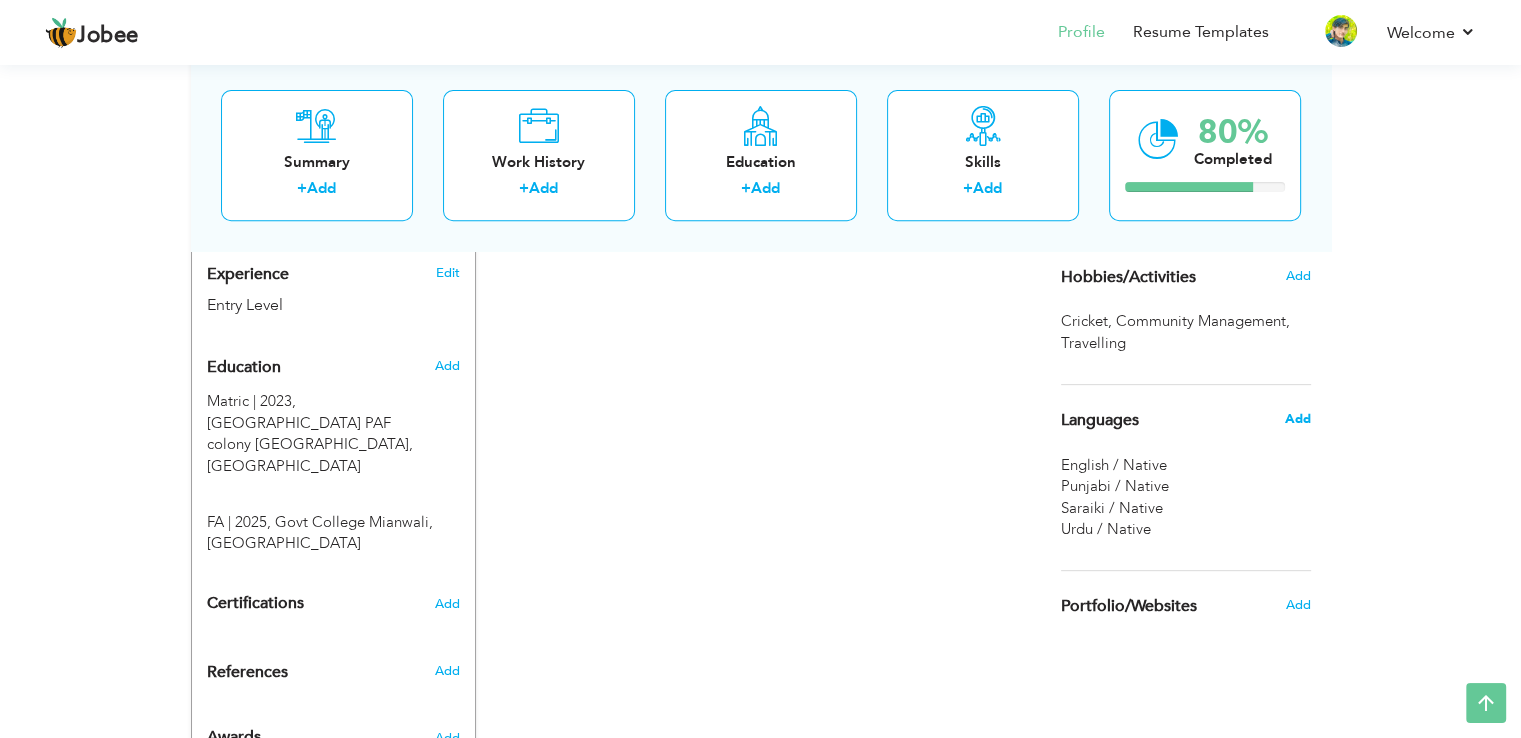click on "Add" at bounding box center [1297, 419] 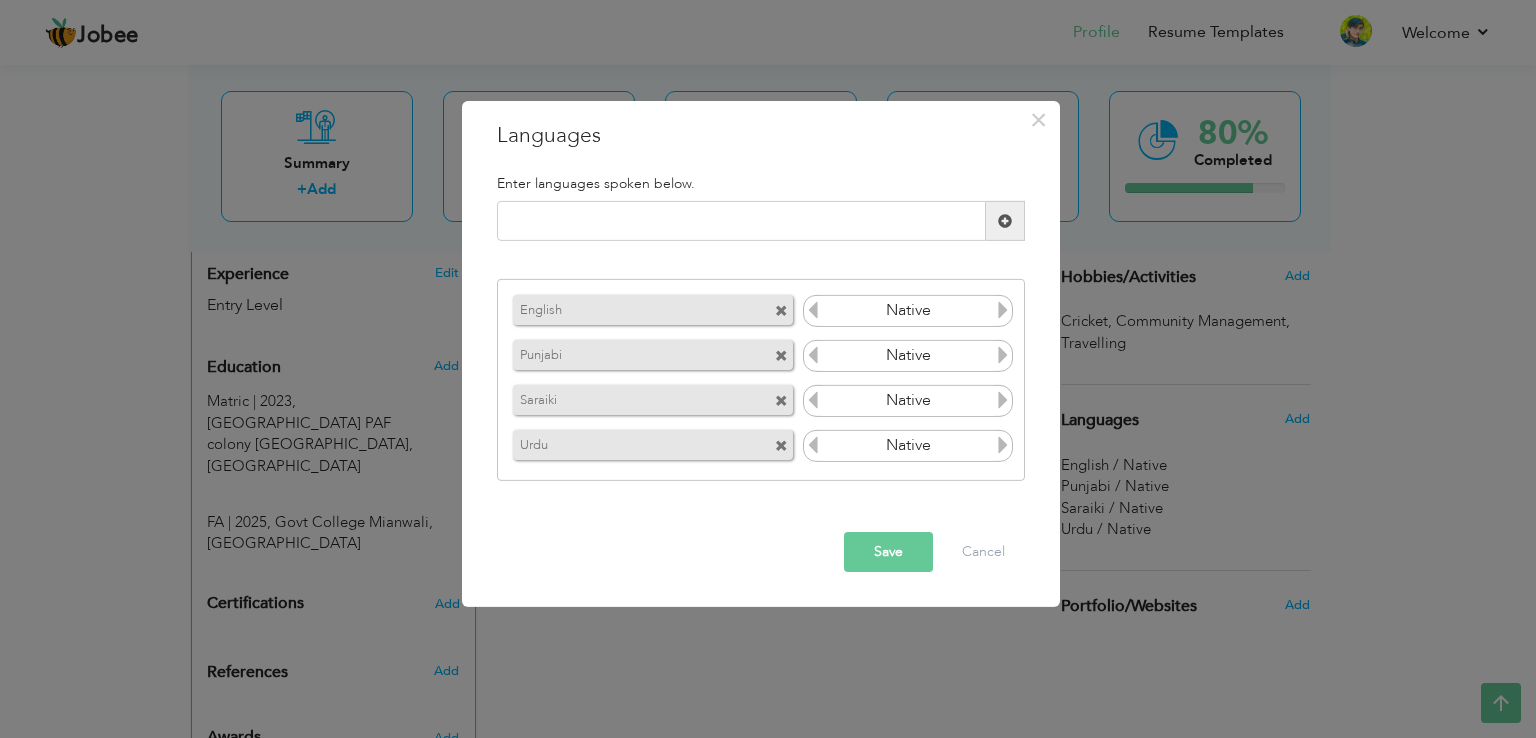 click at bounding box center [813, 310] 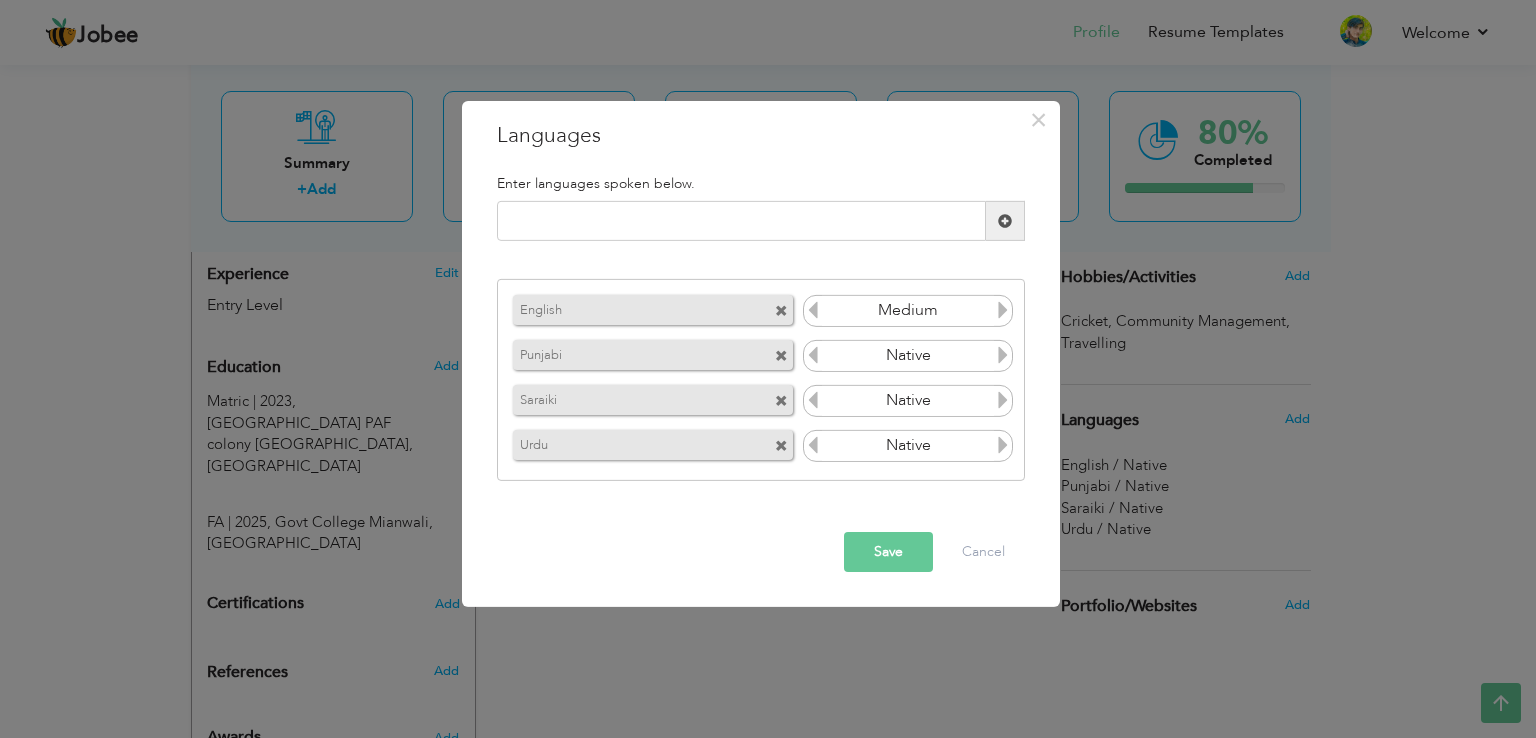 click at bounding box center [813, 310] 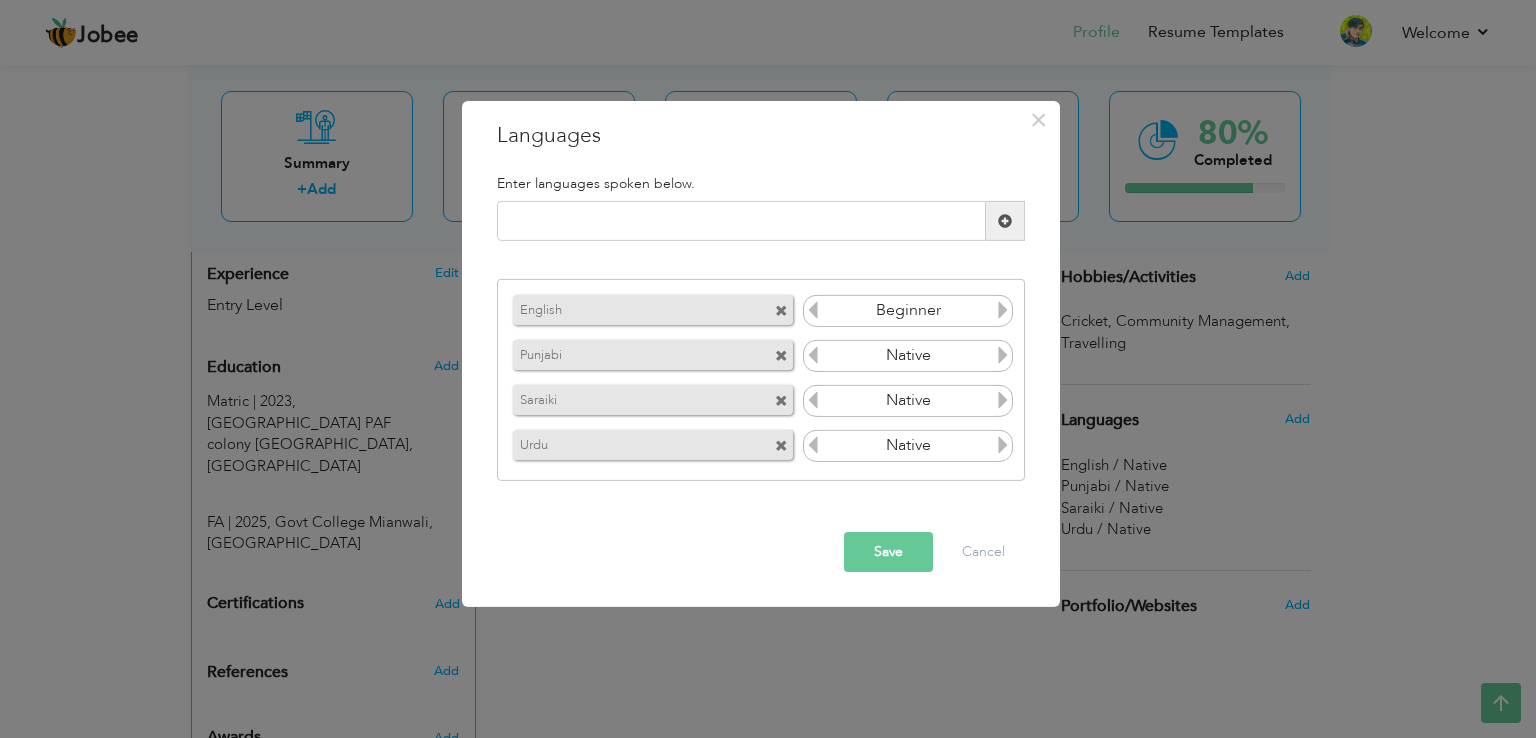 click at bounding box center [813, 355] 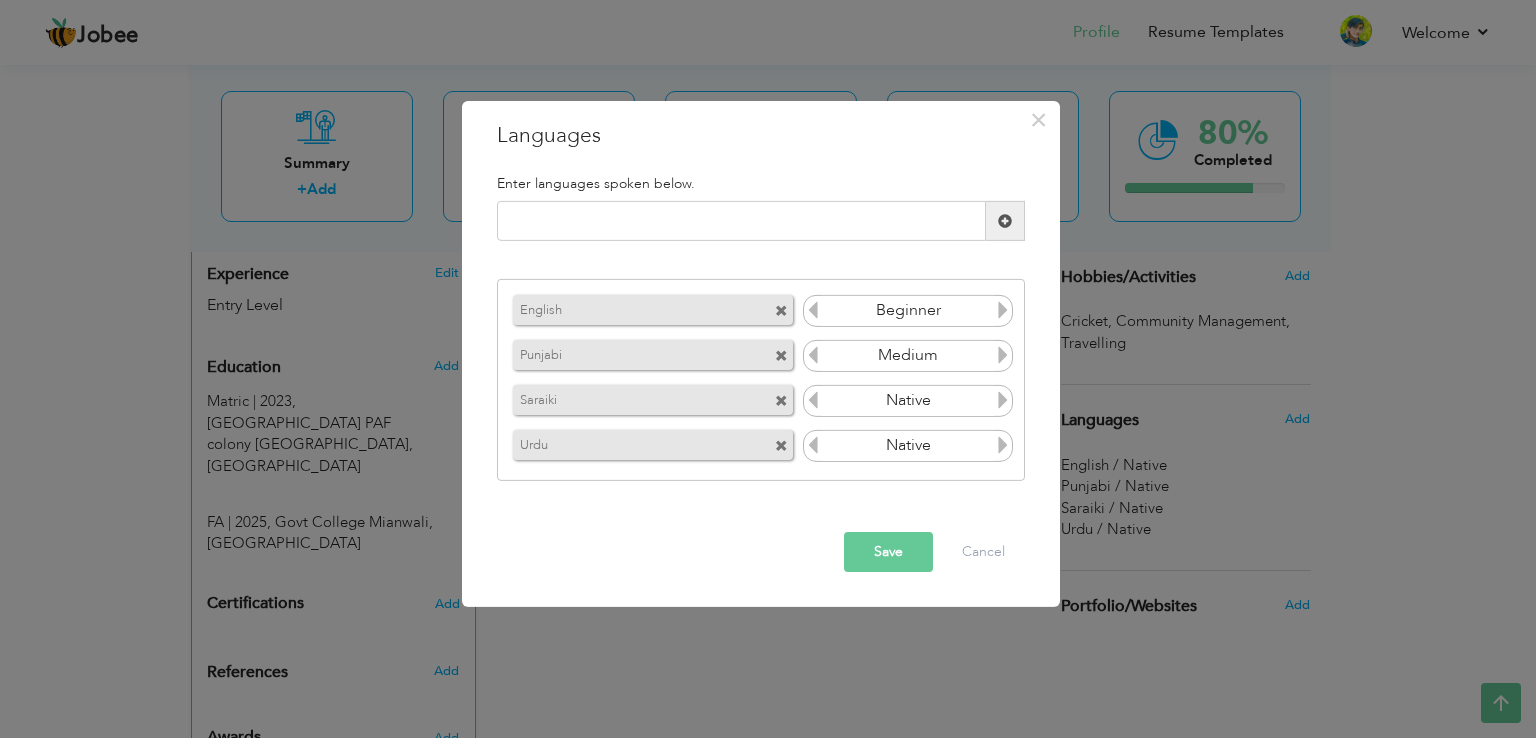 click on "Save" at bounding box center [888, 552] 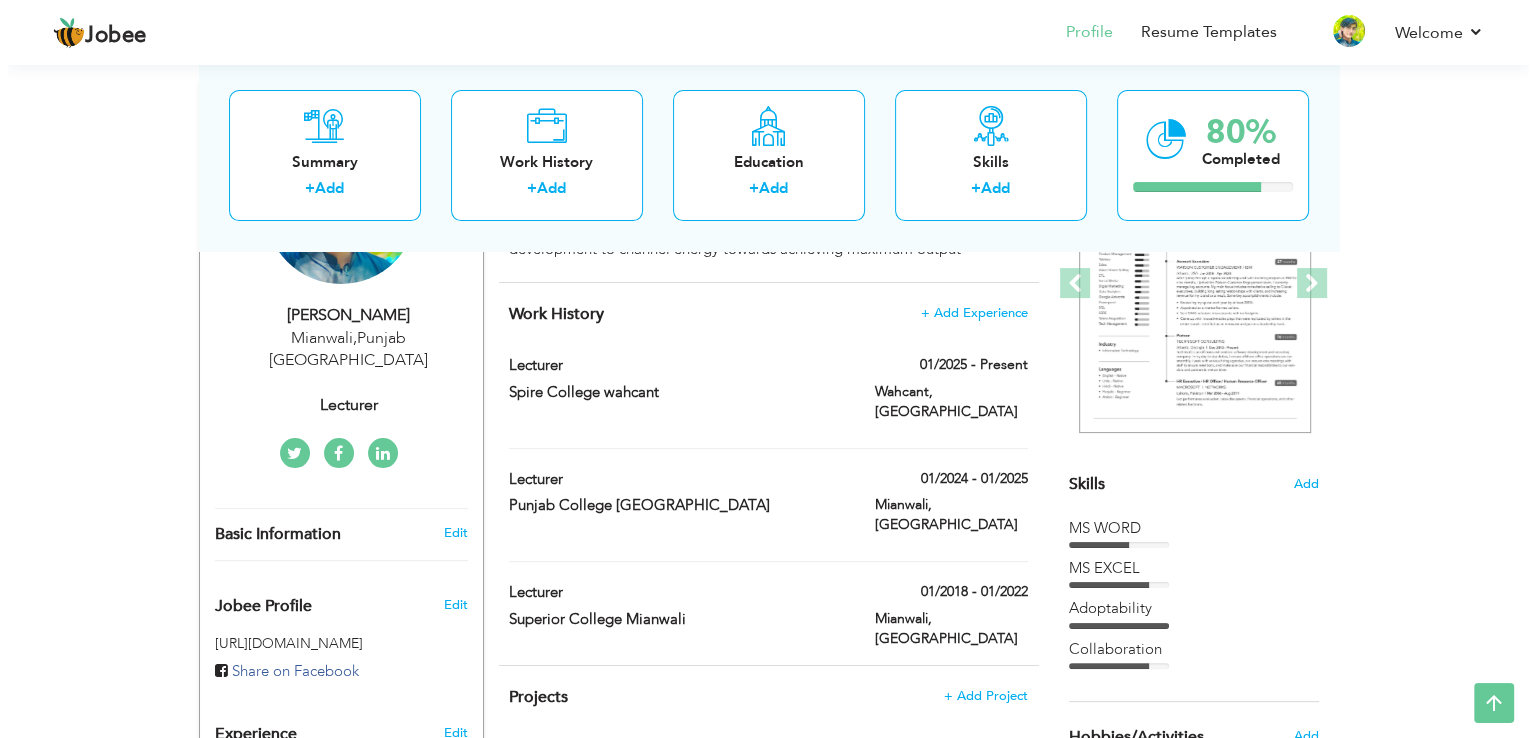 scroll, scrollTop: 298, scrollLeft: 0, axis: vertical 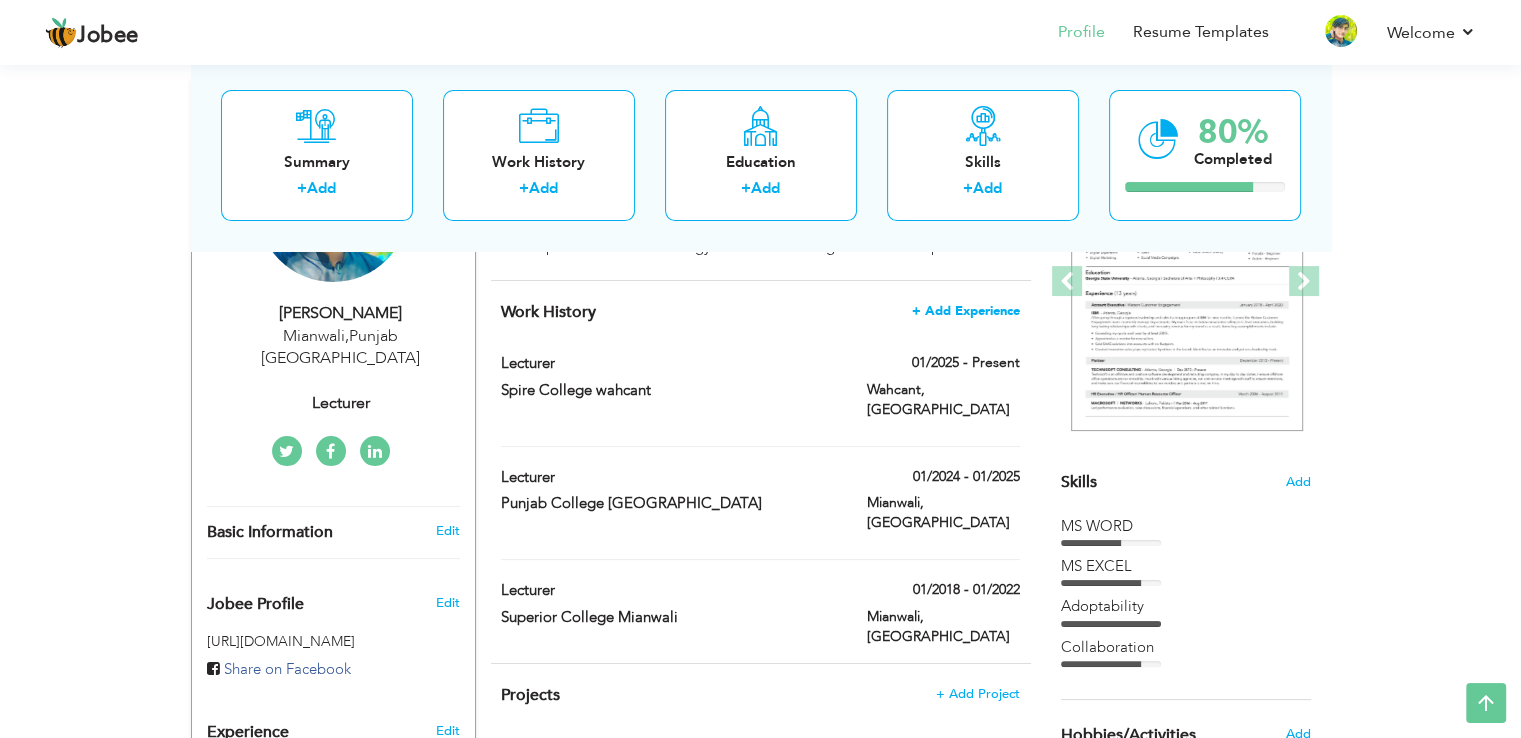 click on "+ Add Experience" at bounding box center (966, 311) 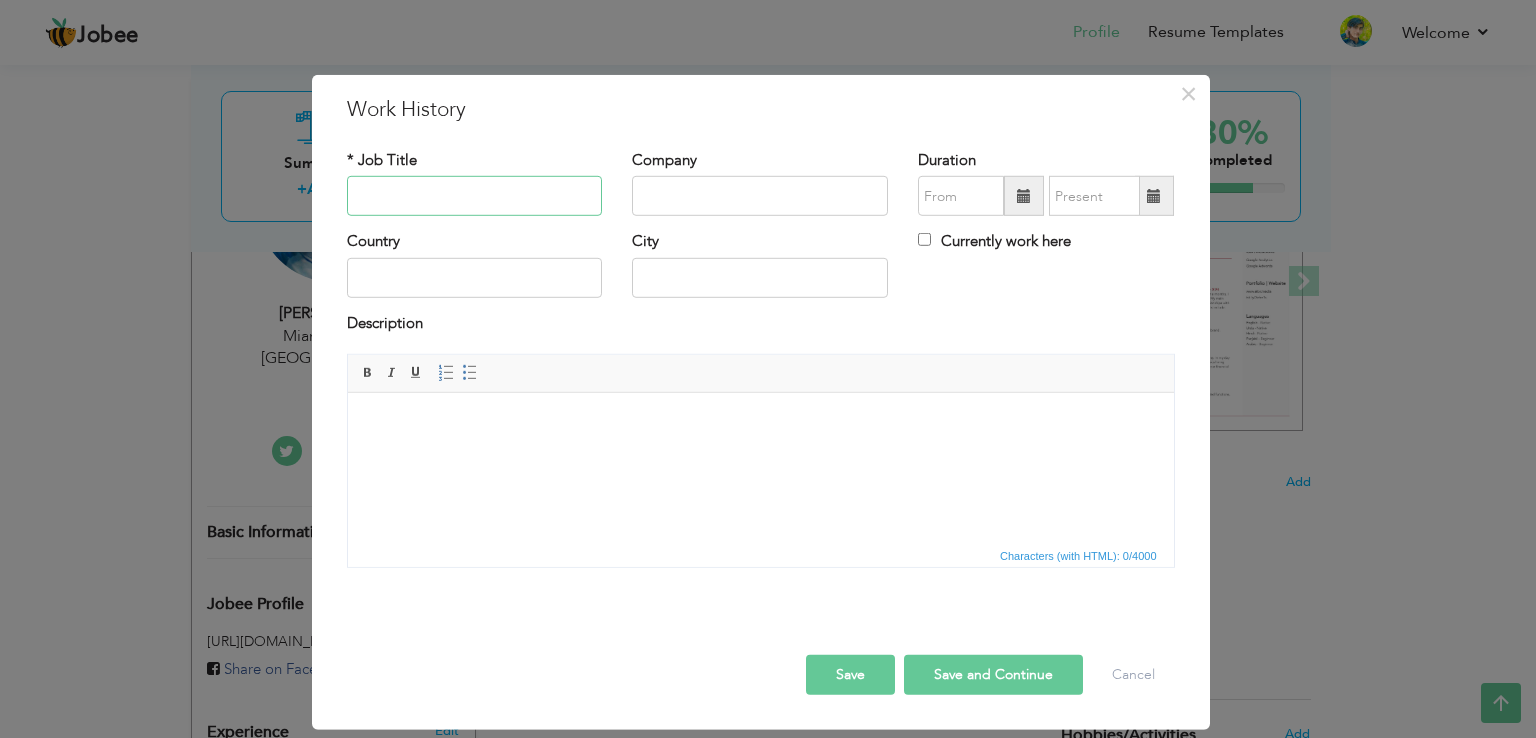 click at bounding box center [475, 196] 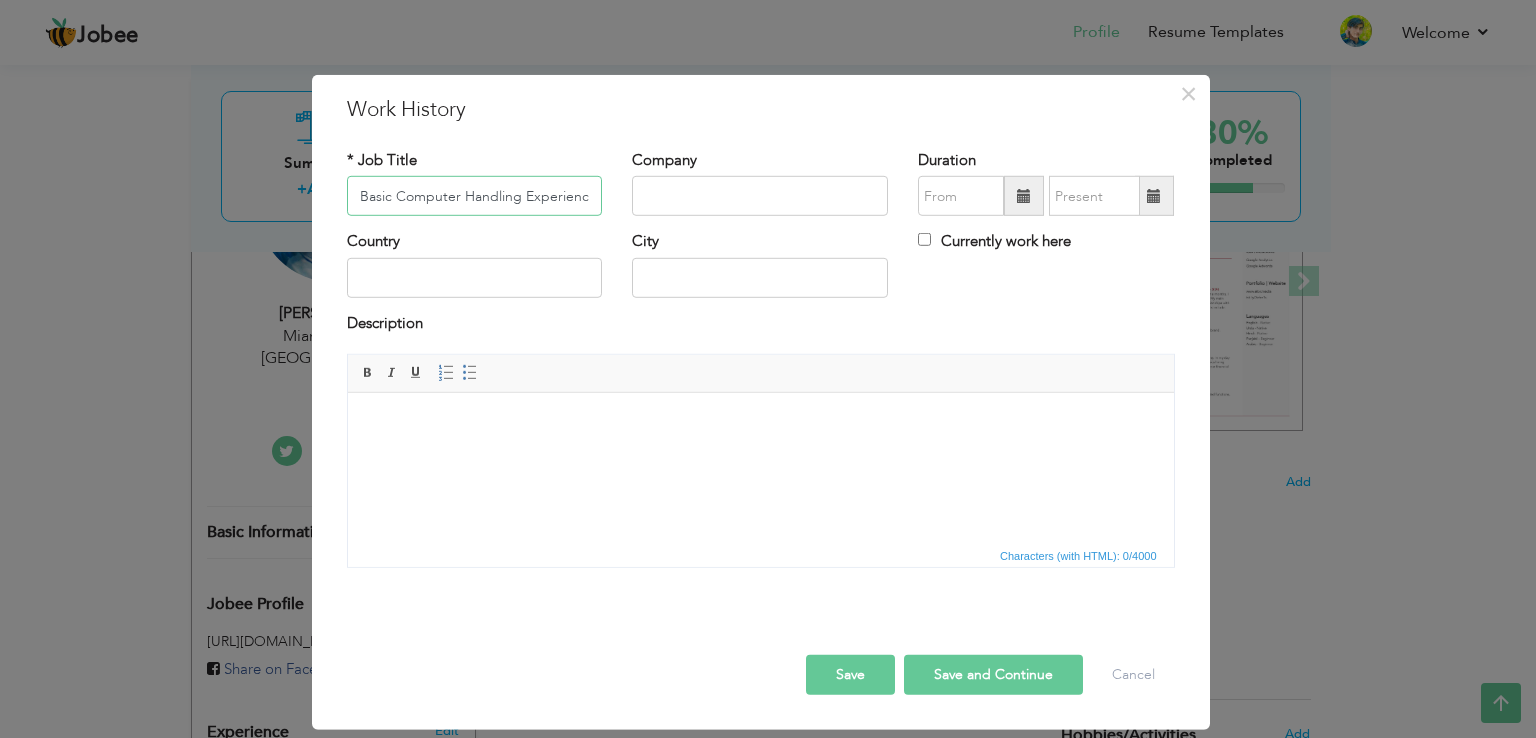 scroll, scrollTop: 0, scrollLeft: 2, axis: horizontal 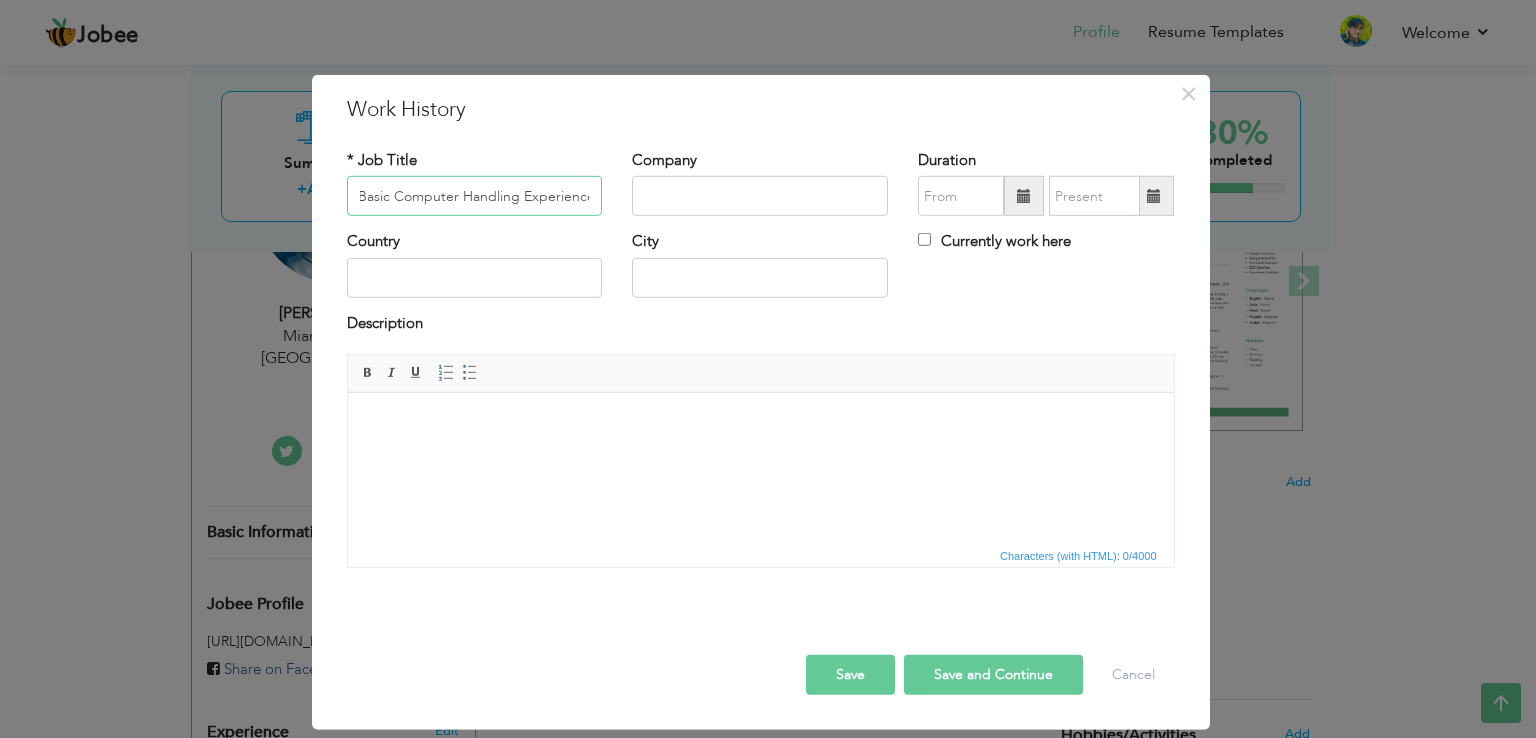 type on "Basic Computer Handling Experience" 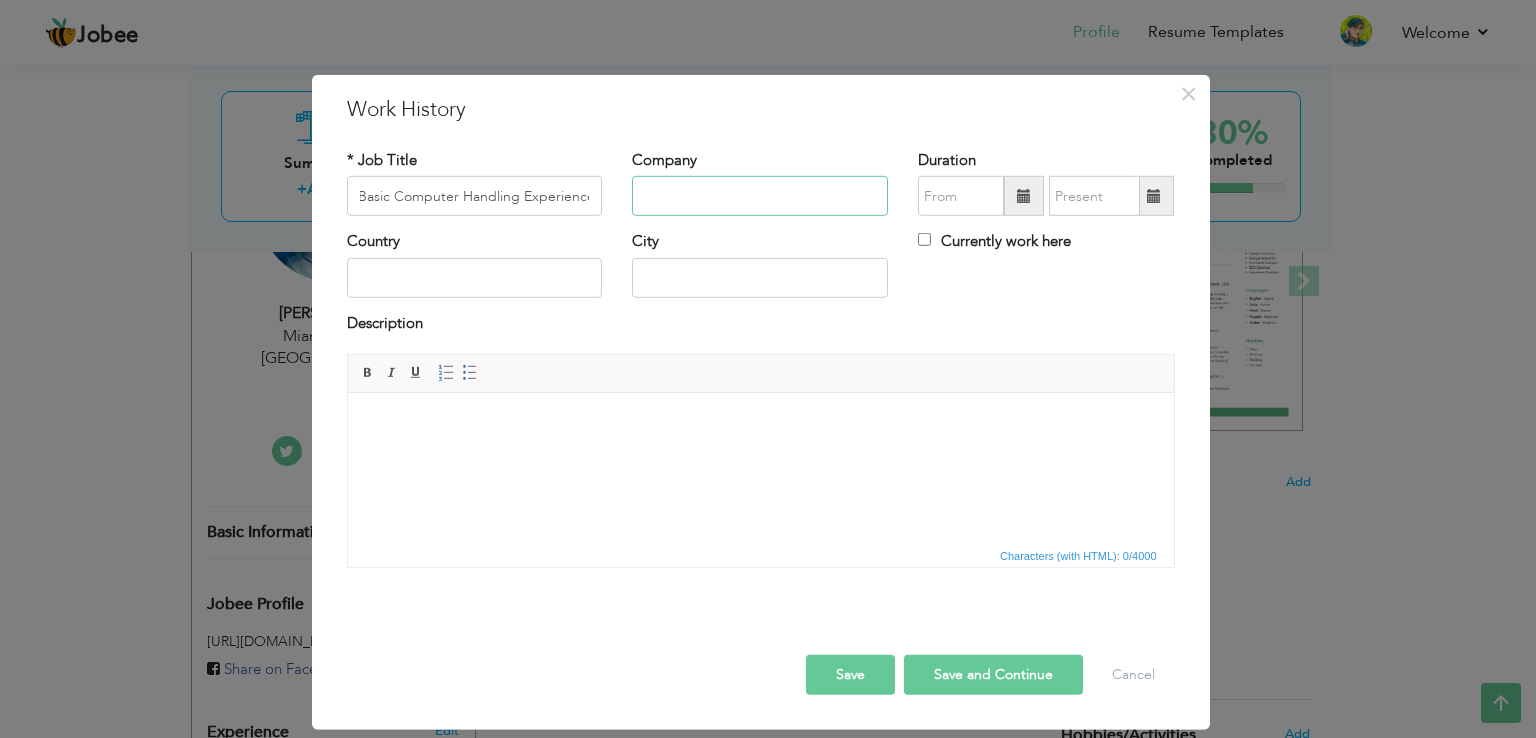 scroll, scrollTop: 0, scrollLeft: 0, axis: both 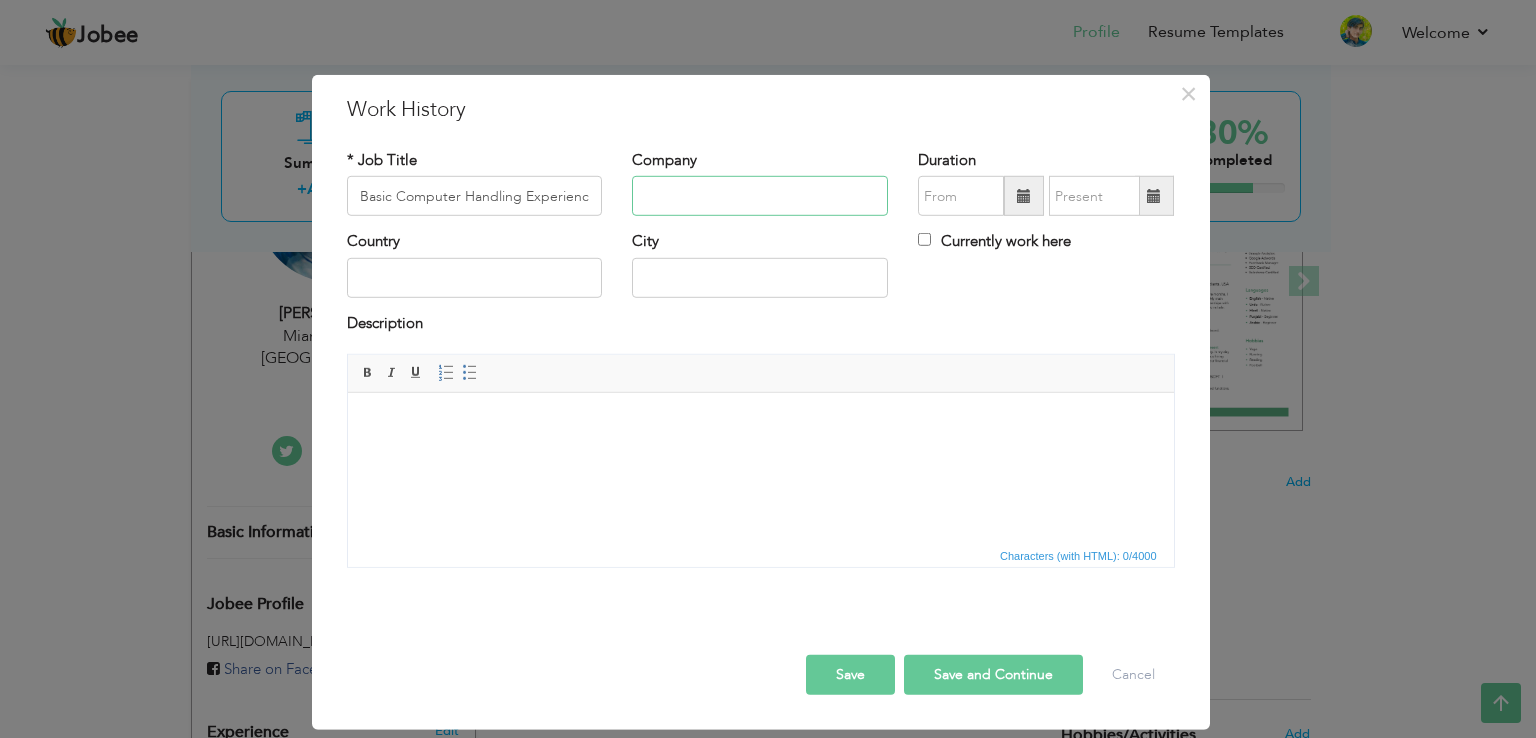 click at bounding box center [760, 196] 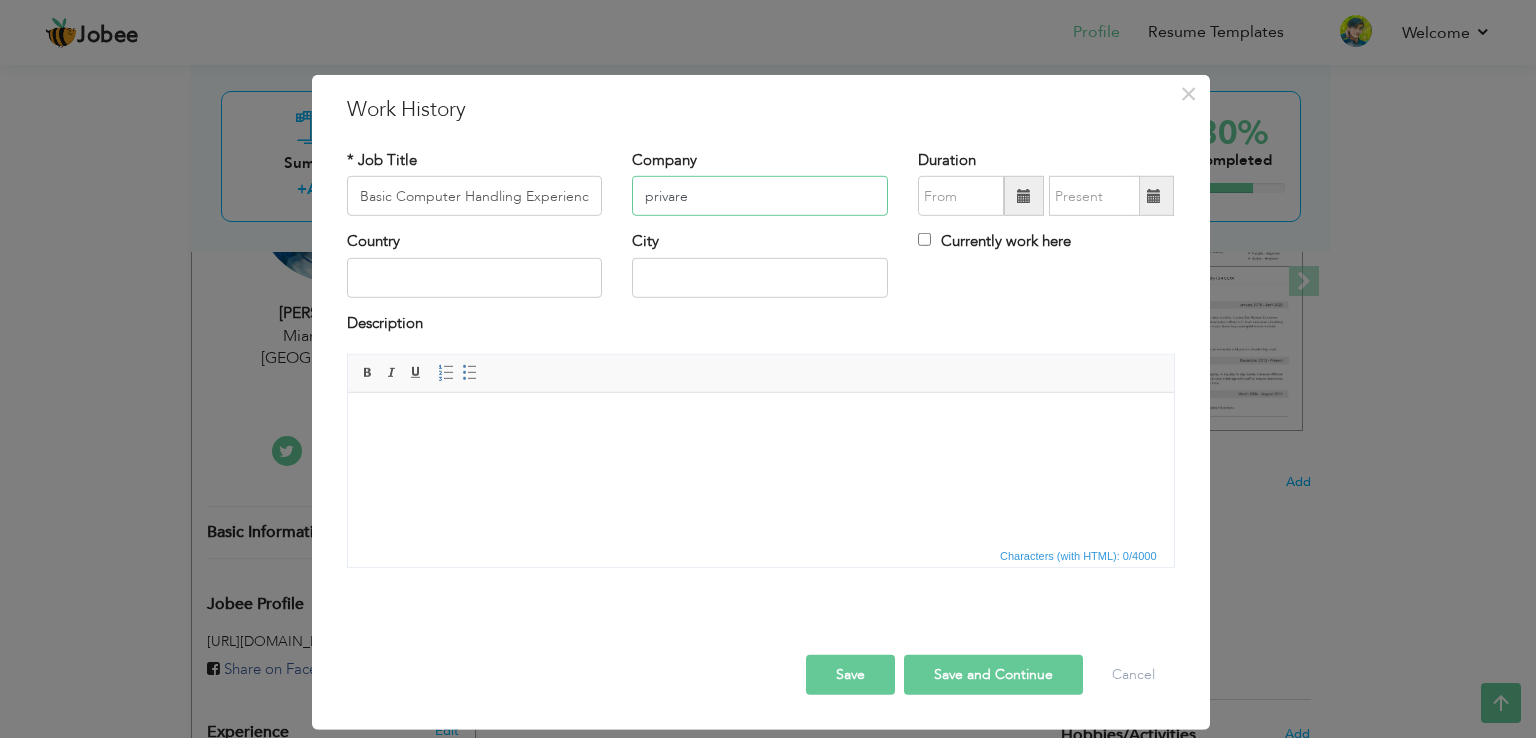 type on "privare" 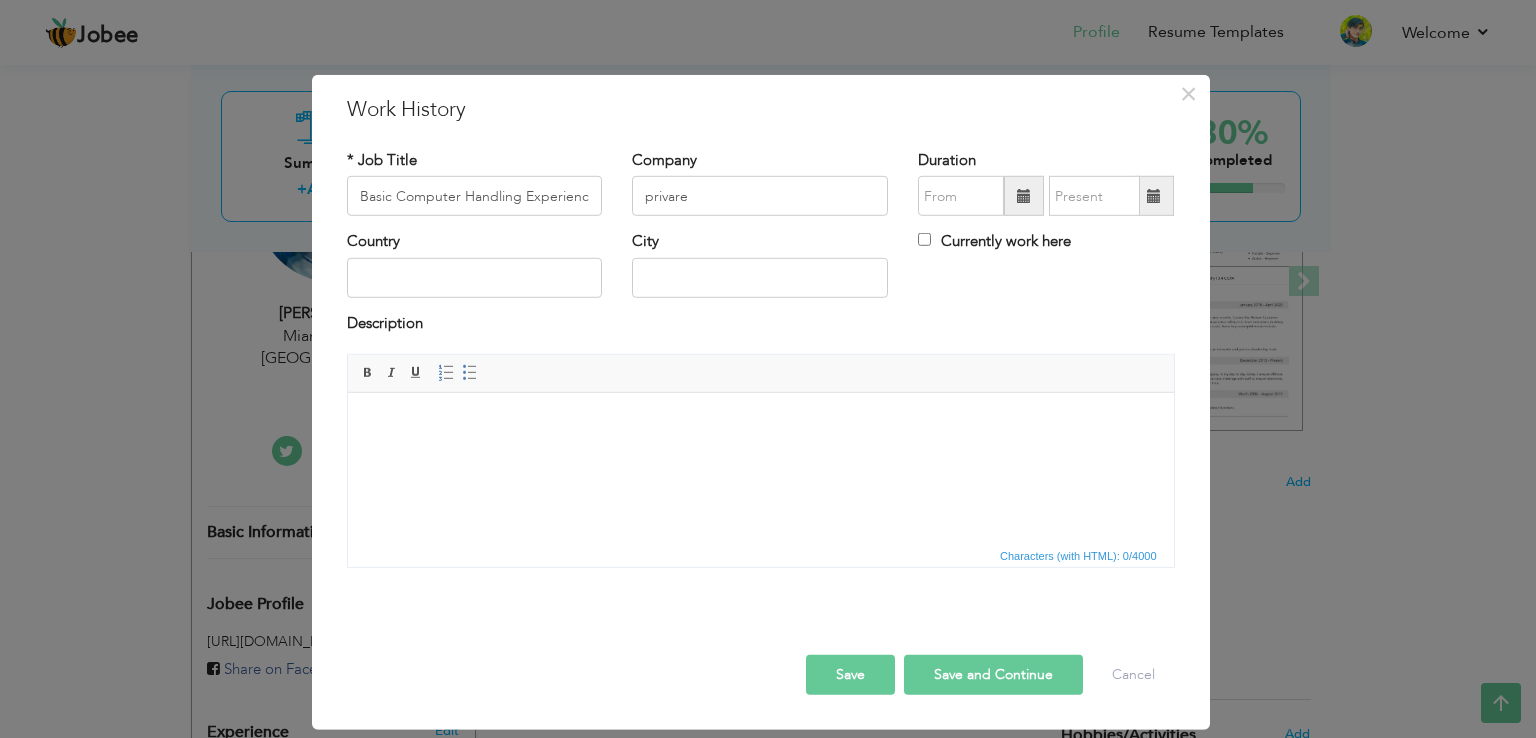 click at bounding box center (1024, 196) 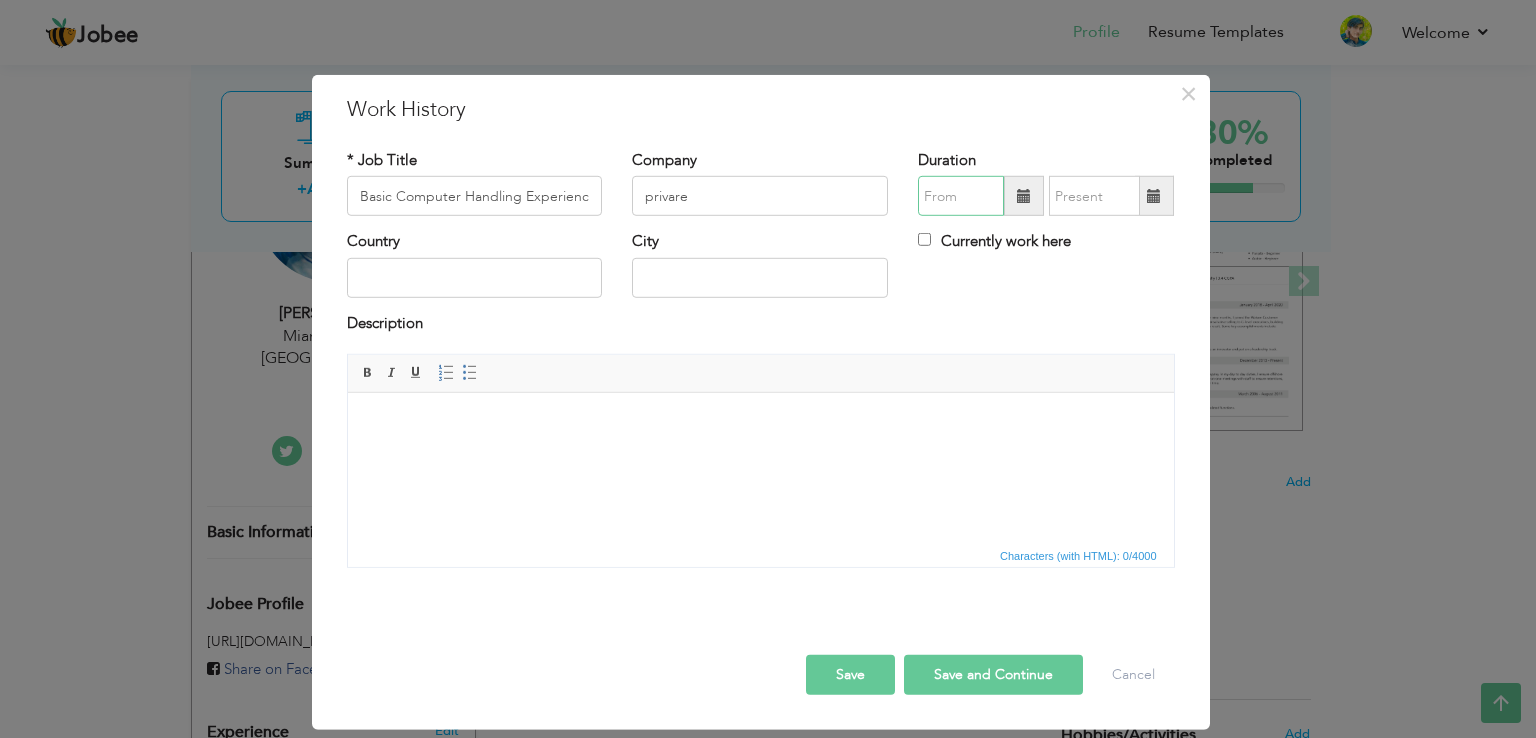 type on "07/2025" 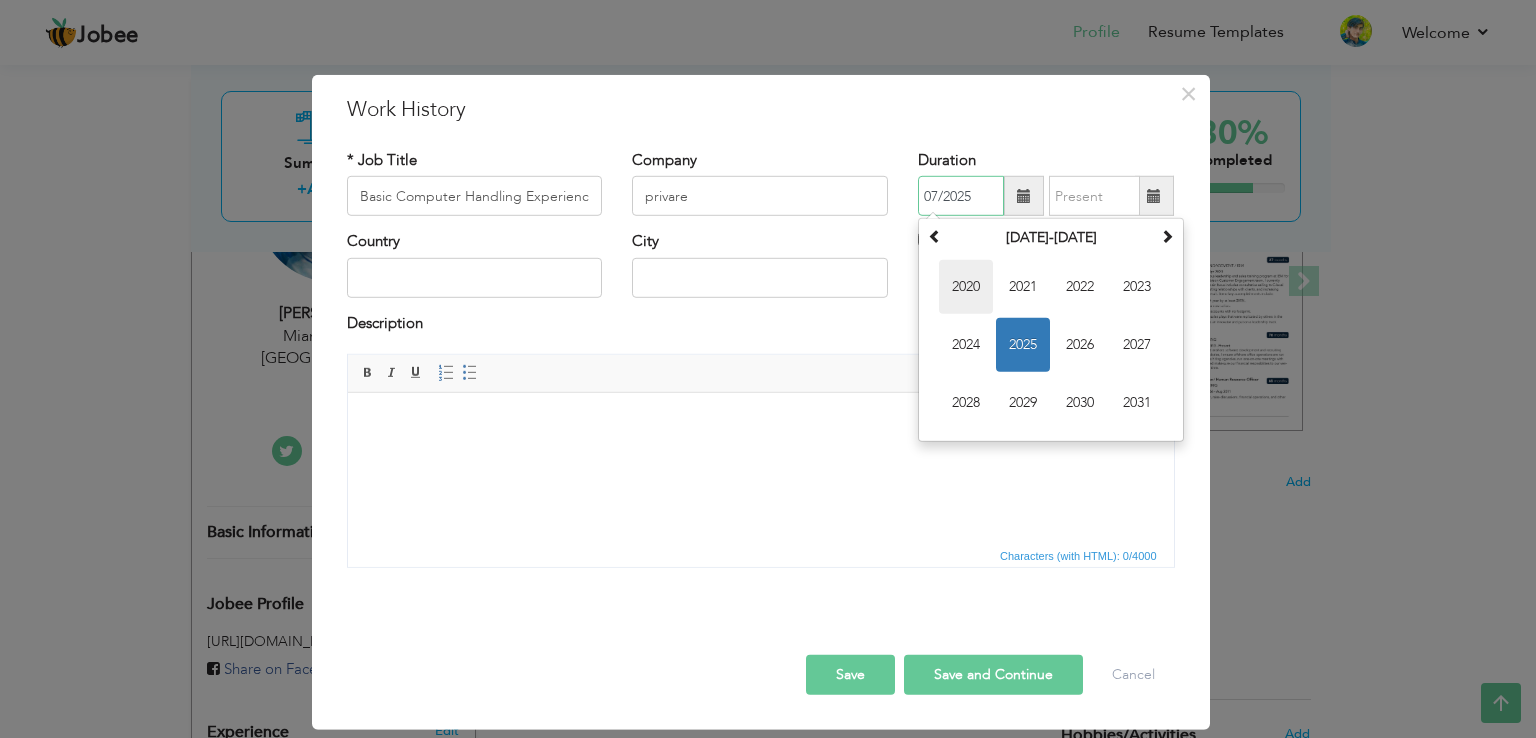 click on "2020" at bounding box center [966, 287] 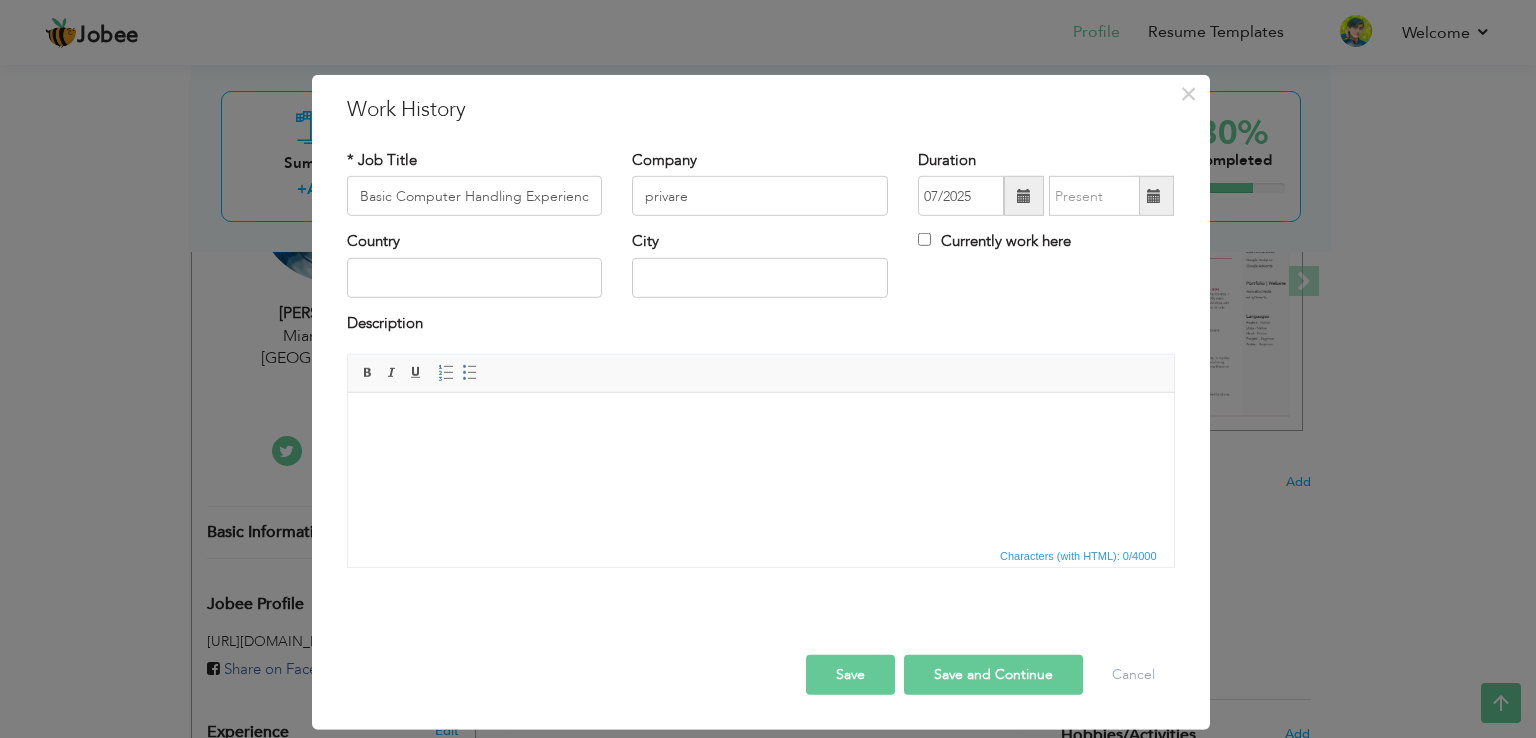 click at bounding box center [1154, 196] 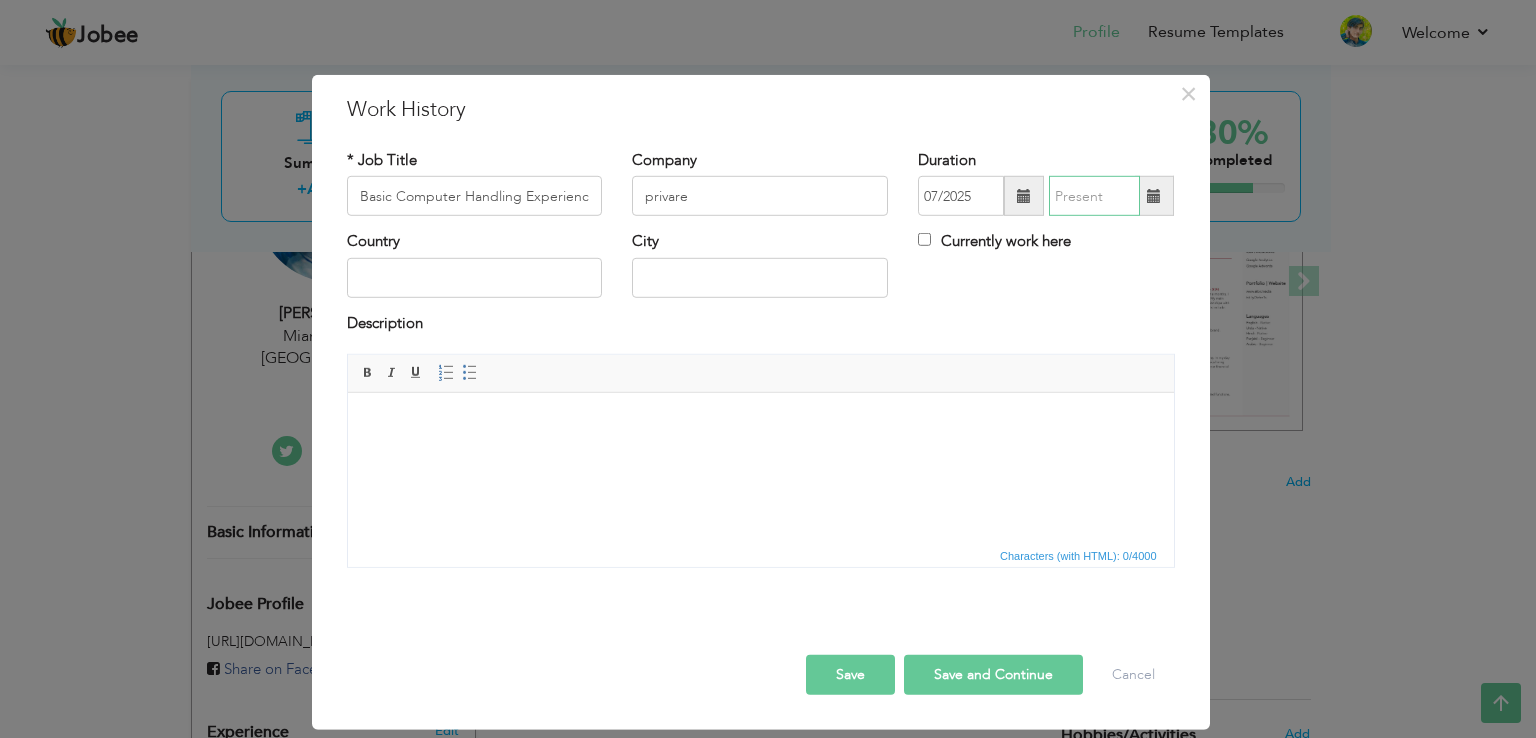 type on "07/2025" 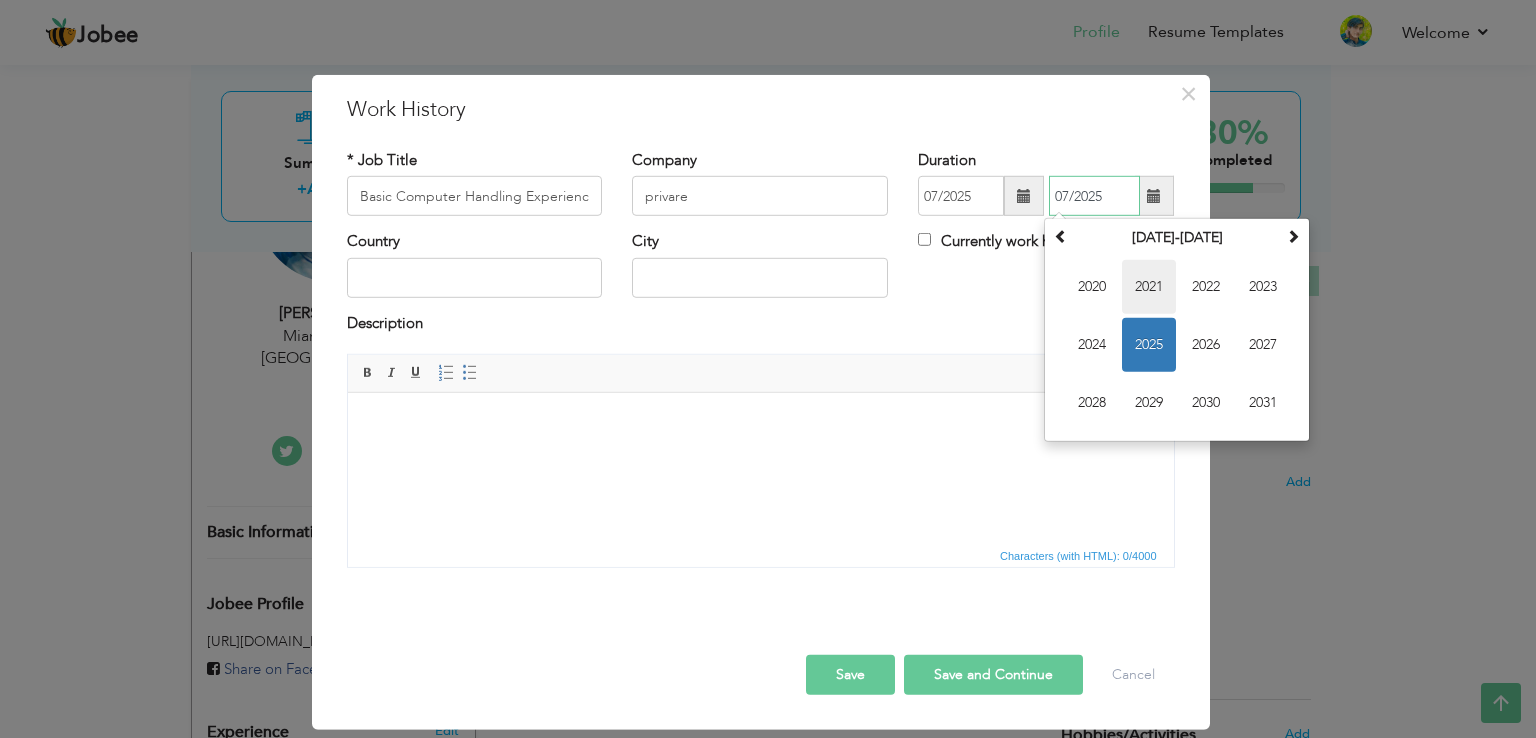 click on "2021" at bounding box center [1149, 287] 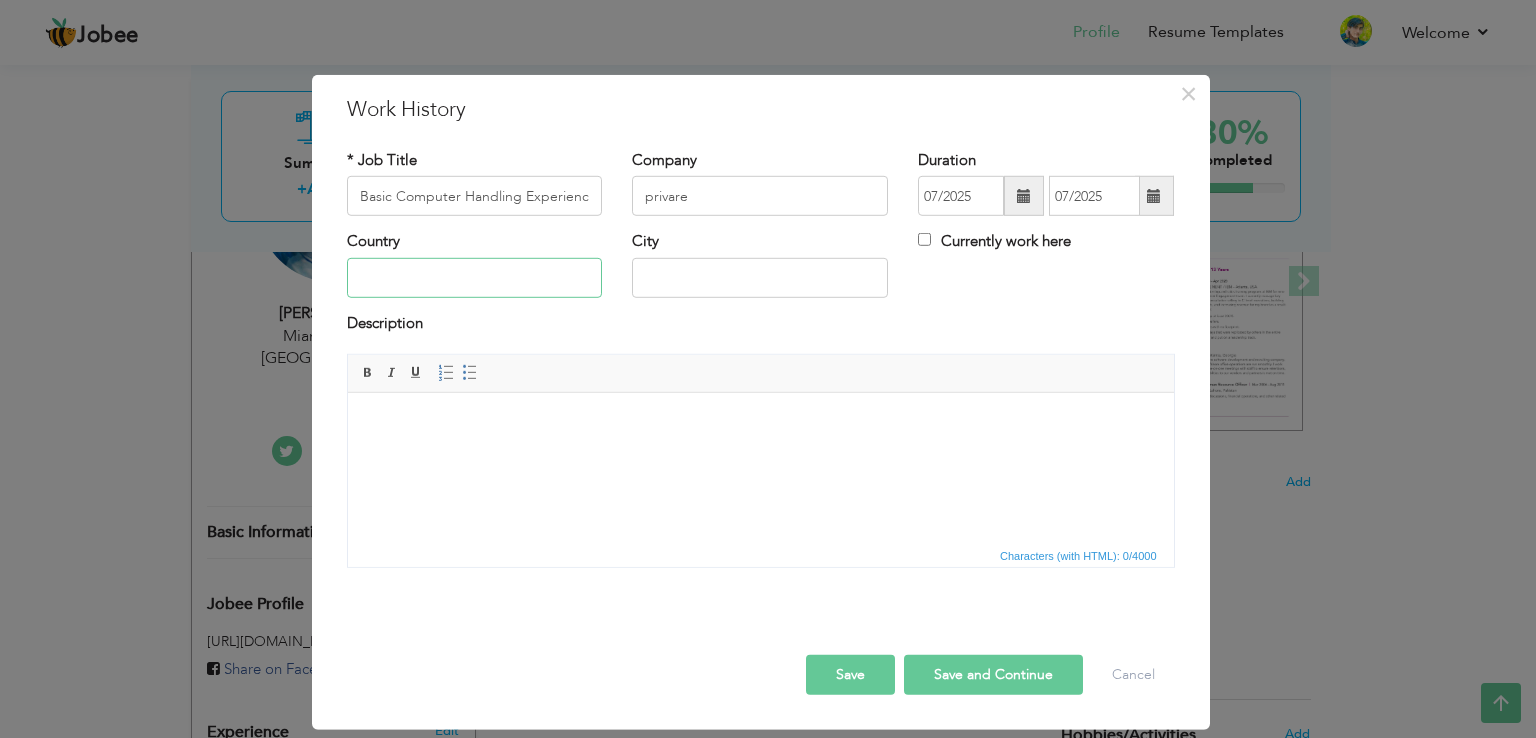 click at bounding box center (475, 278) 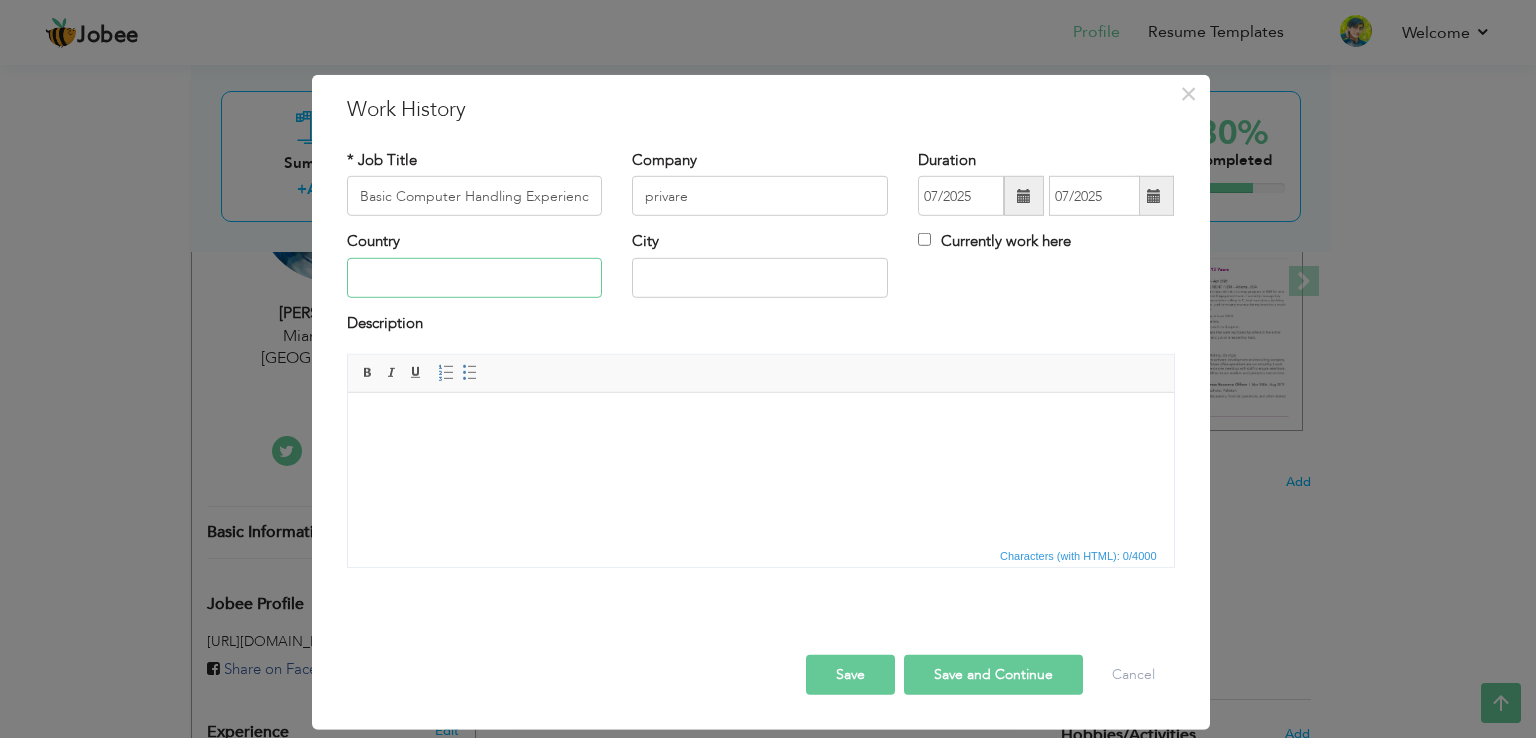 type on "[GEOGRAPHIC_DATA]" 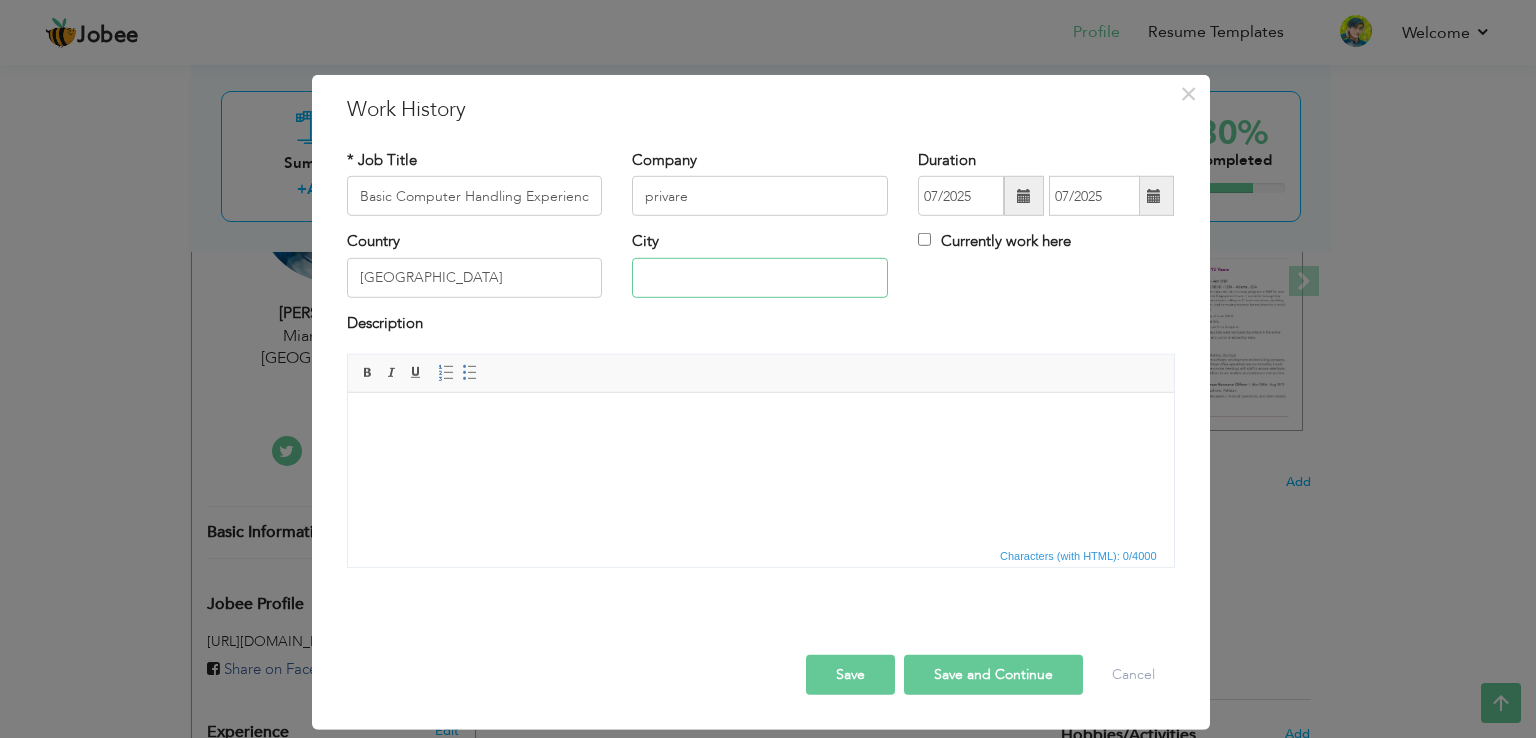 type on "Mianwali" 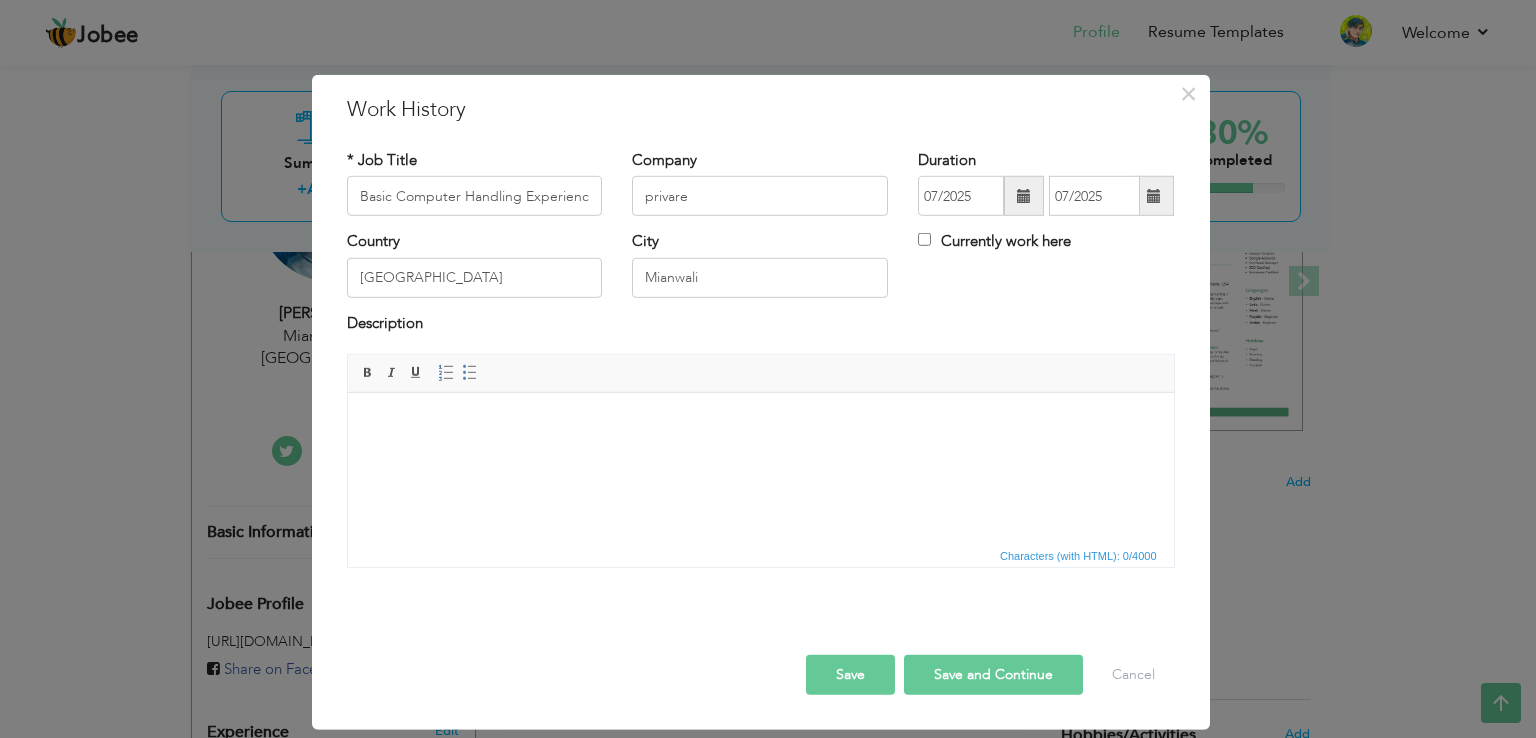 click at bounding box center [760, 423] 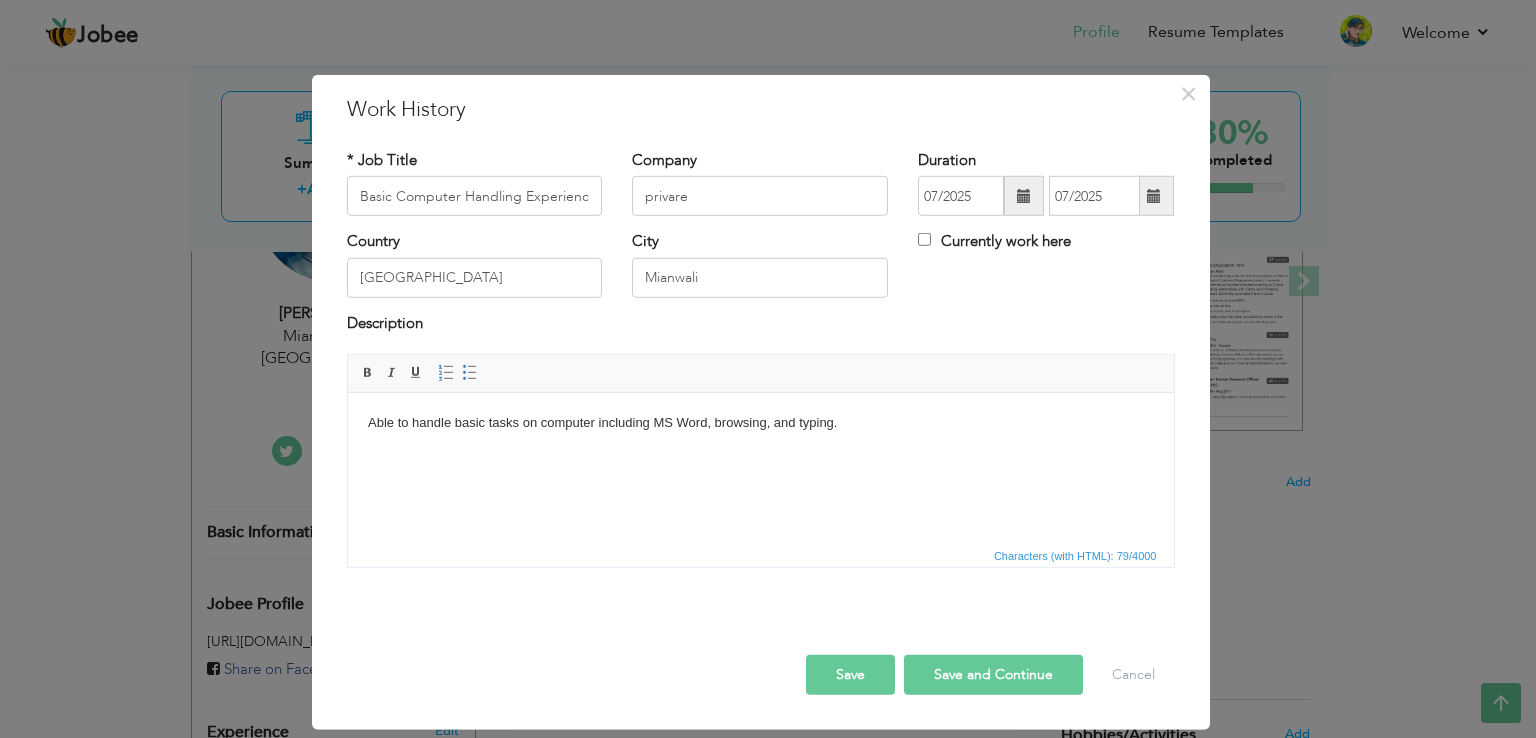 click on "Save and Continue" at bounding box center (993, 675) 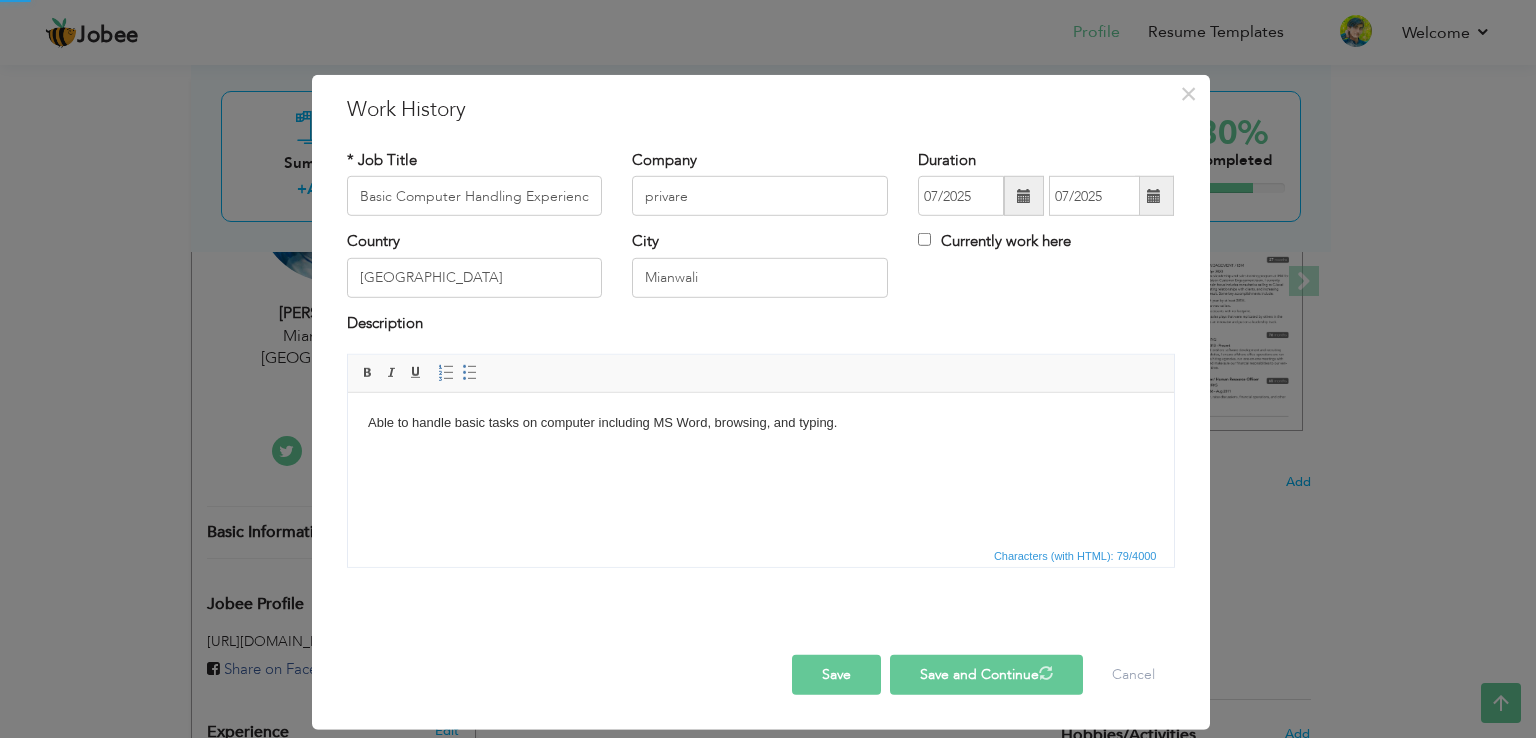 type 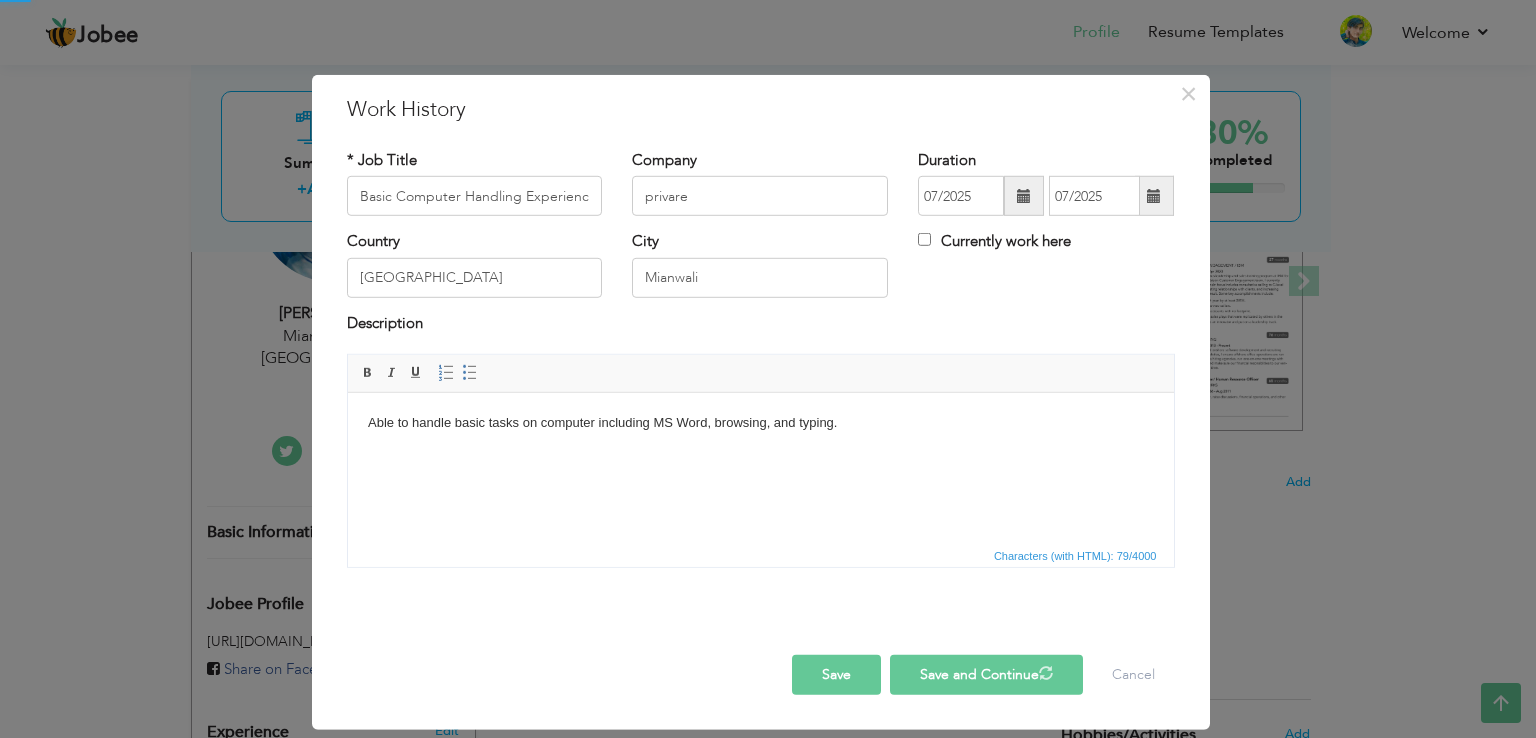 type 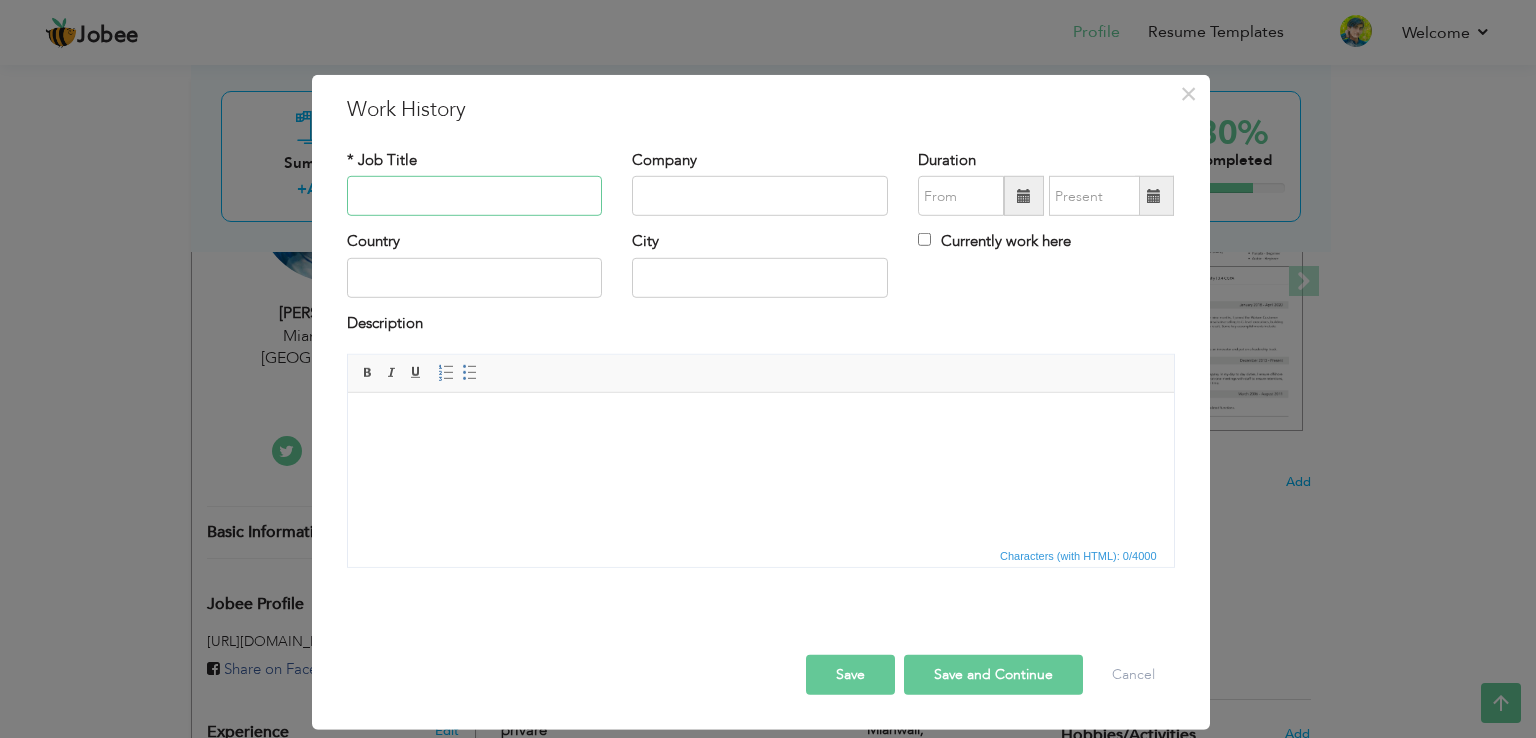 click at bounding box center [475, 196] 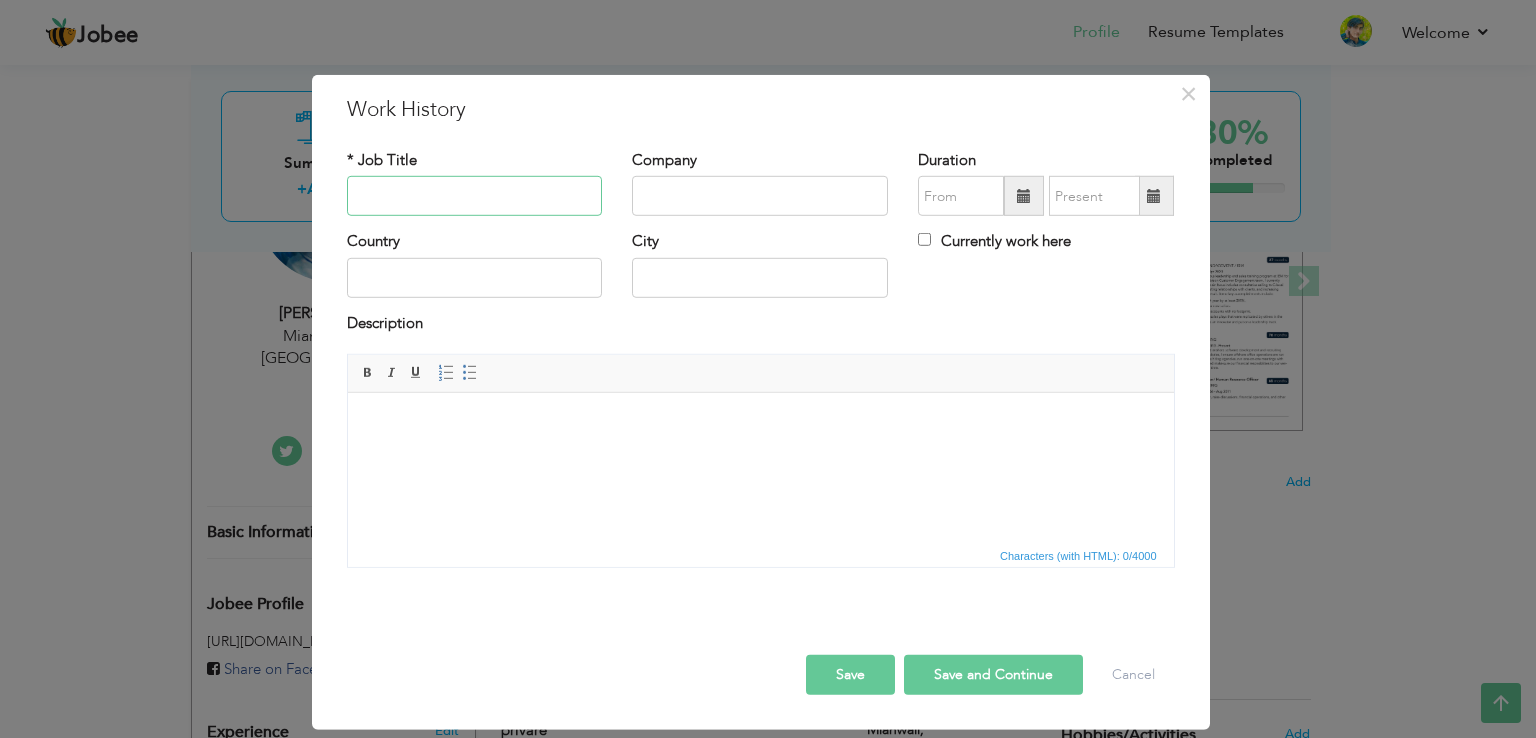 paste on "Customer Dealing Experience (if ever helped in shop, etc.)" 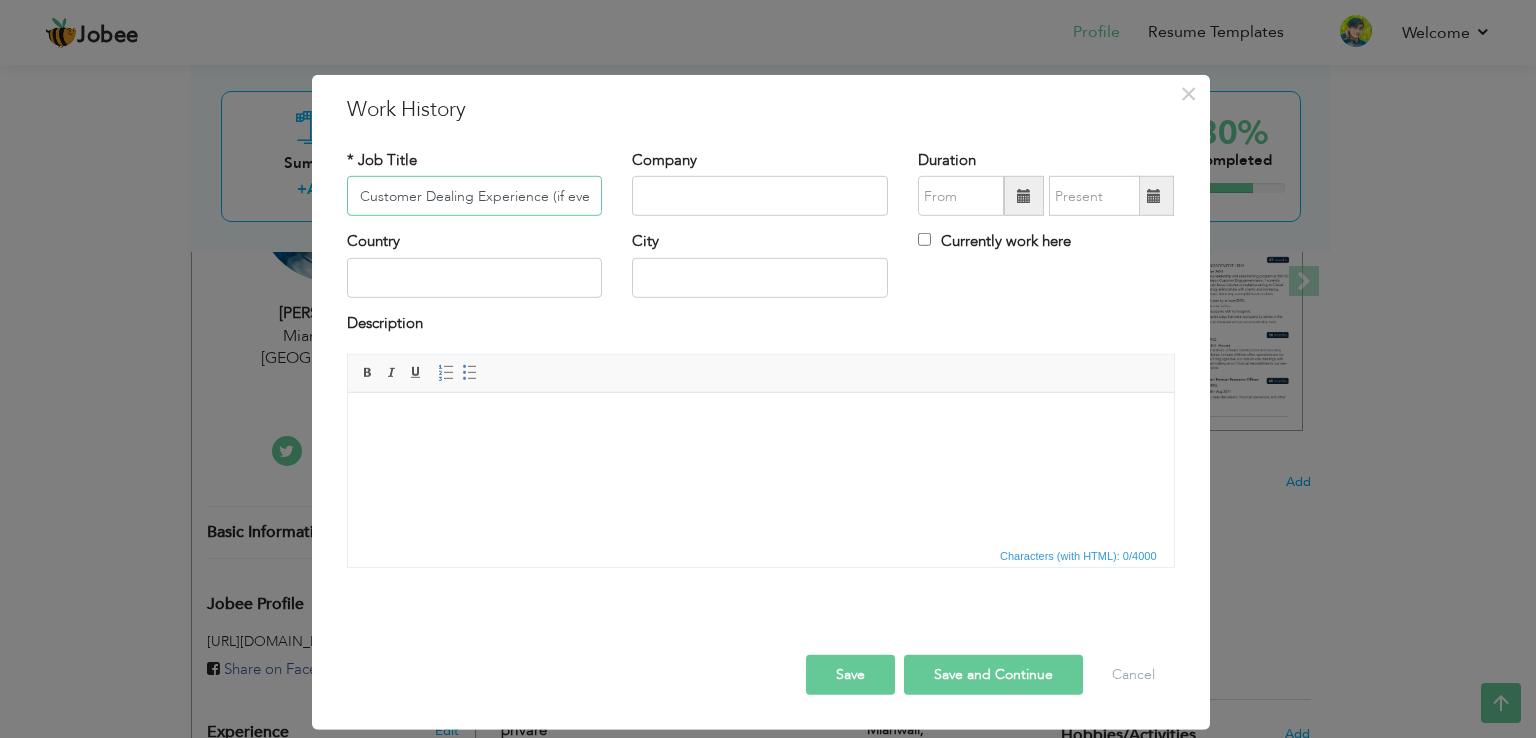 scroll, scrollTop: 0, scrollLeft: 131, axis: horizontal 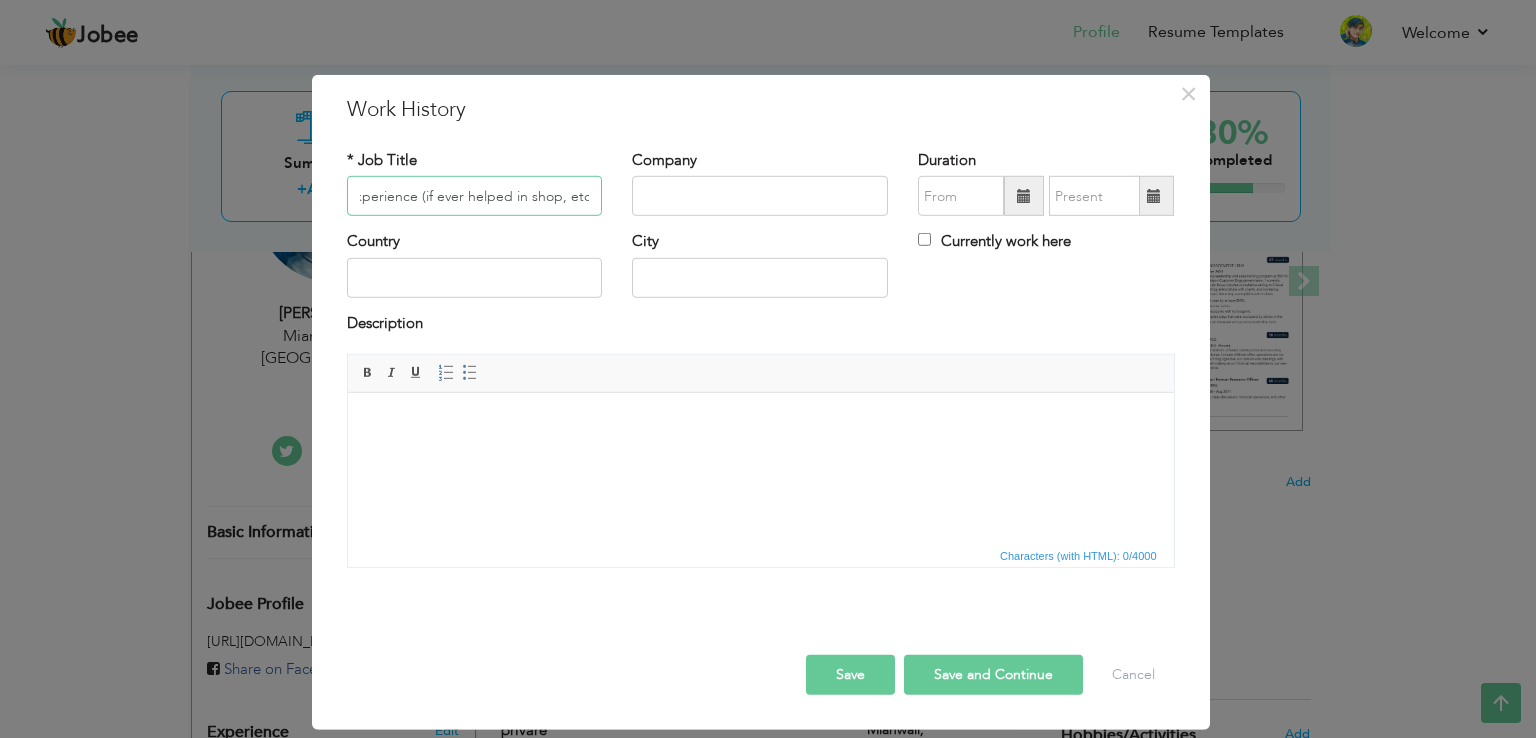 type on "Customer Dealing Experience (if ever helped in shop, etc.)" 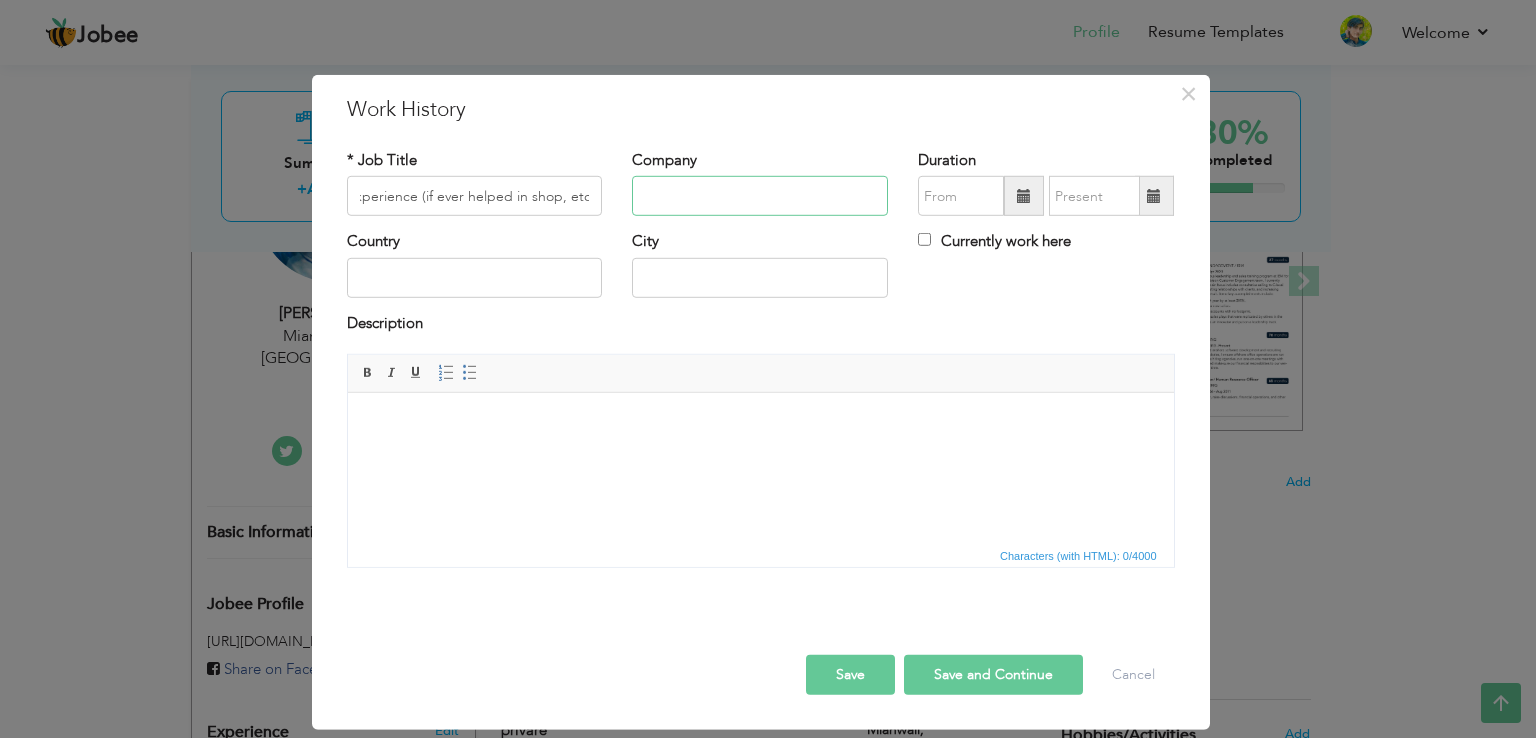scroll, scrollTop: 0, scrollLeft: 0, axis: both 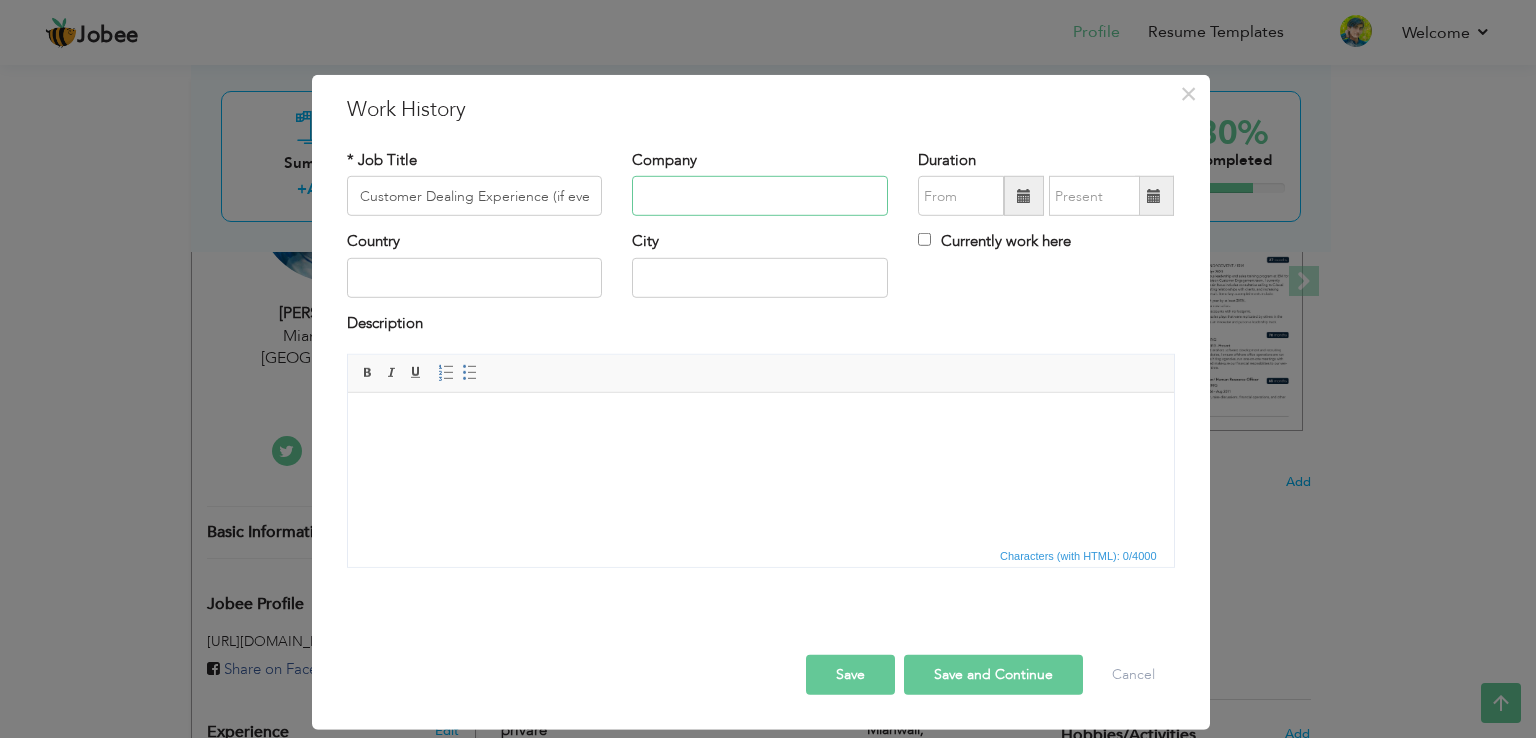 click at bounding box center [760, 196] 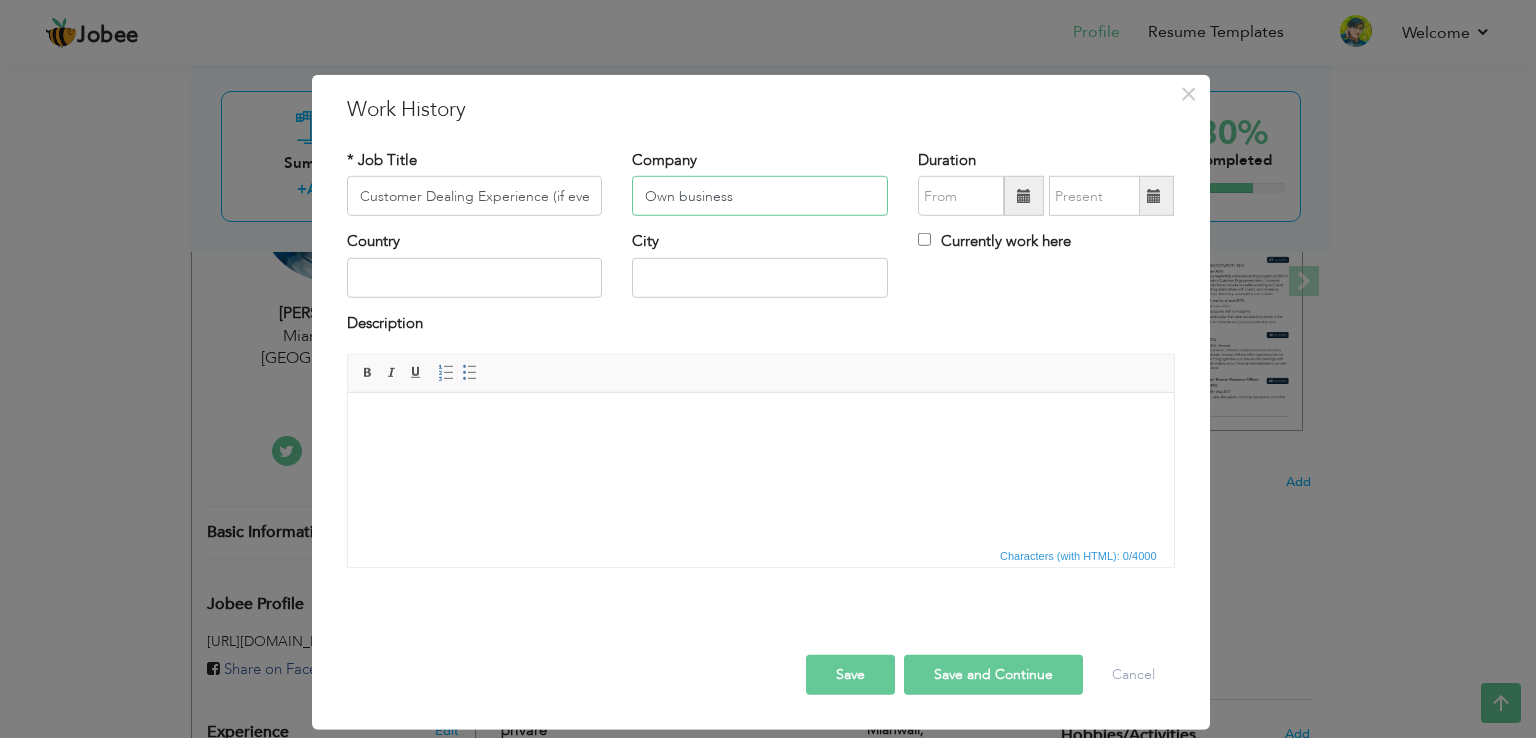 type on "Own business" 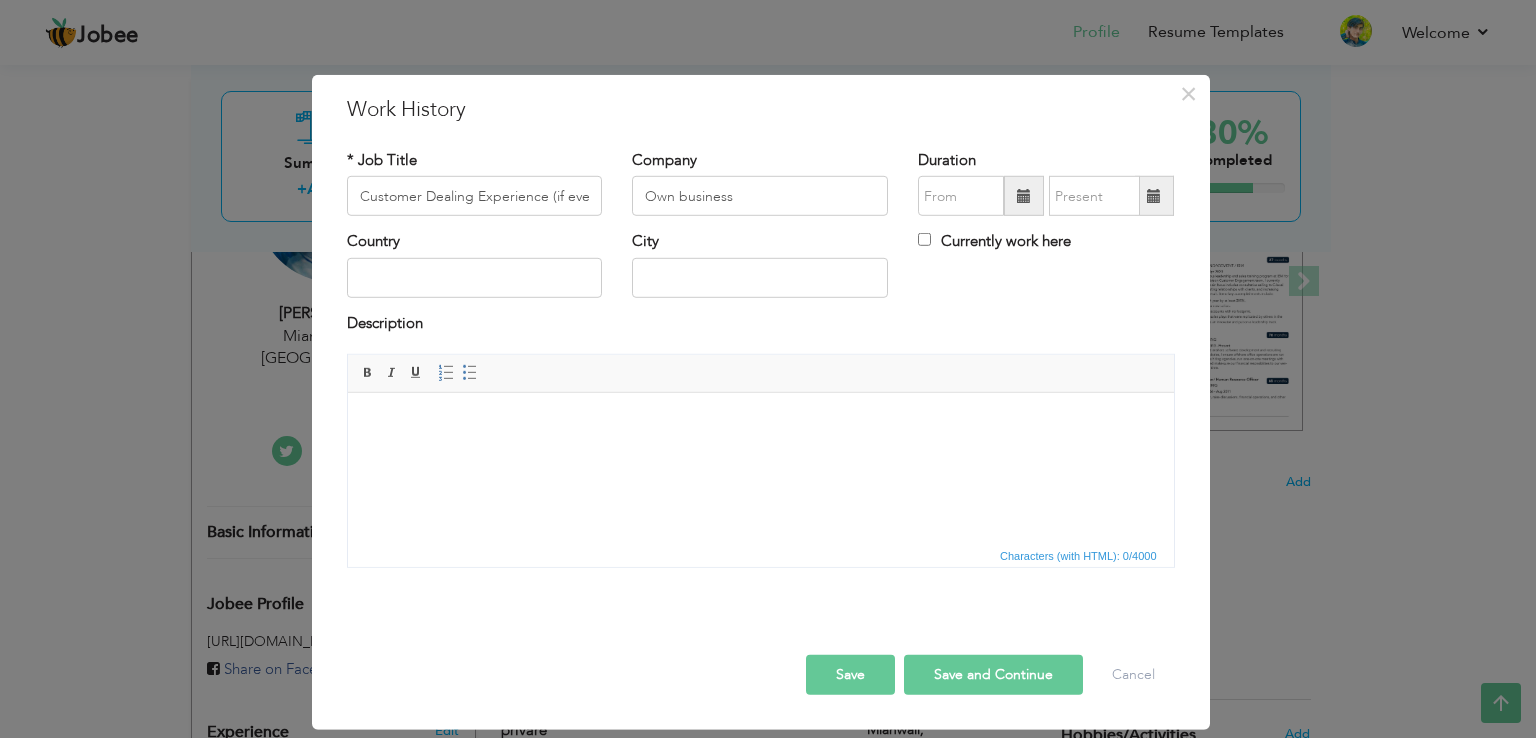 click at bounding box center (1024, 196) 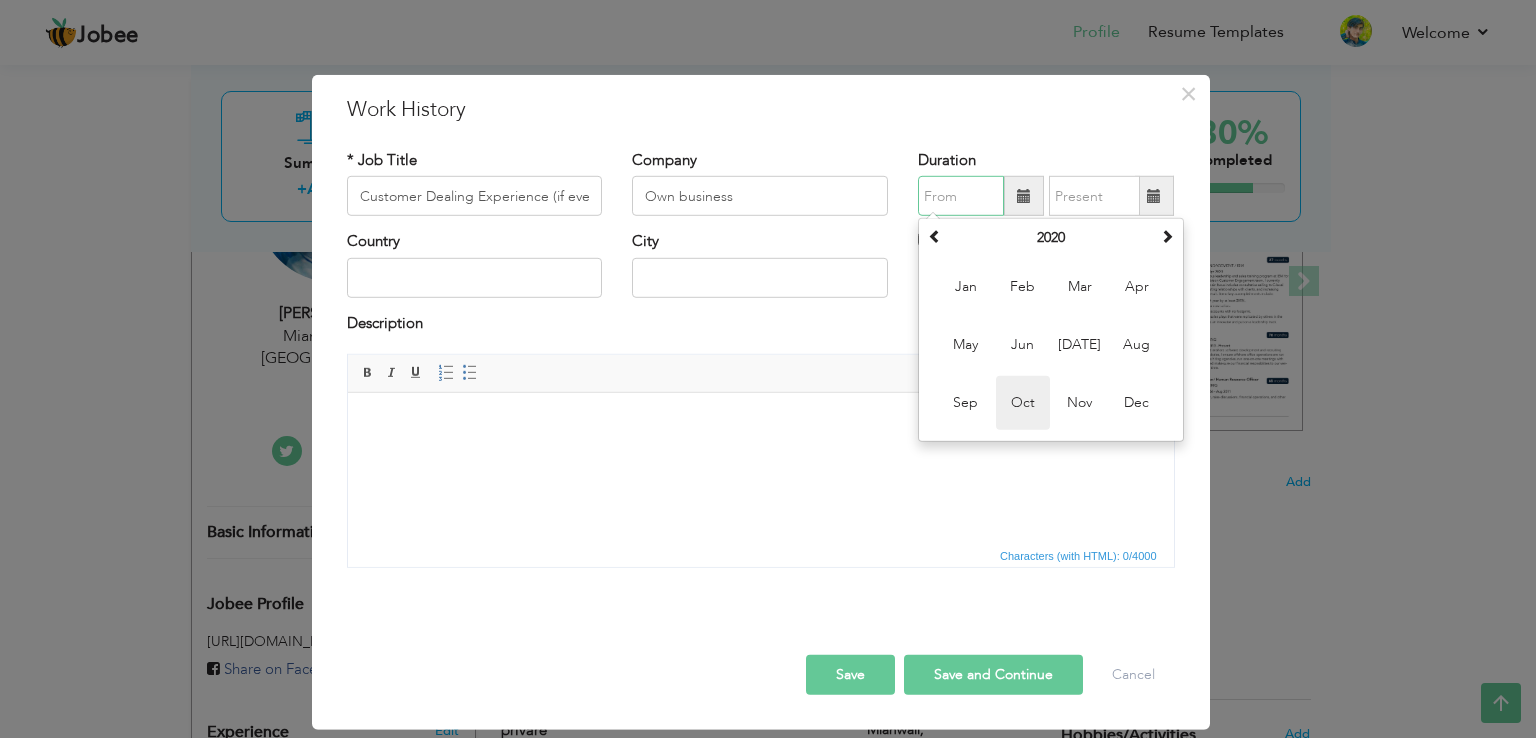drag, startPoint x: 960, startPoint y: 283, endPoint x: 1046, endPoint y: 417, distance: 159.22311 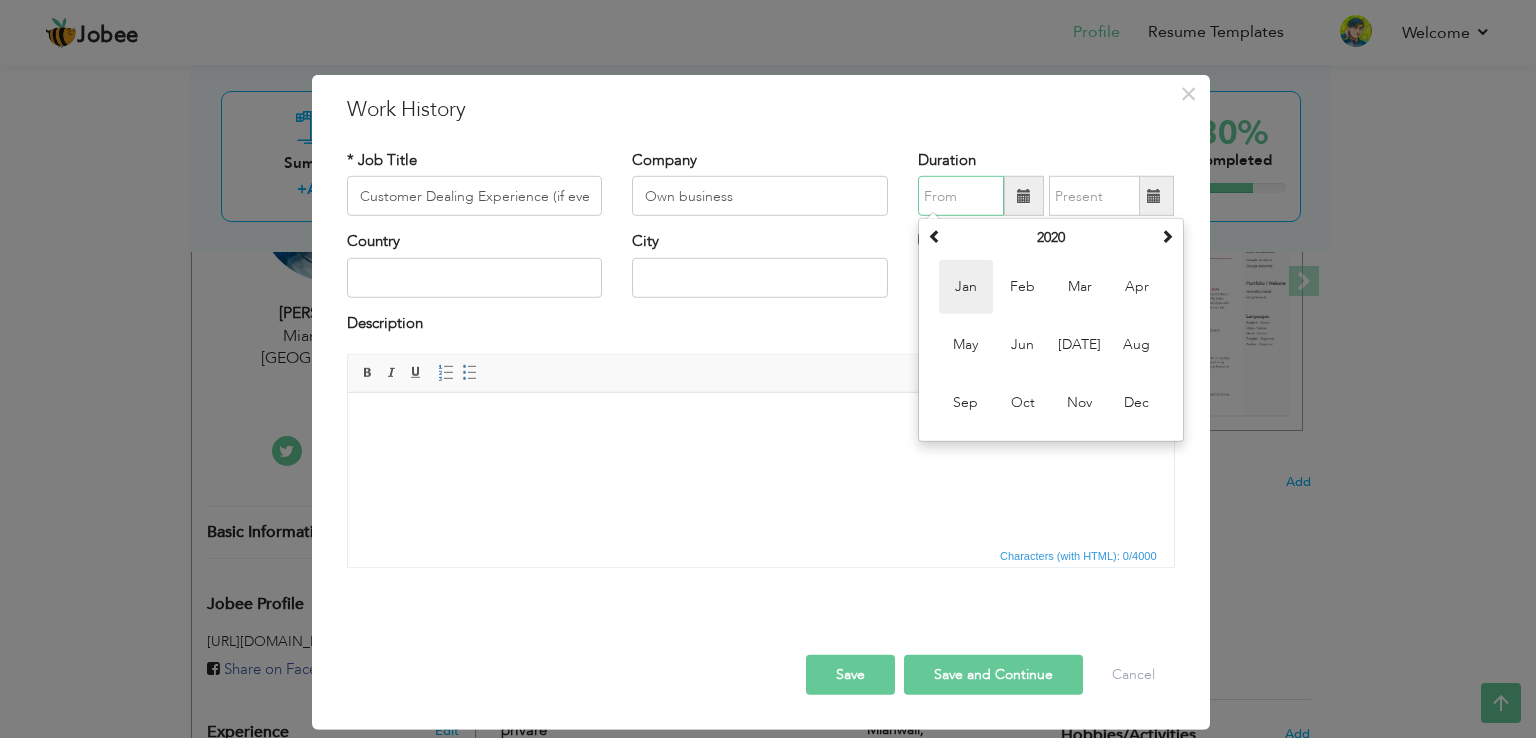 click on "Jan" at bounding box center [966, 287] 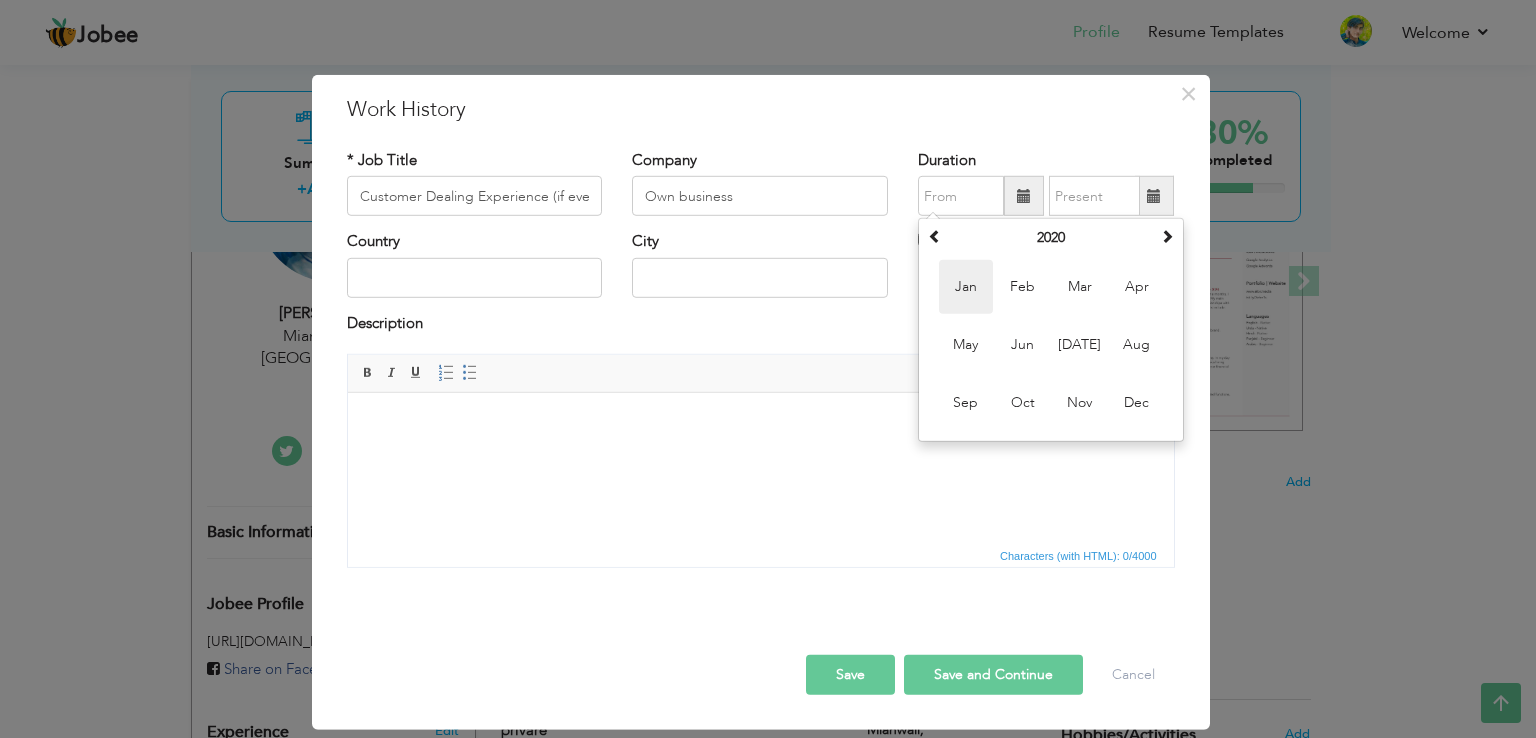 type on "01/2020" 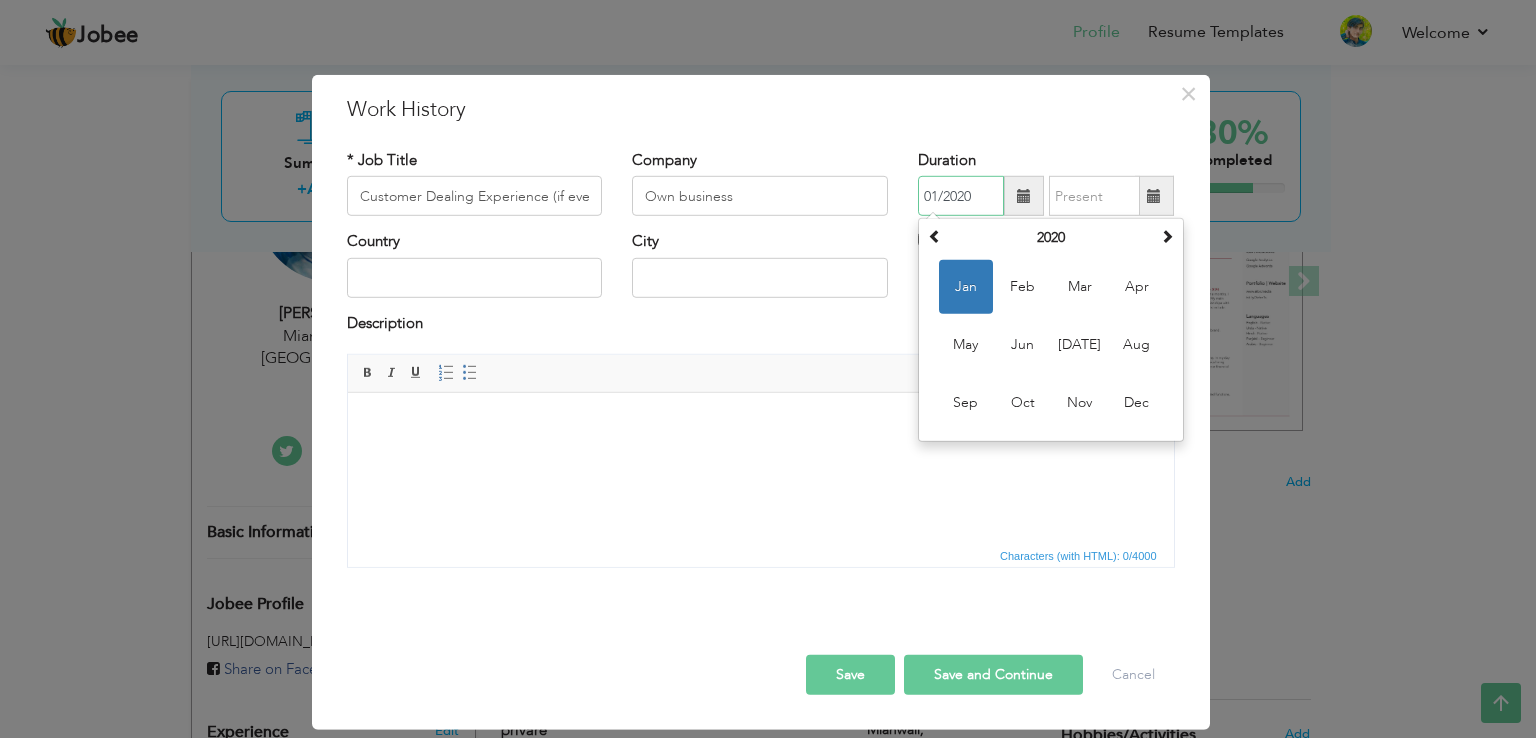 click on "01/2020" at bounding box center [961, 196] 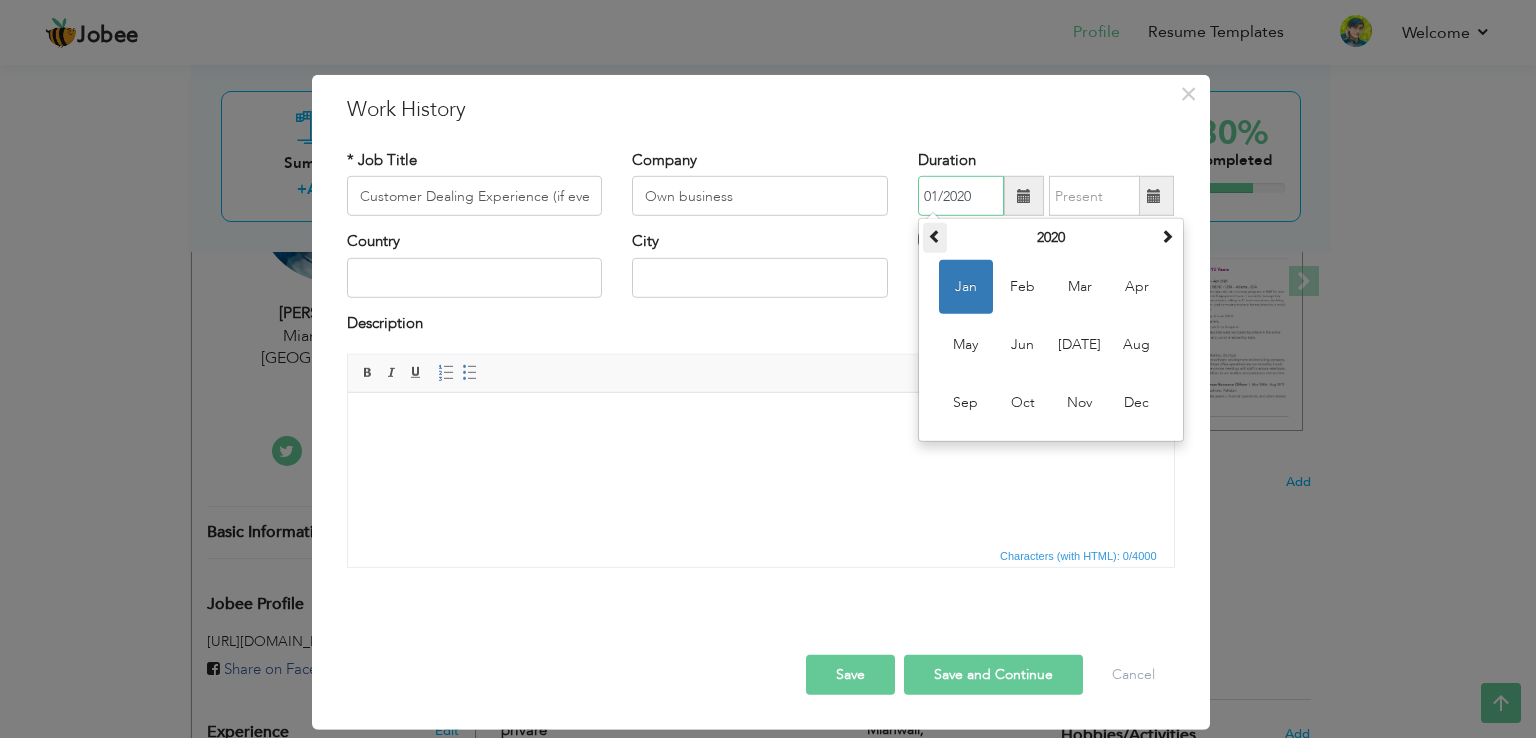 click at bounding box center [935, 236] 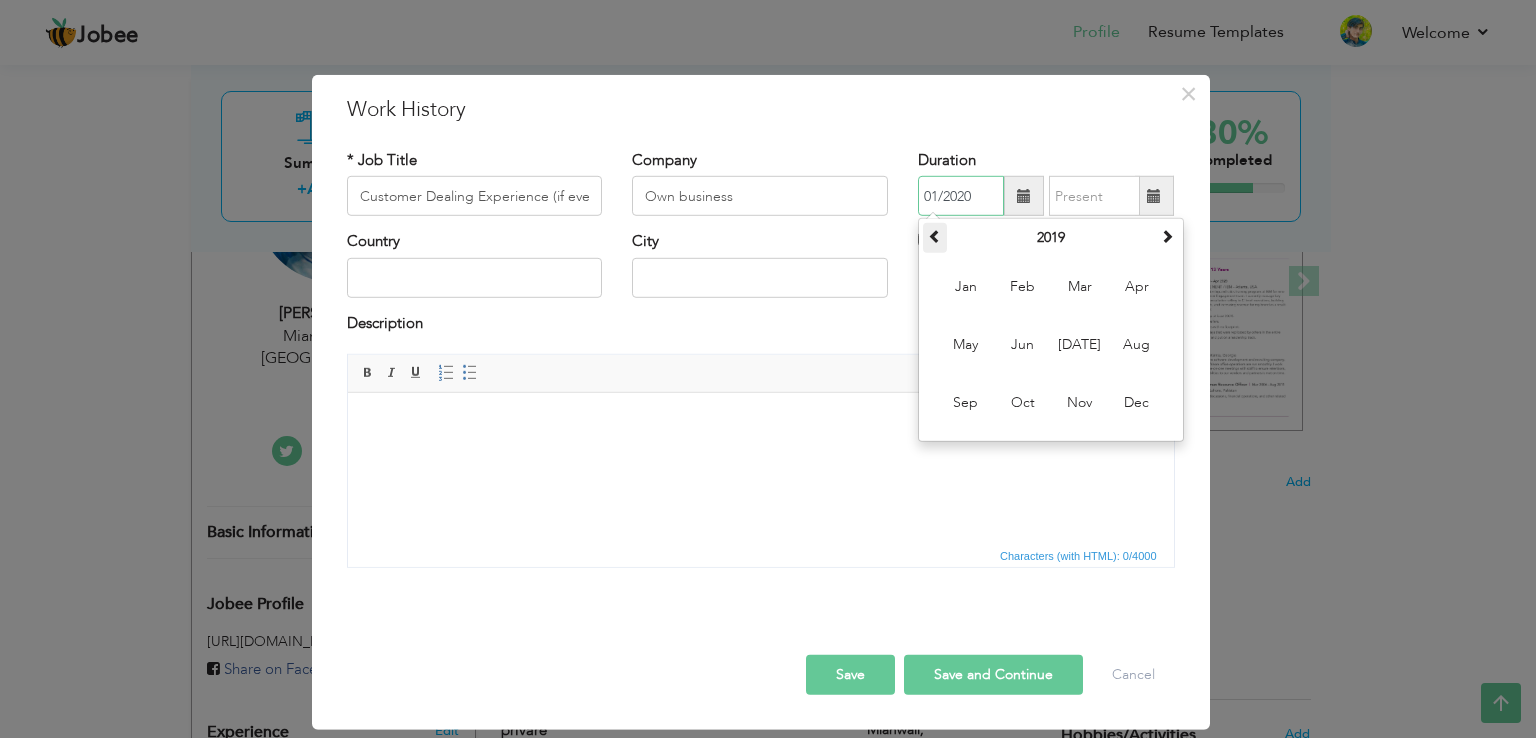 click at bounding box center [935, 236] 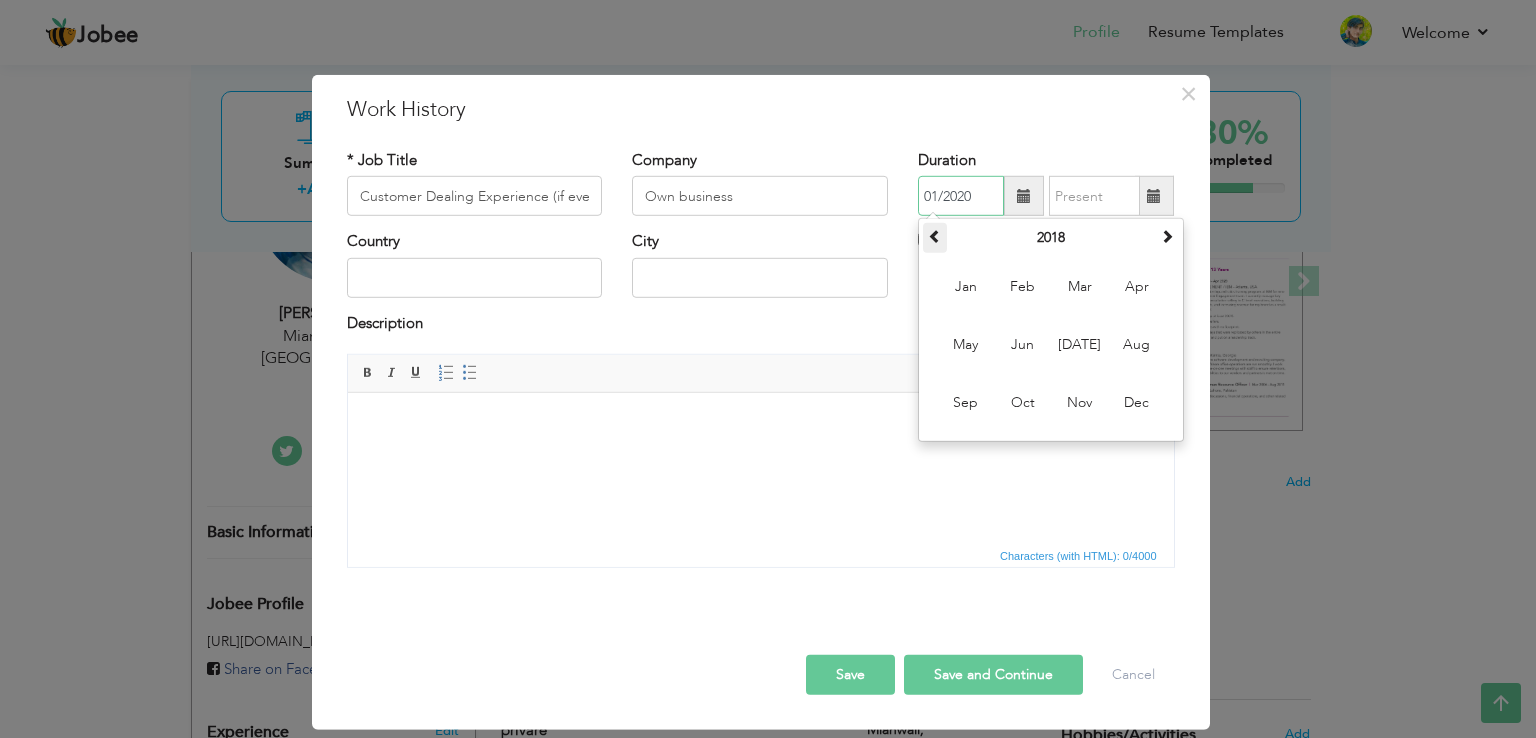 click at bounding box center (935, 236) 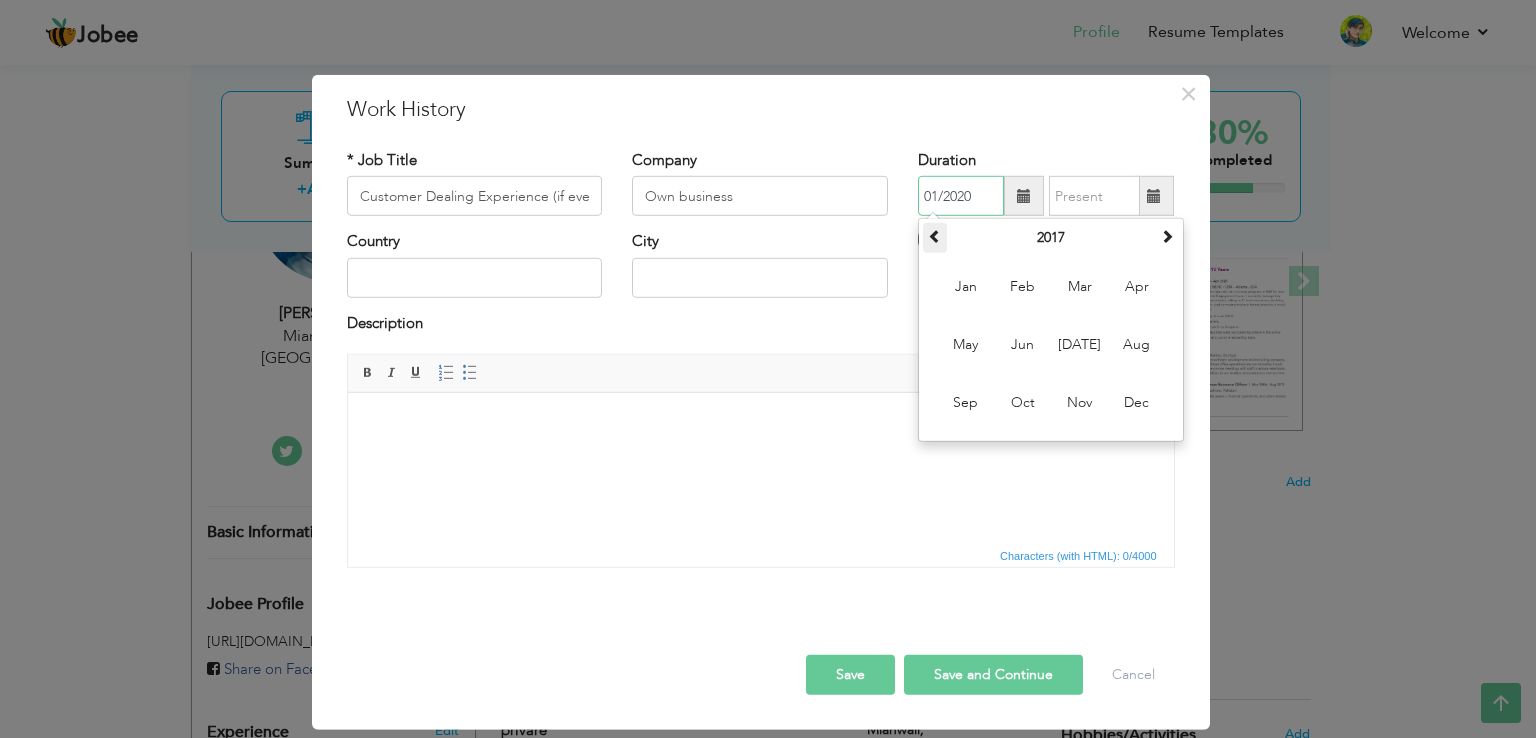 click at bounding box center [935, 236] 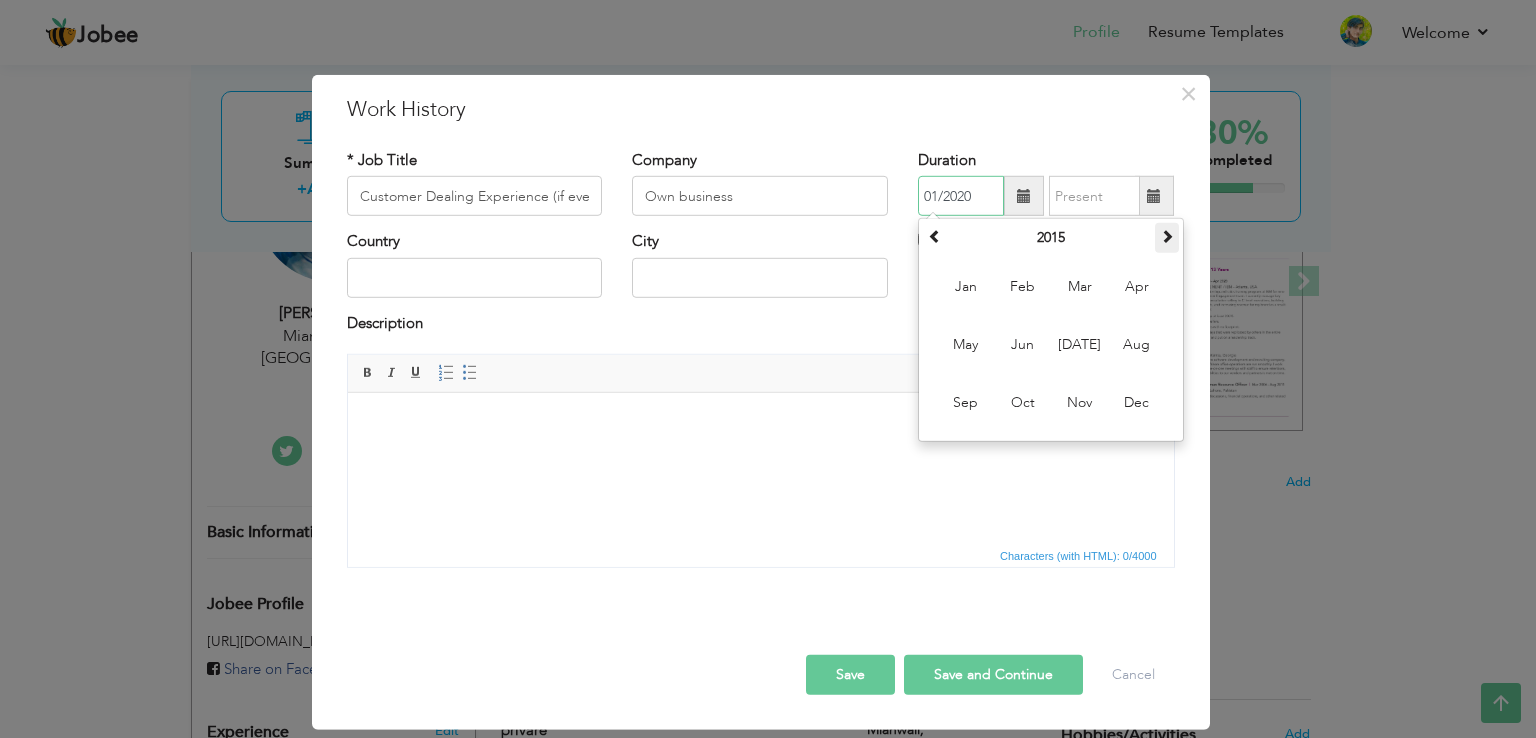 click at bounding box center [1167, 236] 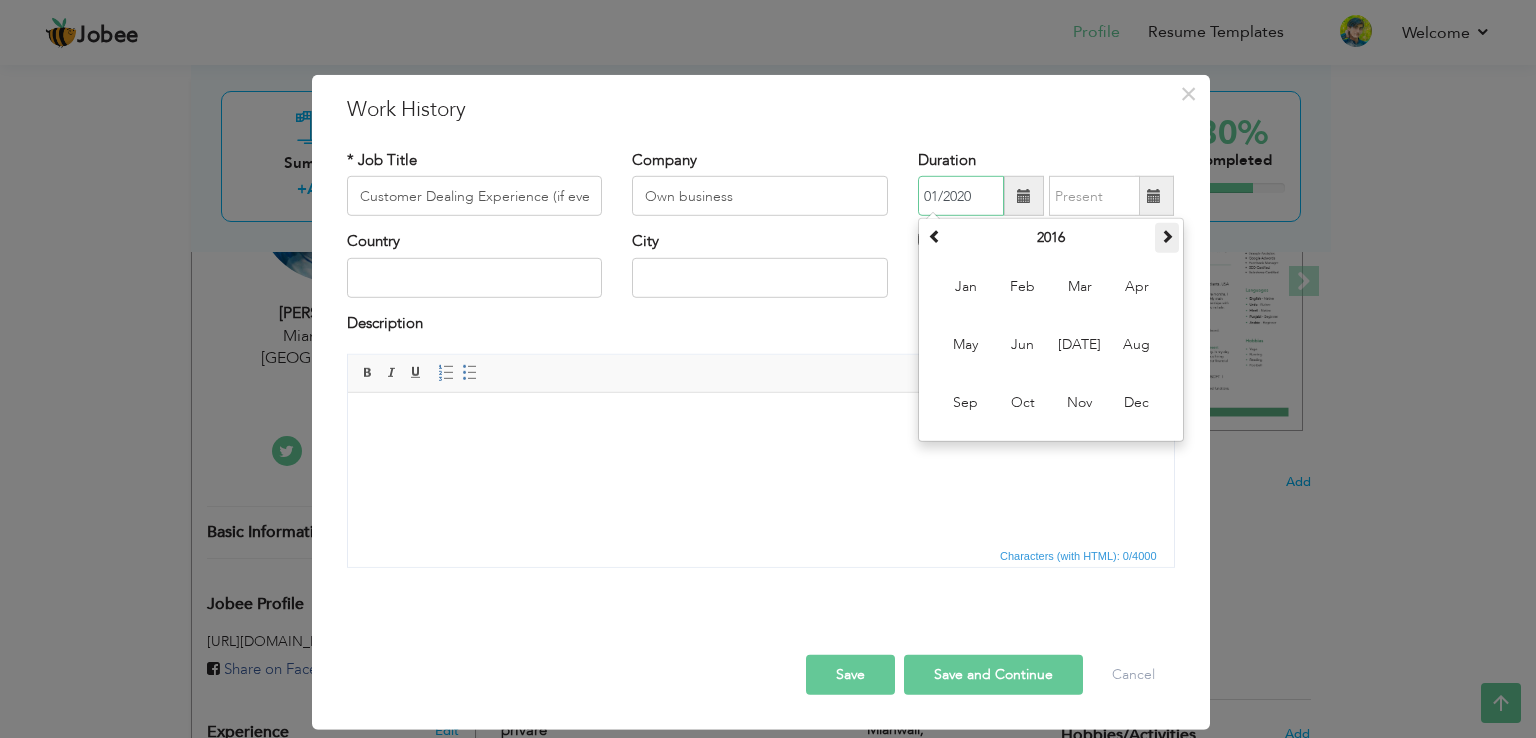 click at bounding box center [1167, 236] 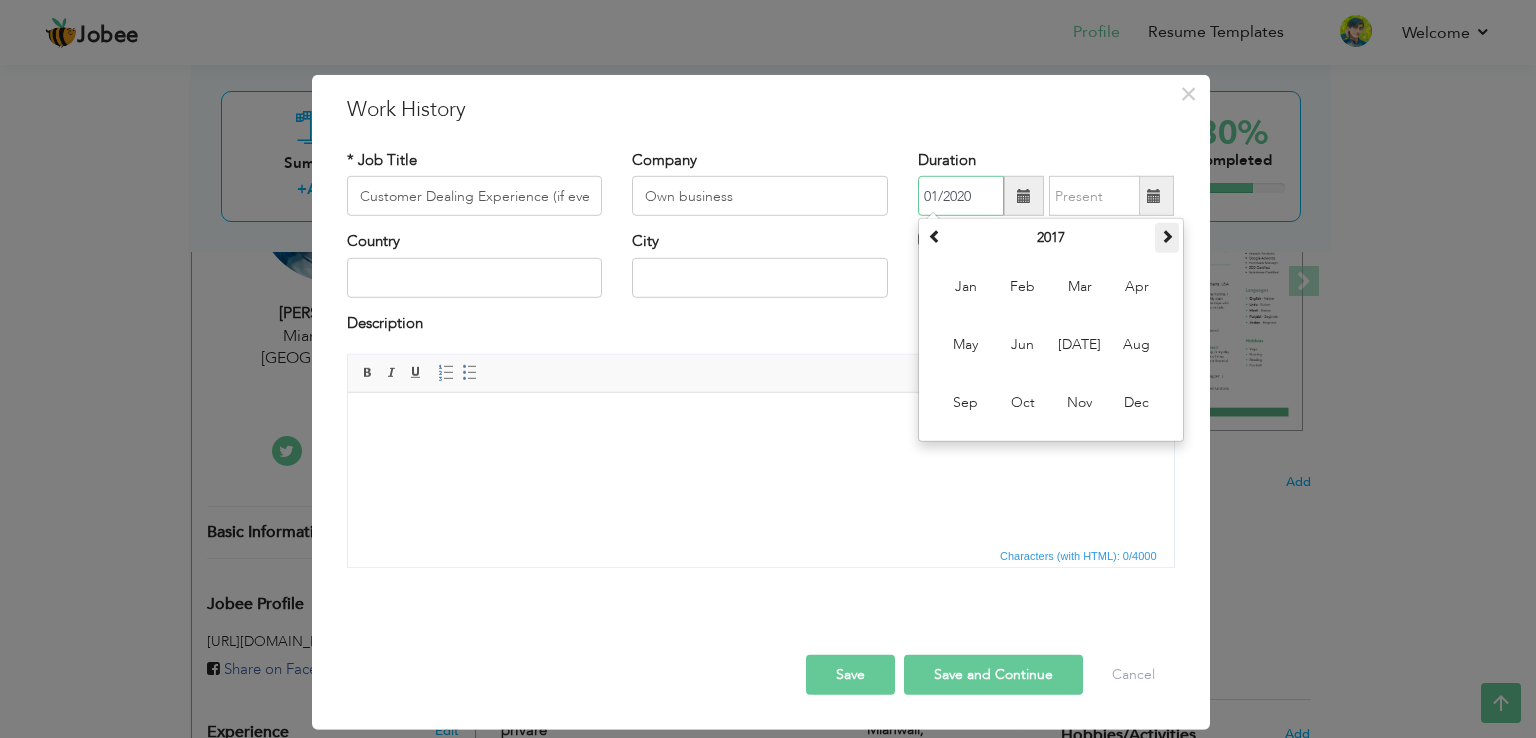 click at bounding box center (1167, 236) 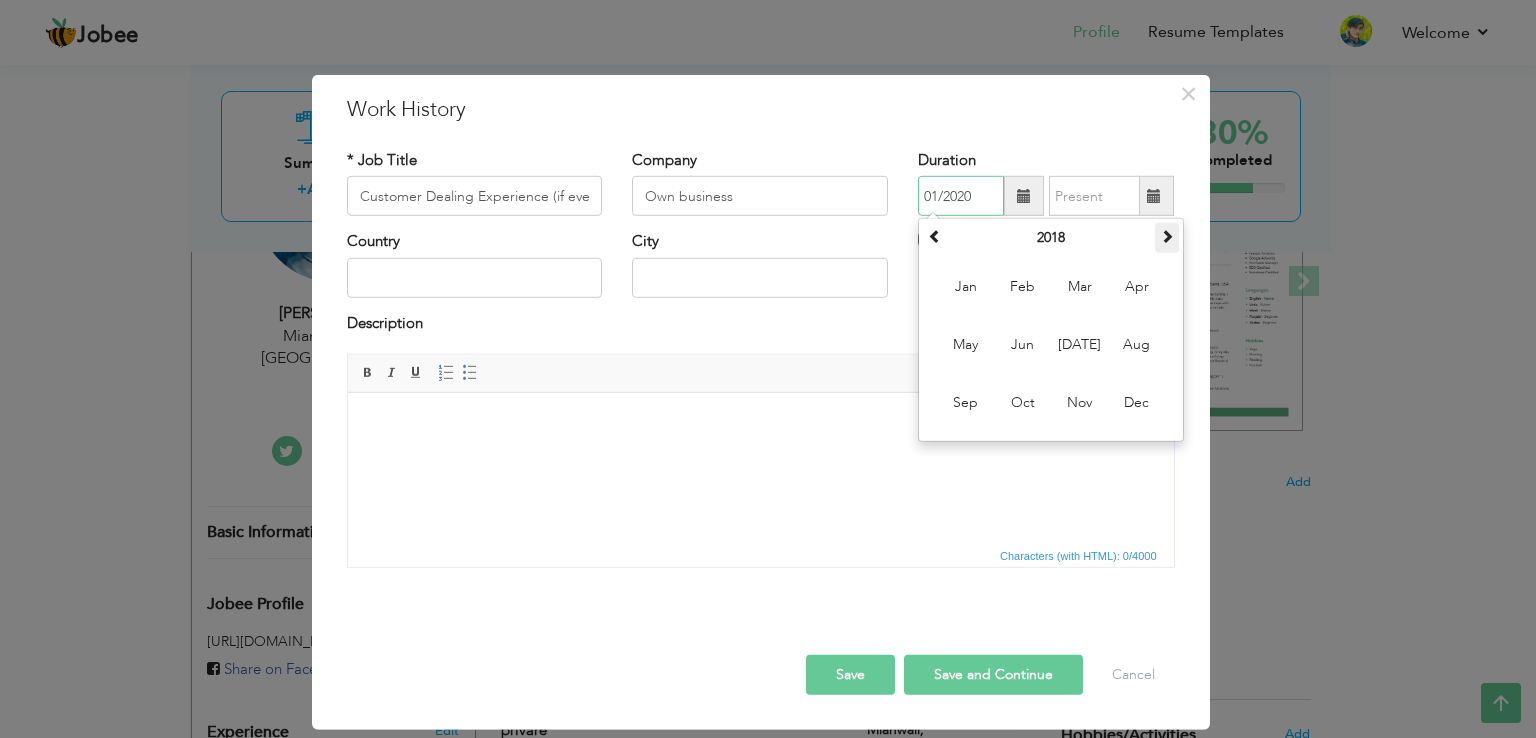 click at bounding box center (1167, 236) 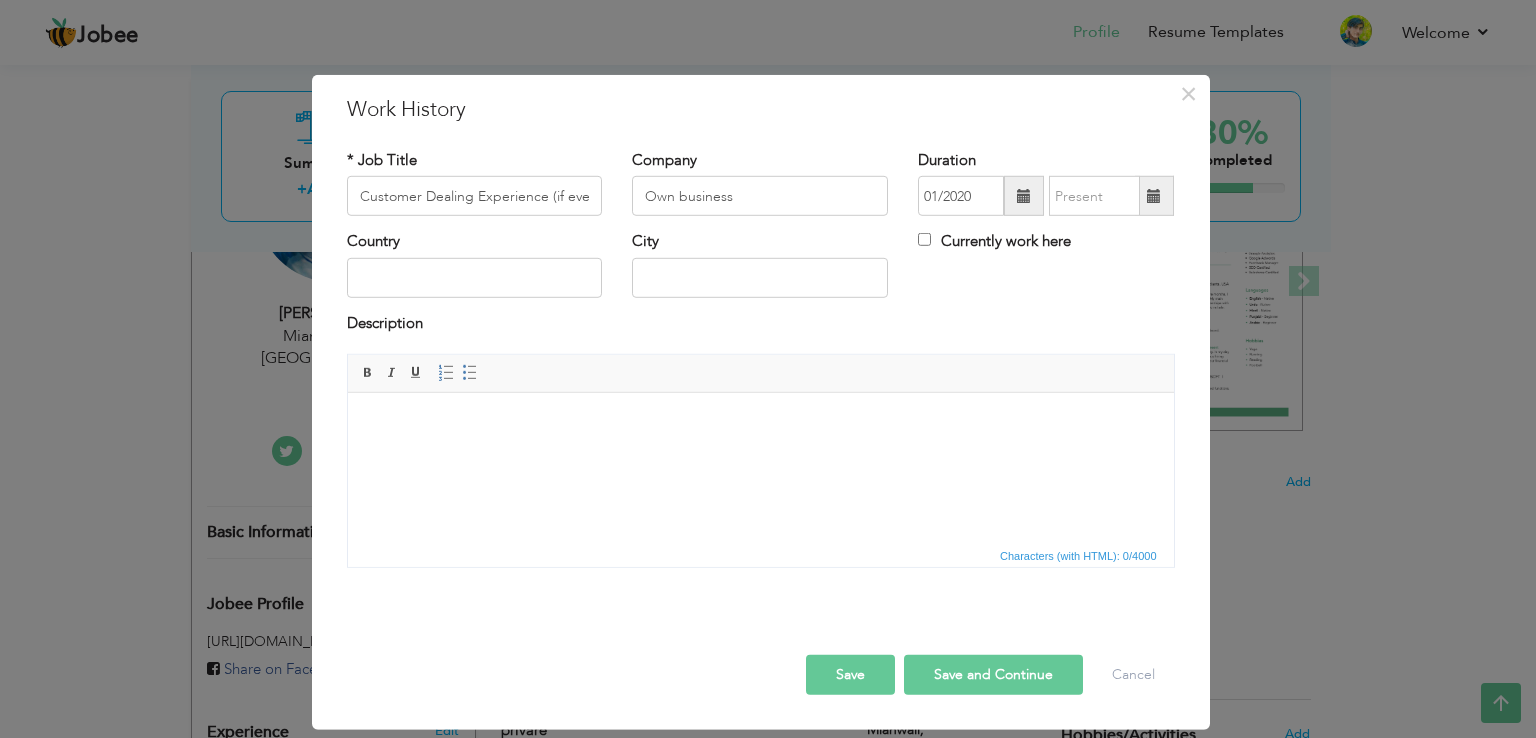 click at bounding box center [1154, 196] 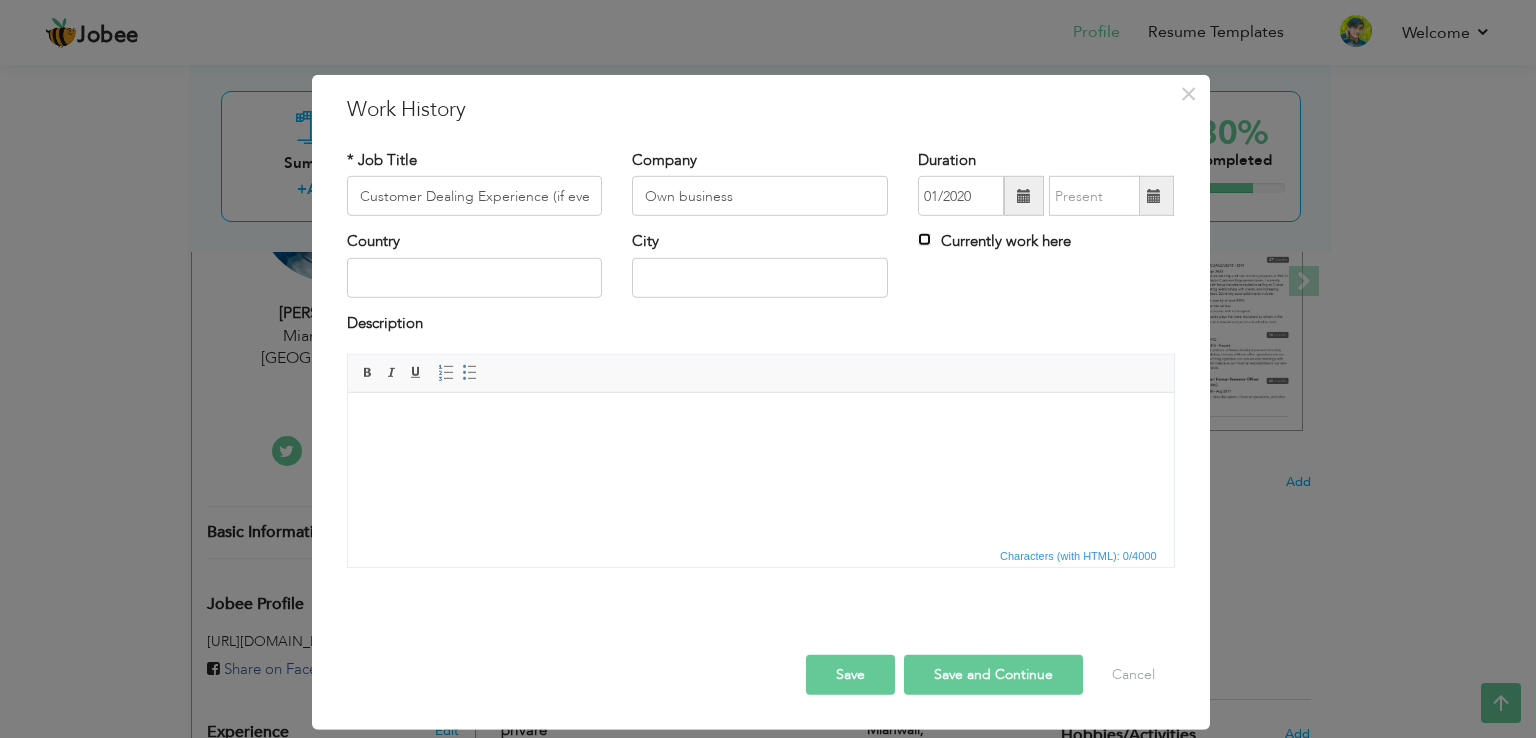 click on "Currently work here" at bounding box center (924, 239) 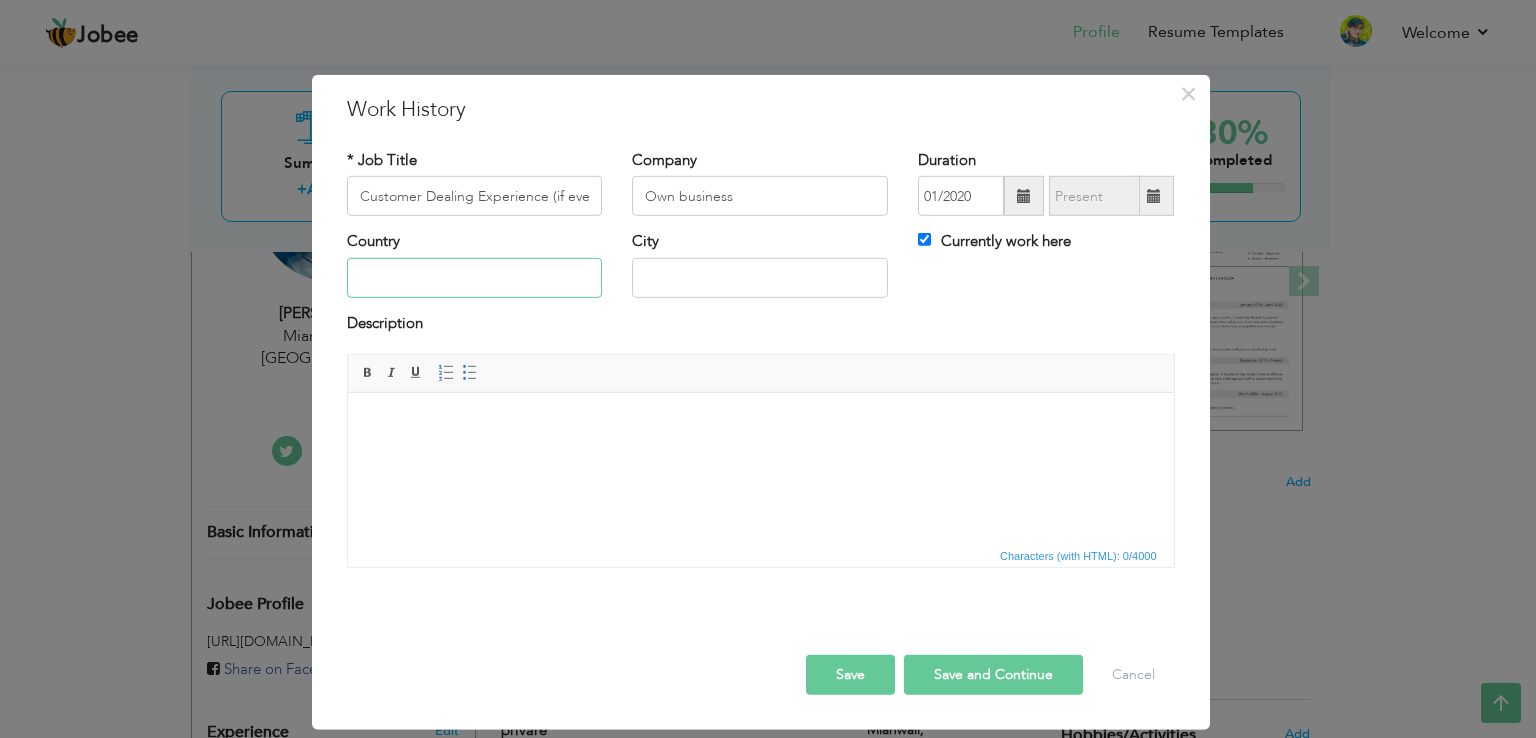click at bounding box center (475, 278) 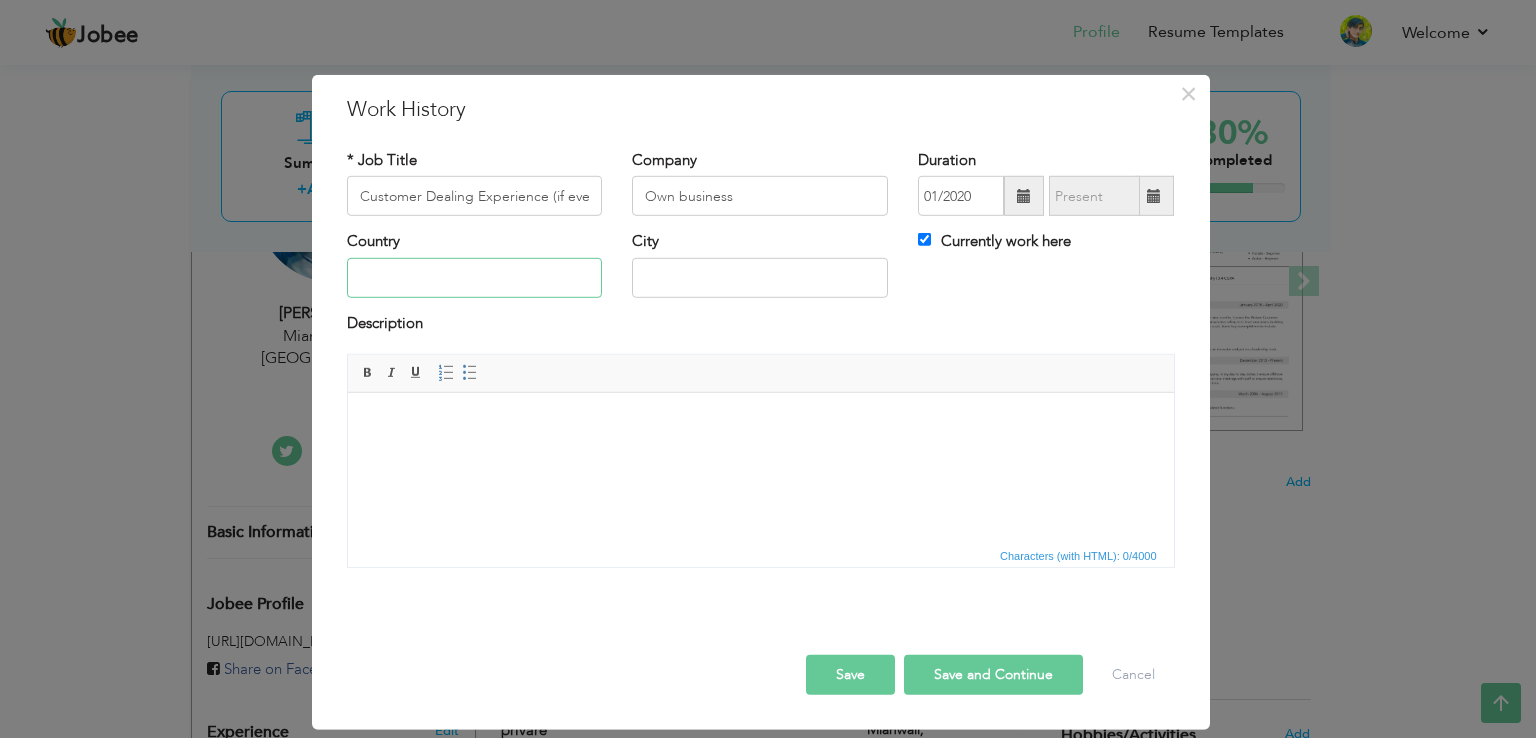 type on "[GEOGRAPHIC_DATA]" 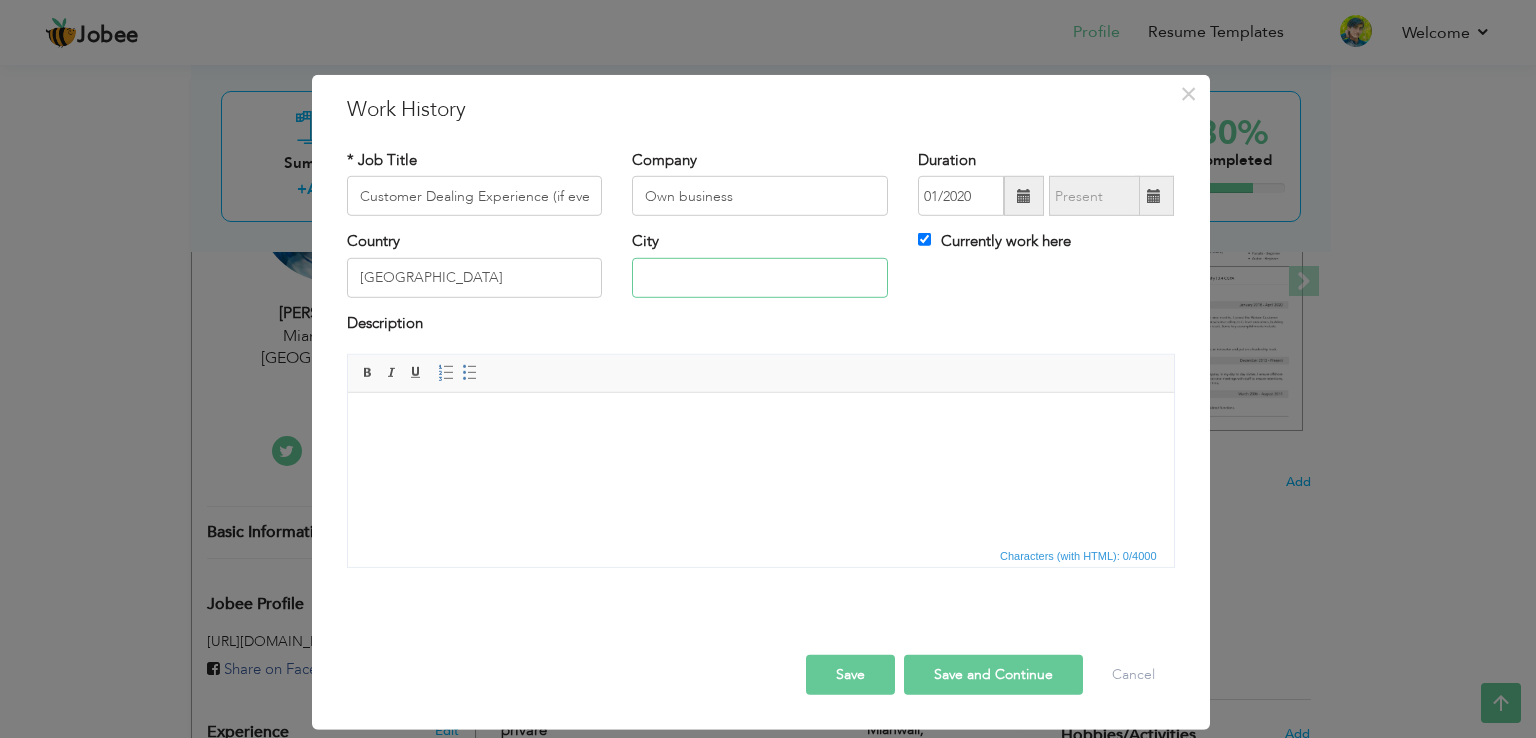 type on "Mianwali" 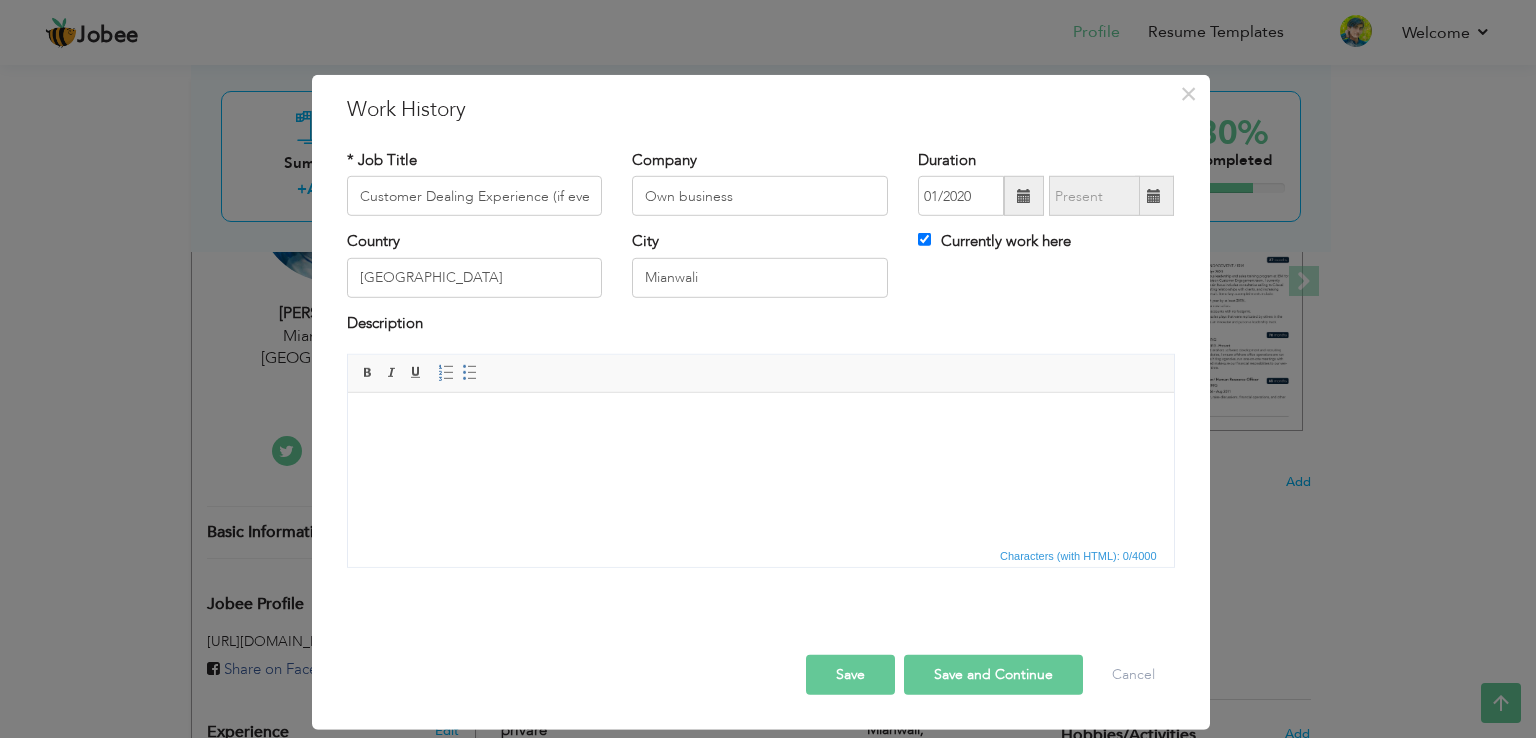 click at bounding box center (760, 423) 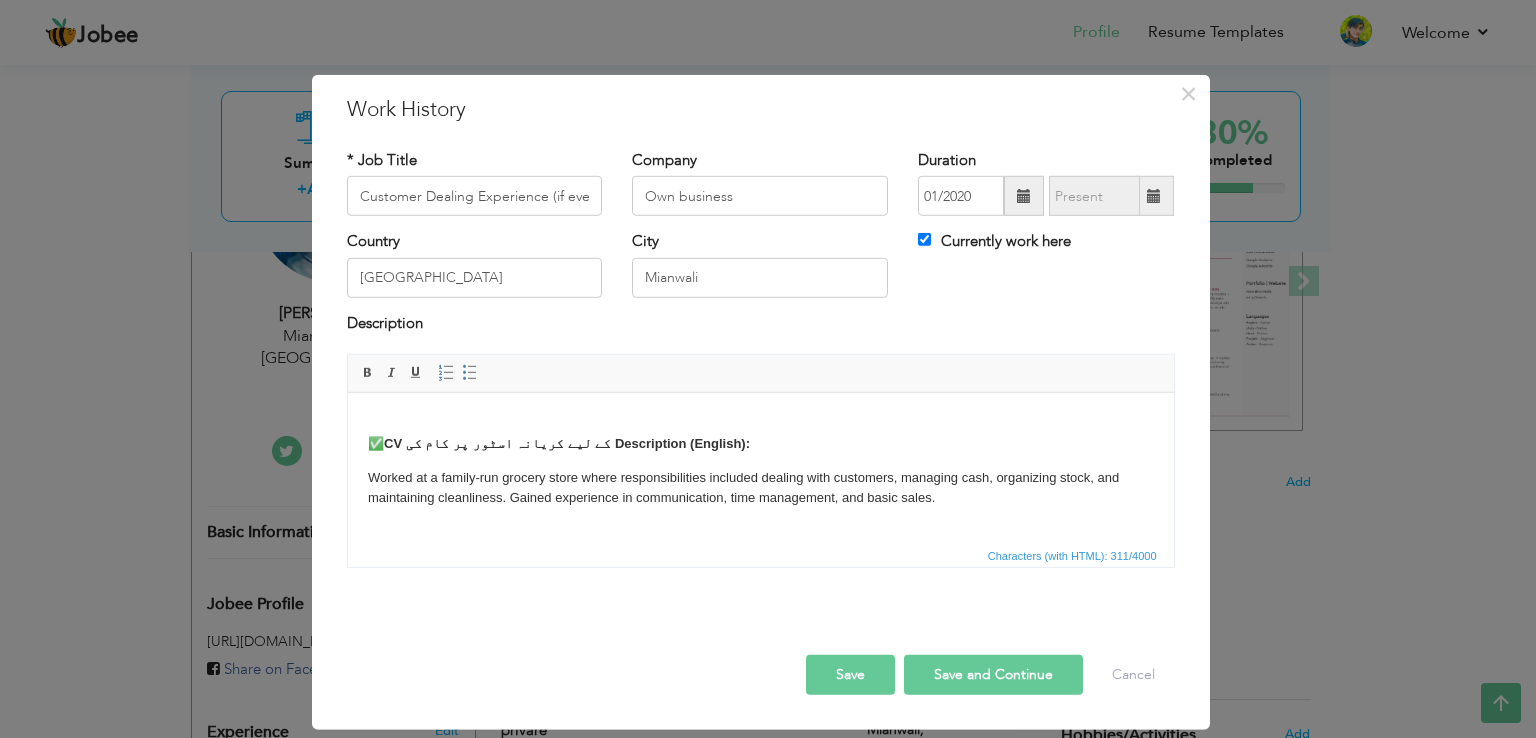 click on "✅  CV کے لیے کریانہ اسٹور پر کام کی Description (English): Worked at a family-run grocery store where responsibilities included dealing with customers, managing cash, organizing stock, and maintaining cleanliness. Gained experience in communication, time management, and basic sales." at bounding box center [760, 461] 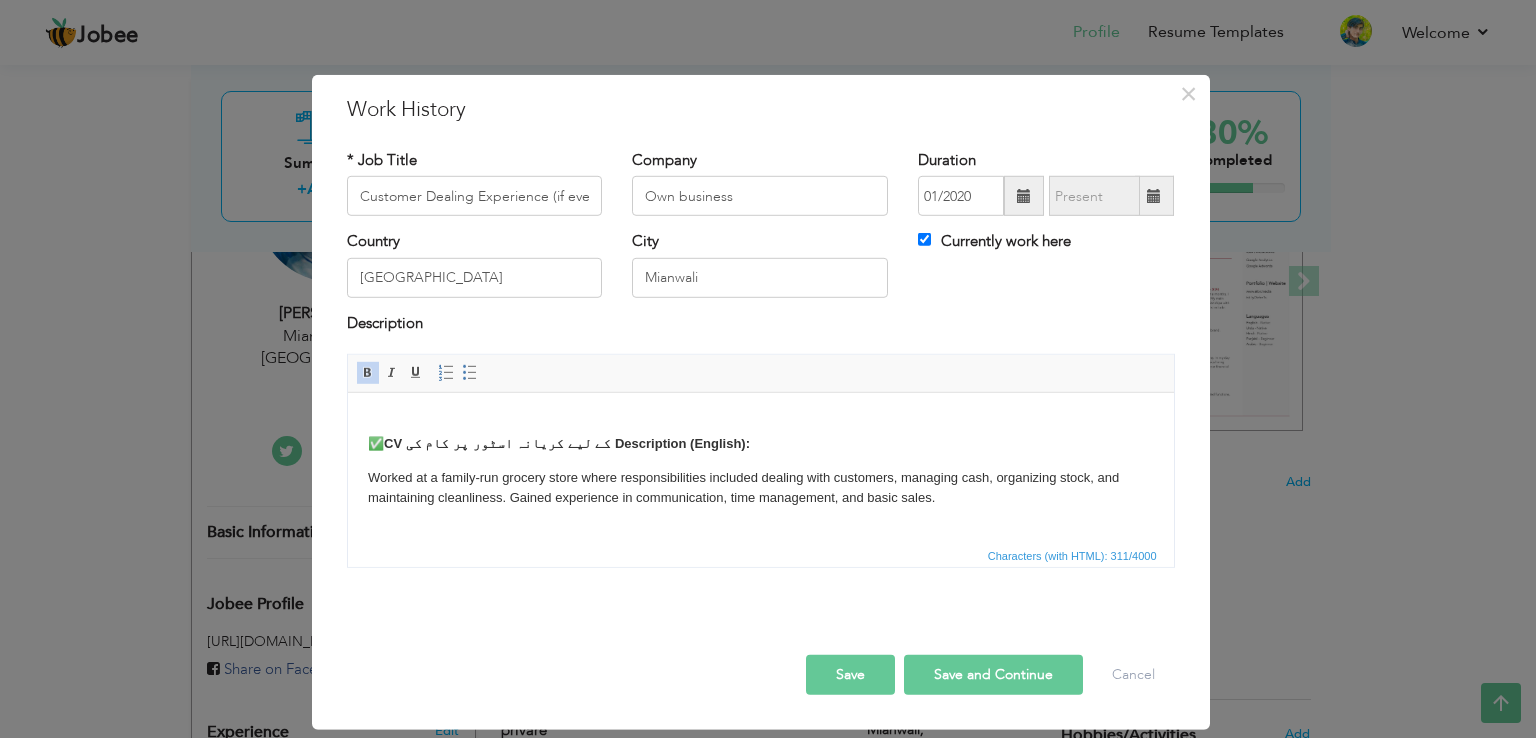 type 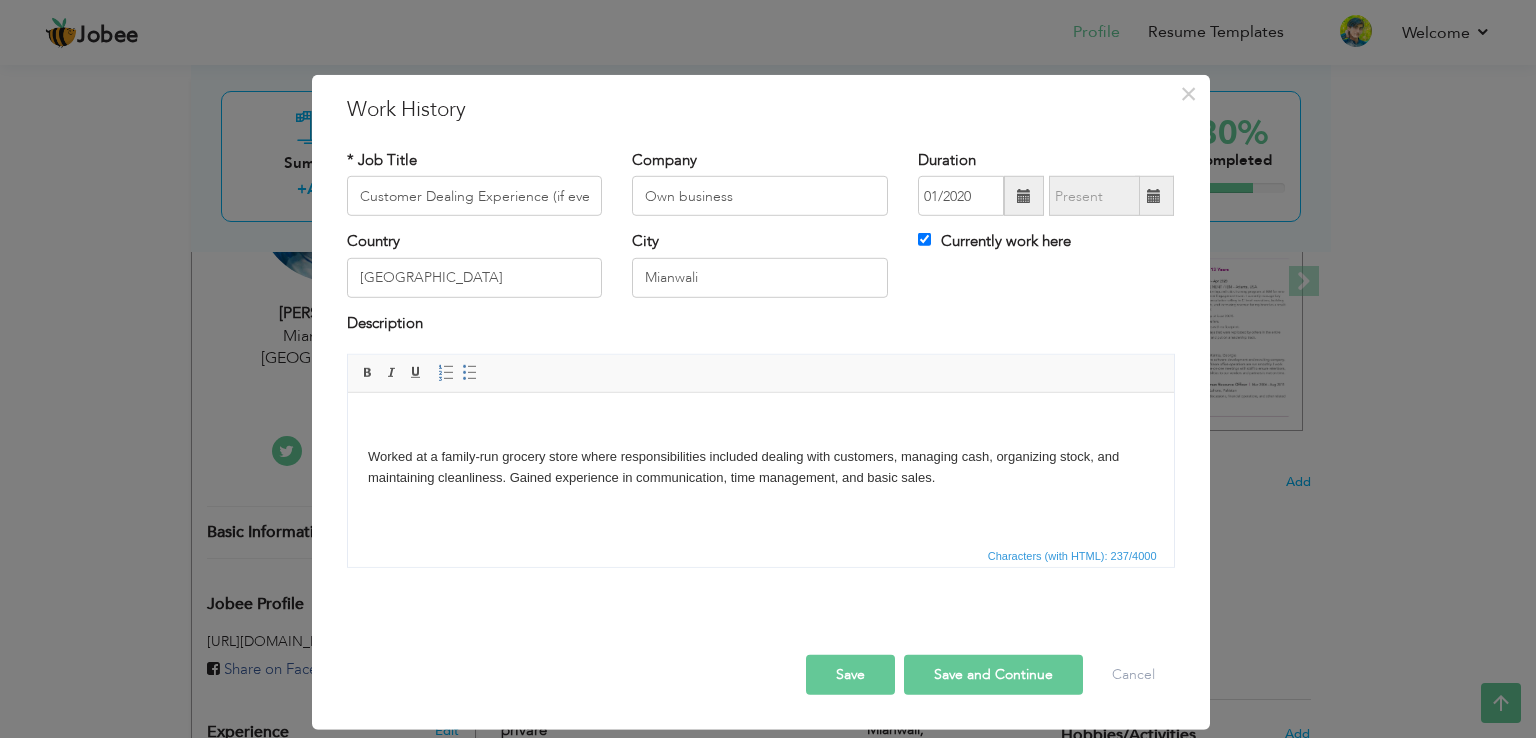 click on "Save and Continue" at bounding box center [993, 675] 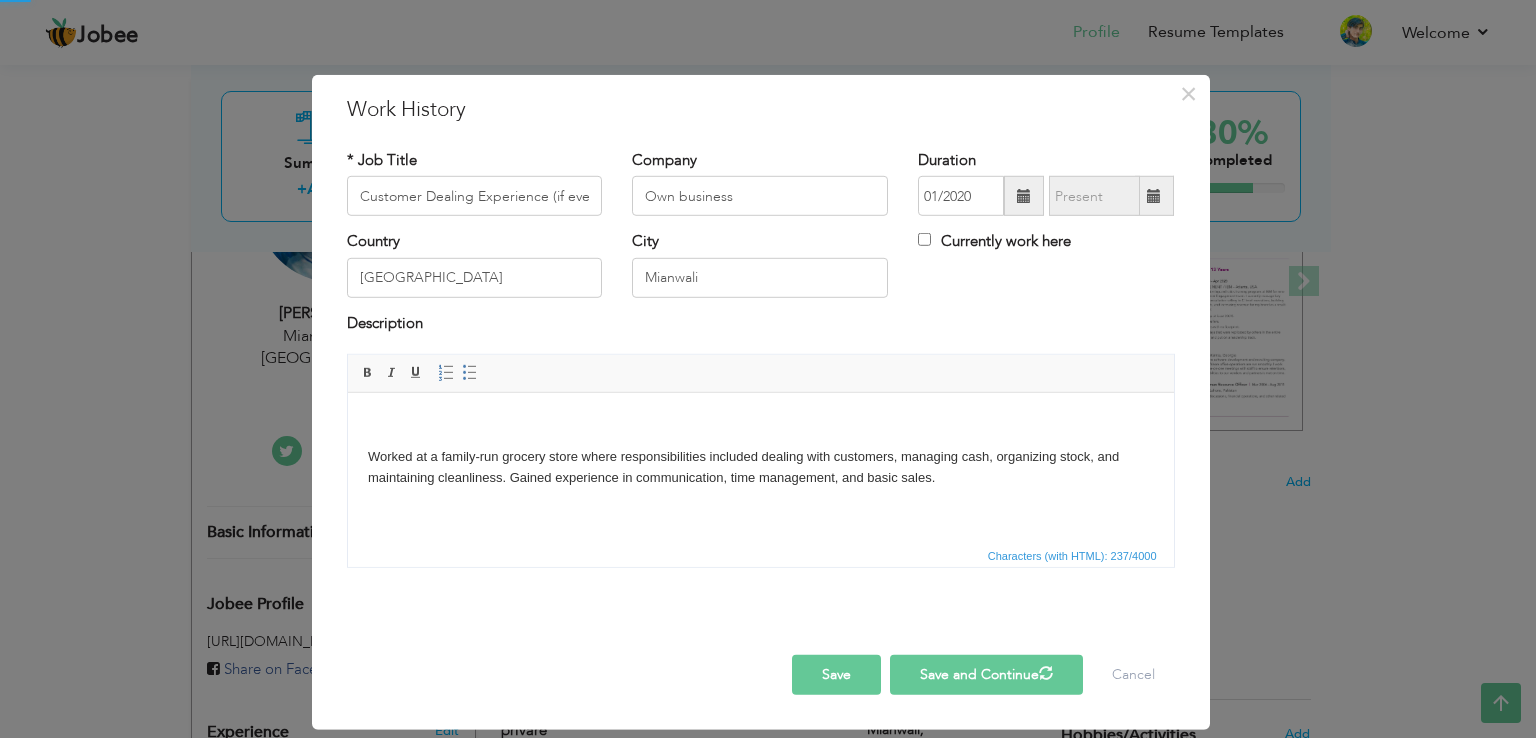 type 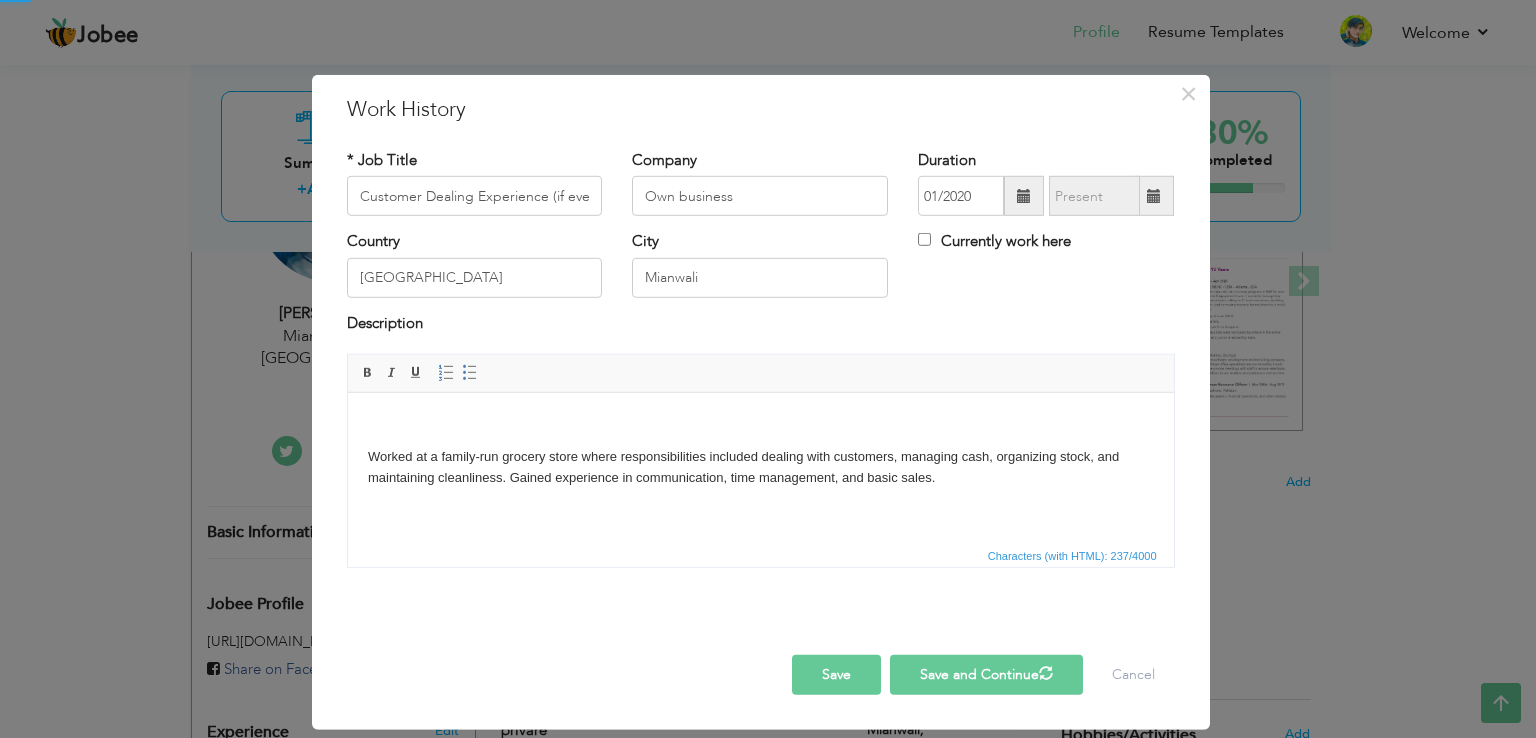 type 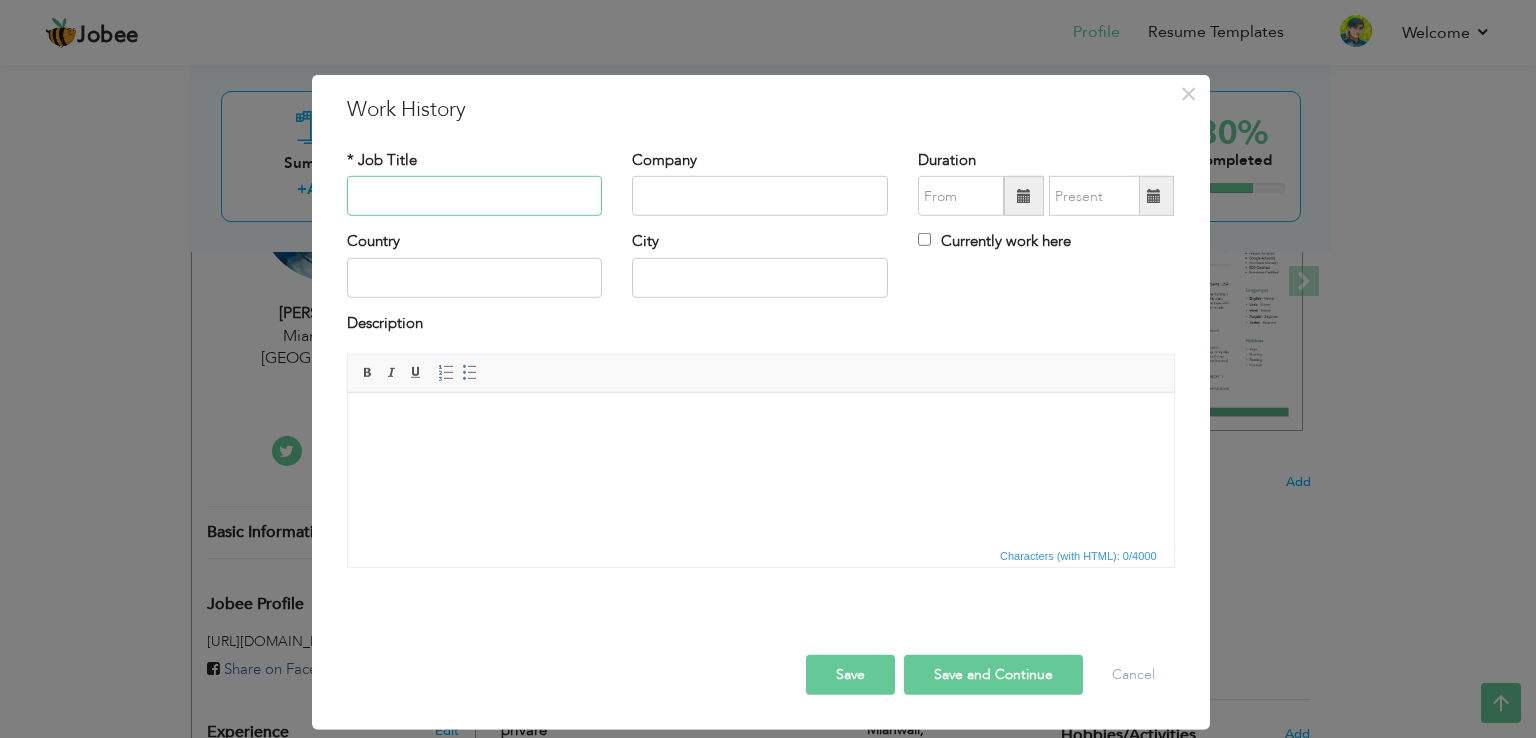 click at bounding box center [475, 196] 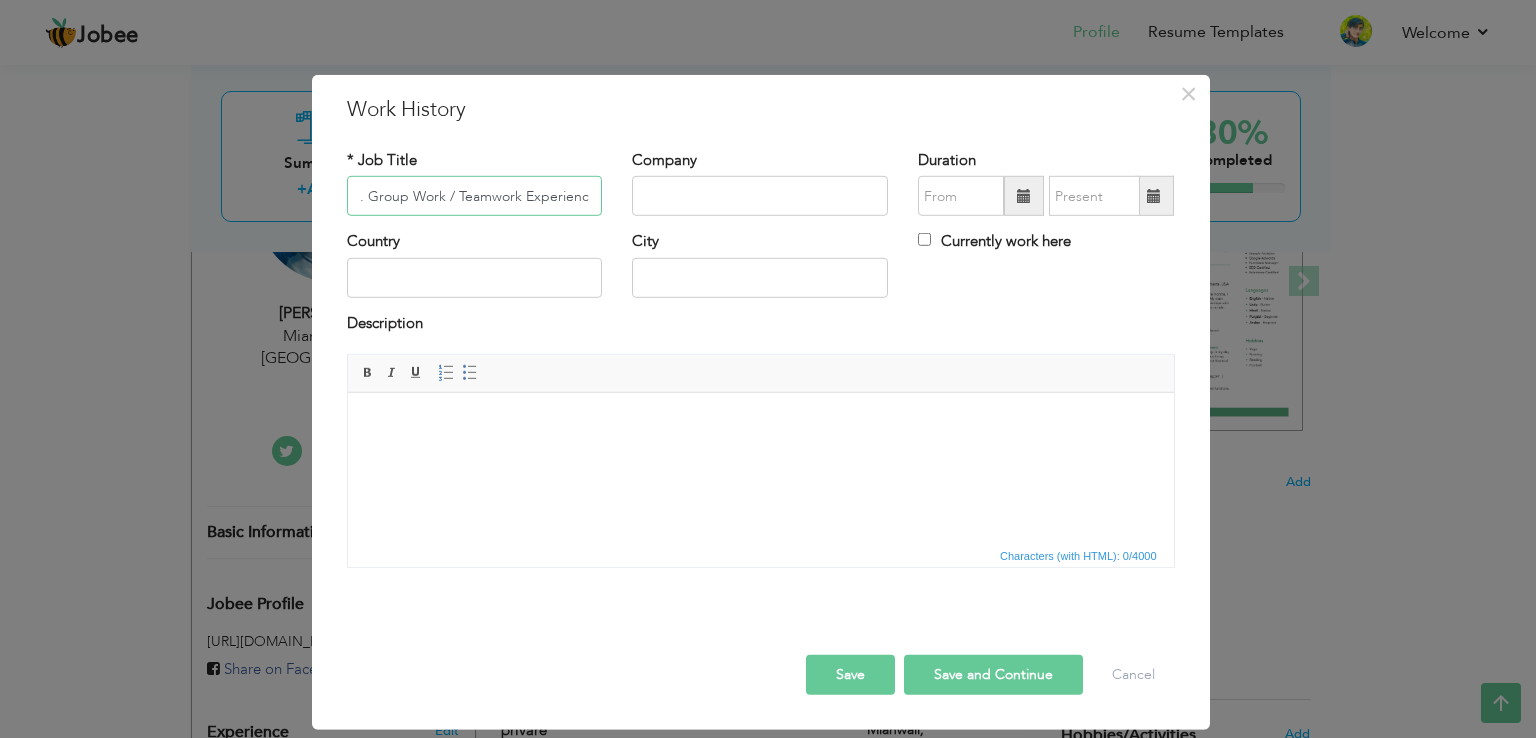 scroll, scrollTop: 0, scrollLeft: 1, axis: horizontal 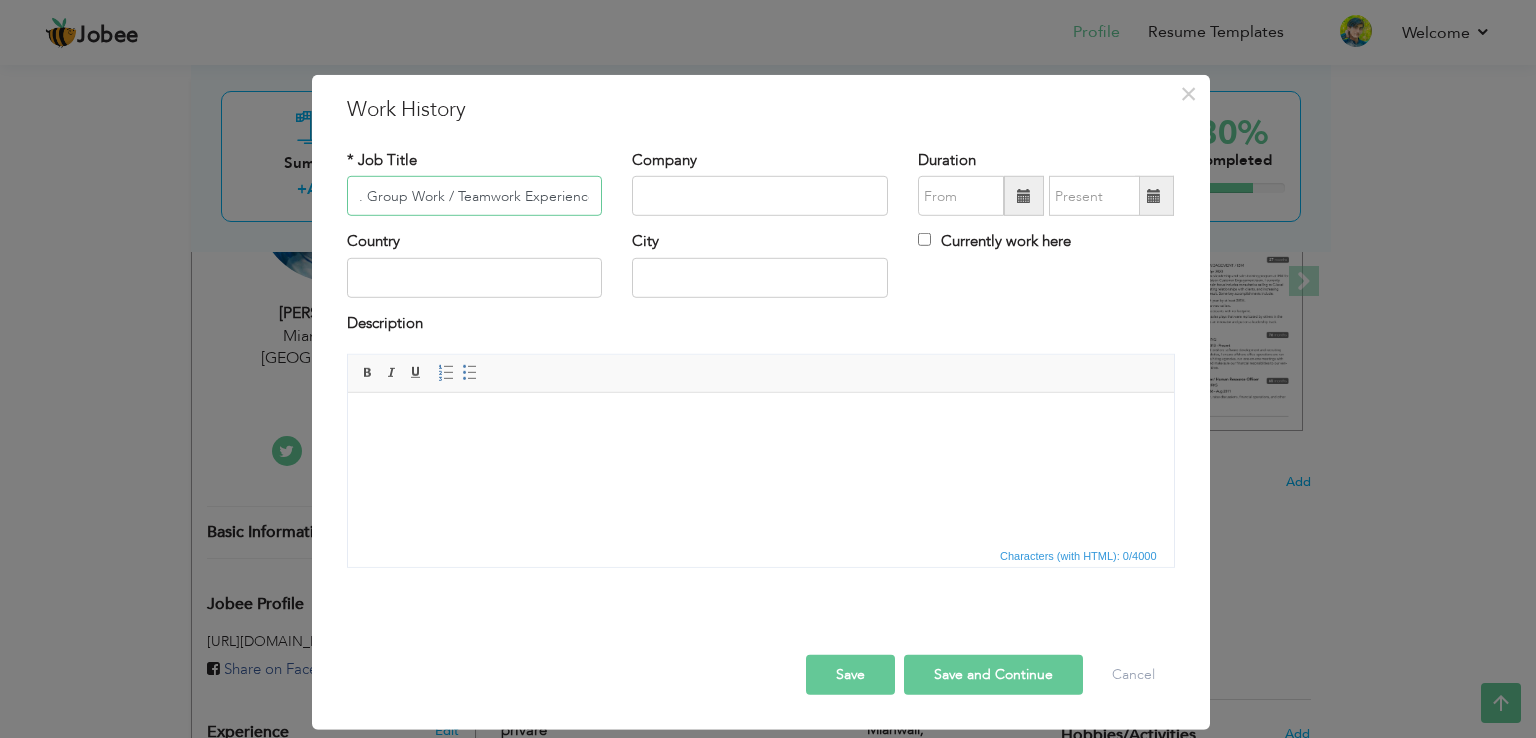 type on ". Group Work / Teamwork Experience" 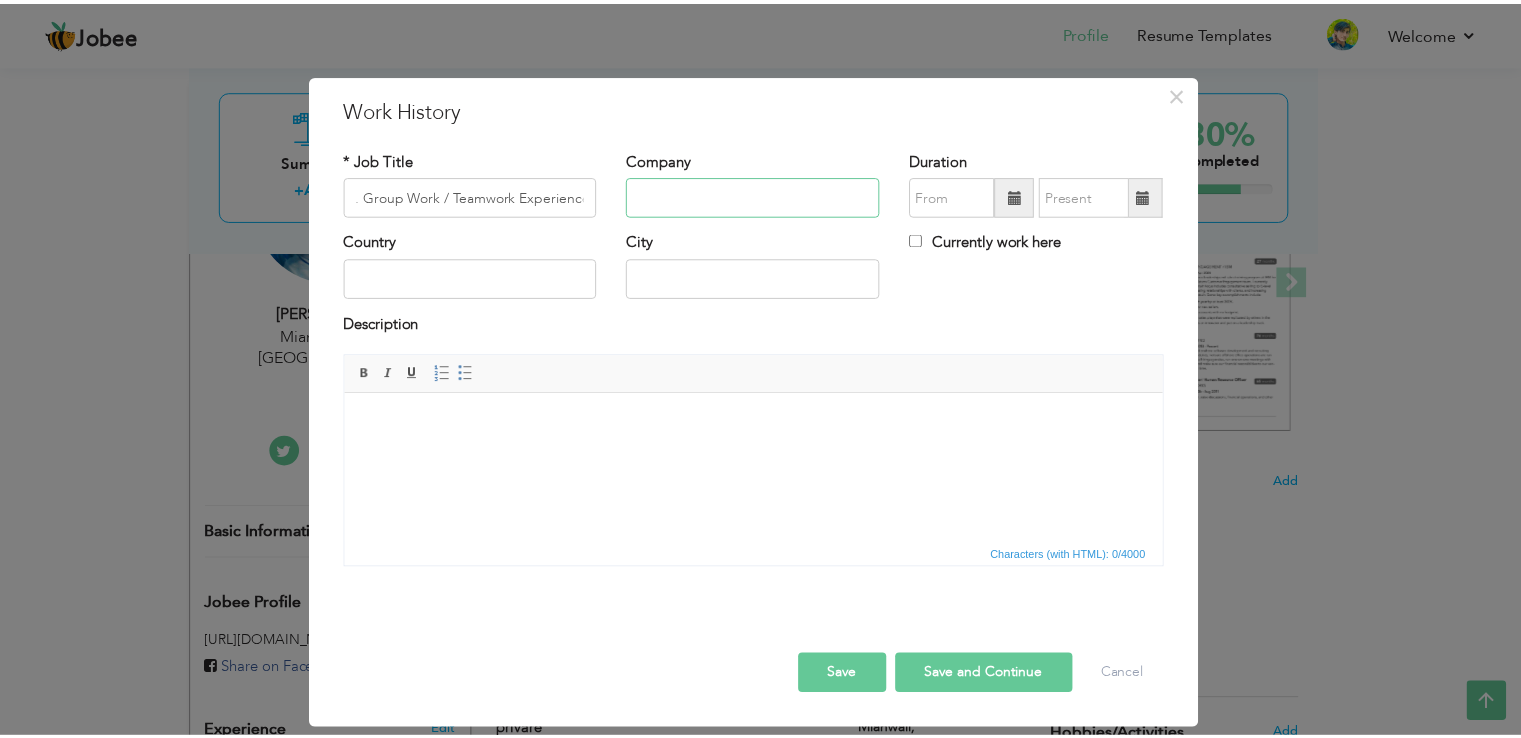 scroll, scrollTop: 0, scrollLeft: 0, axis: both 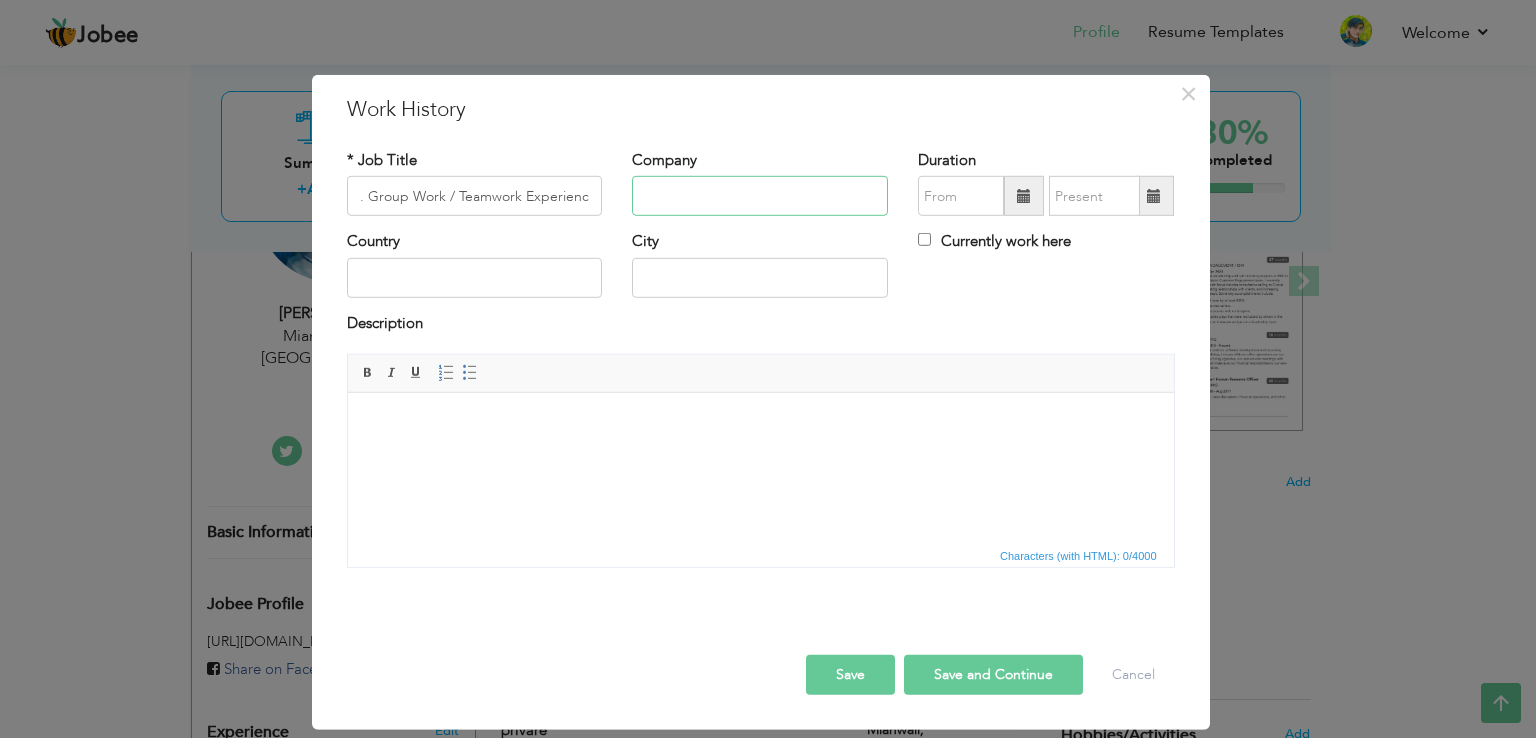 click at bounding box center [760, 196] 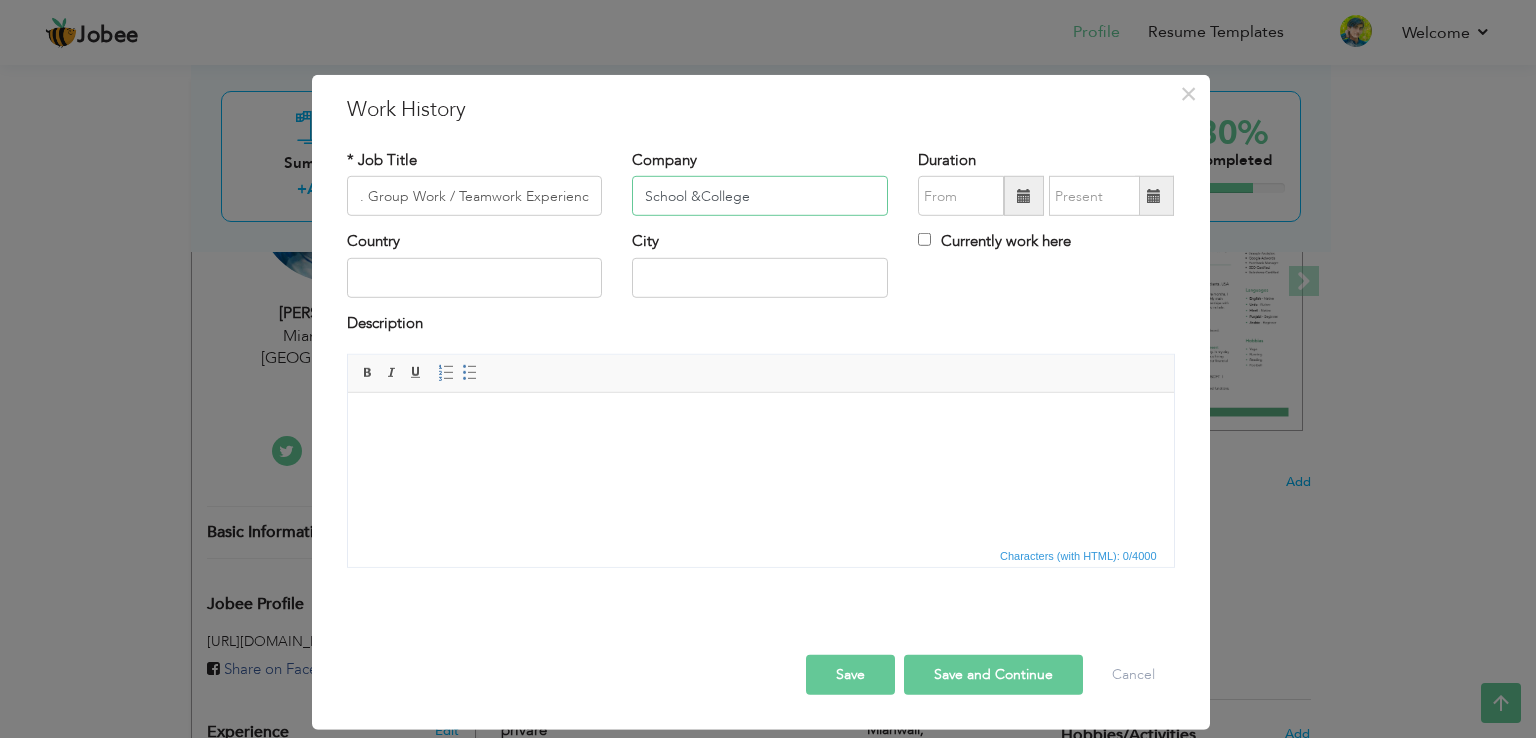 type on "School &College" 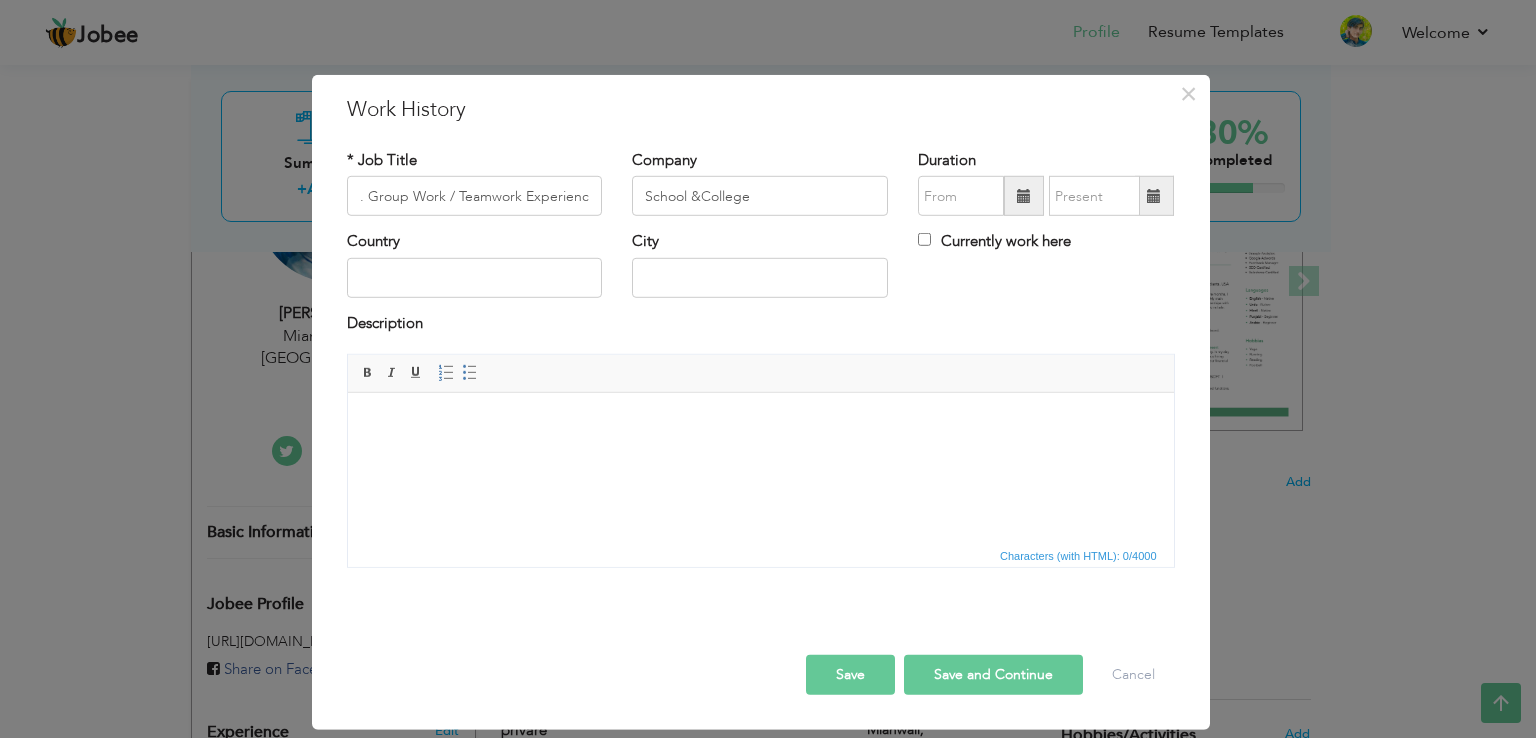 click at bounding box center (1024, 196) 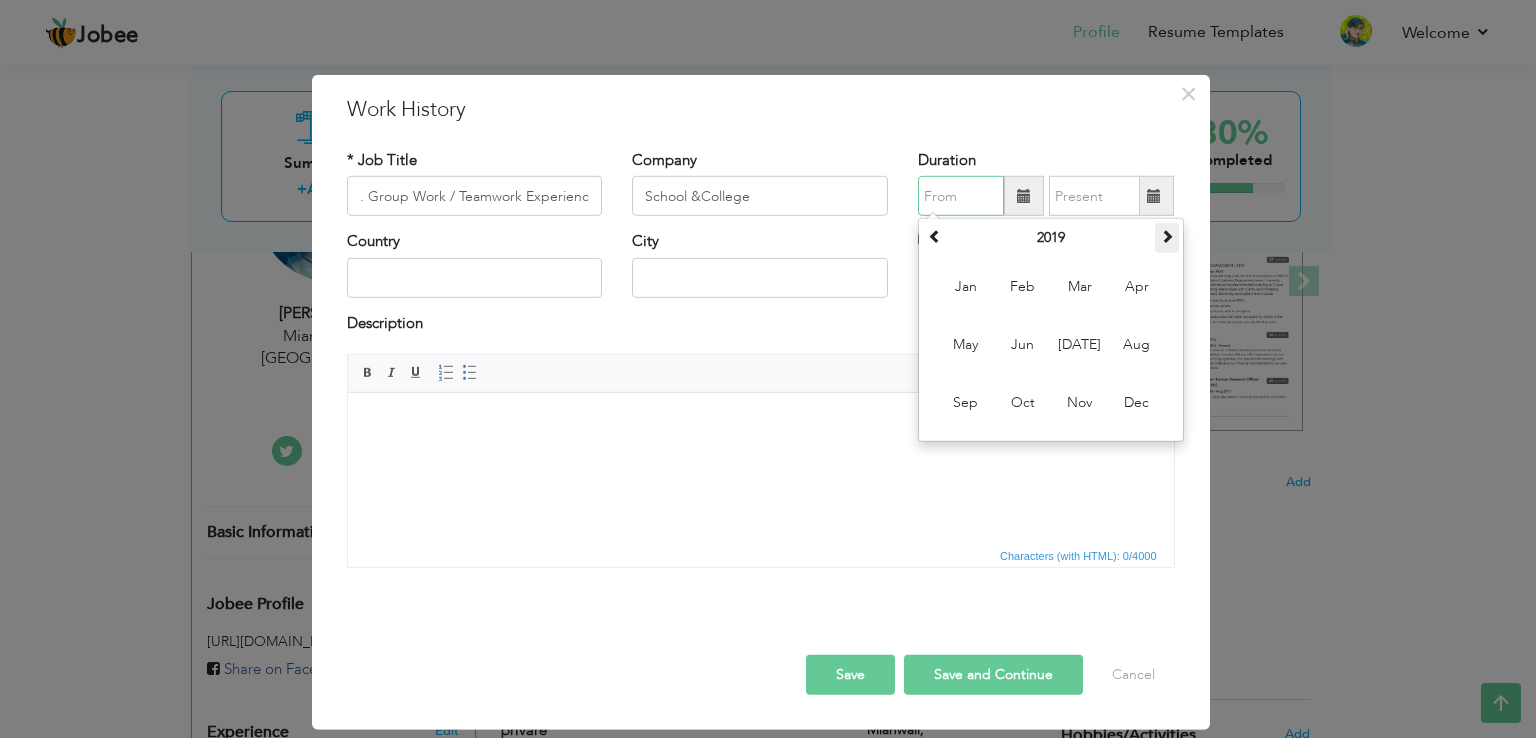 click at bounding box center [1167, 236] 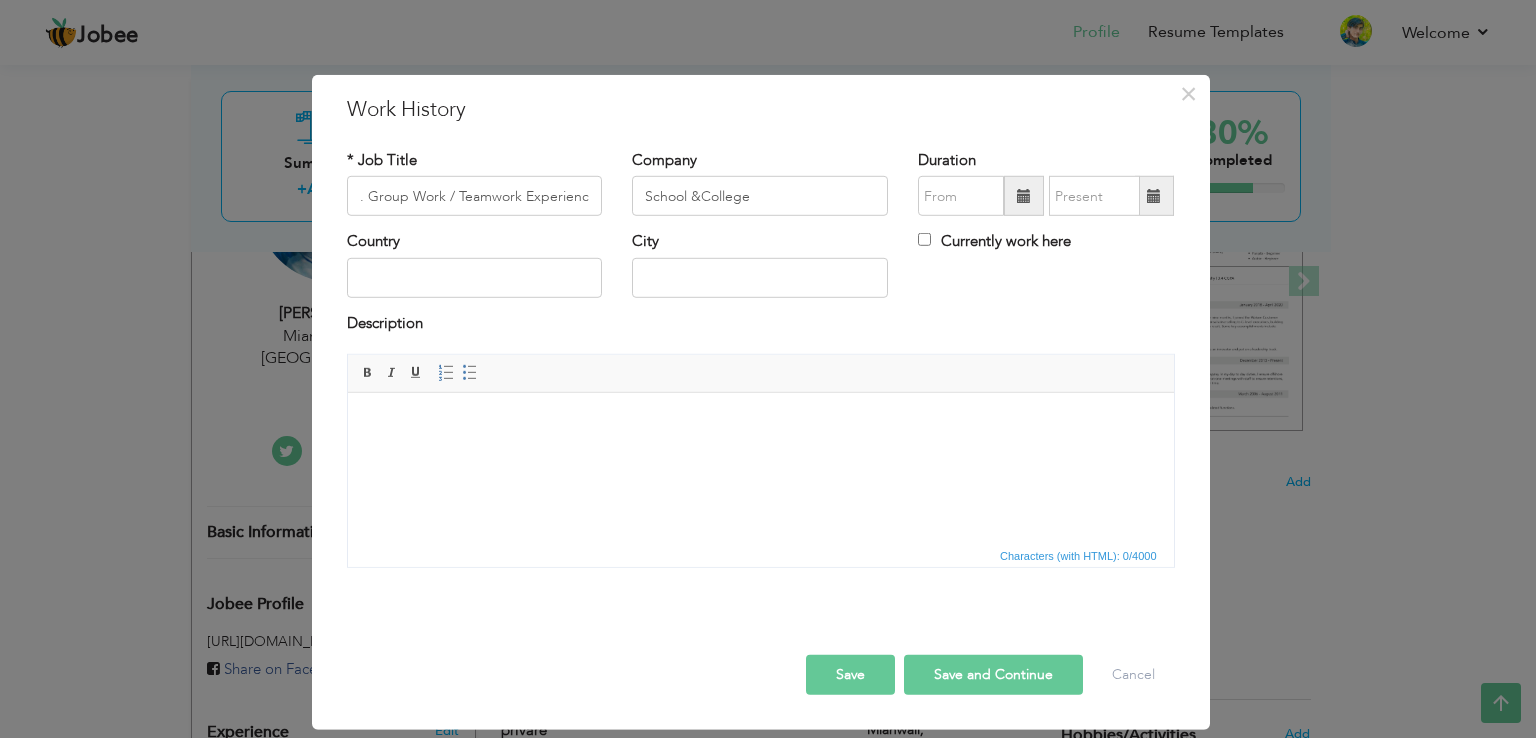 click at bounding box center (760, 423) 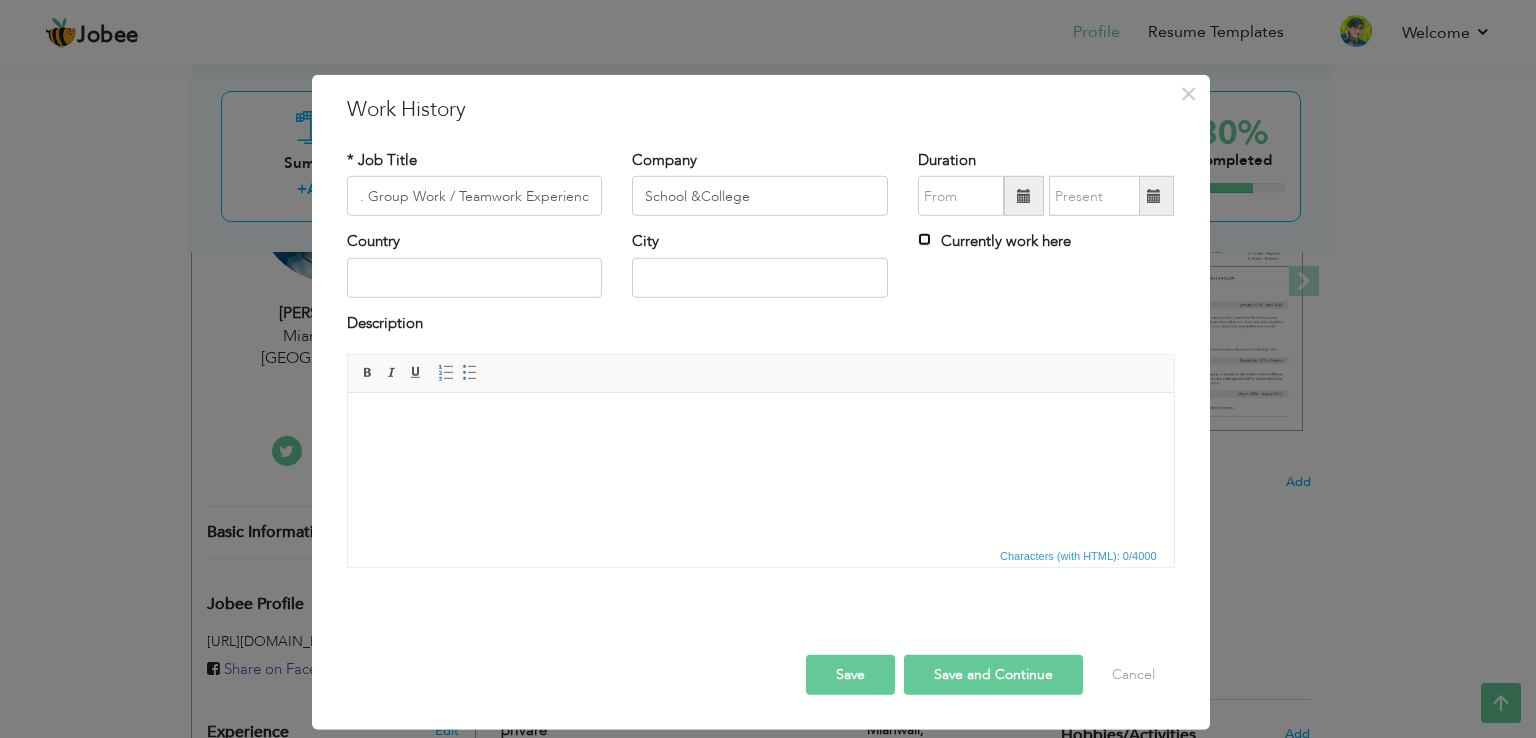 click on "Currently work here" at bounding box center [924, 239] 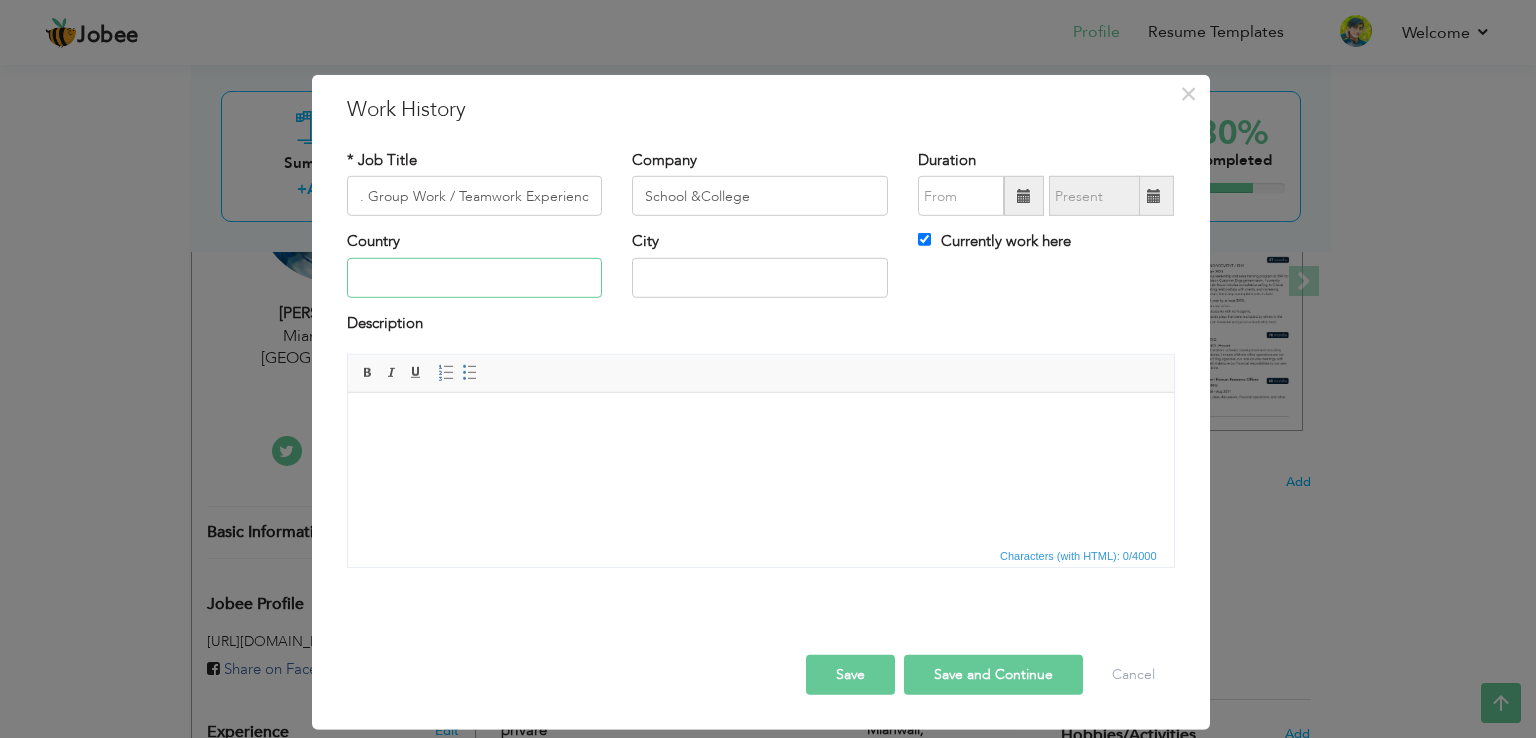 click at bounding box center [475, 278] 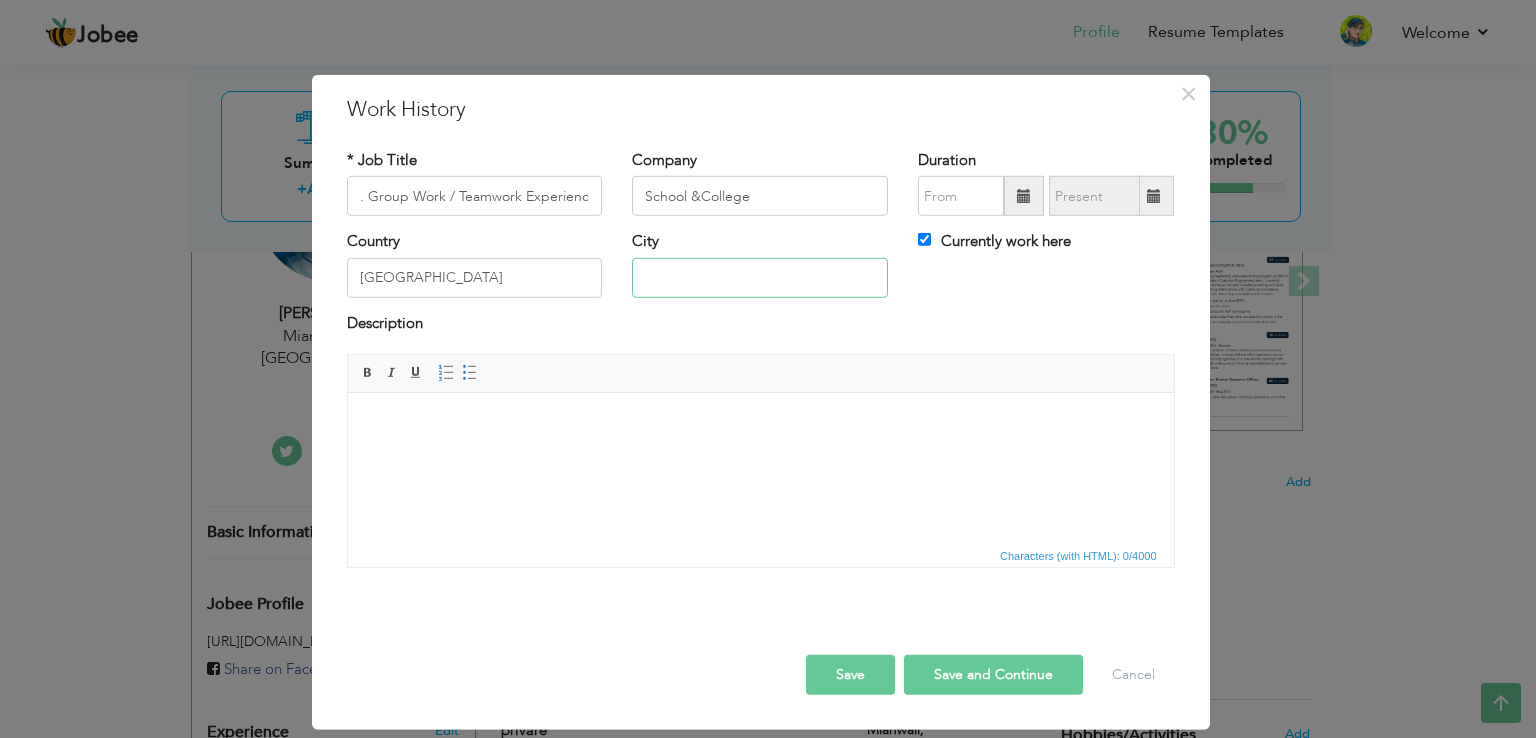 type on "Mianwali" 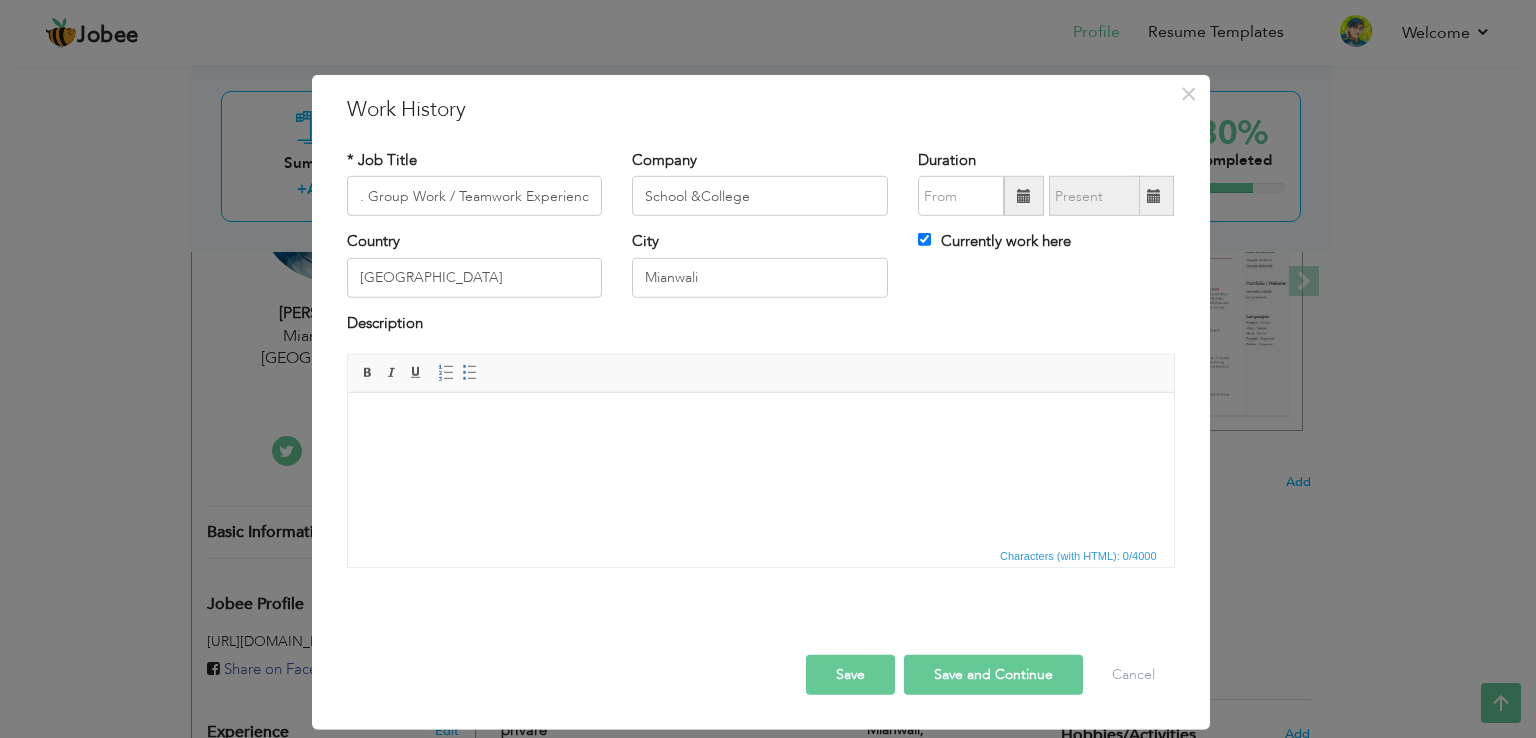 click at bounding box center (760, 423) 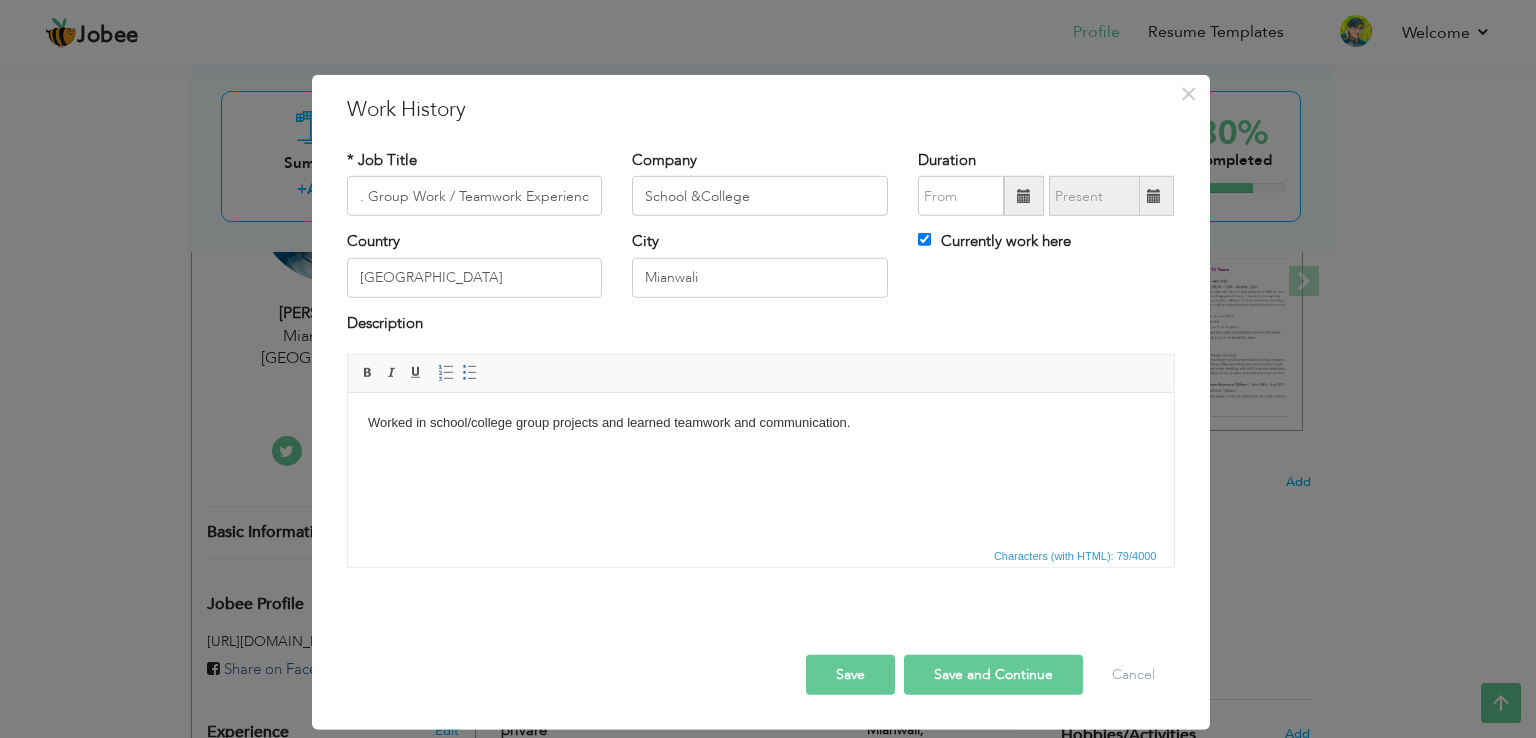 click on "Save" at bounding box center [850, 675] 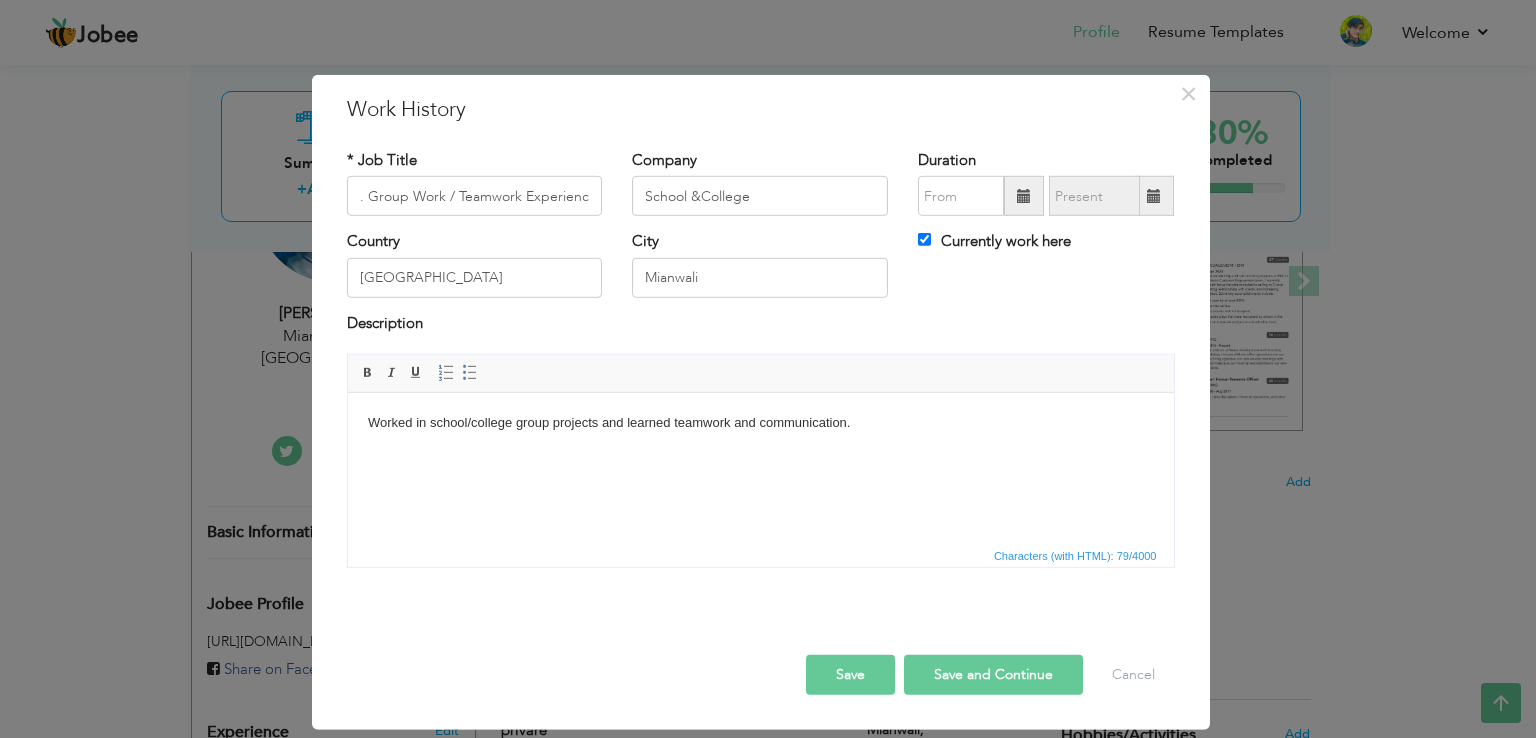 click on "Save" at bounding box center (850, 675) 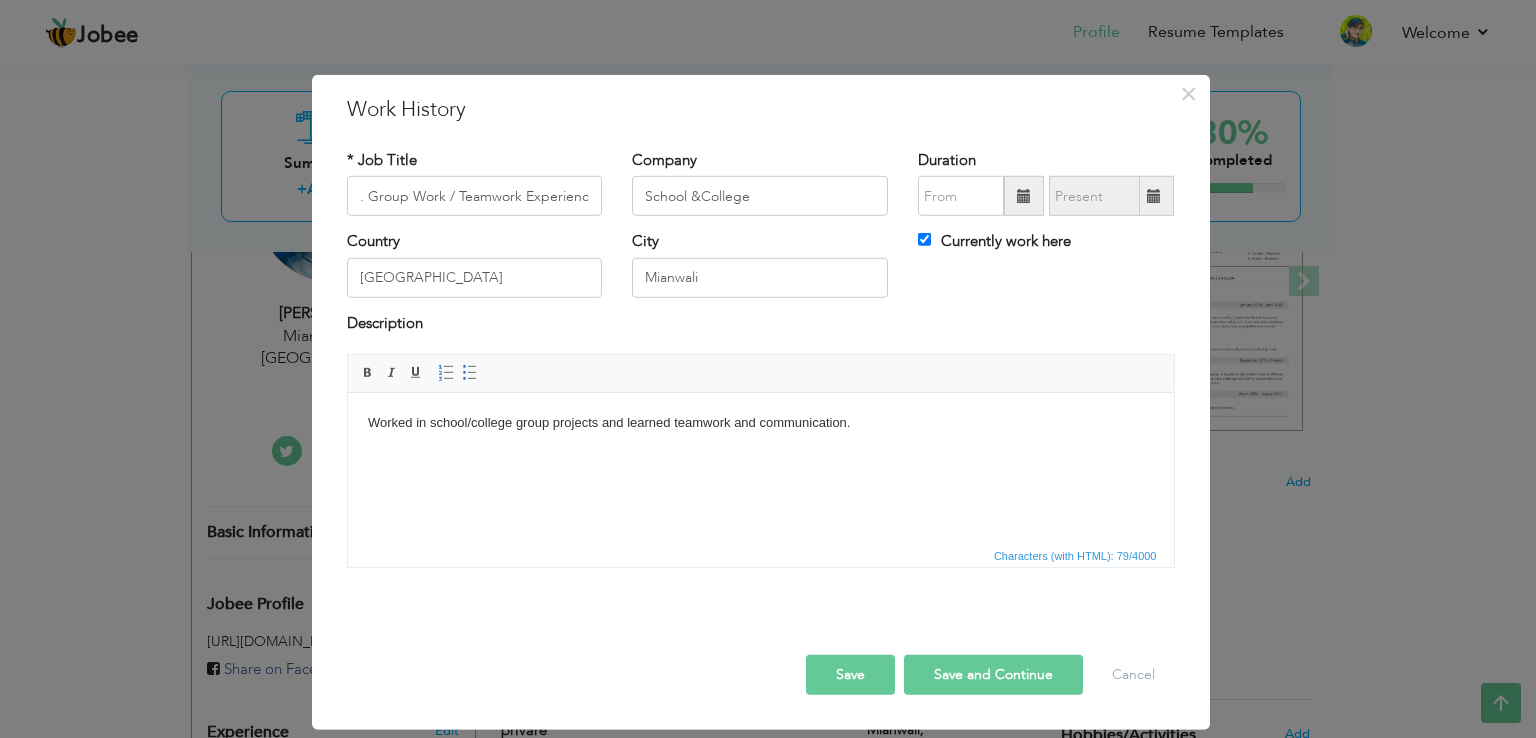click at bounding box center [1024, 196] 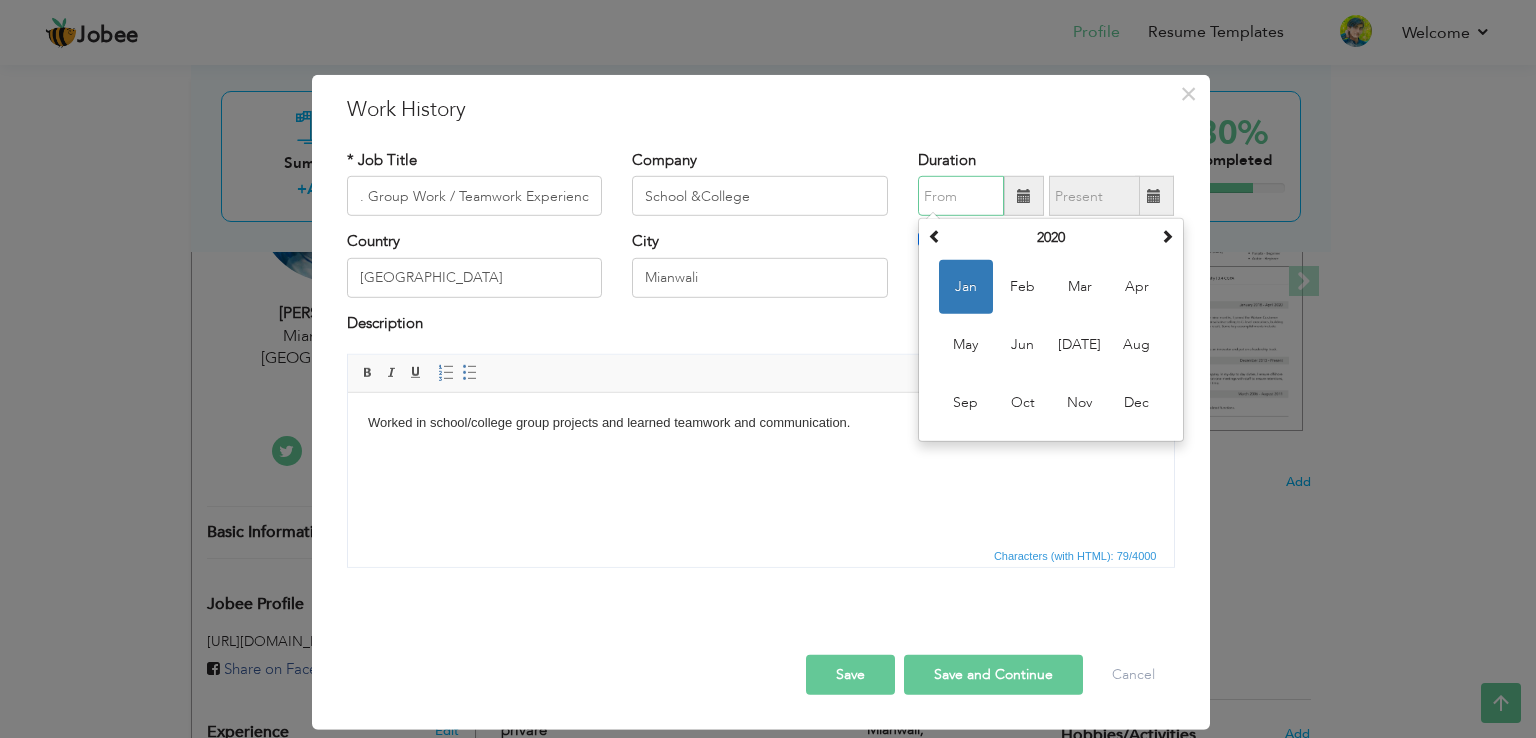 click on "Jan" at bounding box center (966, 287) 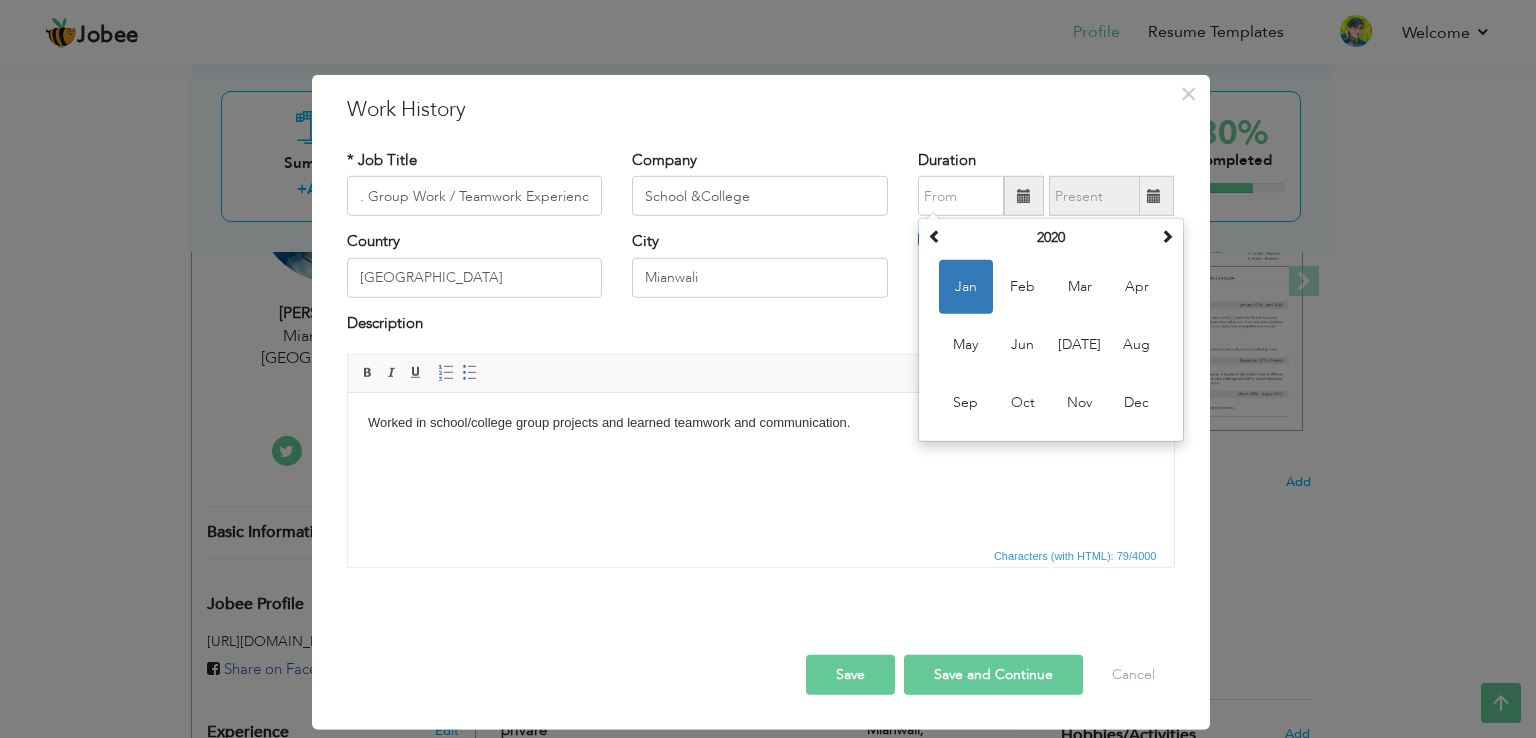 type on "01/2020" 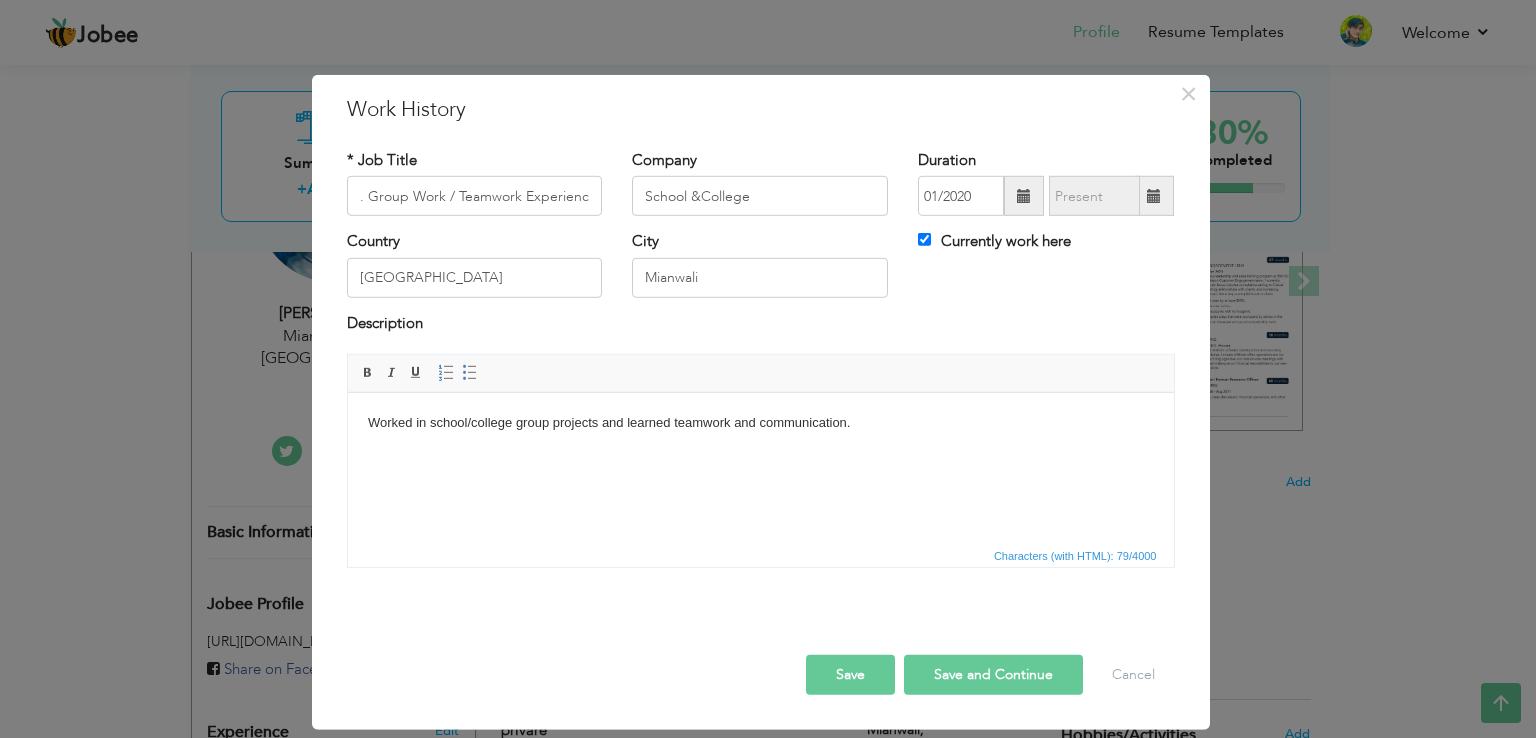 click on "Save and Continue" at bounding box center (993, 675) 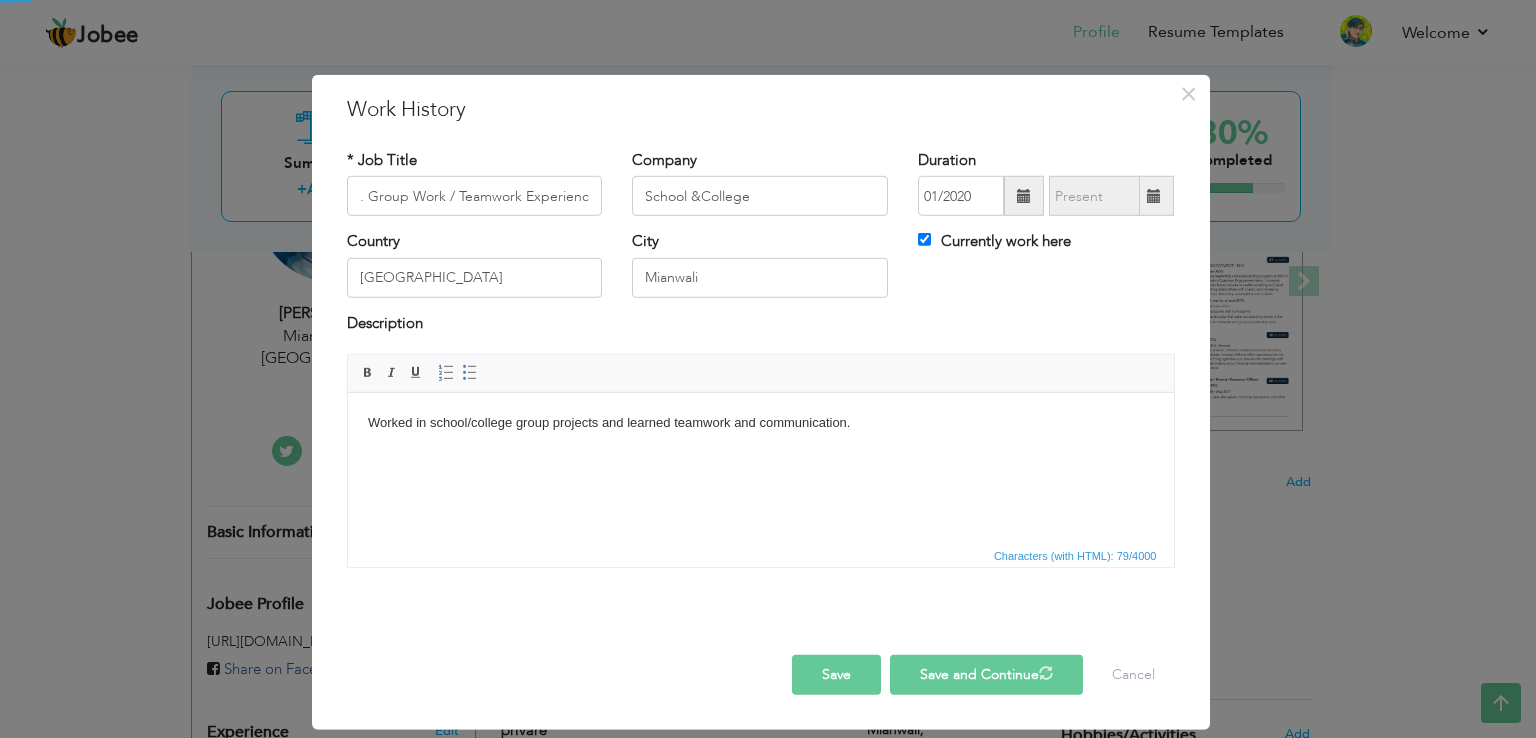type 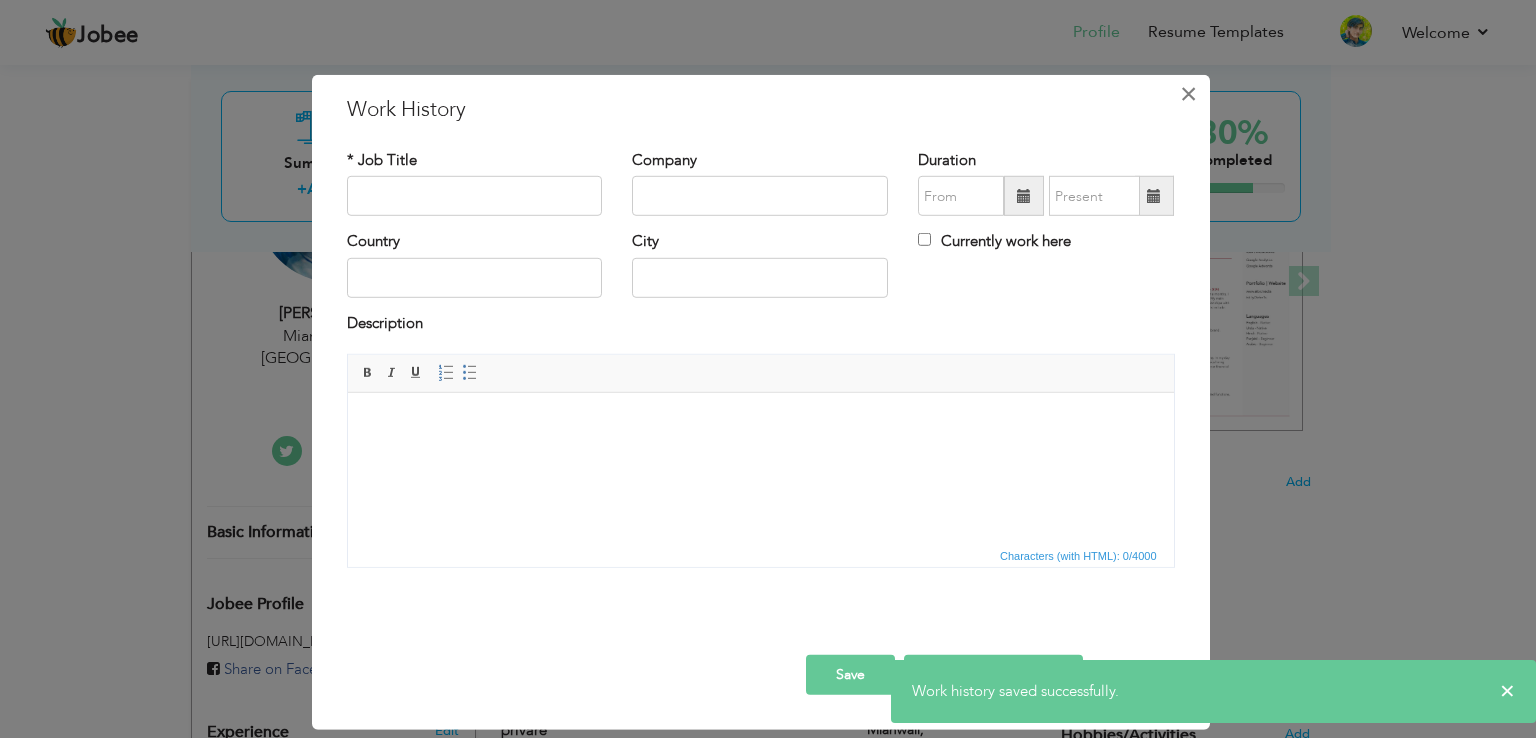 click on "×" at bounding box center [1188, 94] 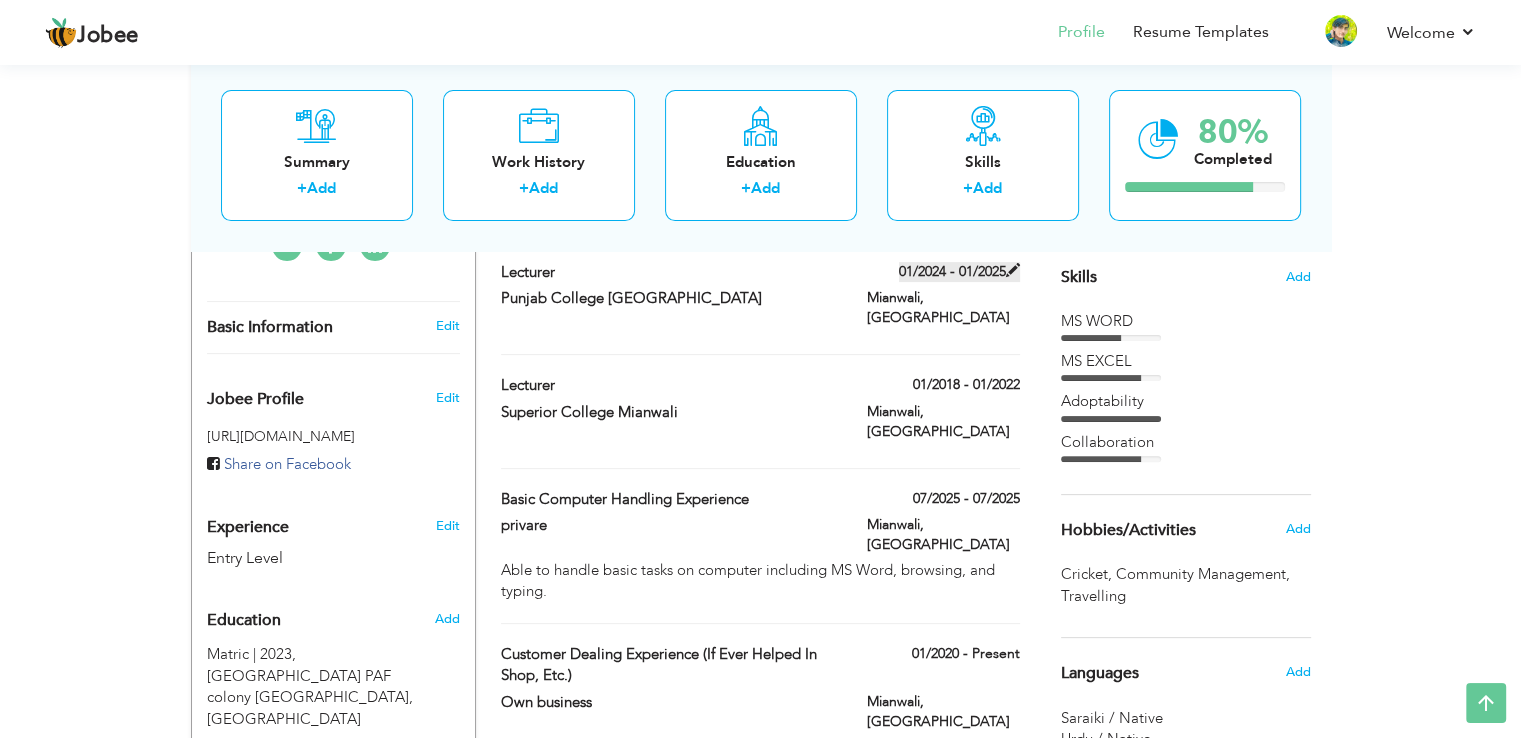 scroll, scrollTop: 498, scrollLeft: 0, axis: vertical 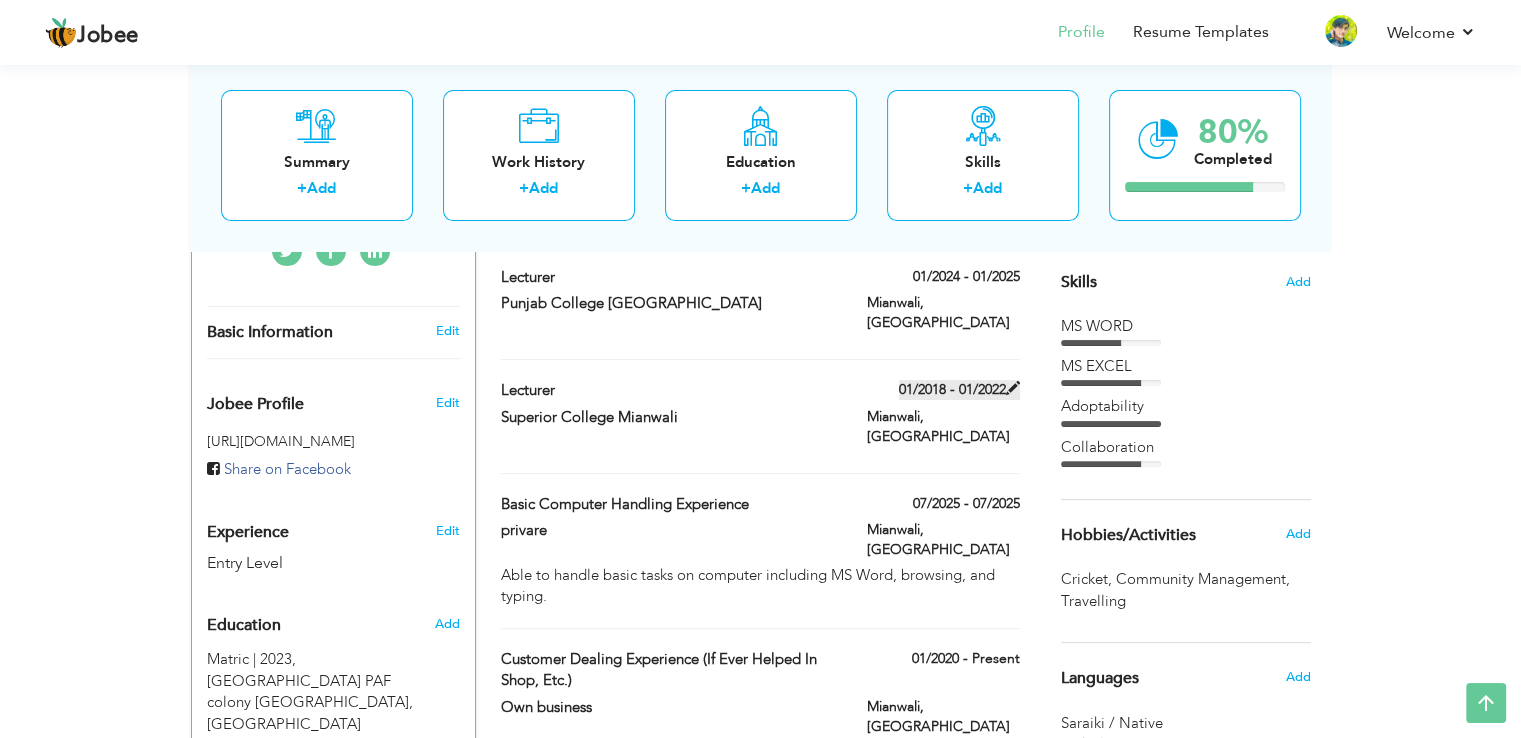 click at bounding box center (1013, 388) 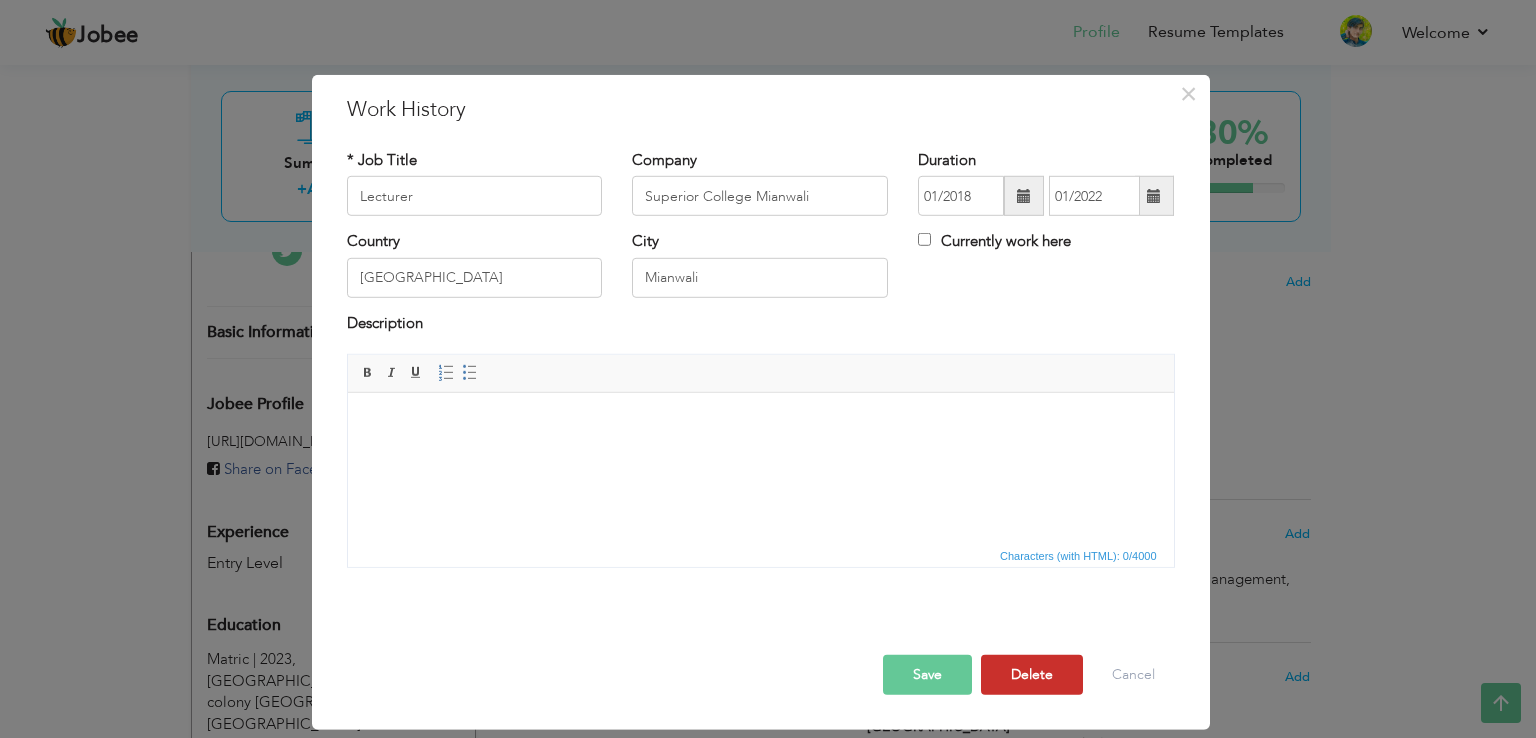 click on "Delete" at bounding box center (1032, 675) 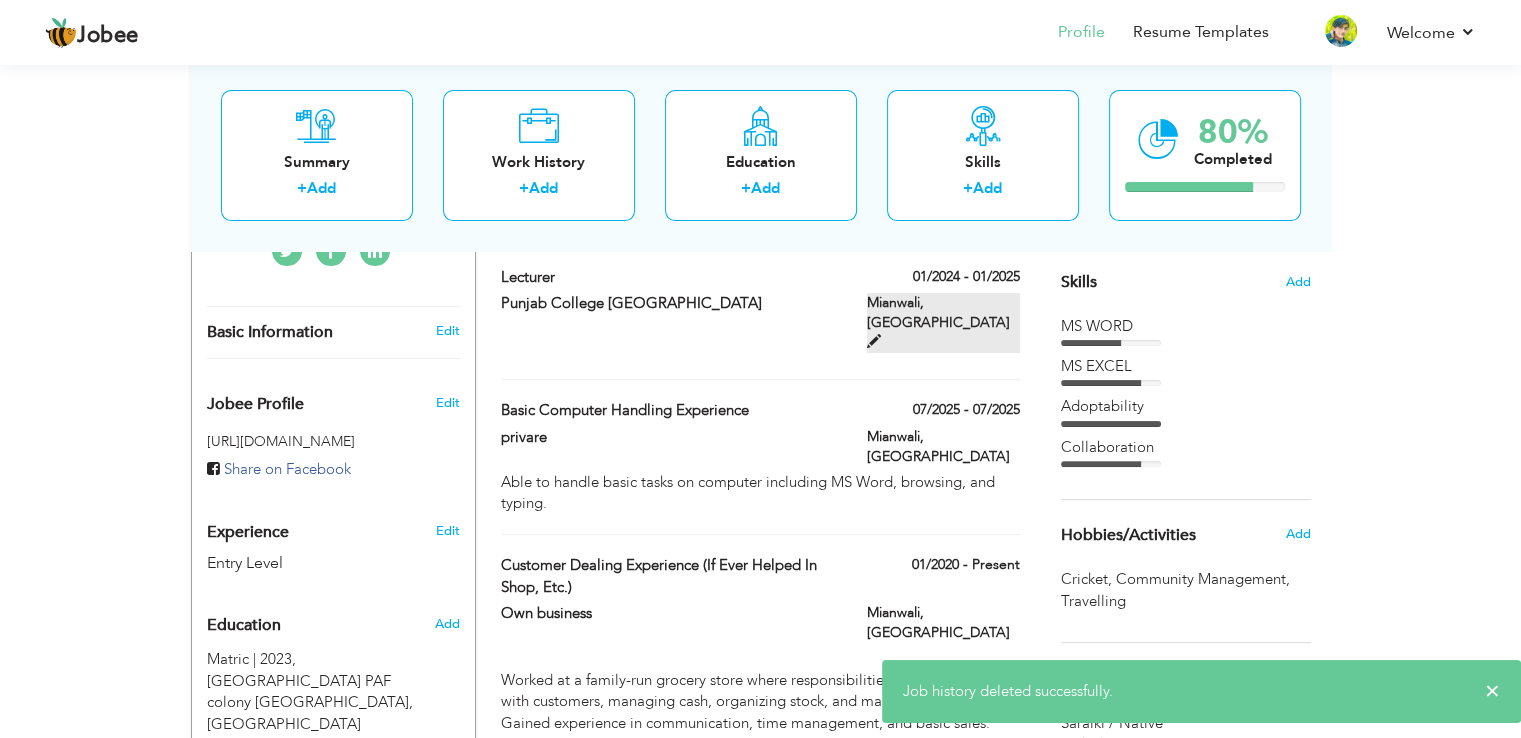 click at bounding box center (874, 341) 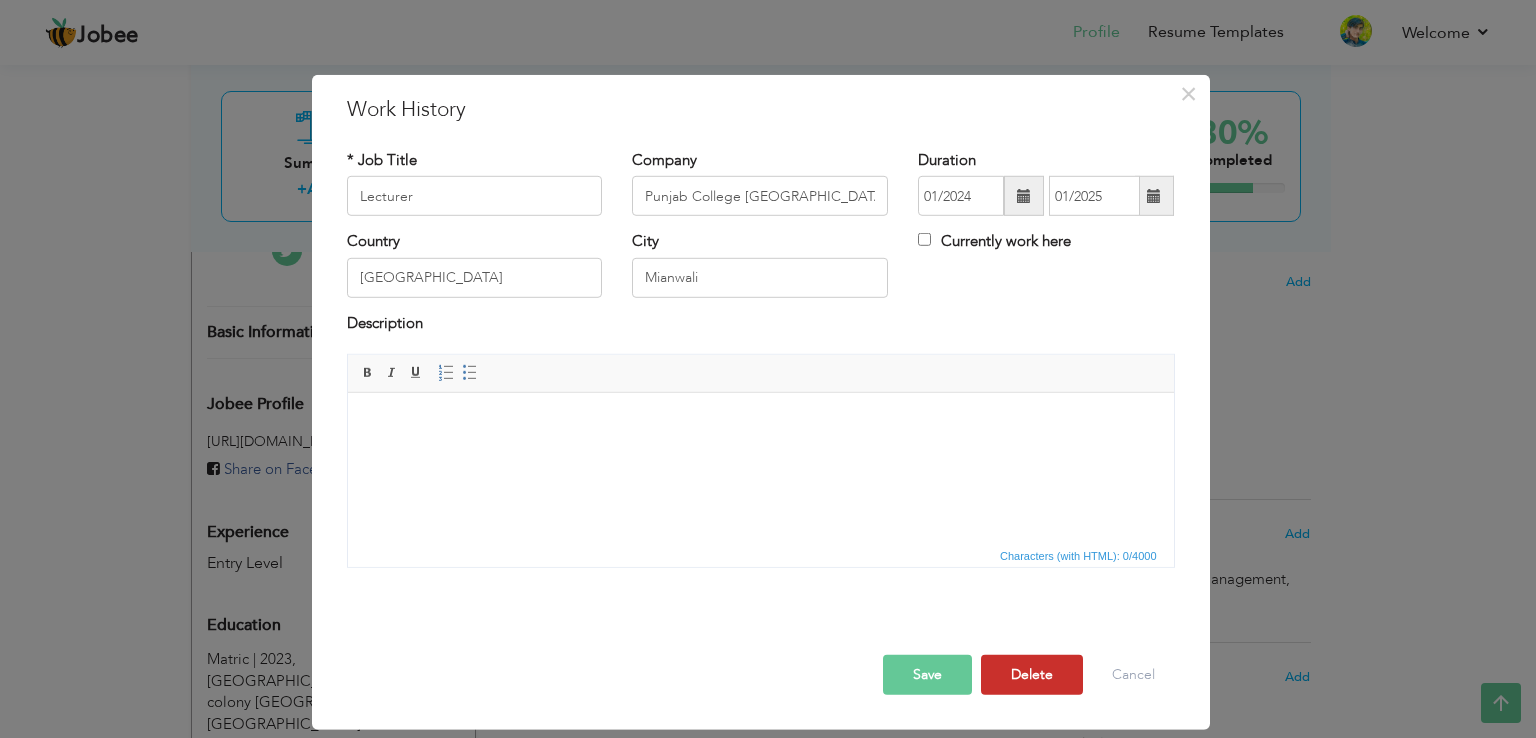 click on "Delete" at bounding box center (1032, 675) 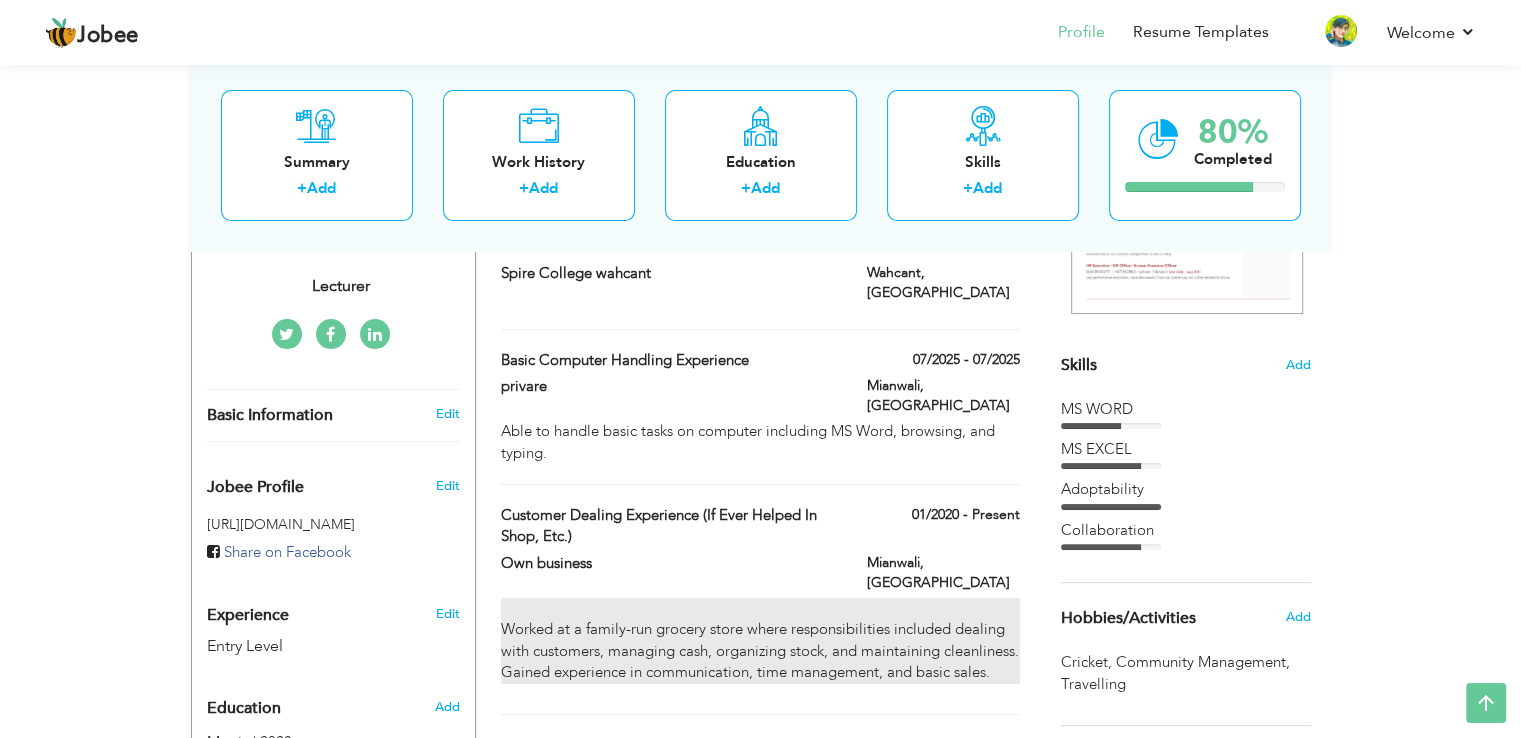 scroll, scrollTop: 412, scrollLeft: 0, axis: vertical 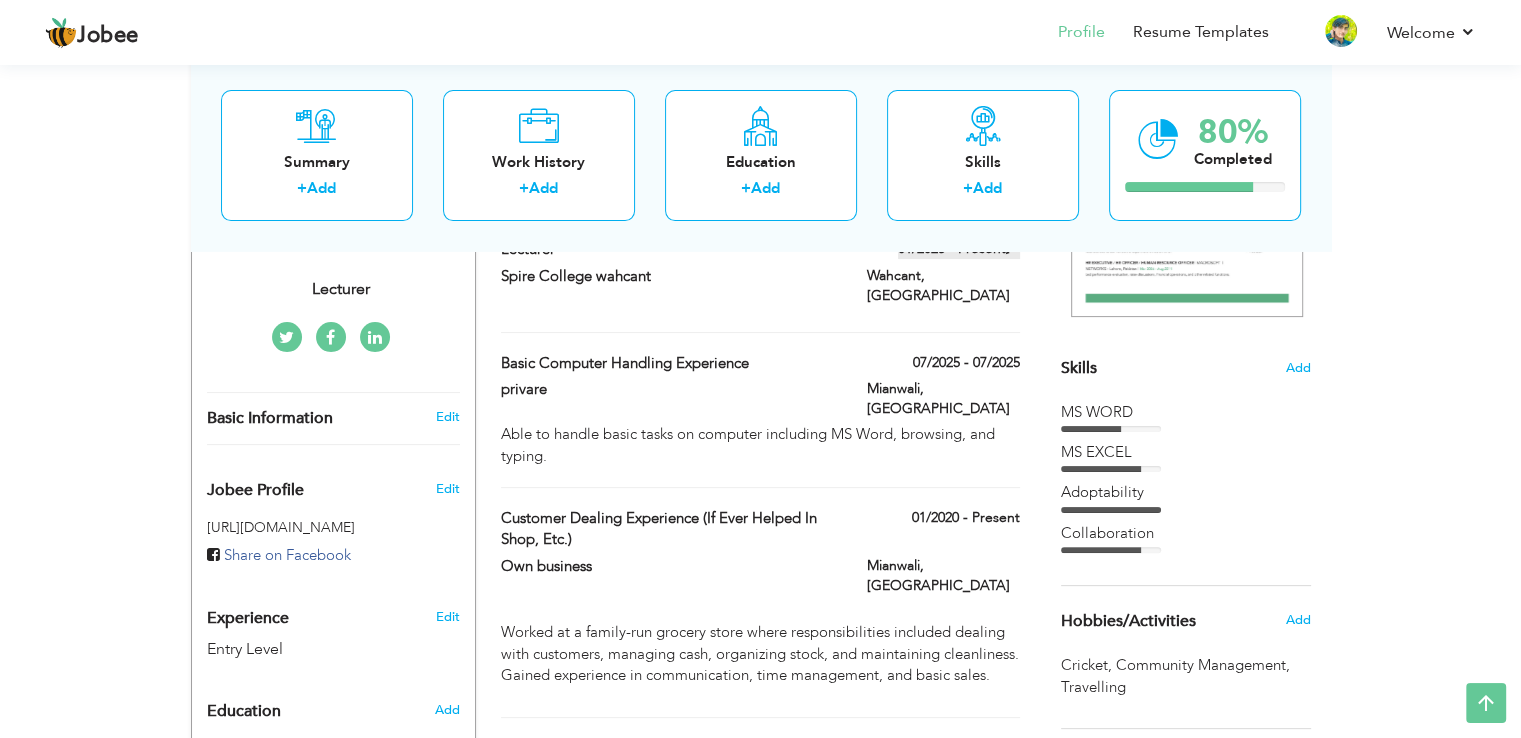 click at bounding box center [1013, 247] 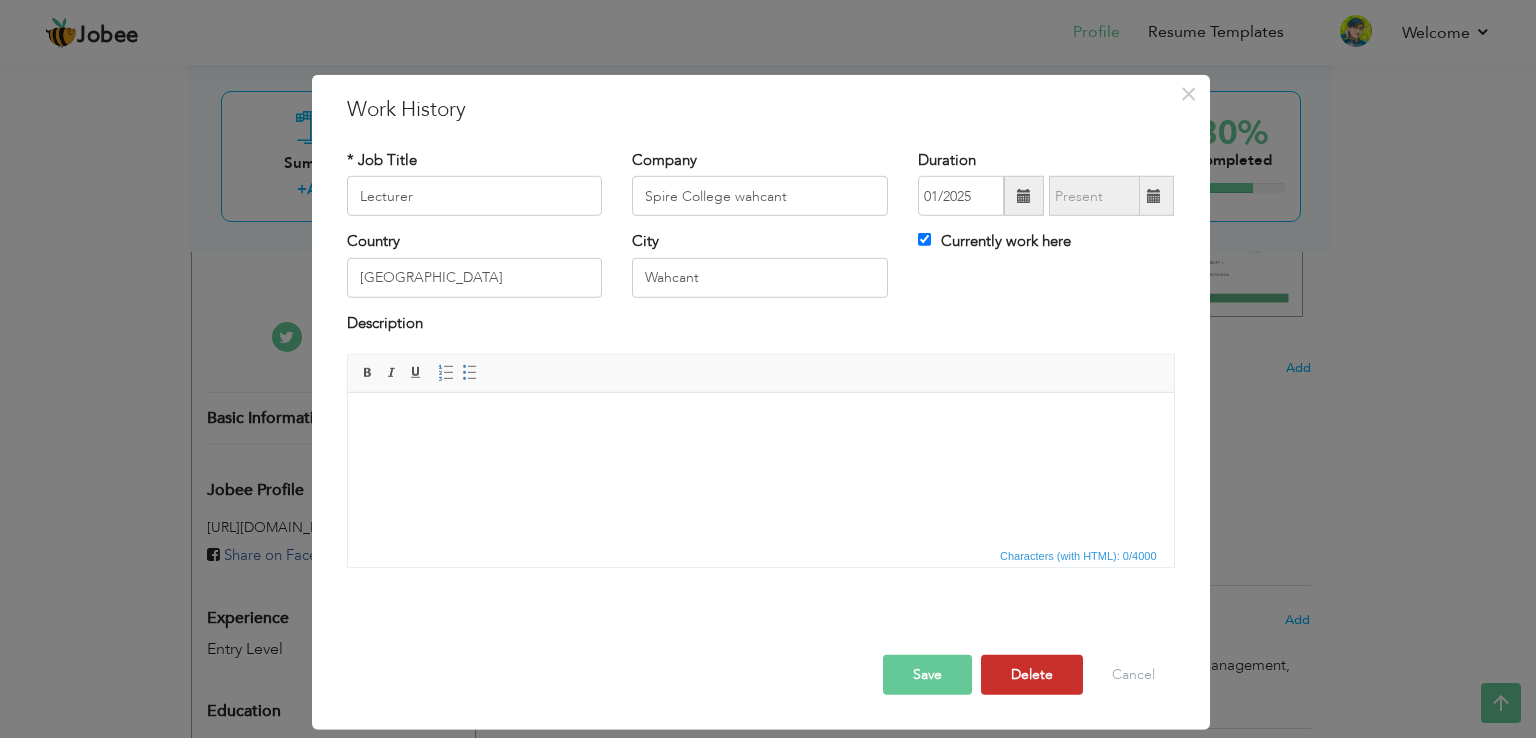 click on "Delete" at bounding box center [1032, 675] 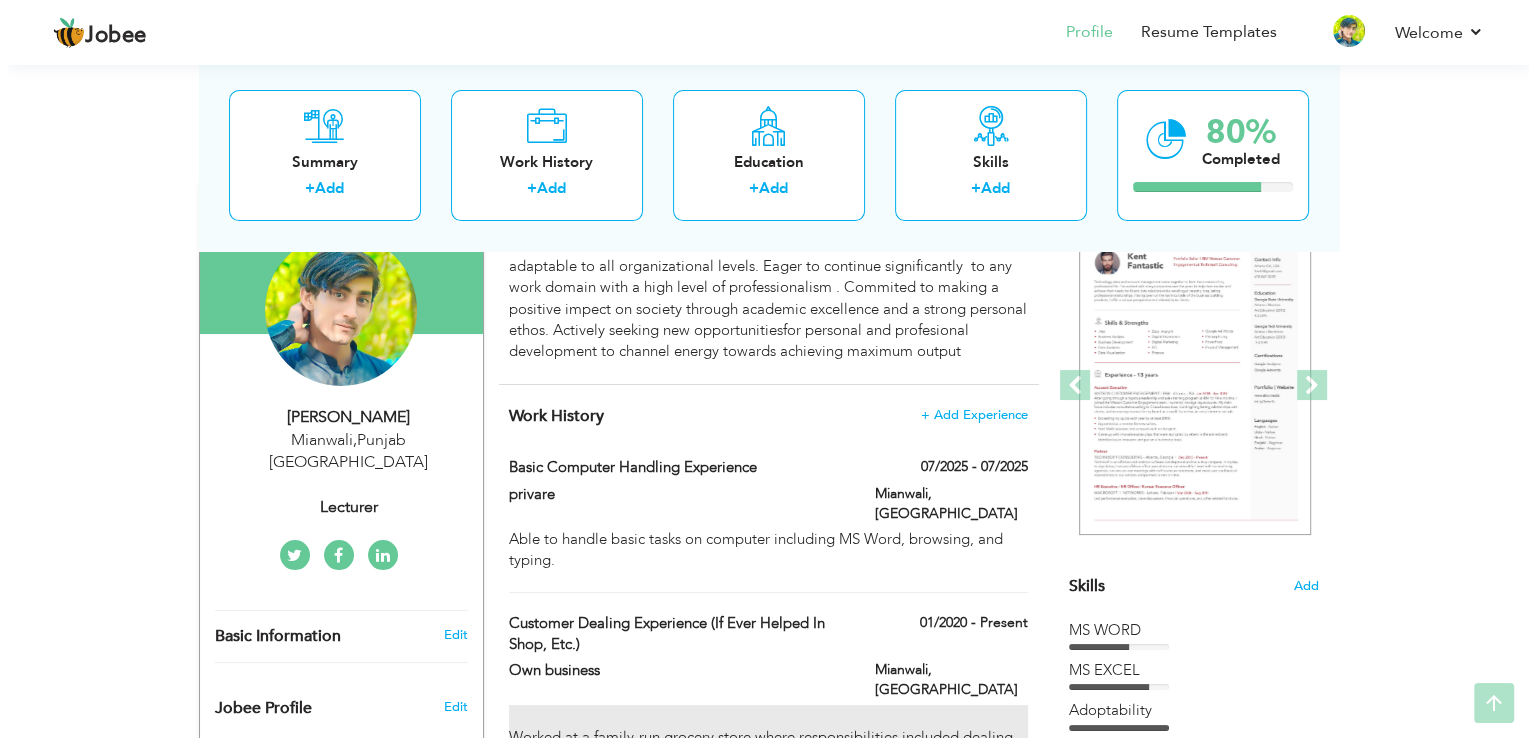 scroll, scrollTop: 199, scrollLeft: 0, axis: vertical 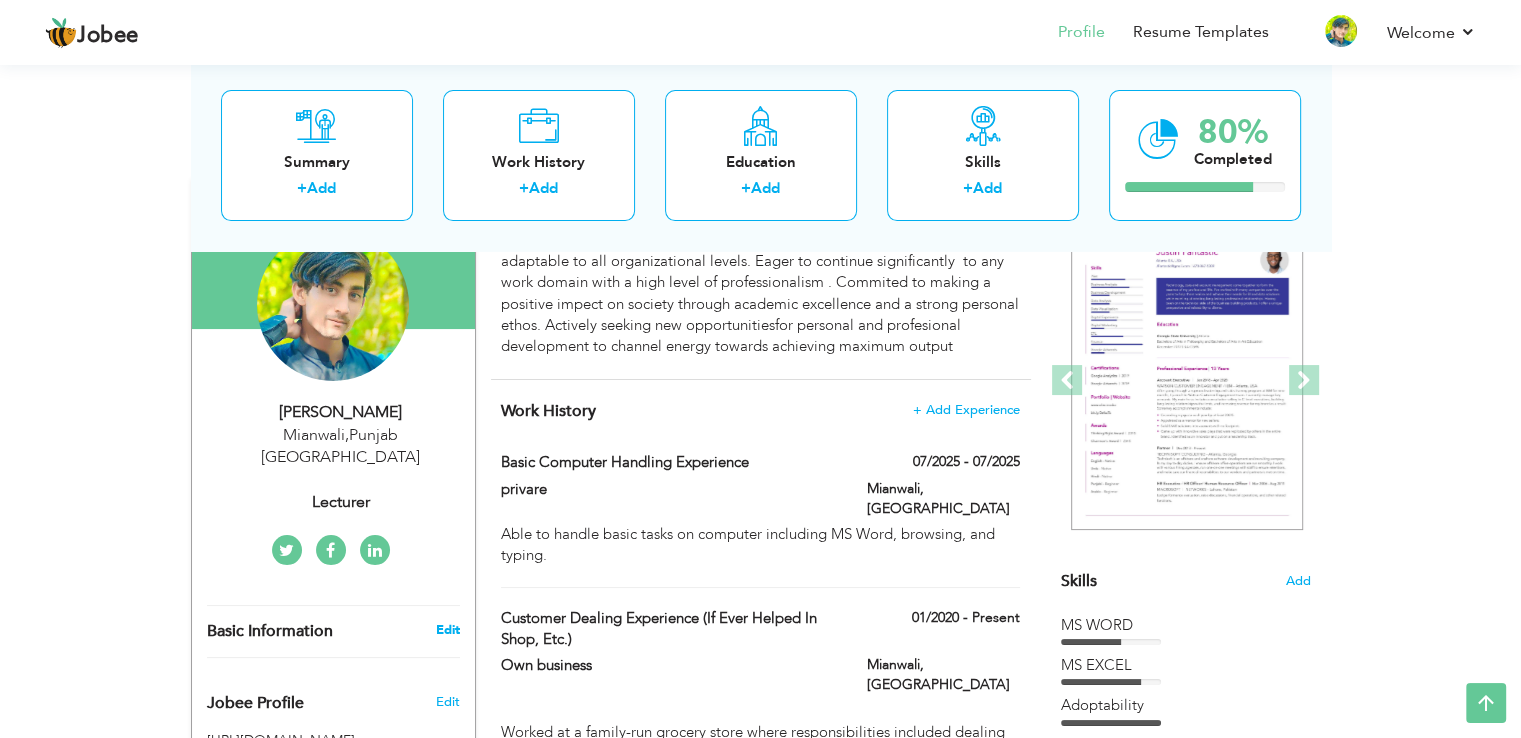 click on "Edit" at bounding box center (447, 630) 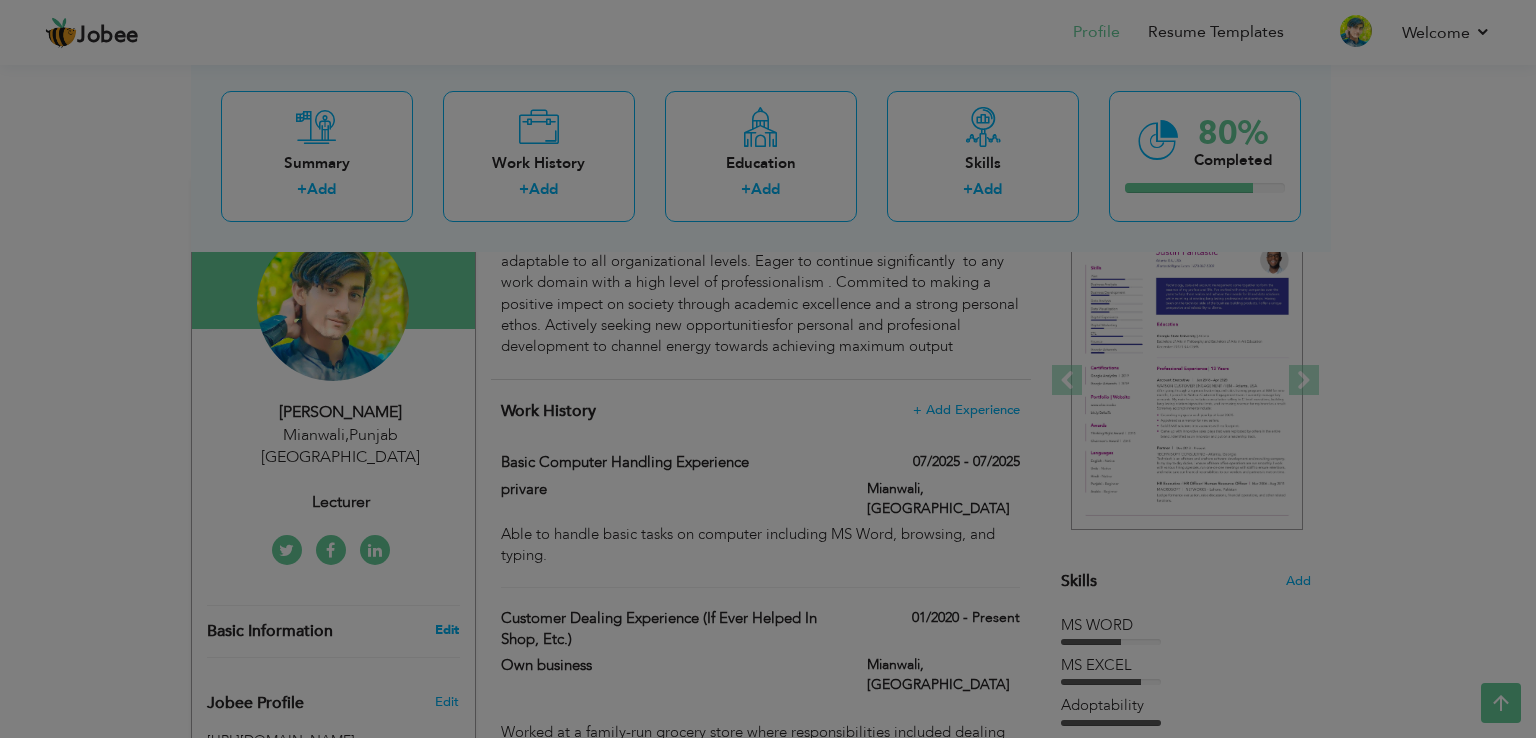scroll, scrollTop: 0, scrollLeft: 0, axis: both 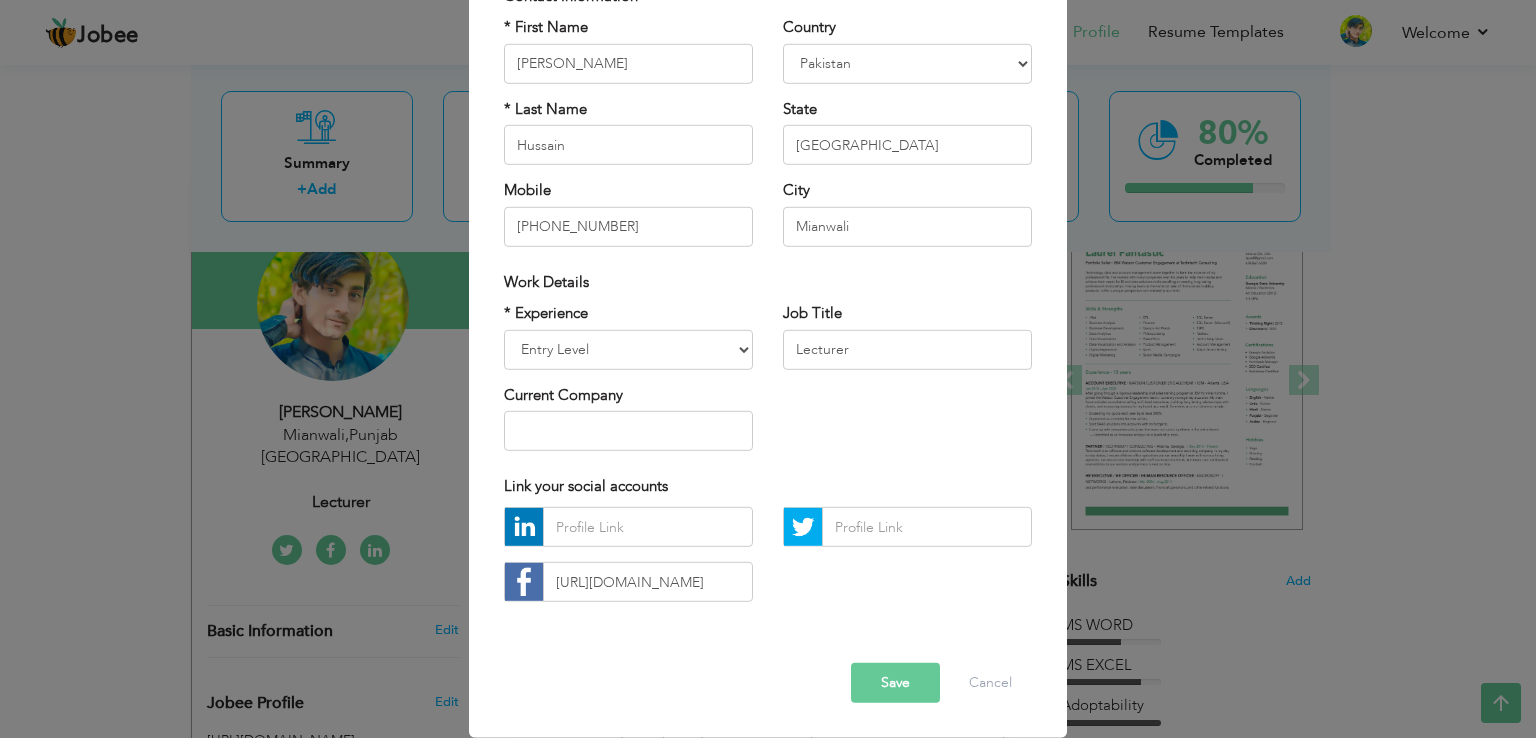 click on "×
Profile
Contact Information
* First Name
Mudasir
* Last Name
Angola" at bounding box center [768, 369] 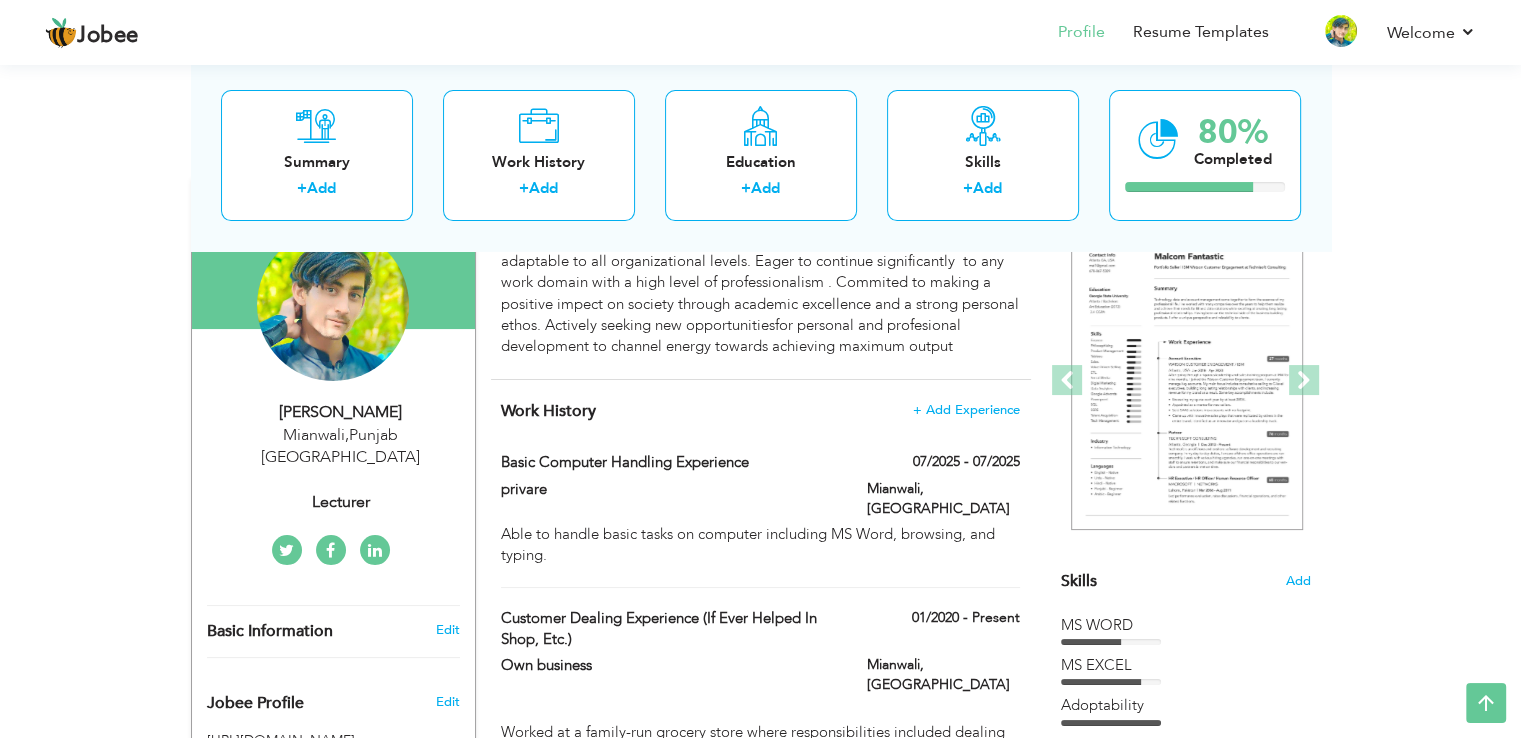 click on "Lecturer" at bounding box center [341, 502] 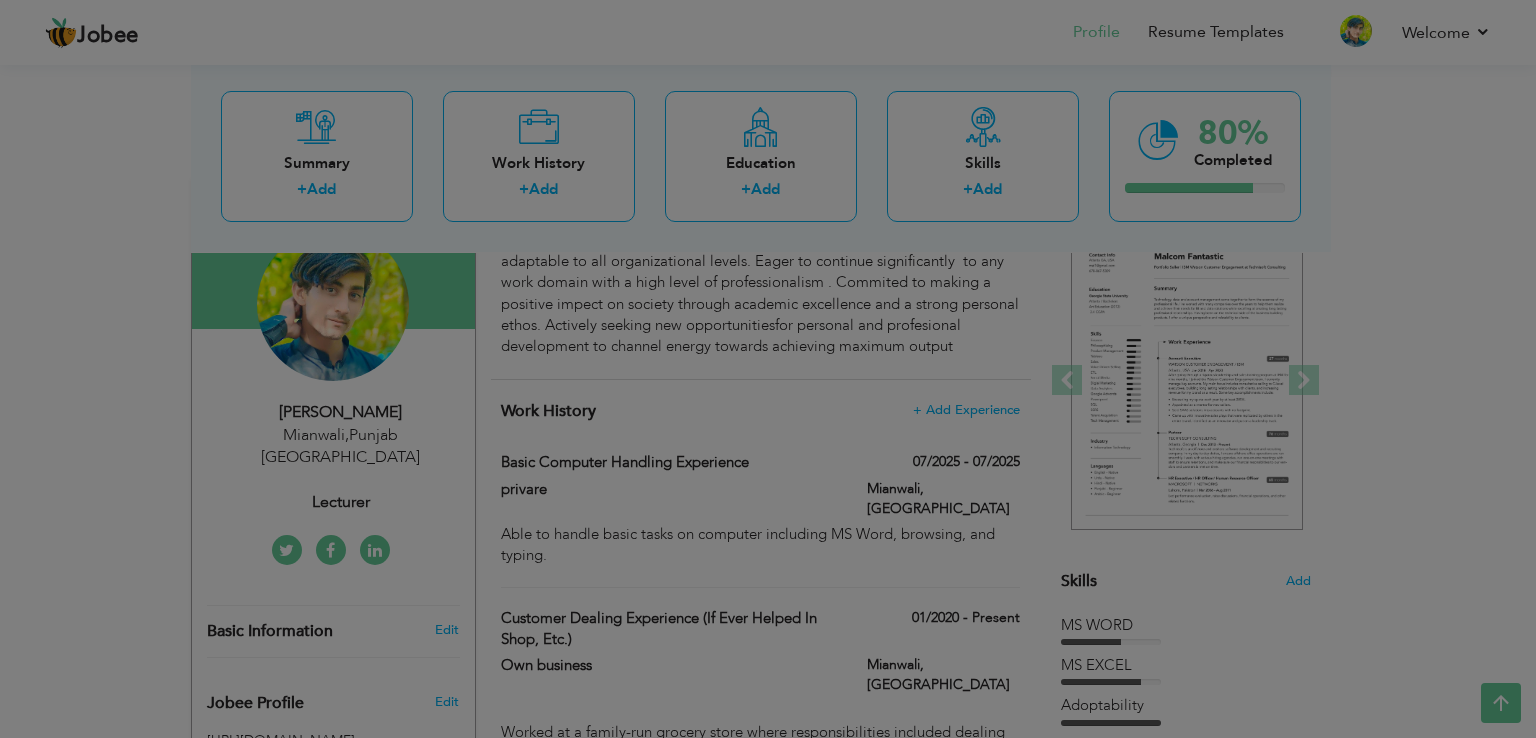 scroll, scrollTop: 0, scrollLeft: 0, axis: both 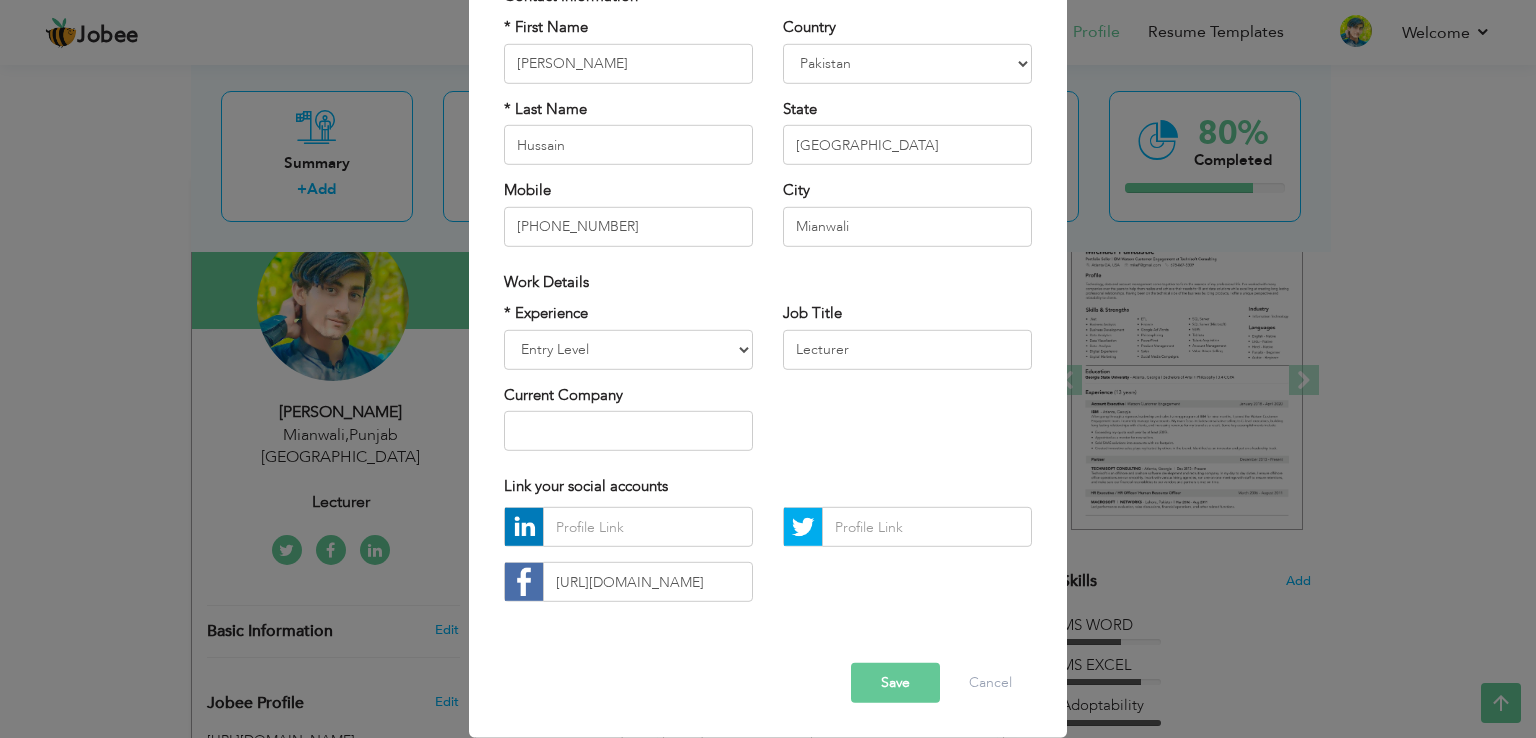 click on "×
Profile
Contact Information
* First Name
Mudasir
* Last Name
Angola" at bounding box center [768, 369] 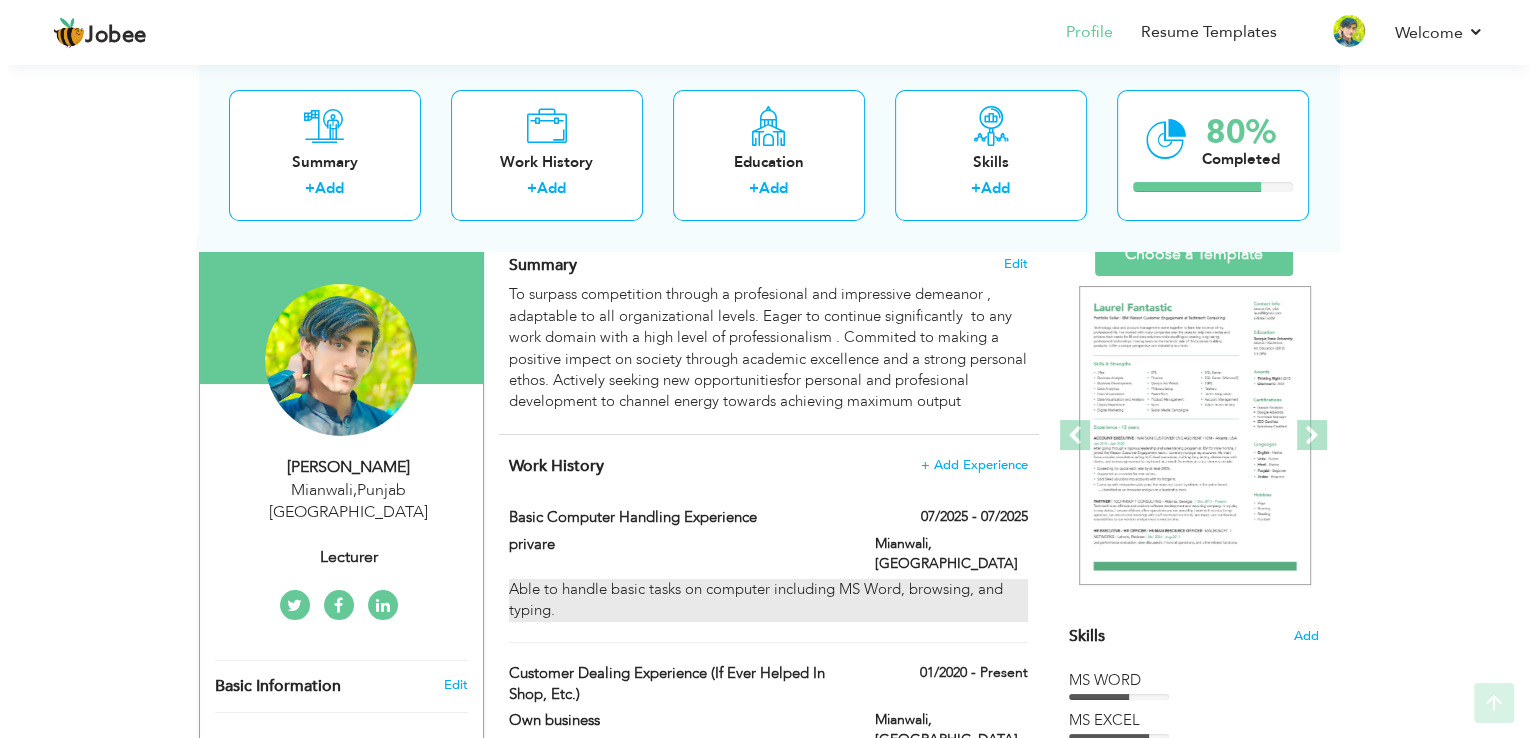 scroll, scrollTop: 148, scrollLeft: 0, axis: vertical 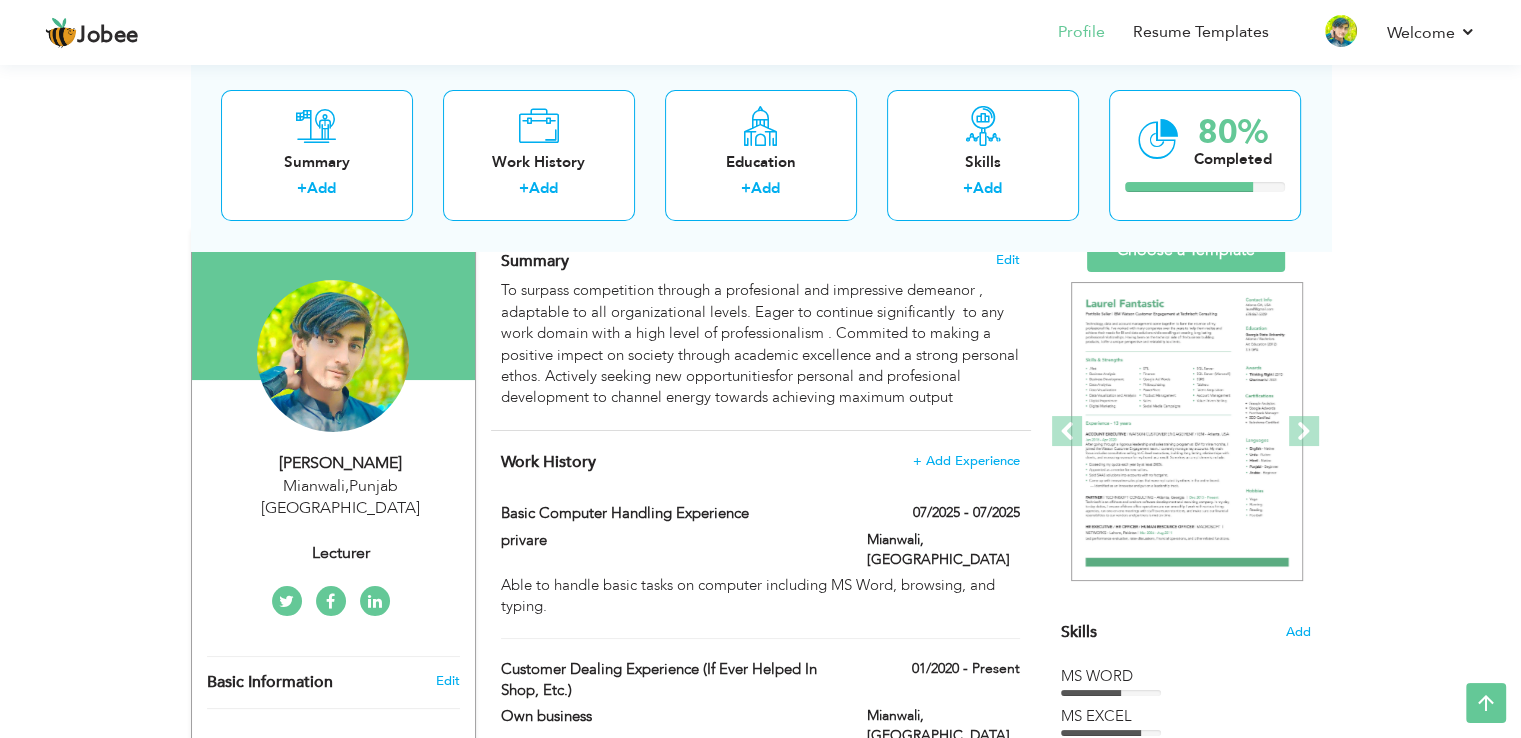 click on "Lecturer" at bounding box center [341, 553] 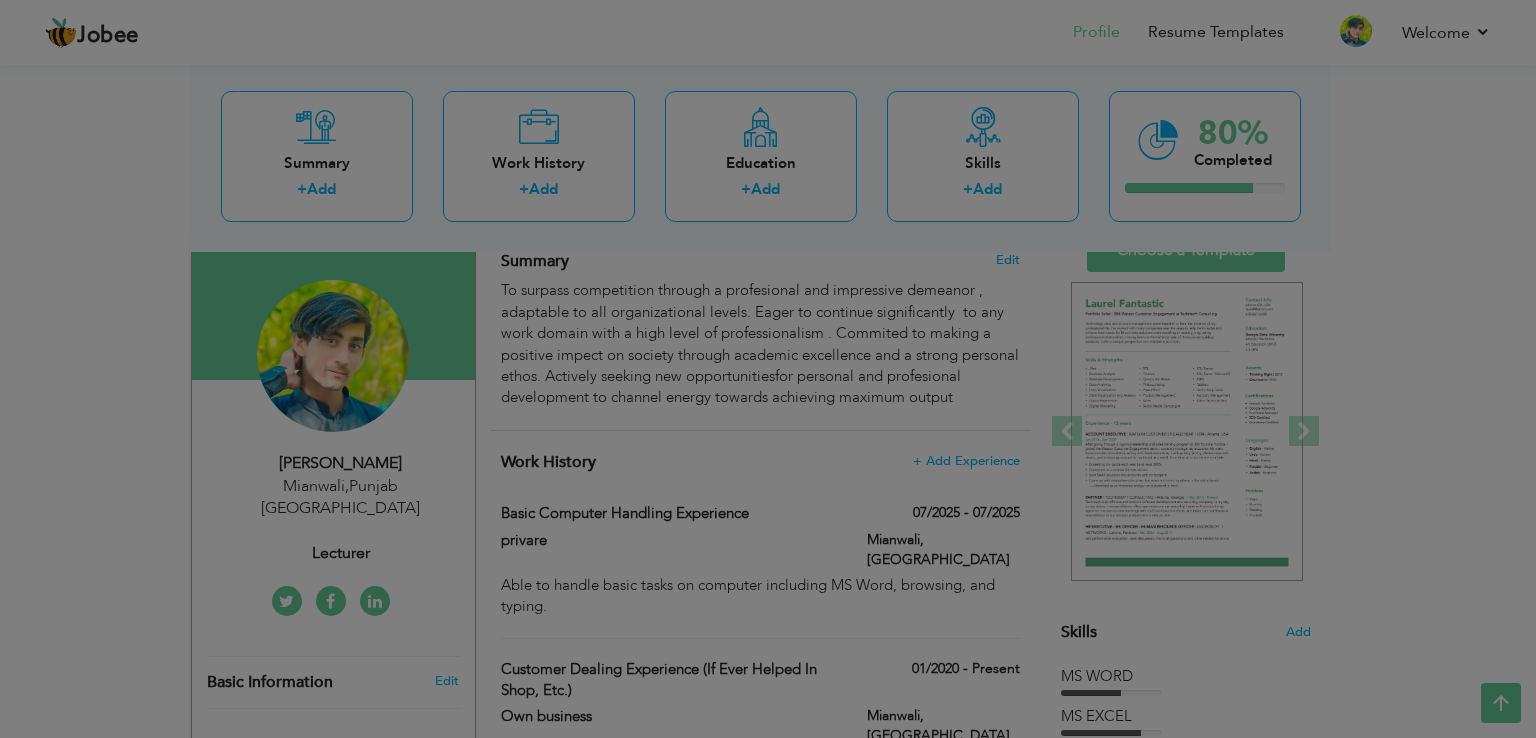 click on "Jobee
Profile
Resume Templates
Resume Templates
Cover Letters
About
My Resume
Welcome
Settings
Log off
Mudasir" at bounding box center (768, 965) 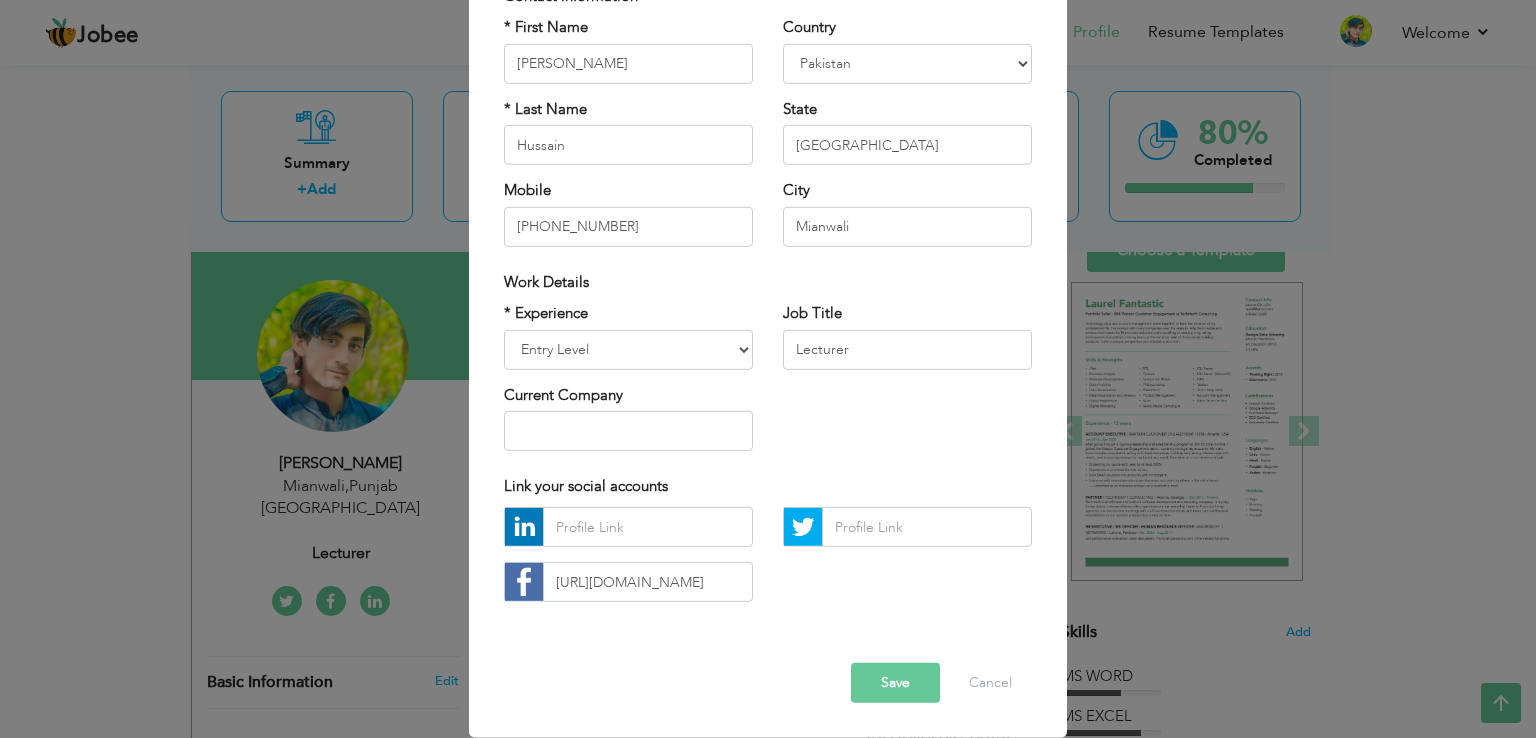 scroll, scrollTop: 0, scrollLeft: 0, axis: both 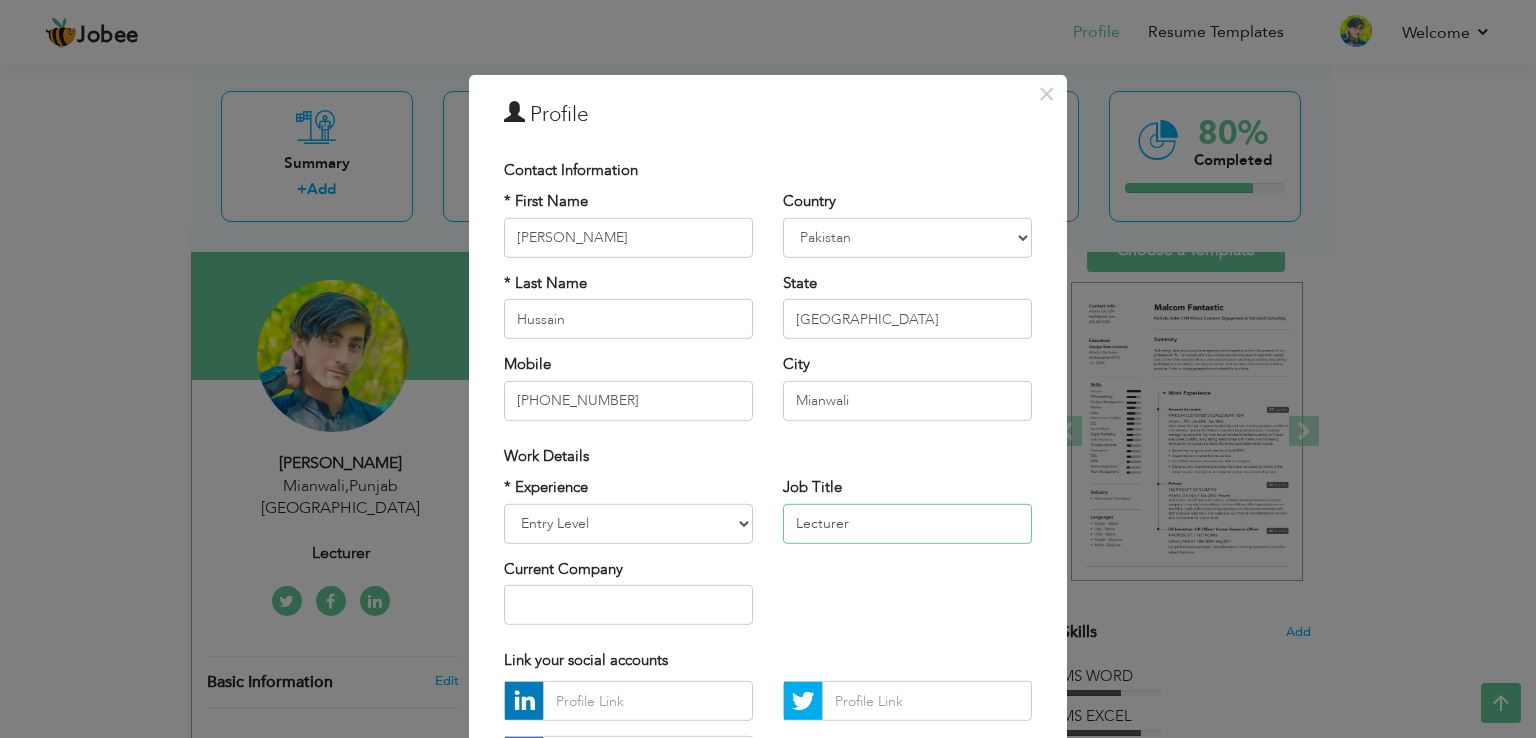 click on "Lecturer" at bounding box center [907, 523] 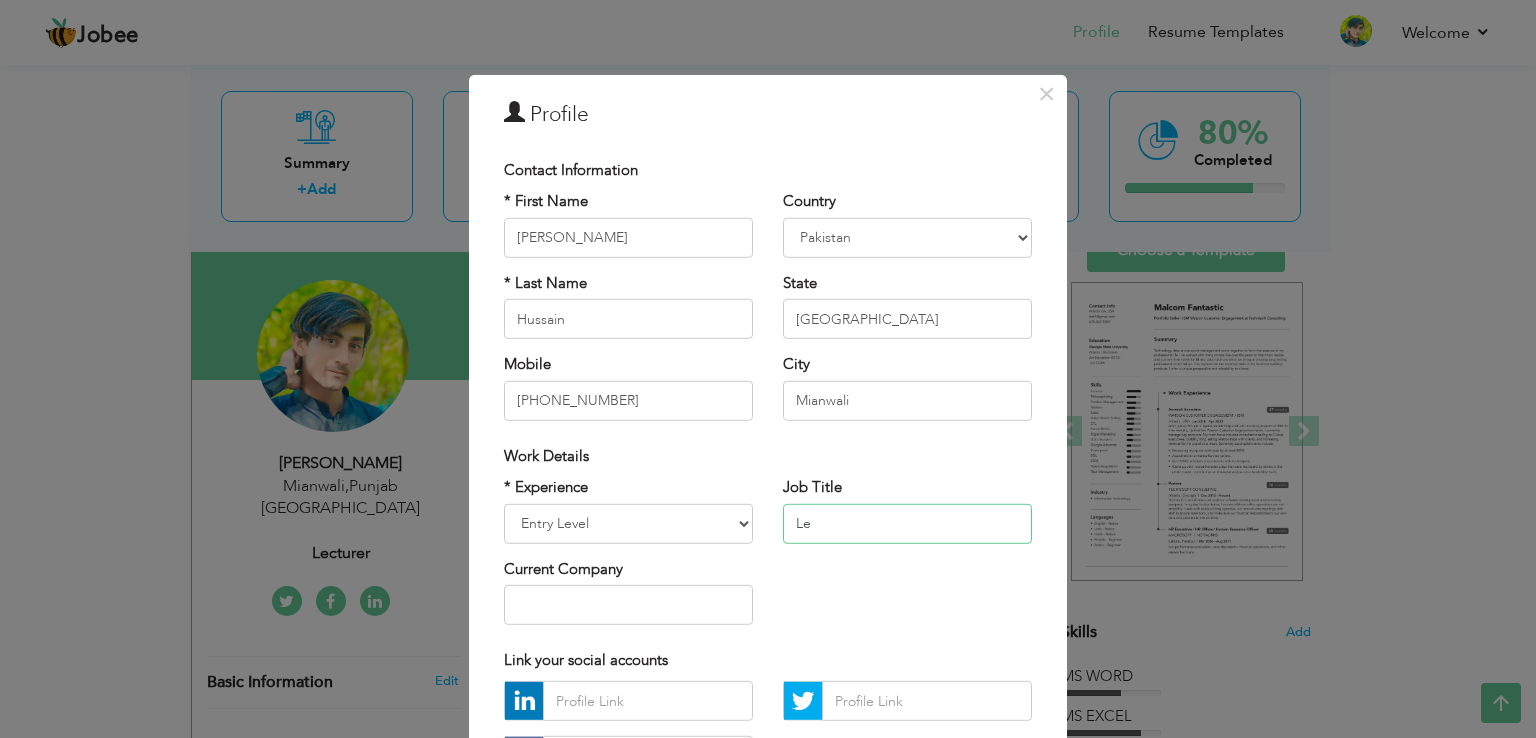 type on "L" 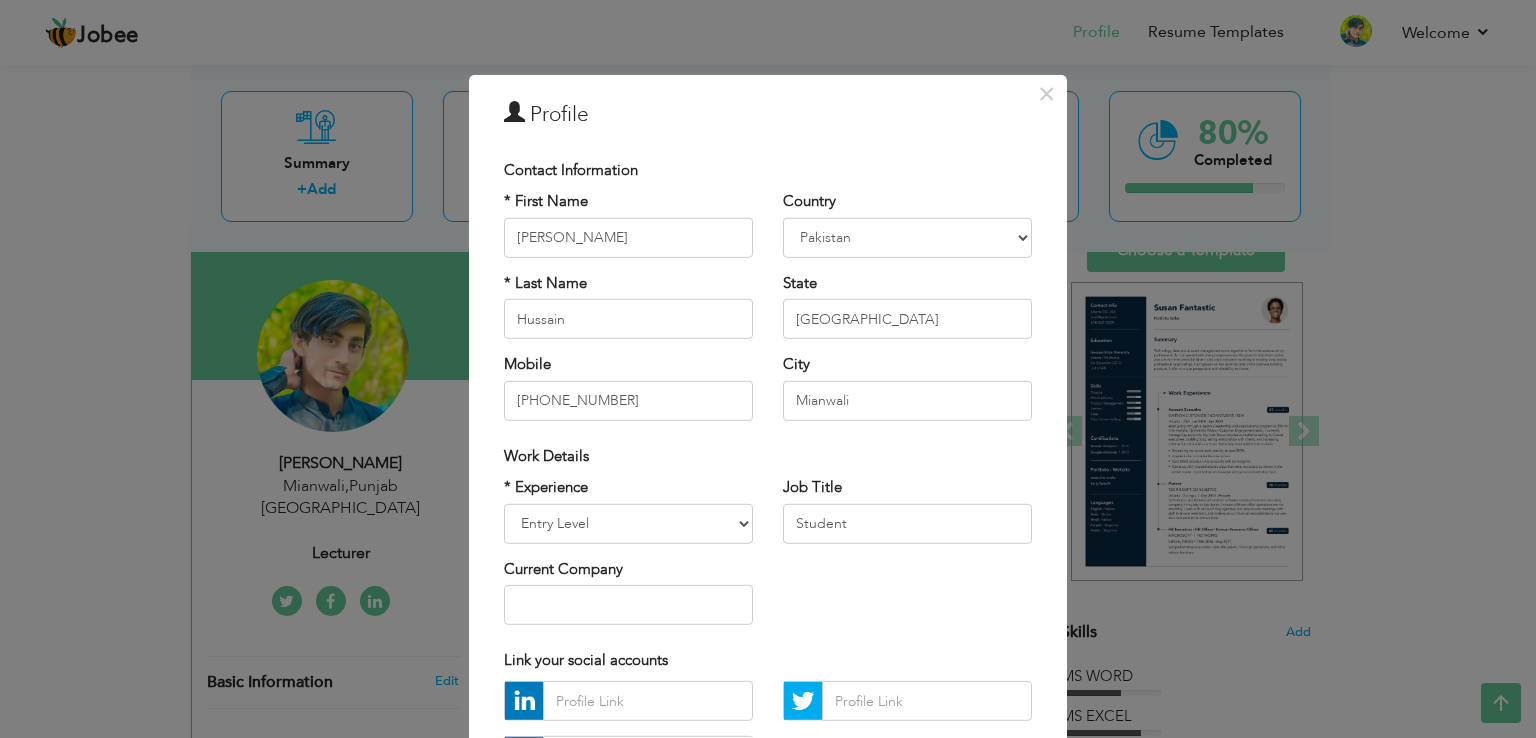 click on "×
Profile
Contact Information
* First Name
Mudasir
* Last Name
Angola" at bounding box center (768, 369) 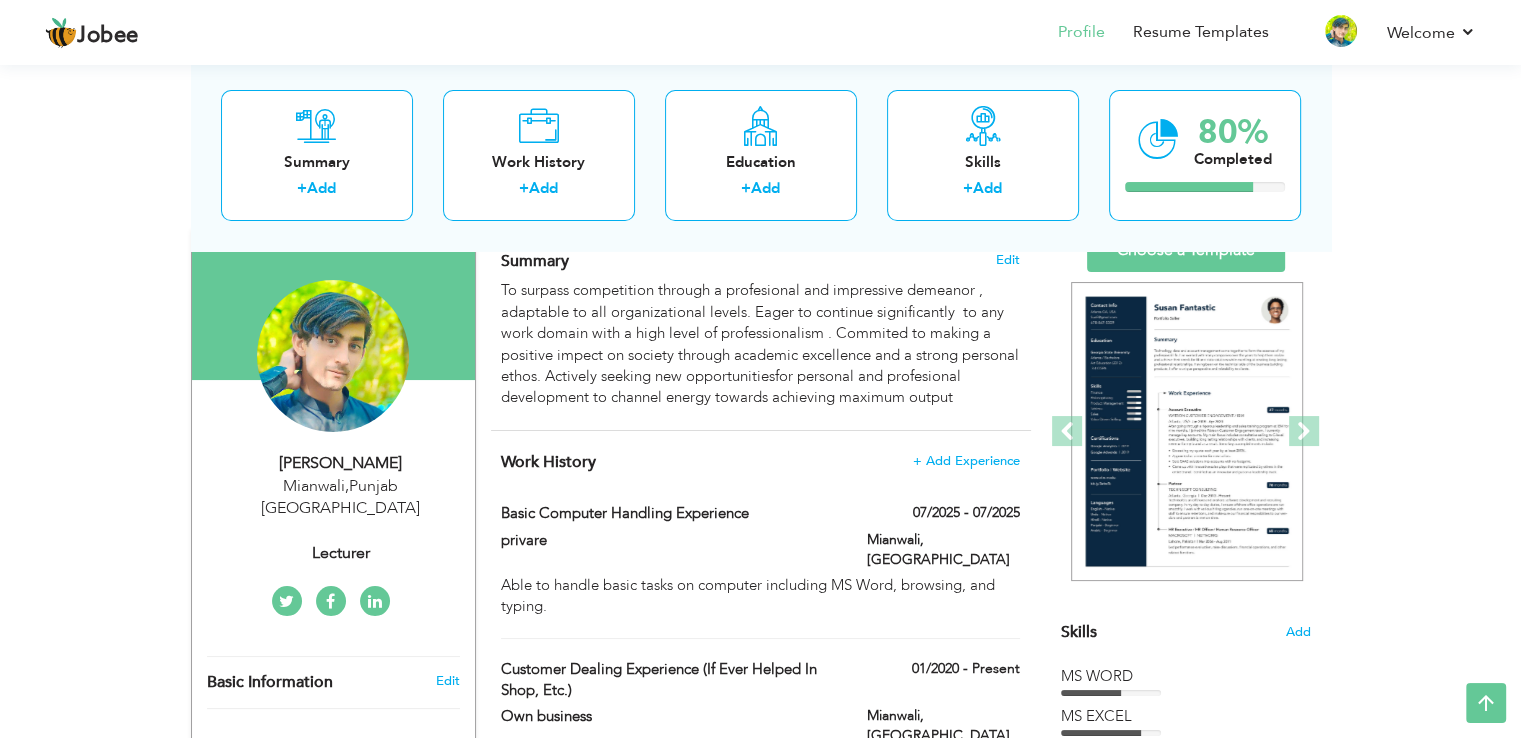 click on "Mianwali ,  Punjab Pakistan" at bounding box center (341, 498) 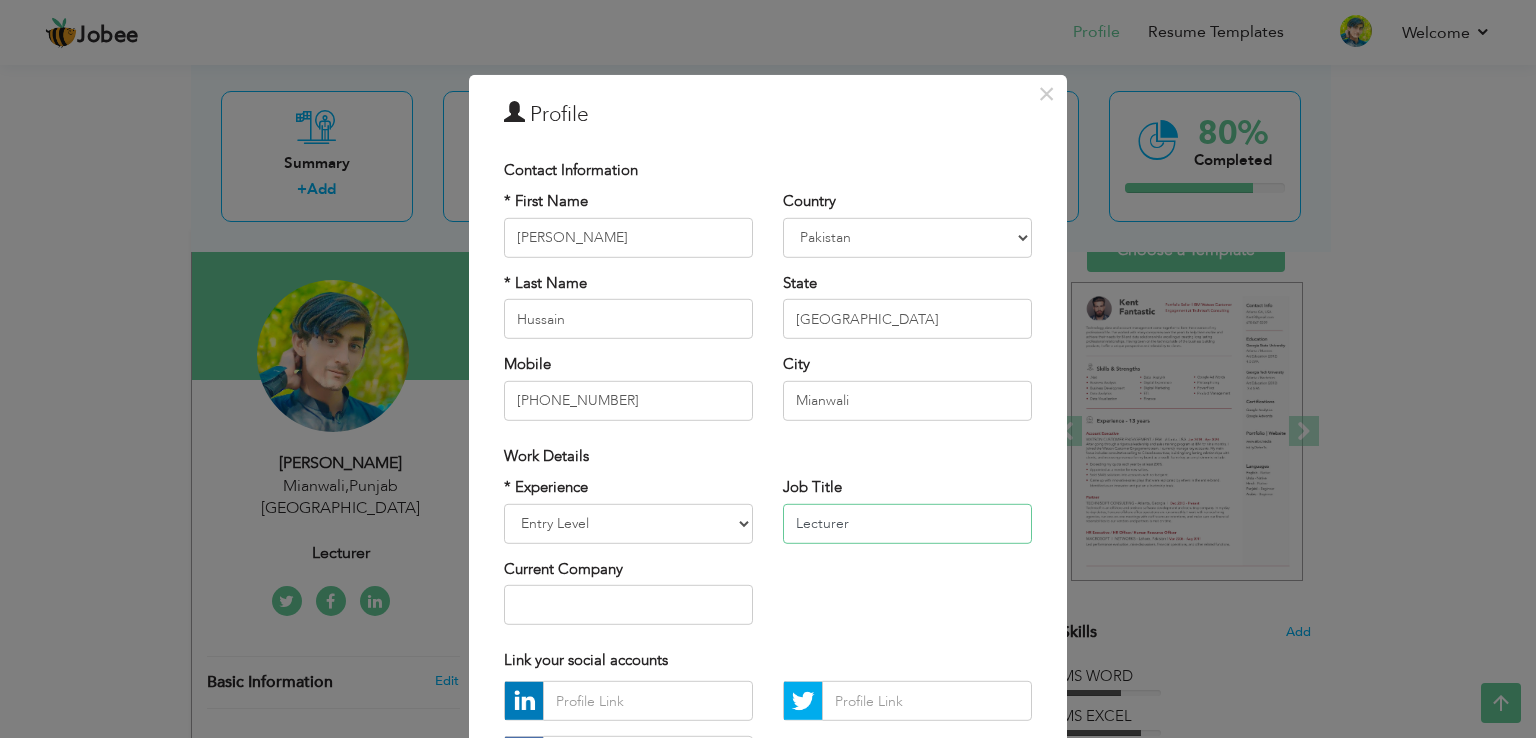 click on "Lecturer" at bounding box center [907, 523] 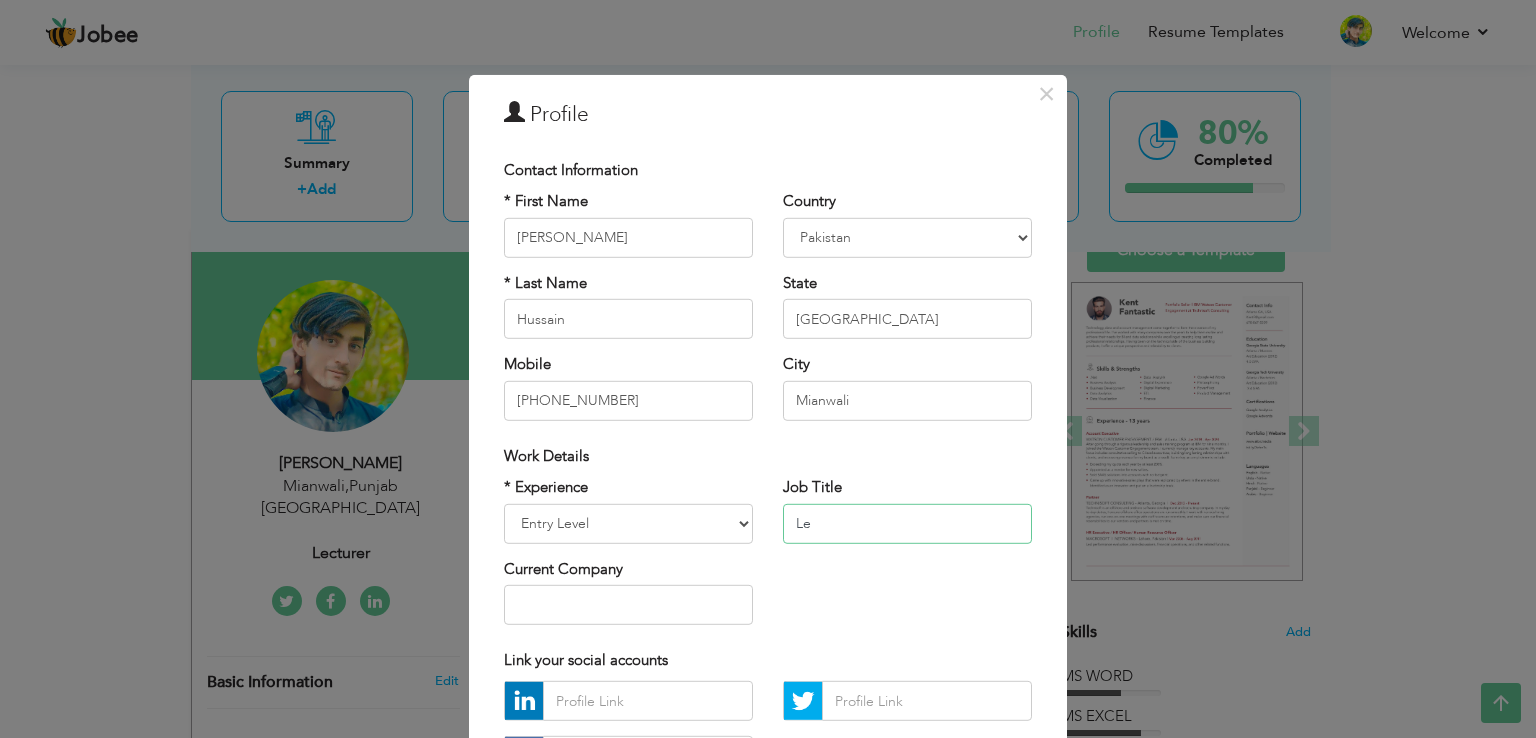 type on "L" 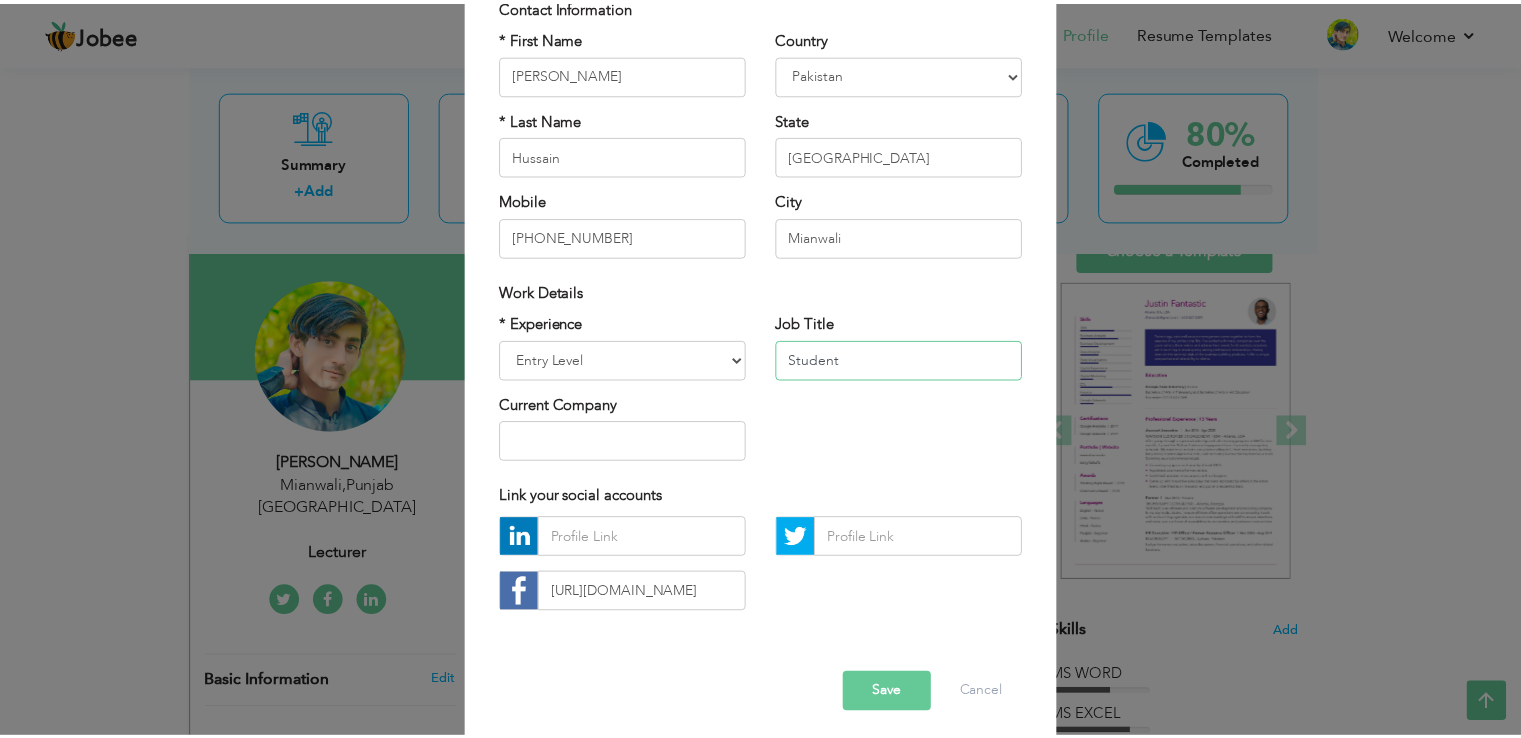 scroll, scrollTop: 174, scrollLeft: 0, axis: vertical 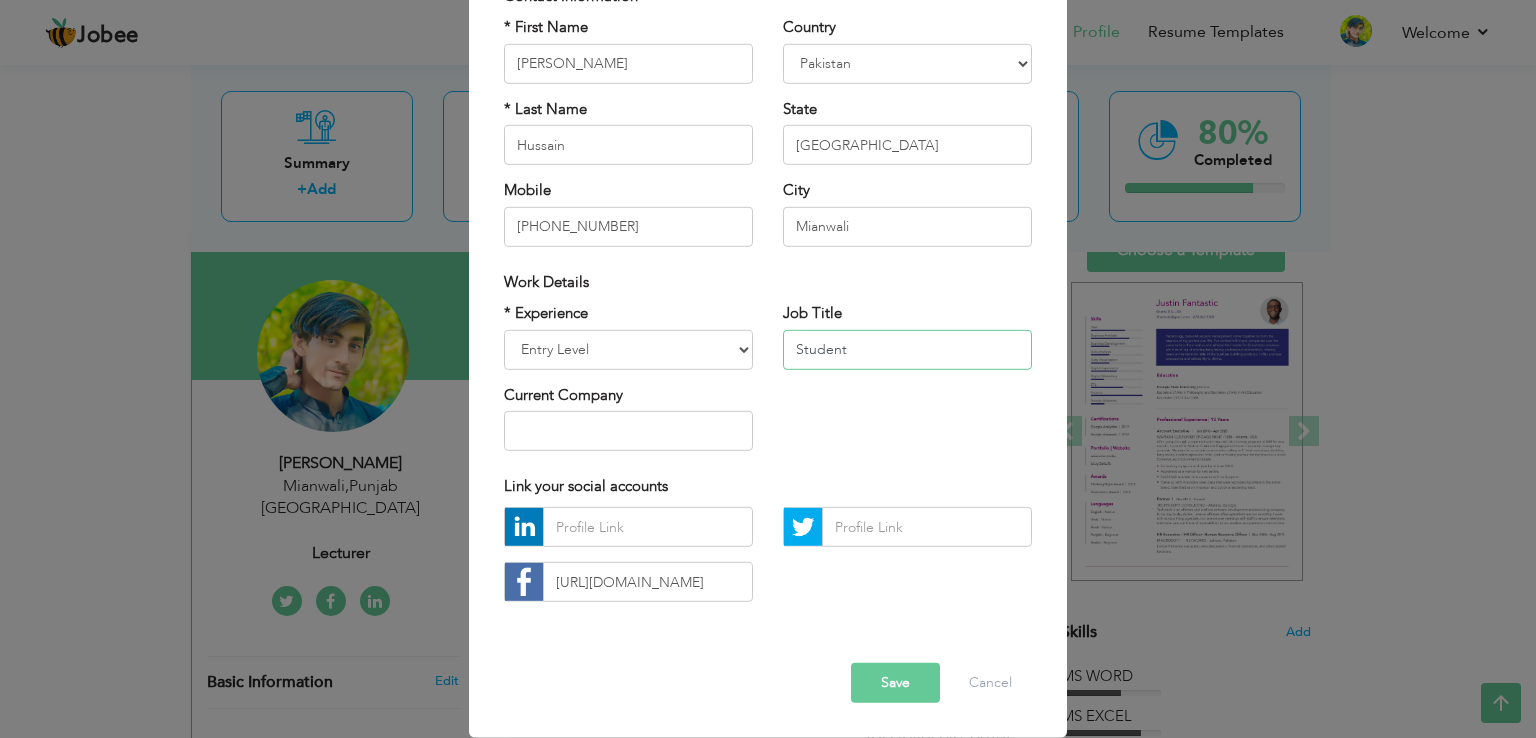 type on "Student" 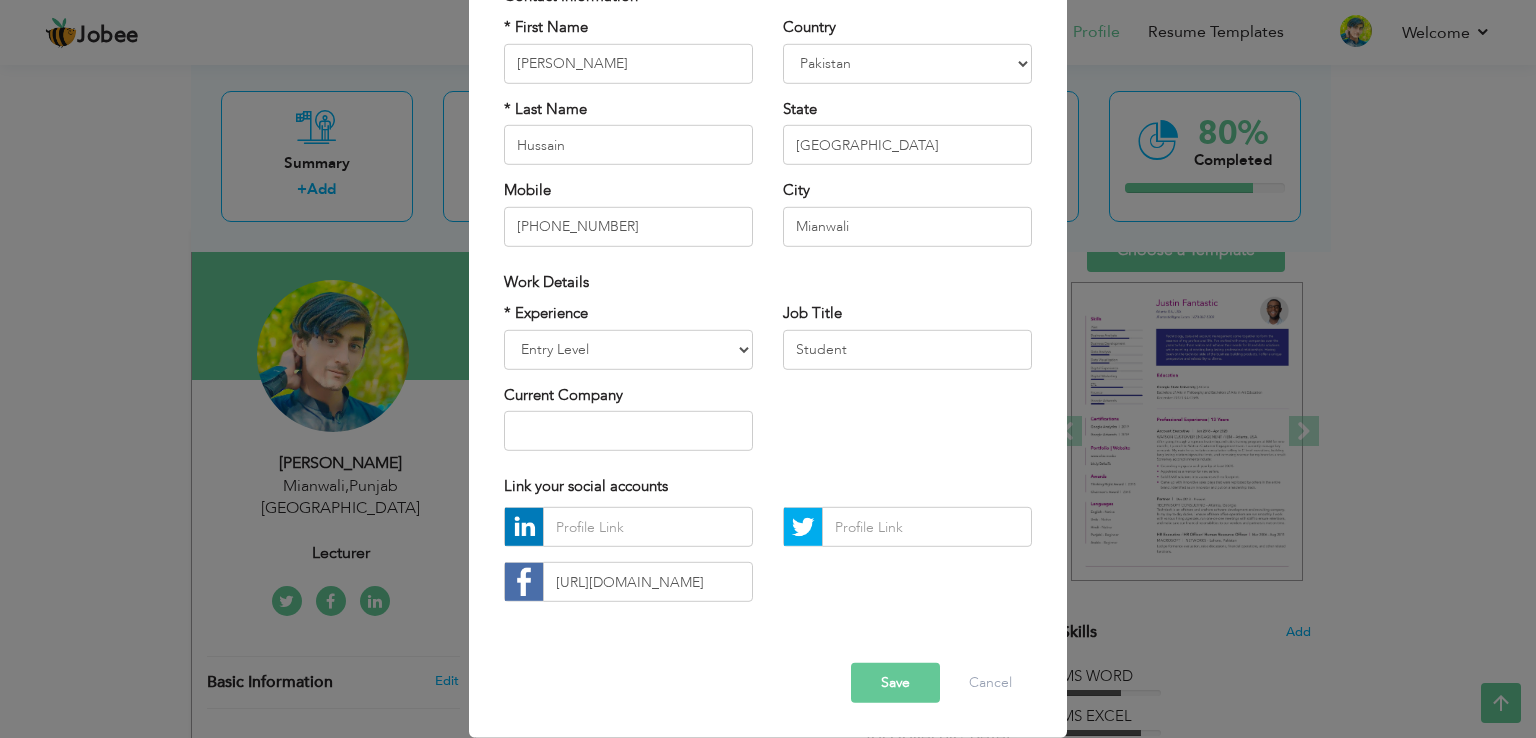 click on "Save" at bounding box center [895, 683] 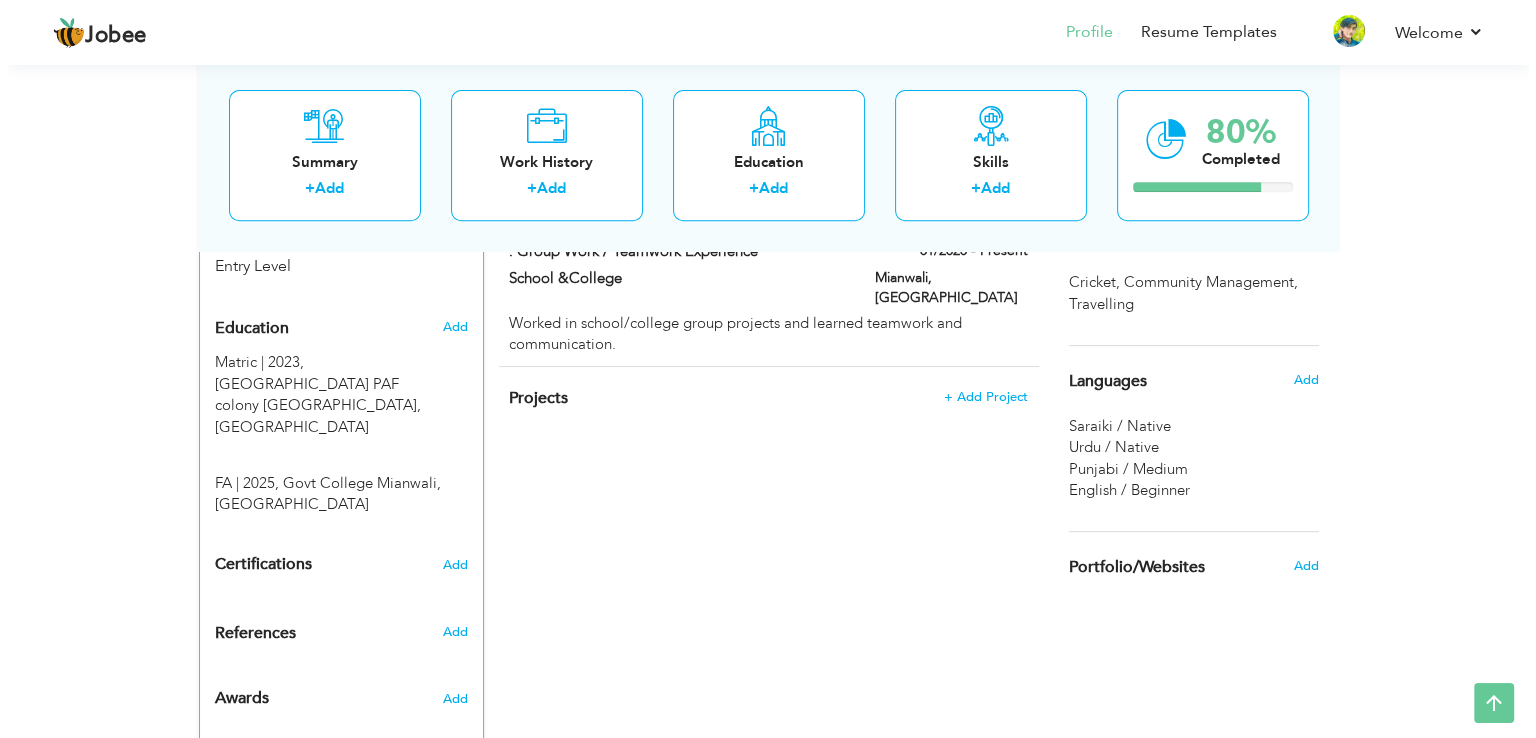 scroll, scrollTop: 796, scrollLeft: 0, axis: vertical 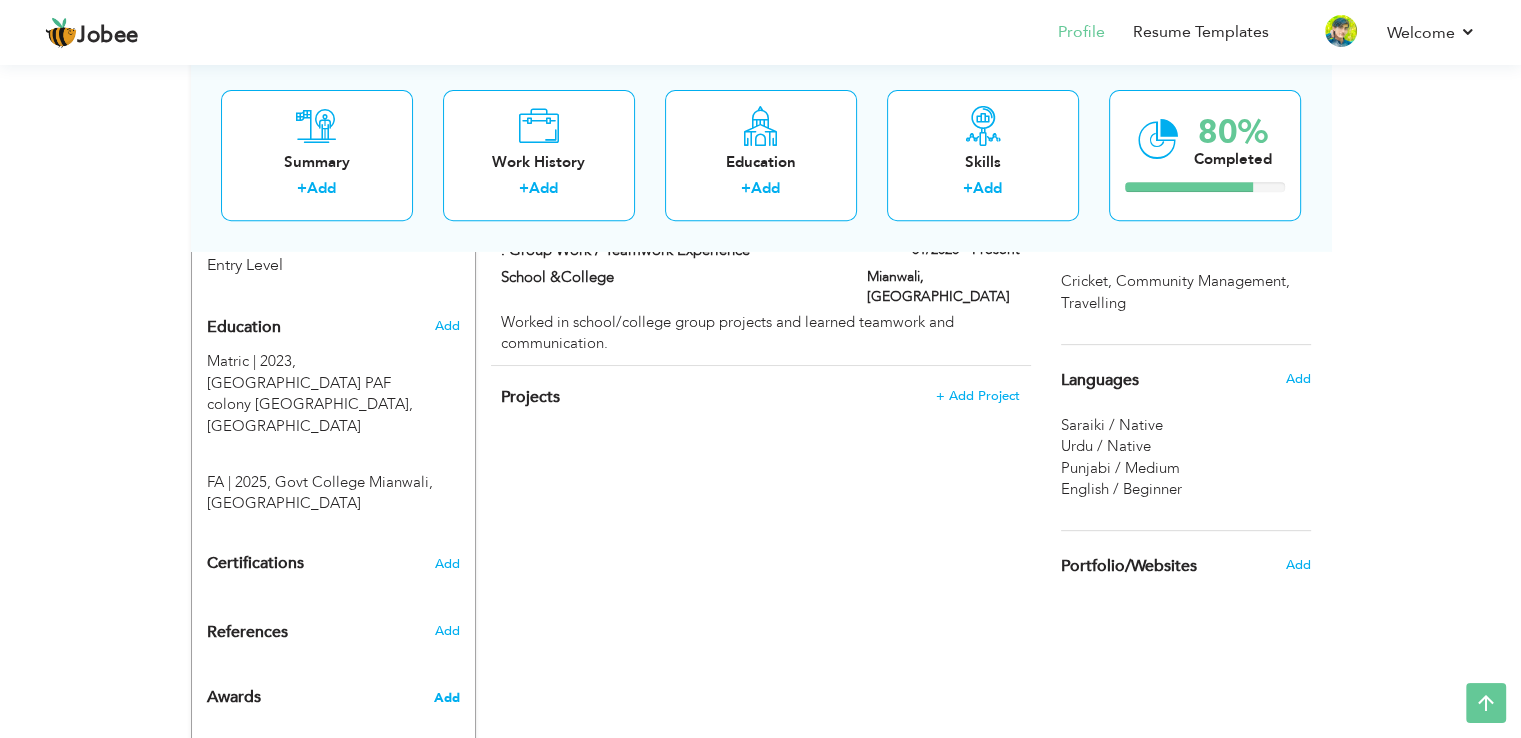 click on "Add" at bounding box center [446, 698] 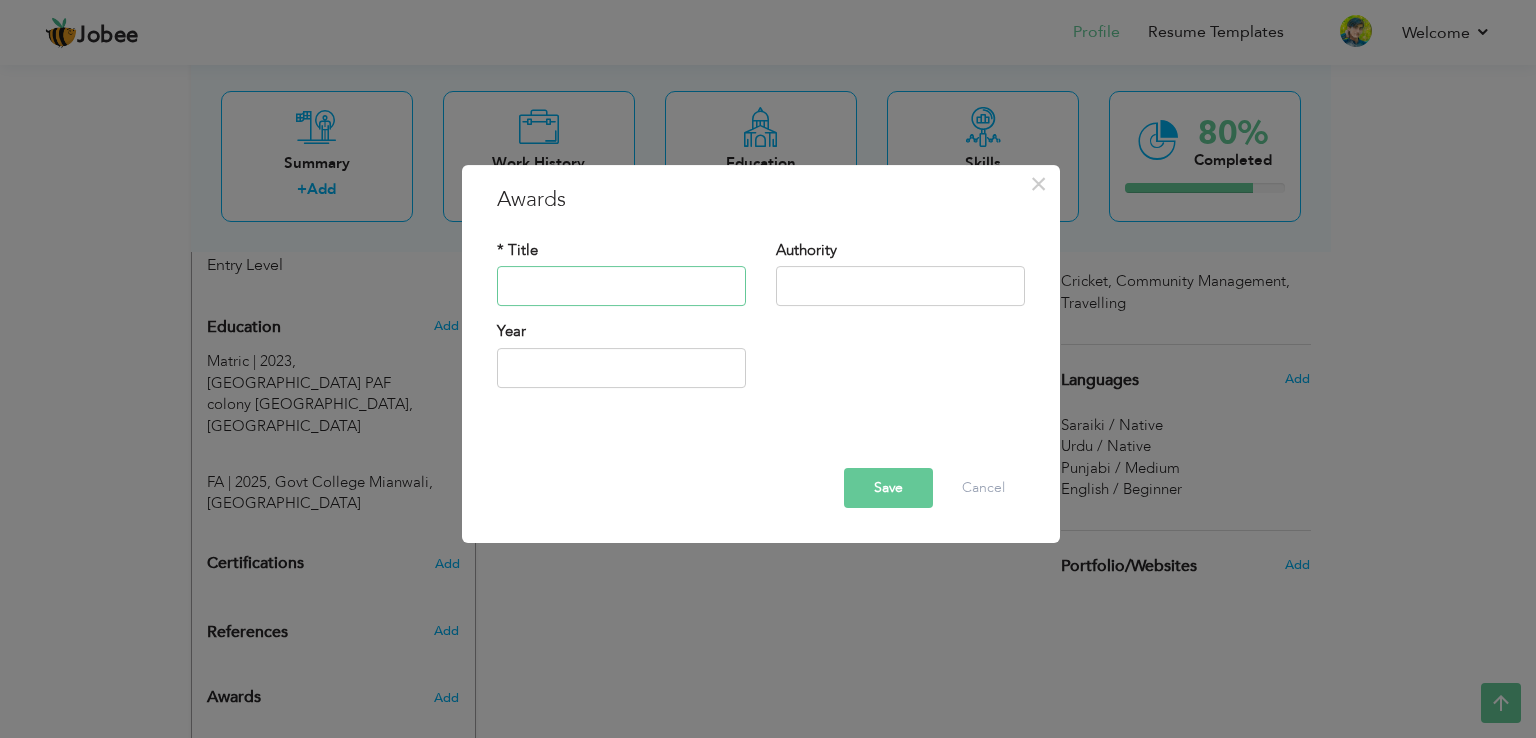 click at bounding box center (621, 287) 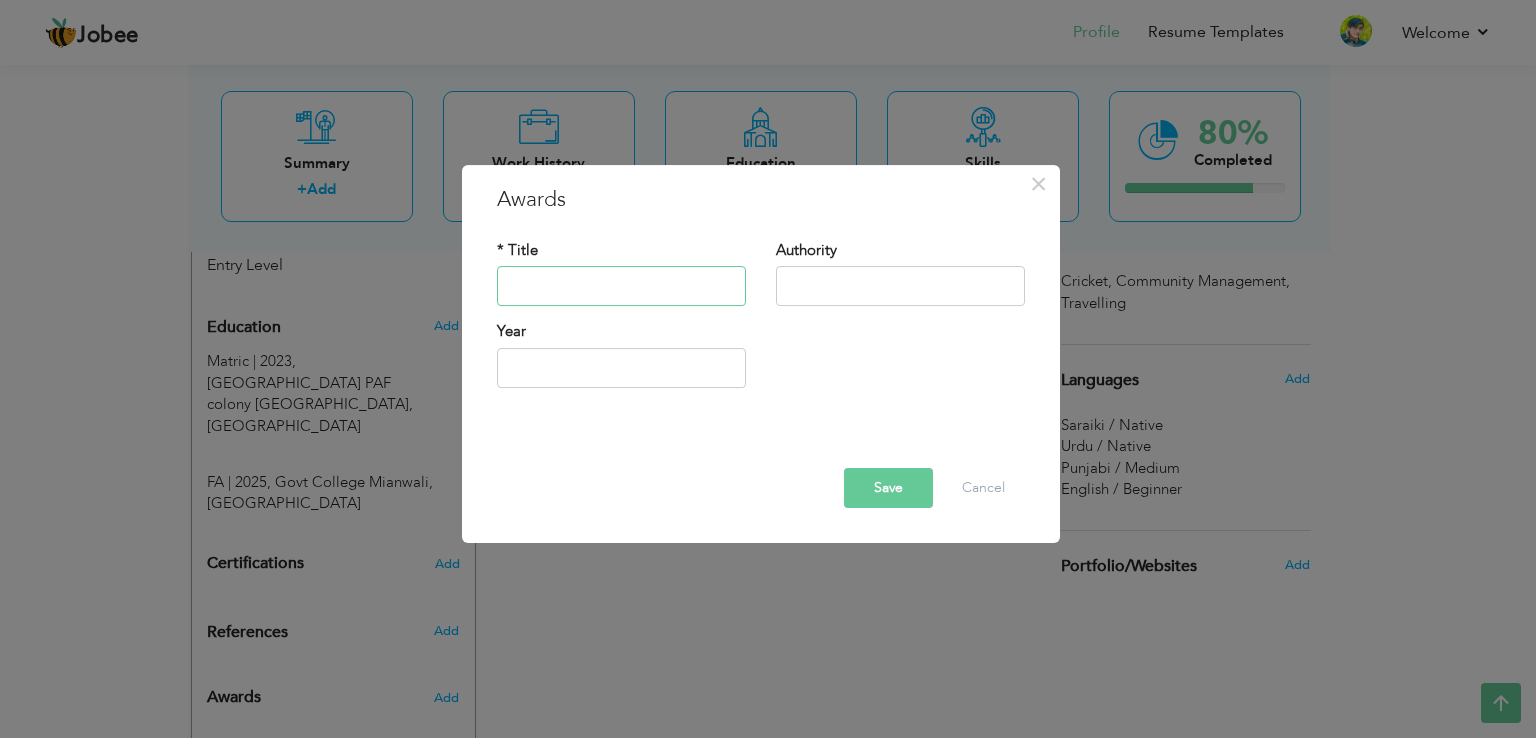 paste on "Award for Good Behavior / Discipline" 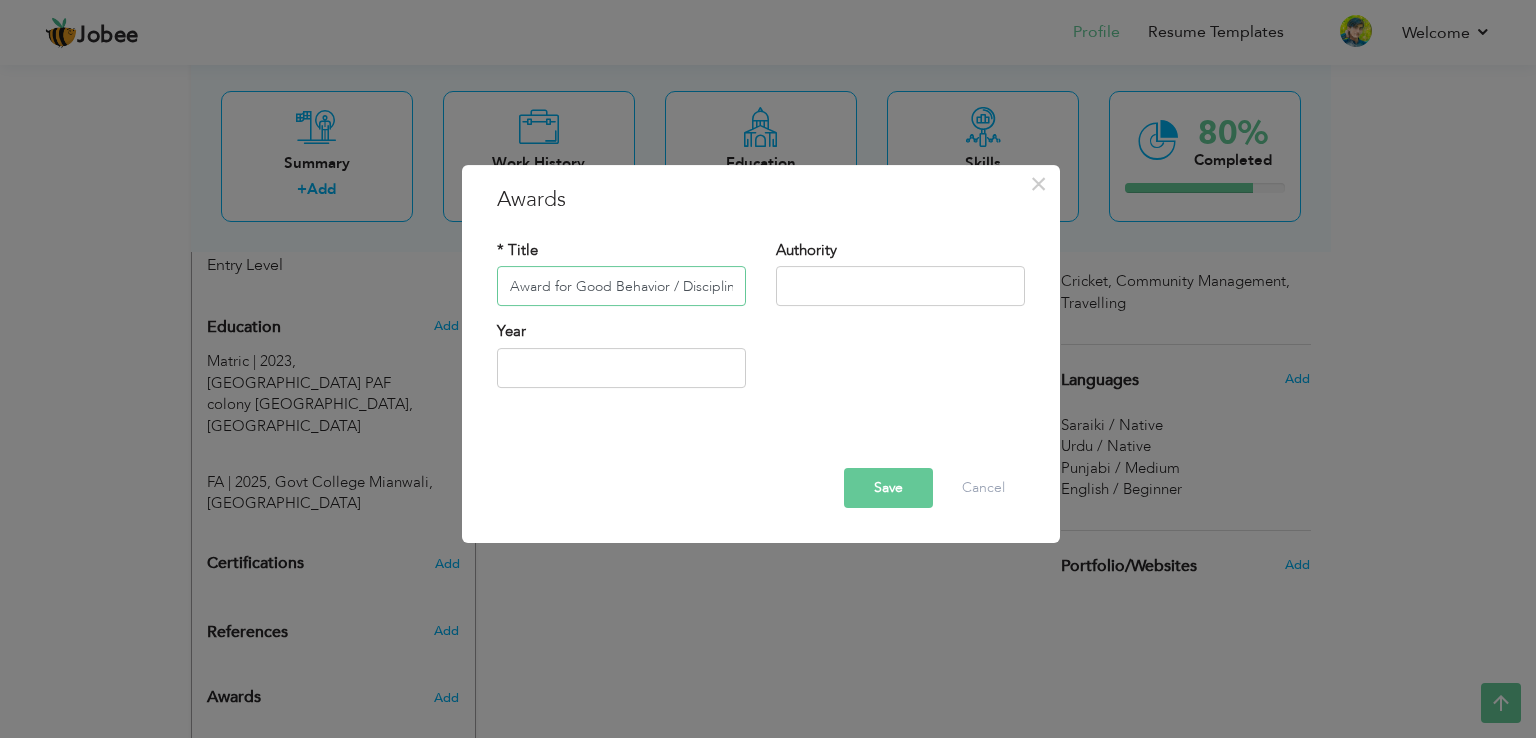 scroll, scrollTop: 0, scrollLeft: 7, axis: horizontal 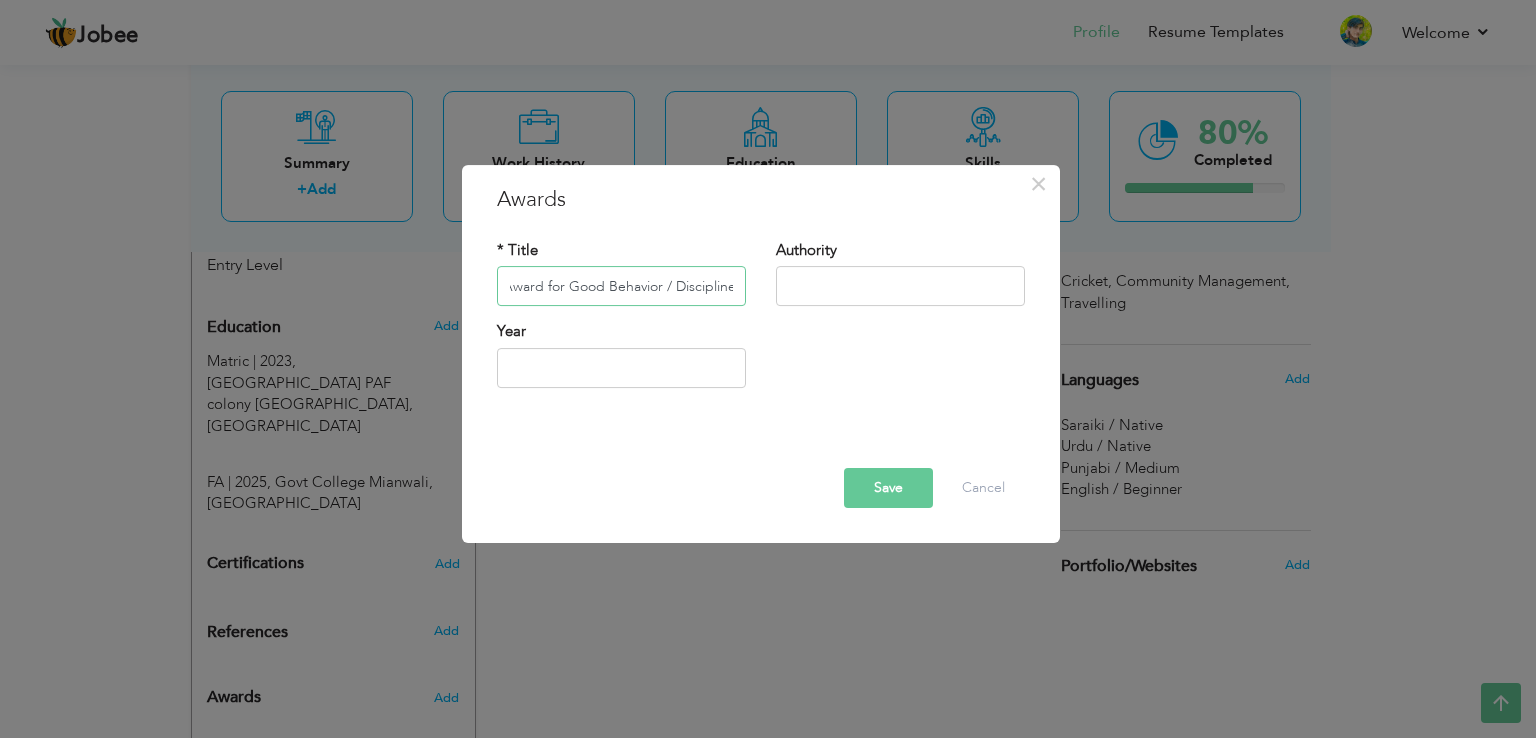 type on "Award for Good Behavior / Discipline" 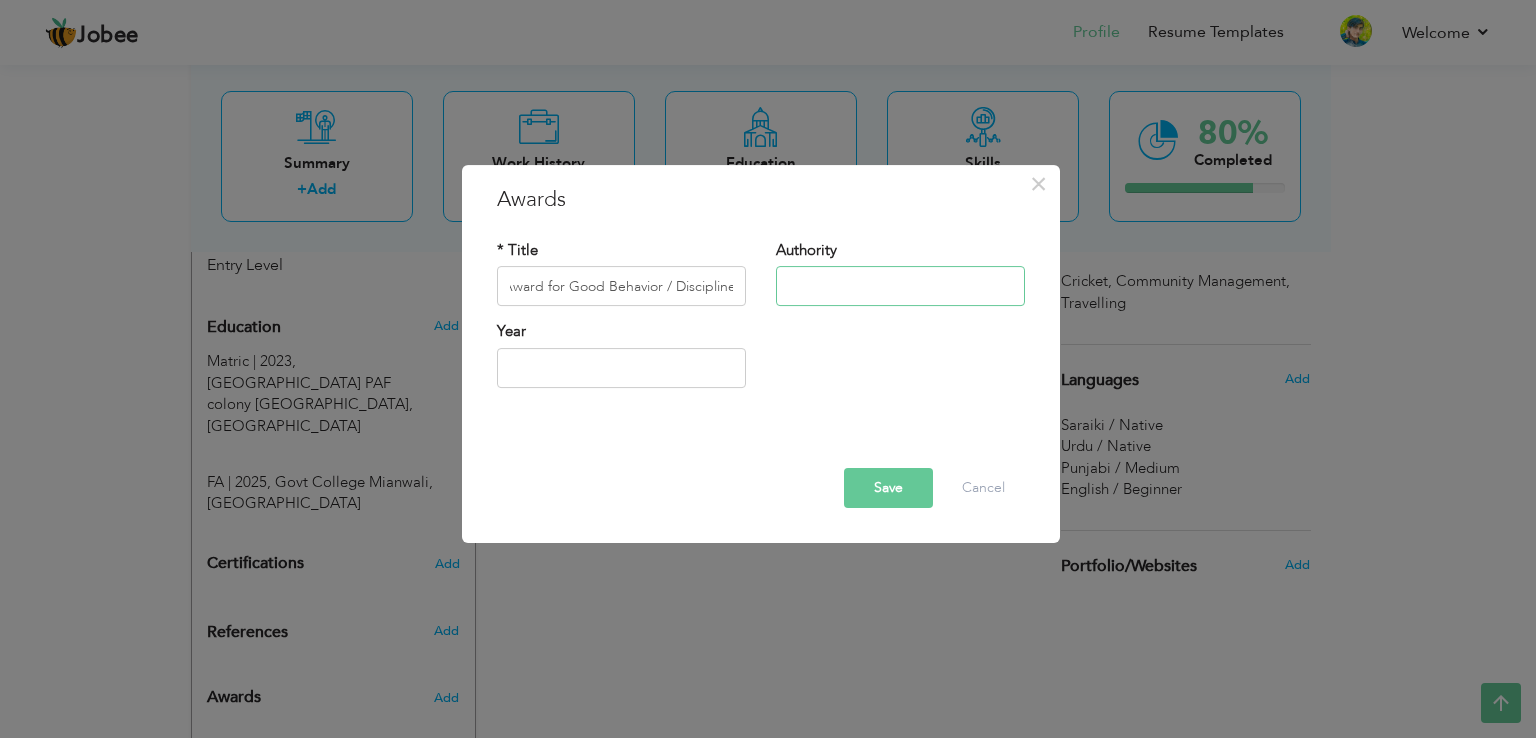 scroll, scrollTop: 0, scrollLeft: 0, axis: both 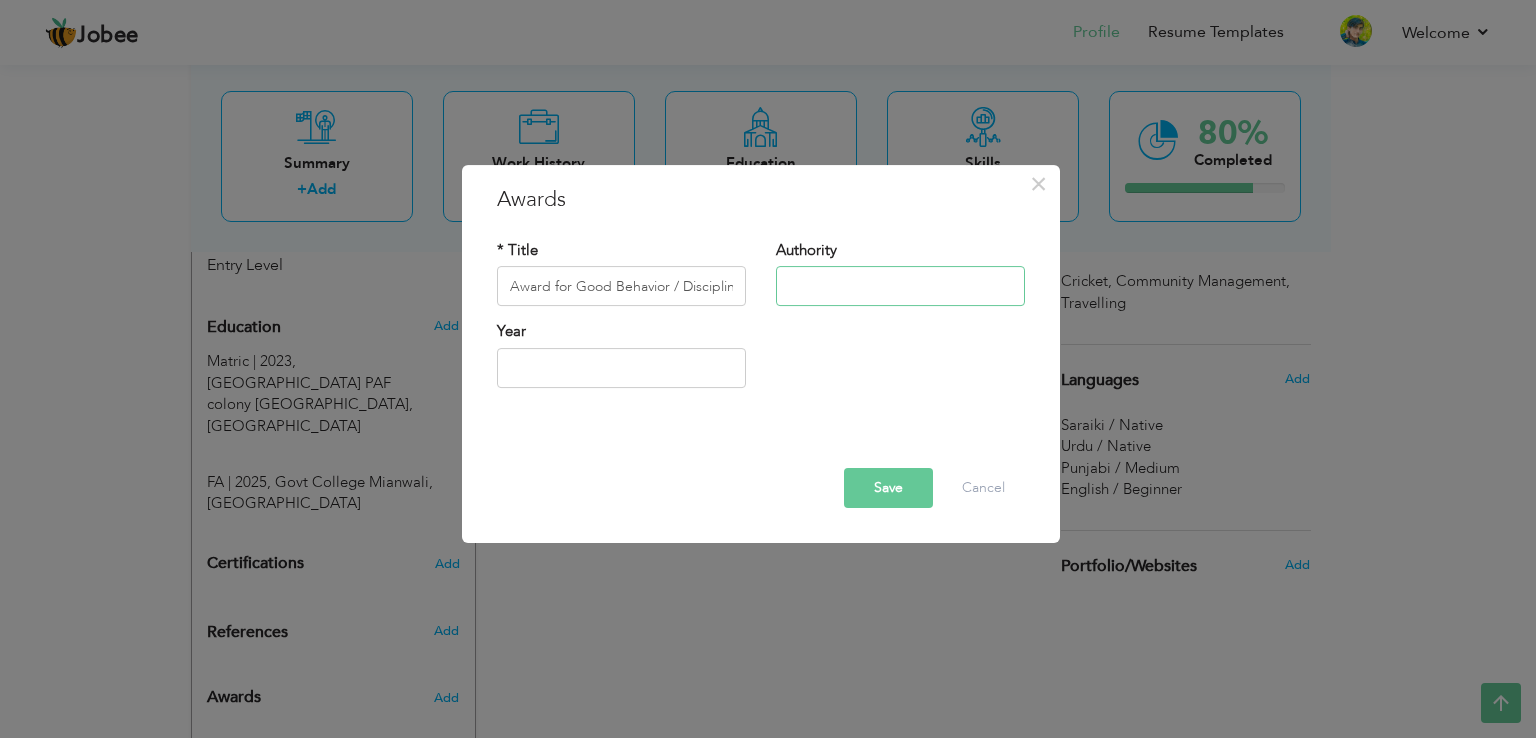 click at bounding box center [900, 287] 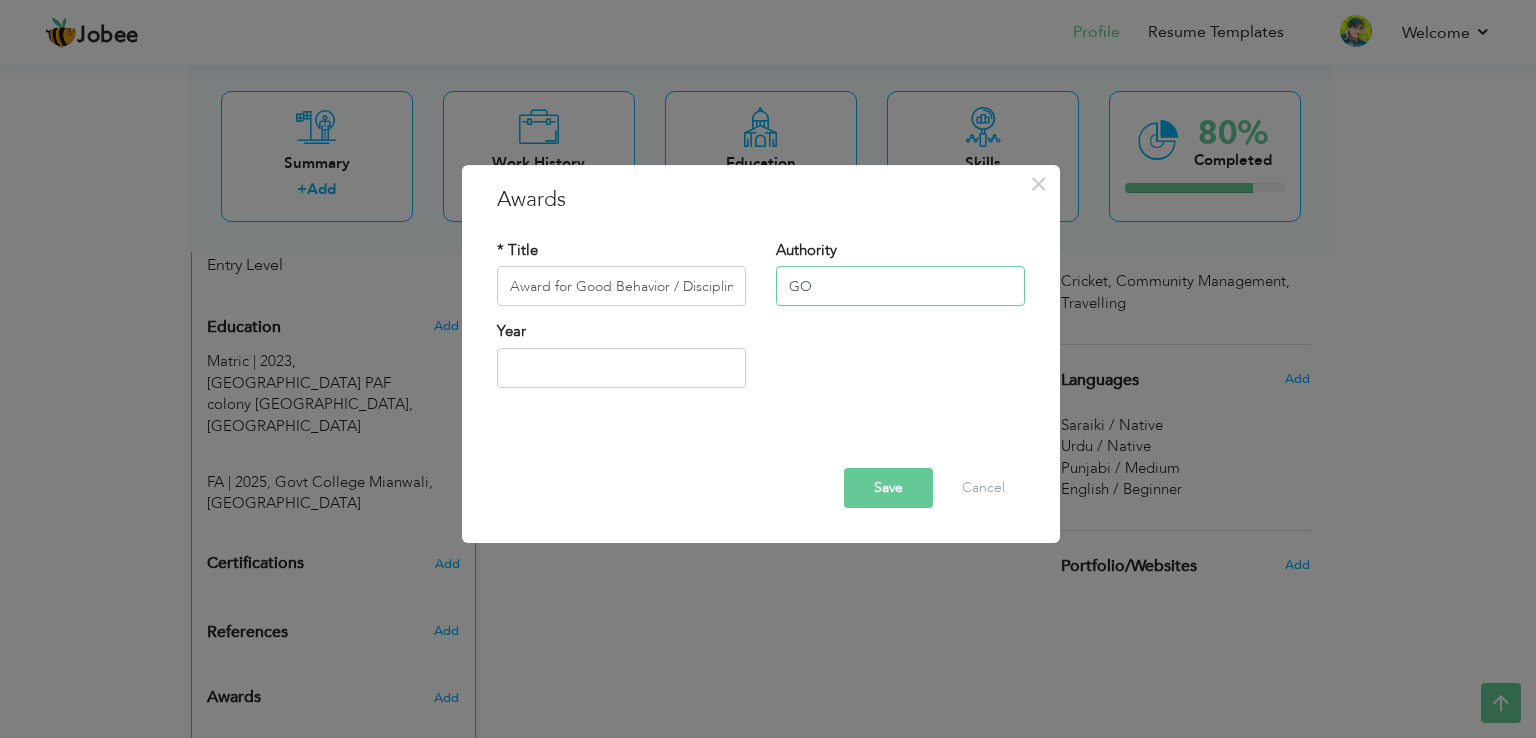 type on "G" 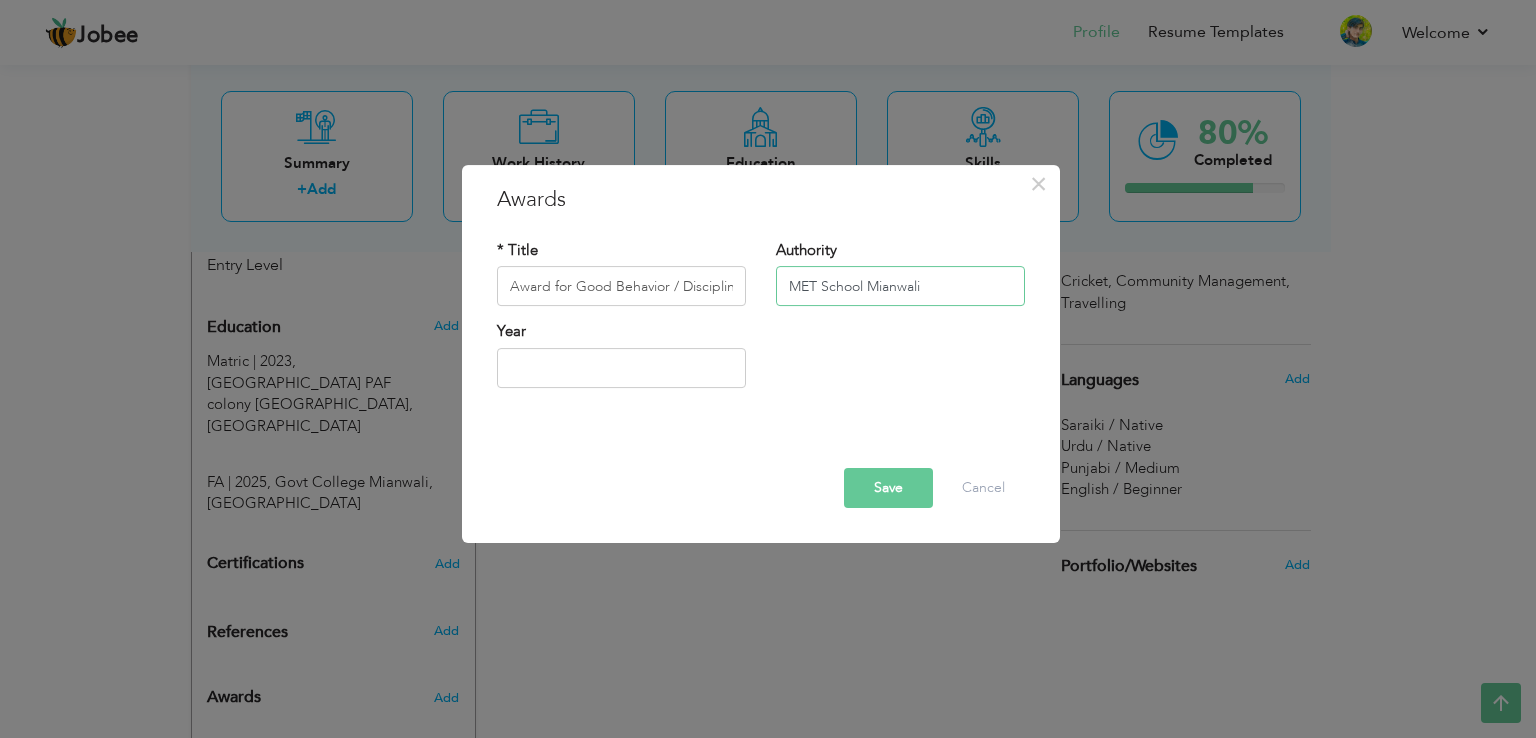 type on "MET School Mianwali" 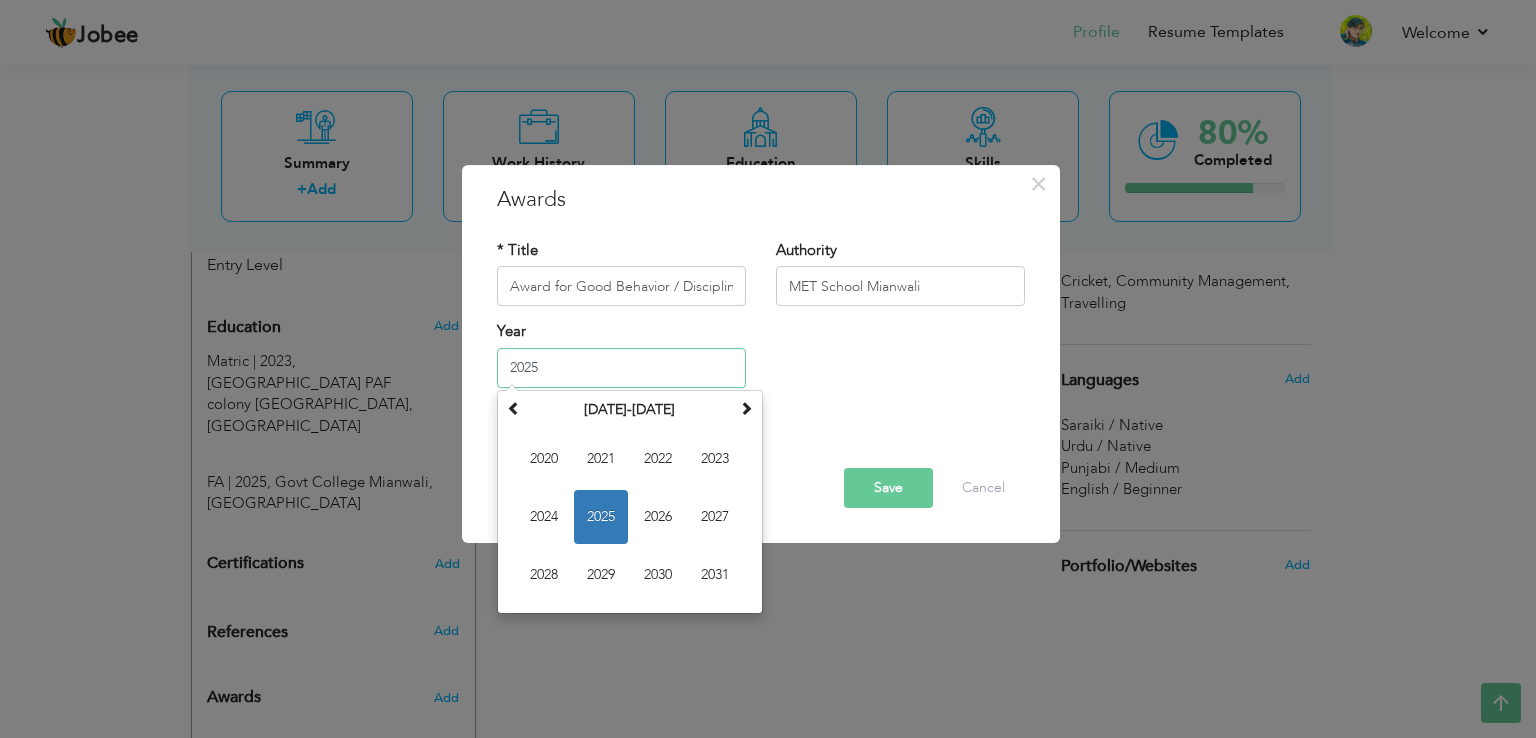 click on "2025" at bounding box center [621, 368] 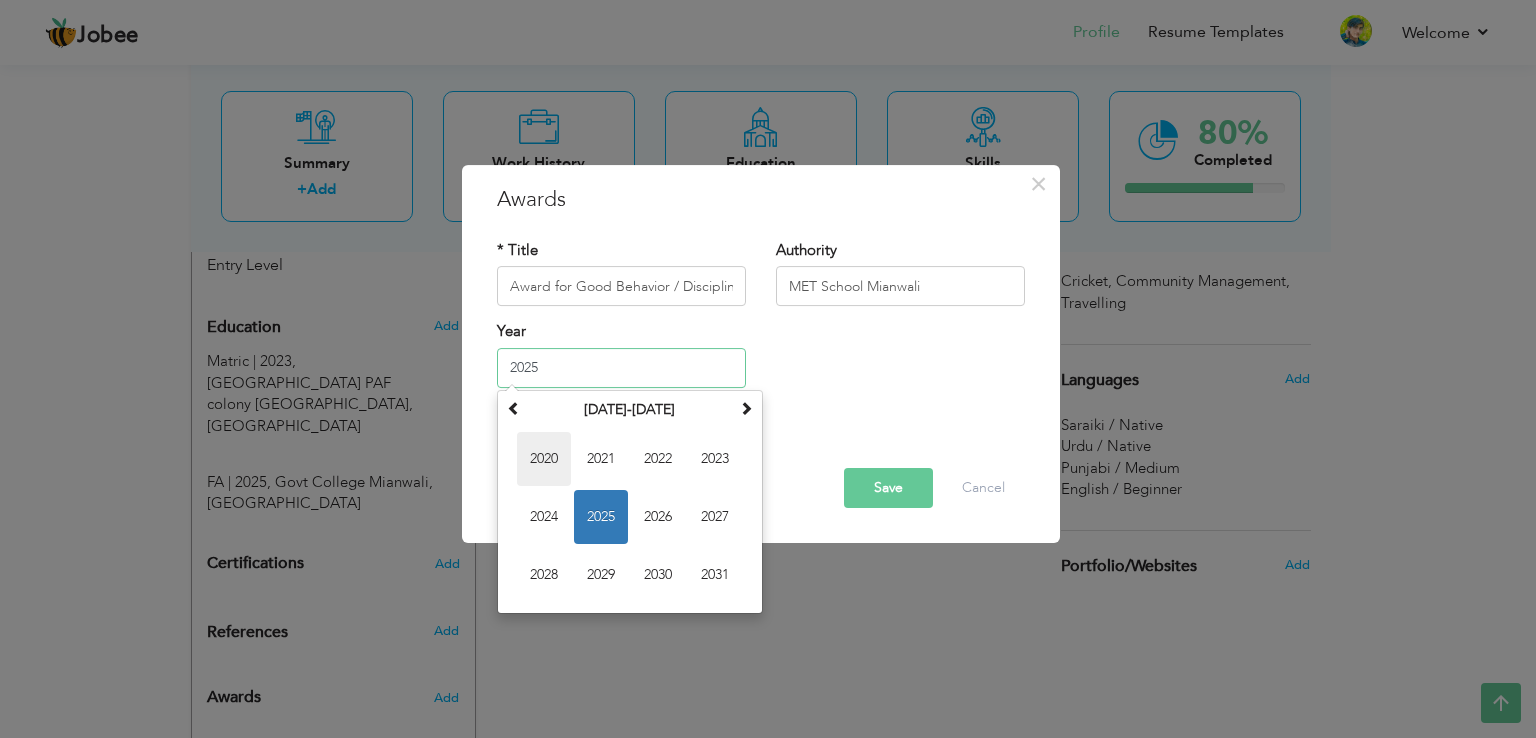 click on "2020" at bounding box center (544, 459) 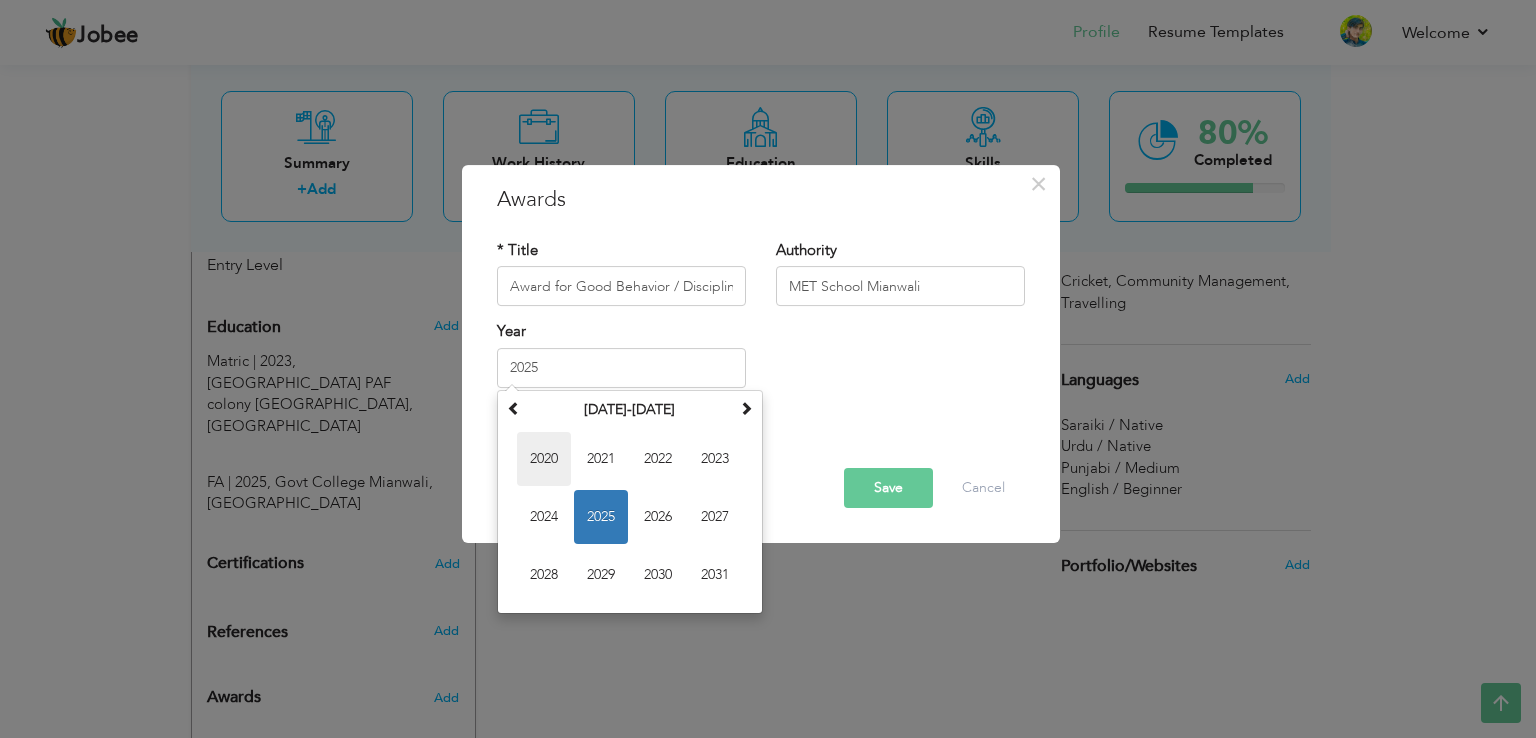 type on "2020" 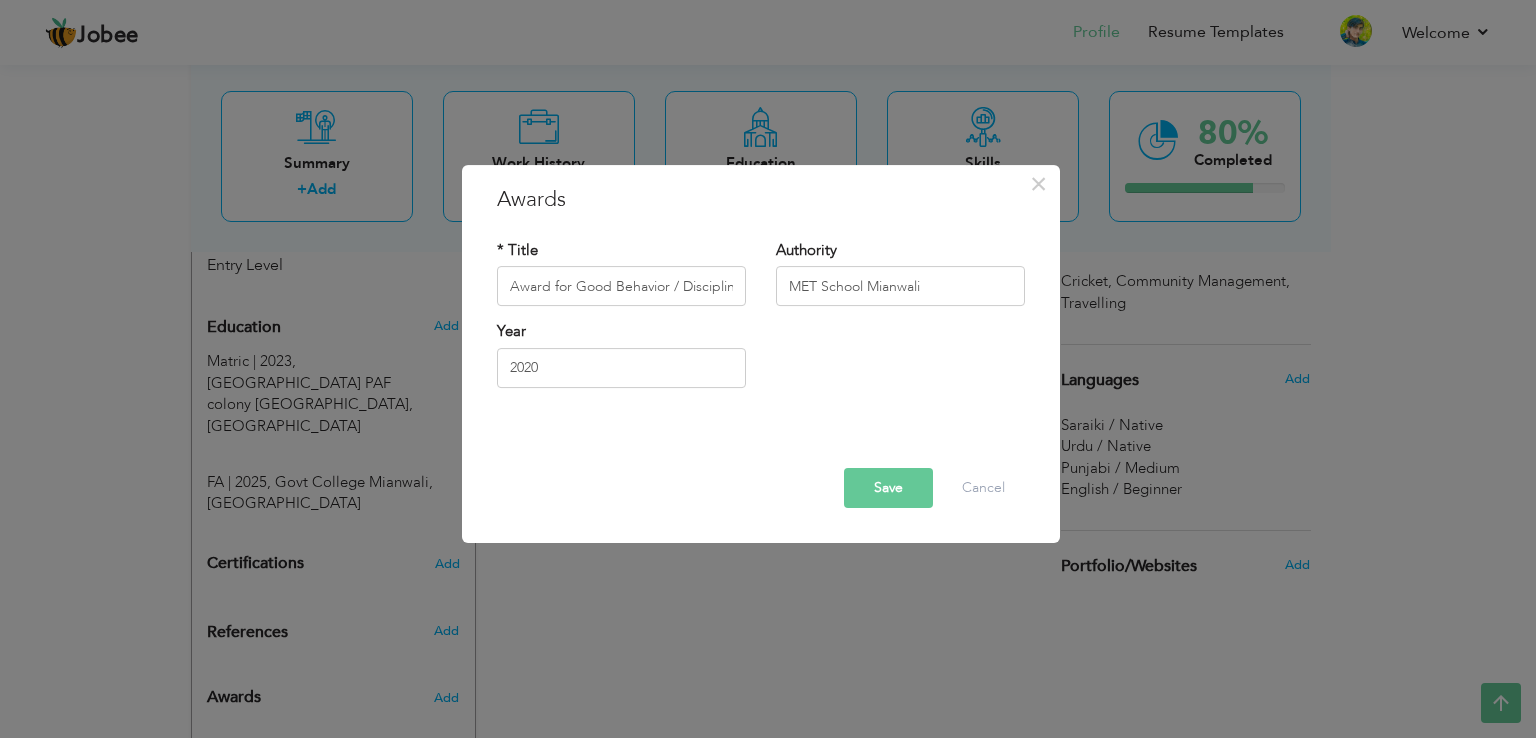 click on "Save" at bounding box center [888, 488] 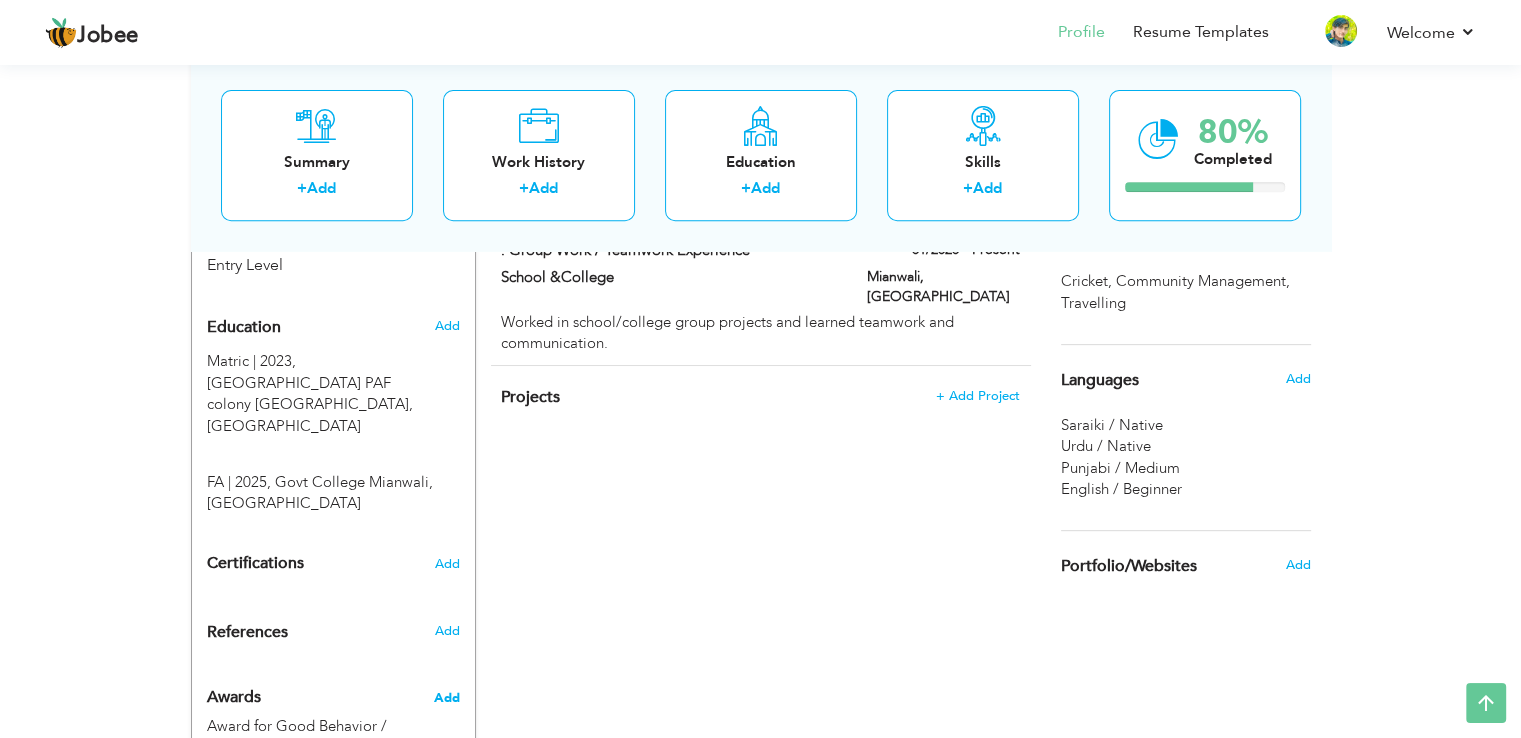 click on "Add" at bounding box center (446, 698) 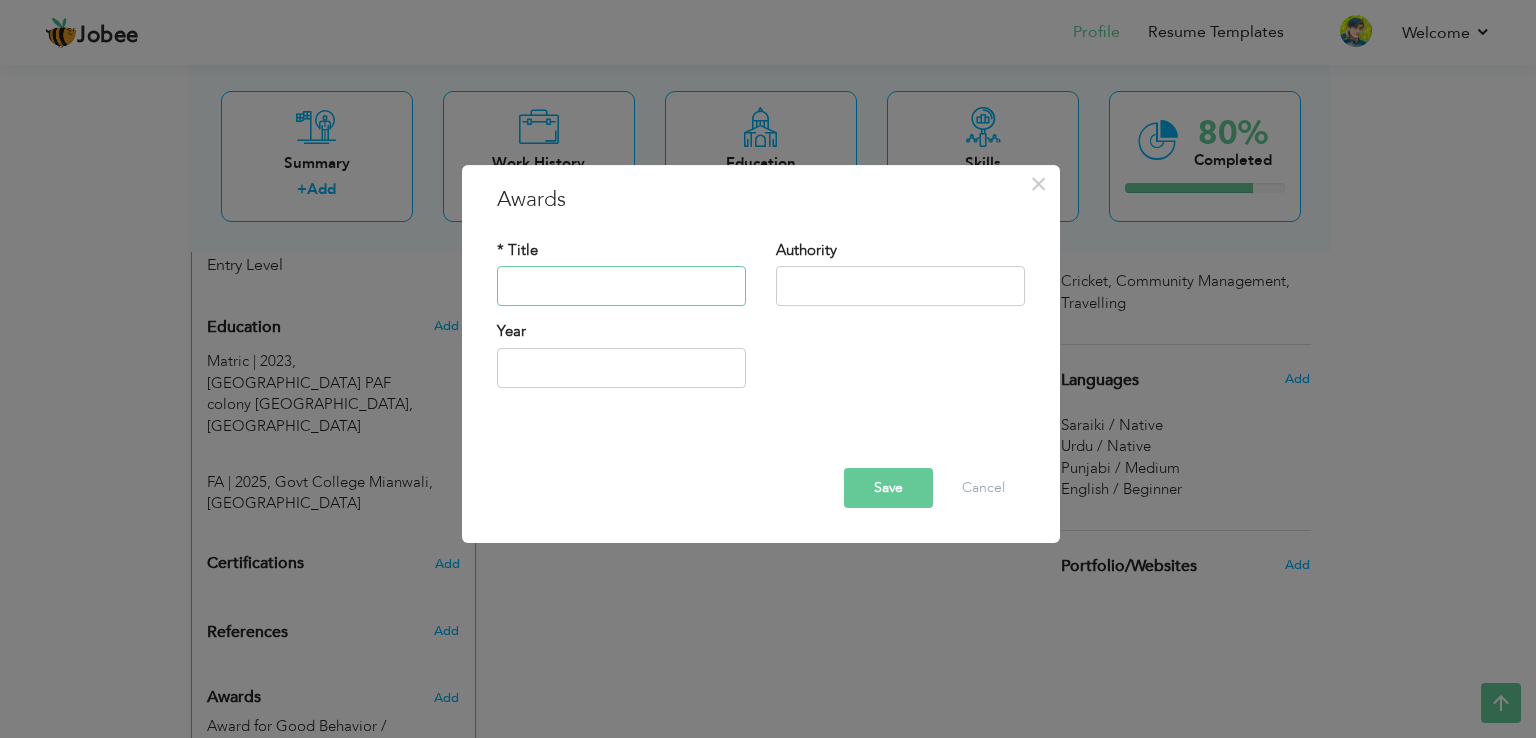click at bounding box center (621, 287) 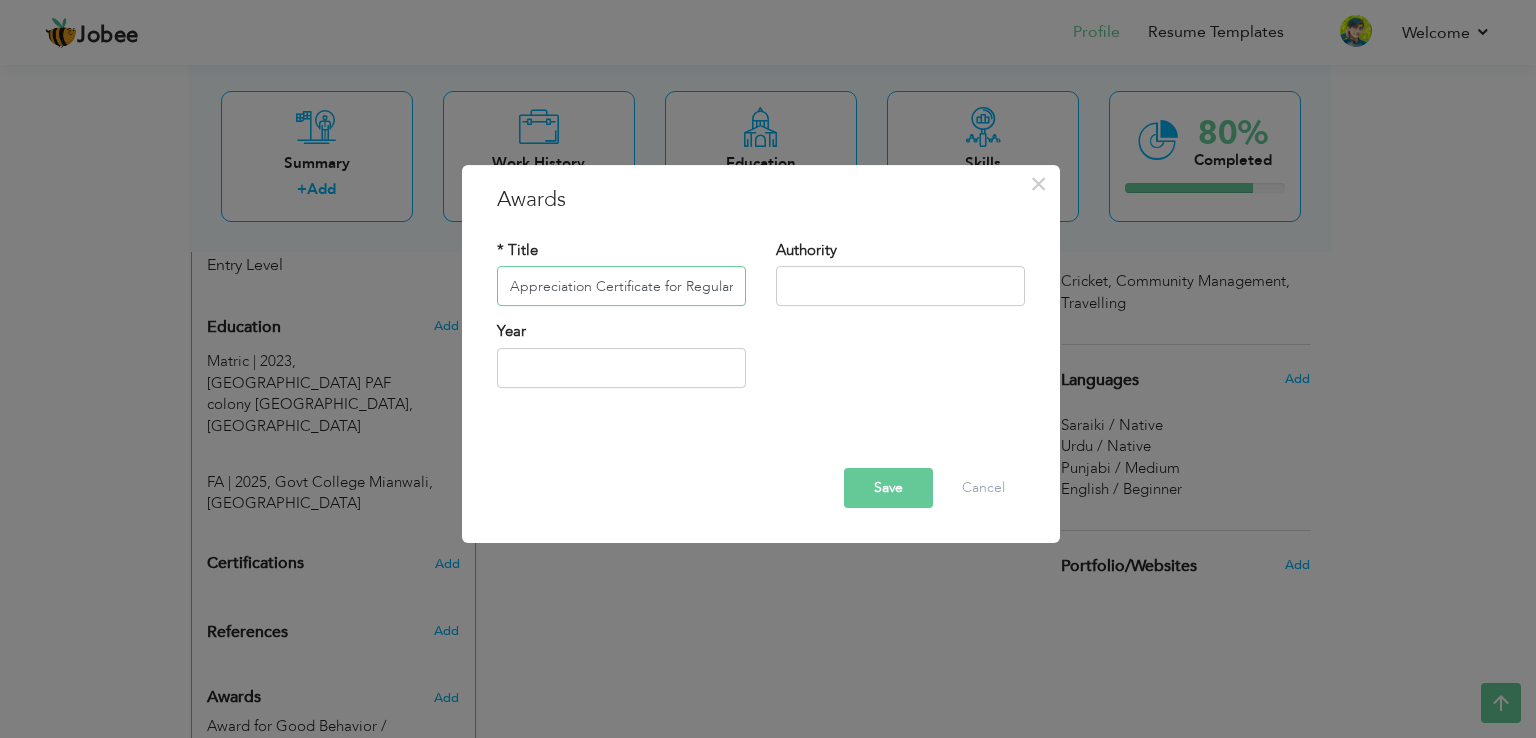 scroll, scrollTop: 0, scrollLeft: 72, axis: horizontal 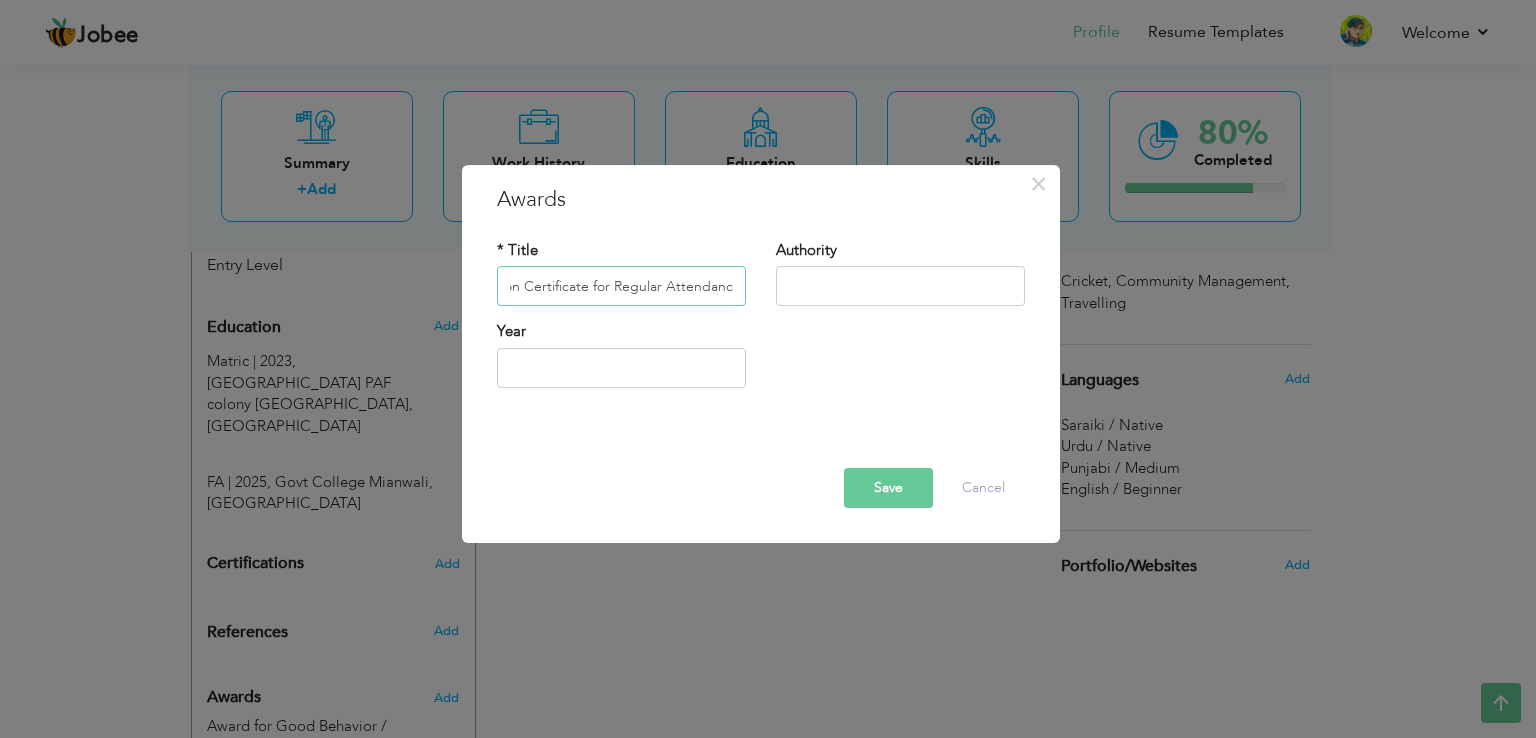 type on "Appreciation Certificate for Regular Attendance" 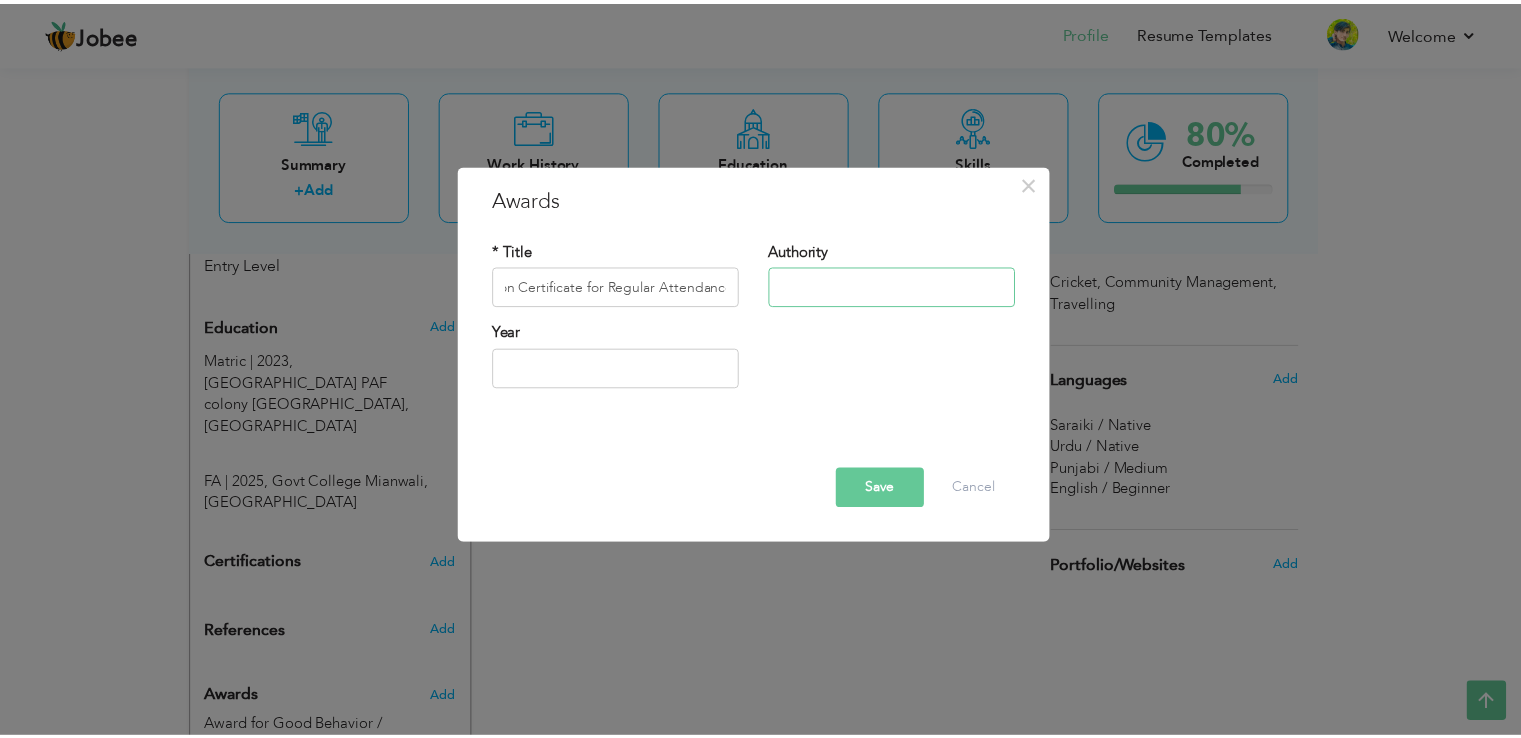 scroll, scrollTop: 0, scrollLeft: 0, axis: both 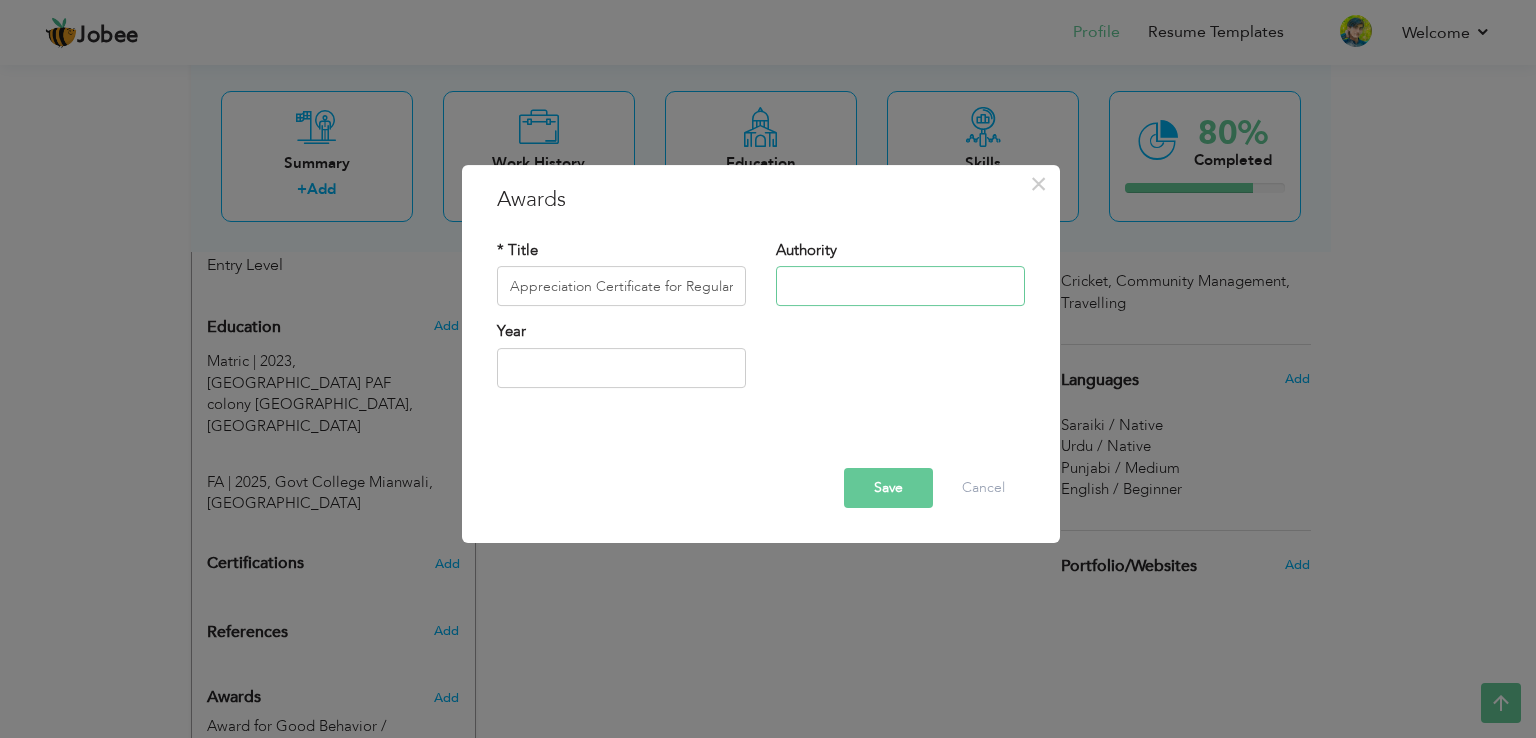click at bounding box center (900, 287) 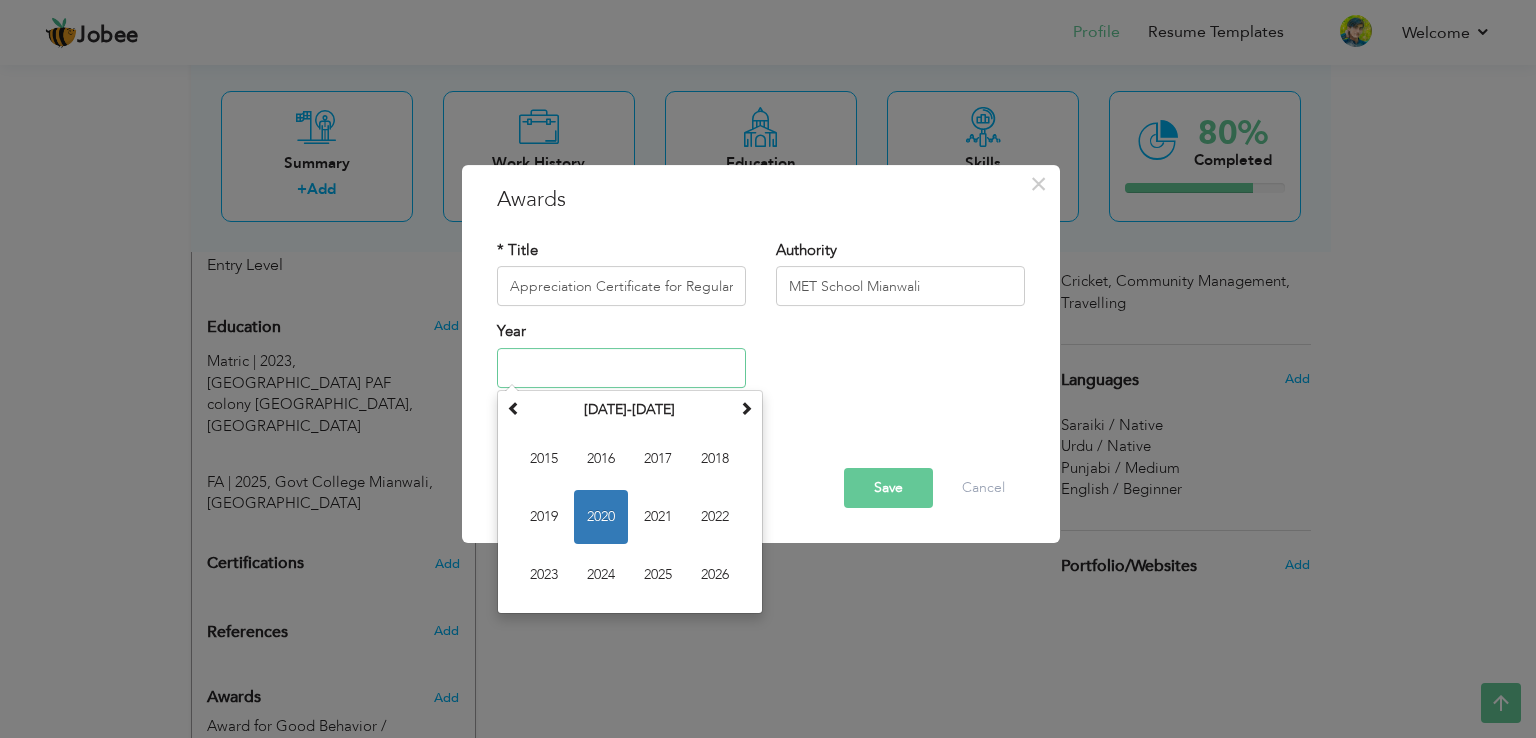 click at bounding box center (621, 368) 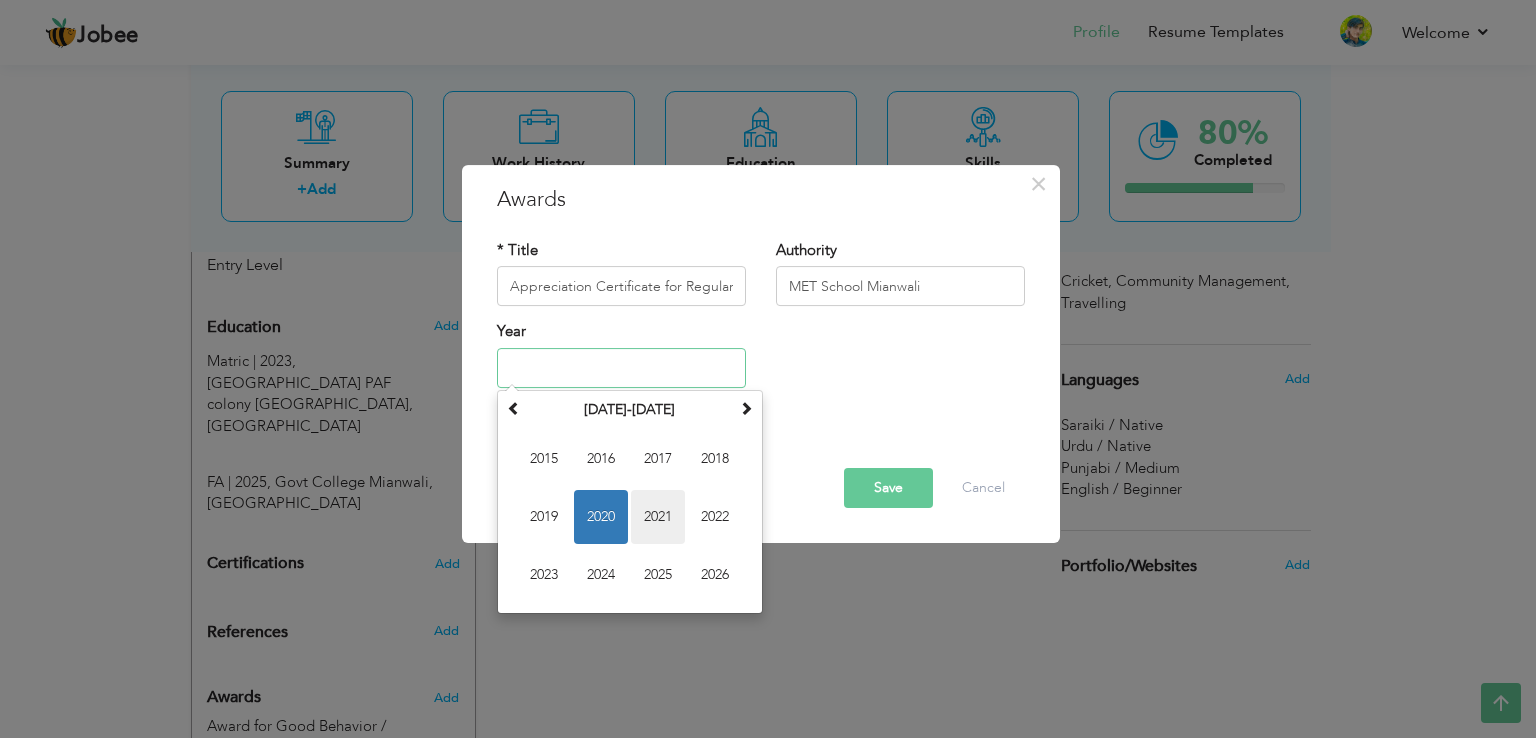 click on "2021" at bounding box center (658, 517) 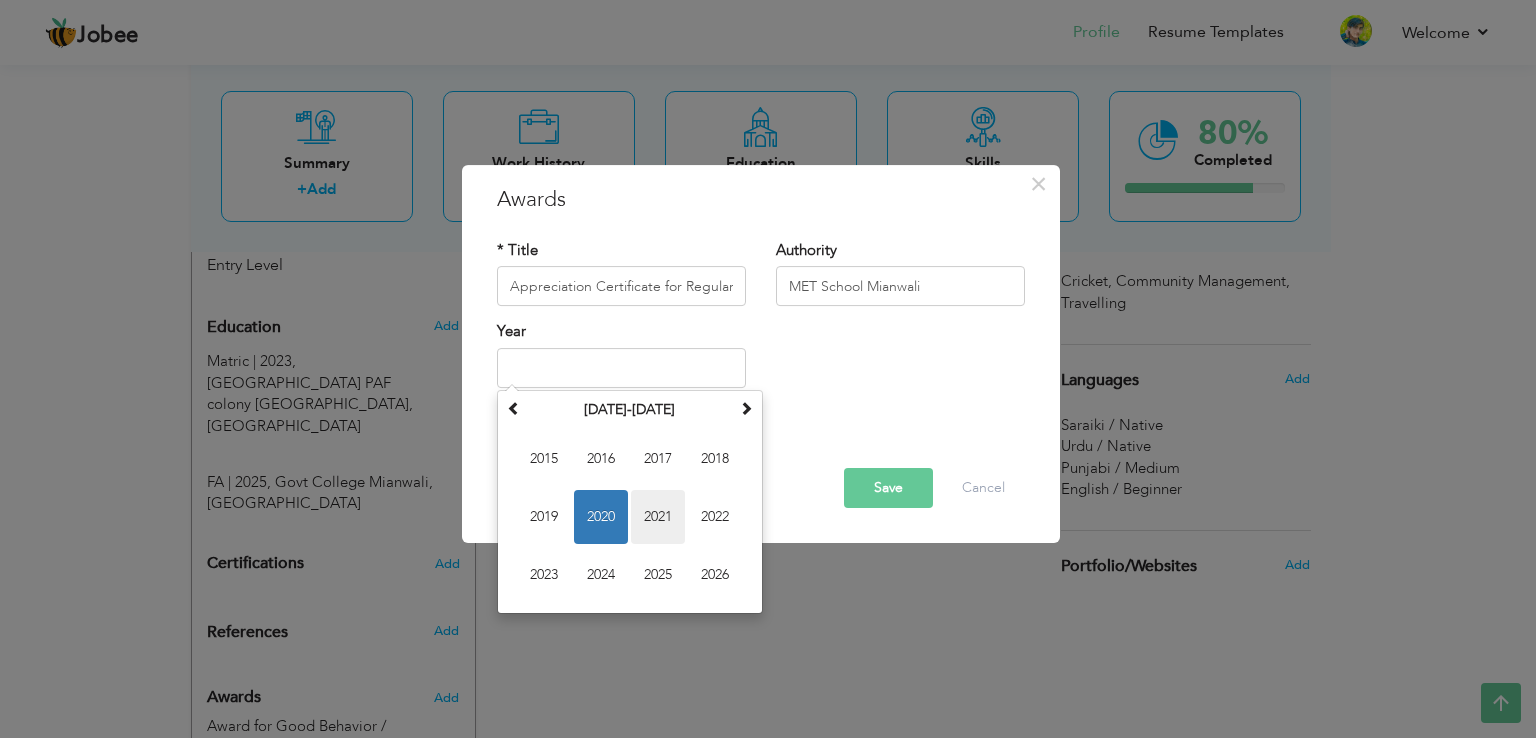 type on "2021" 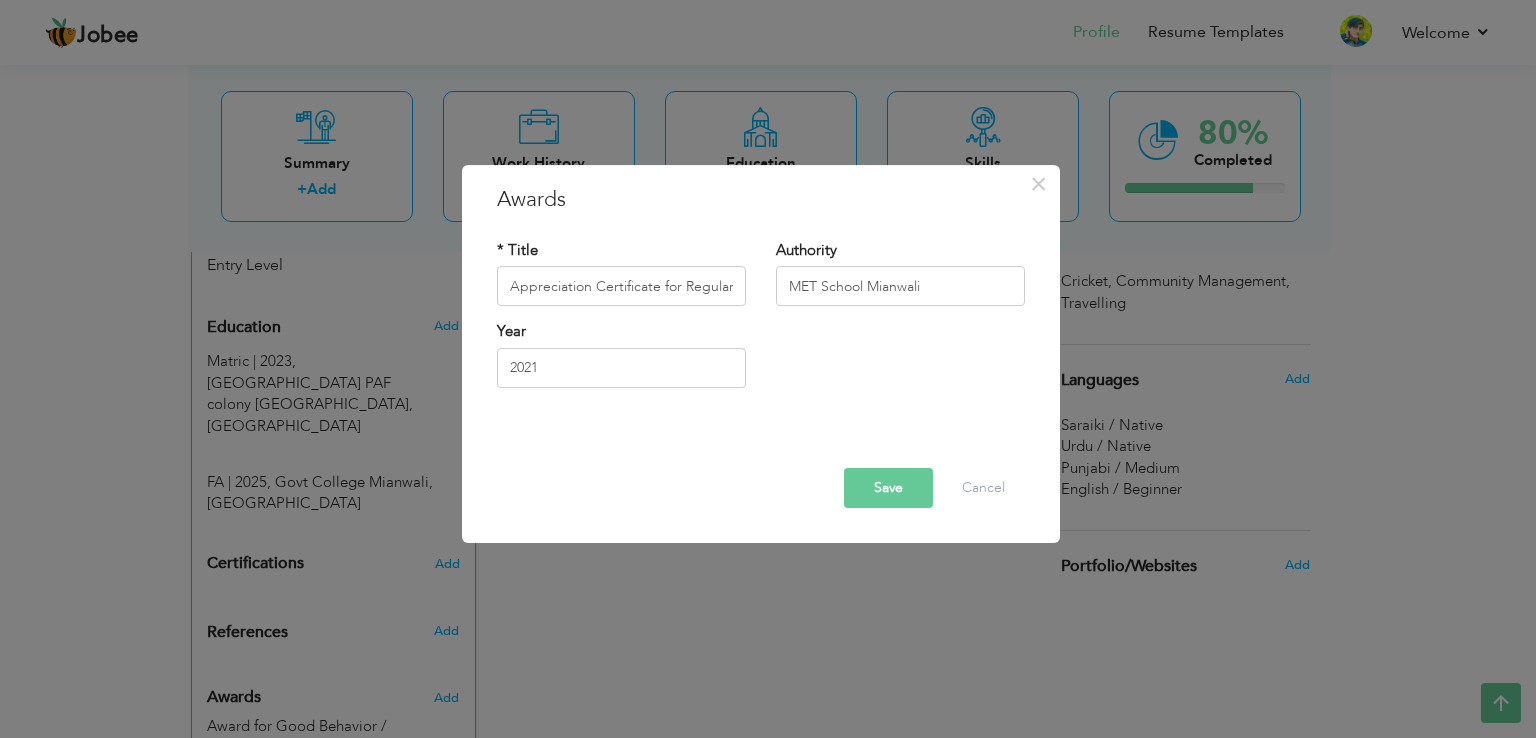 click on "Save" at bounding box center (888, 488) 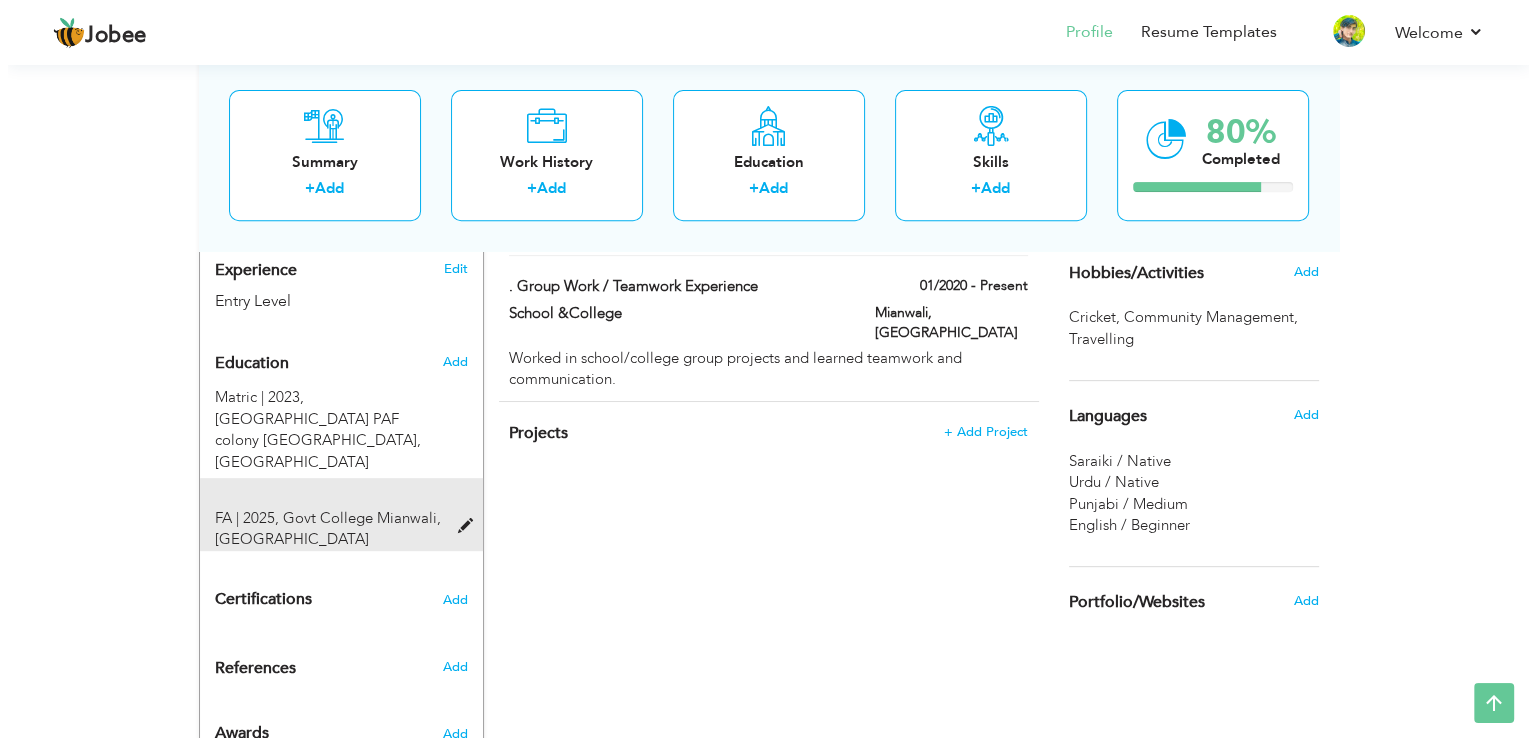 scroll, scrollTop: 762, scrollLeft: 0, axis: vertical 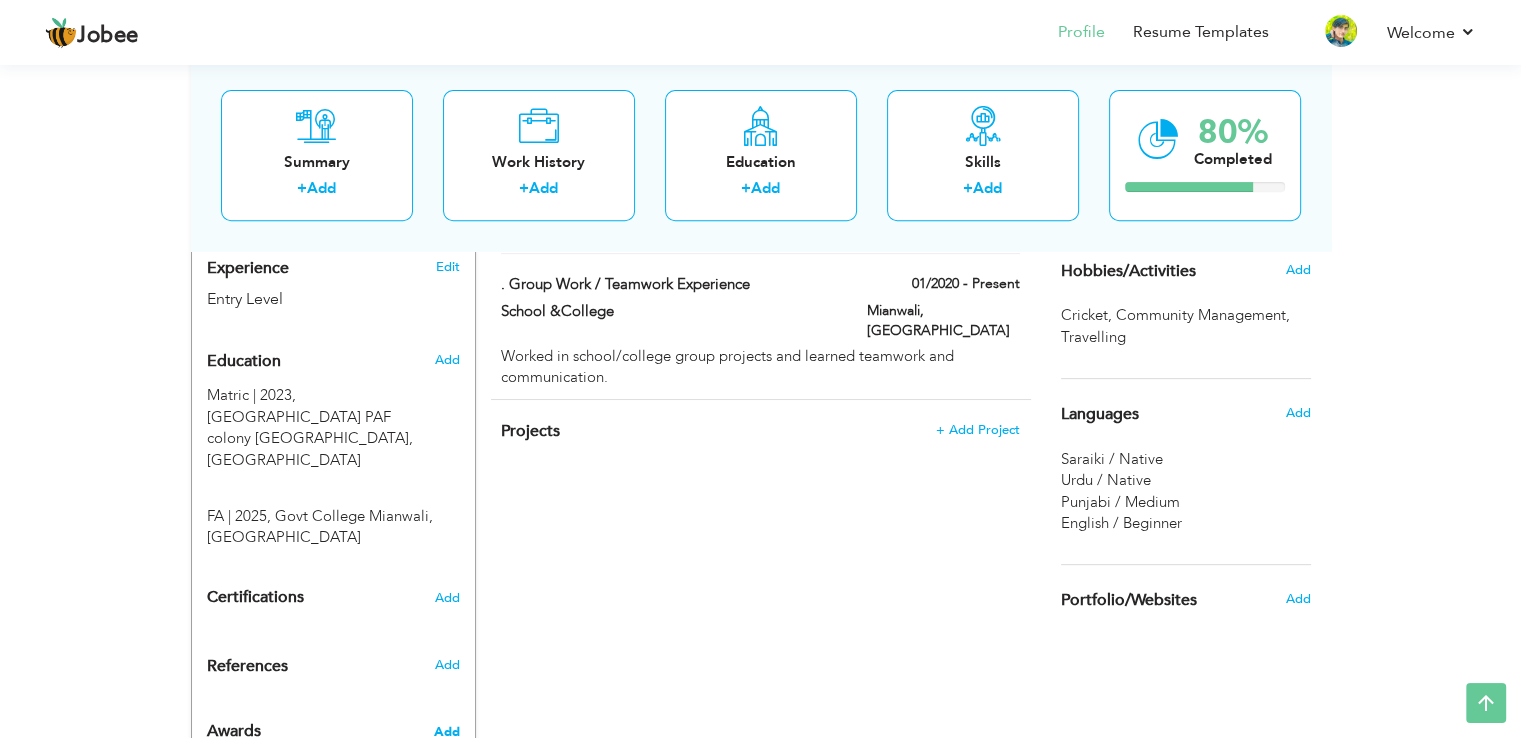 click on "Add" at bounding box center (446, 732) 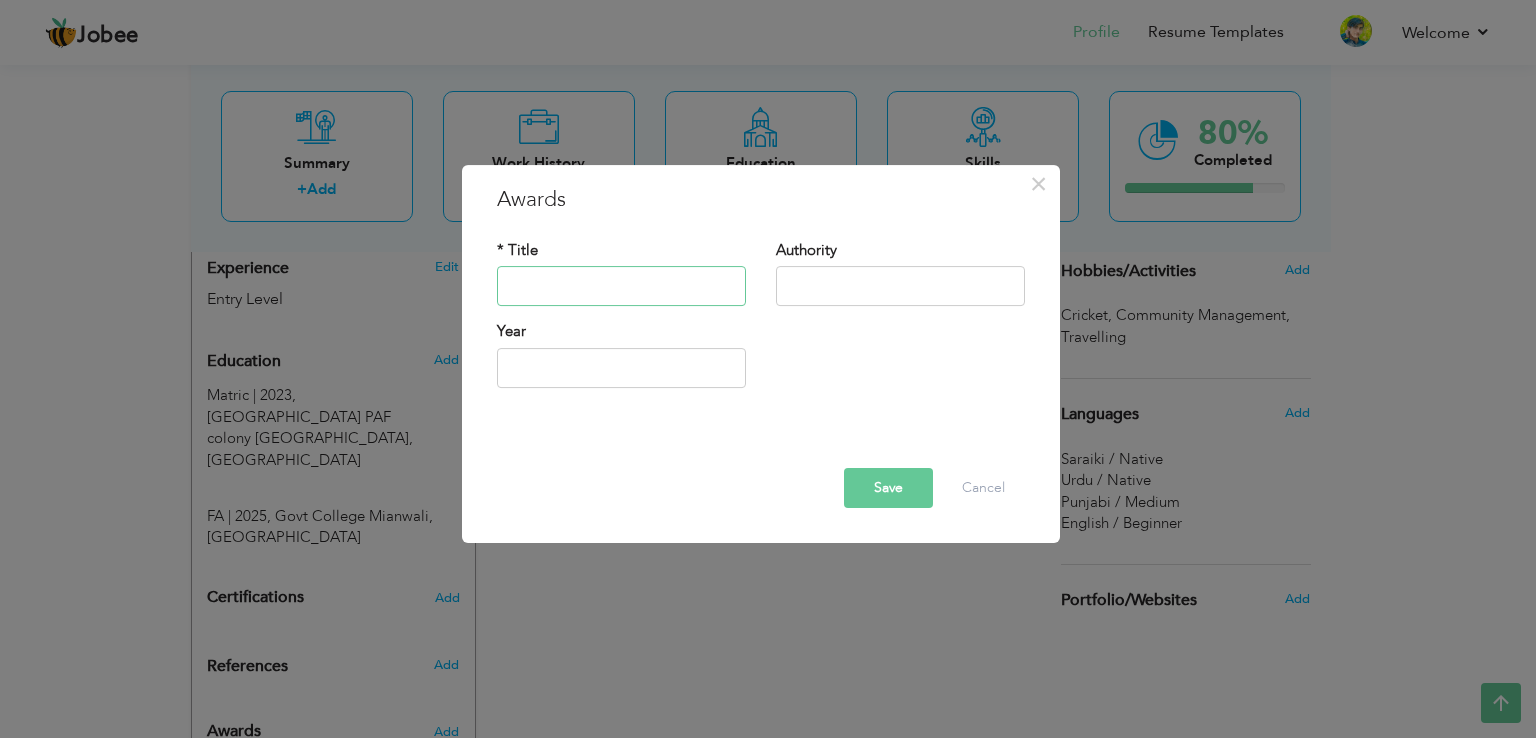 paste on "Winner of School Cricket Tournament – Govt. High School (2022)" 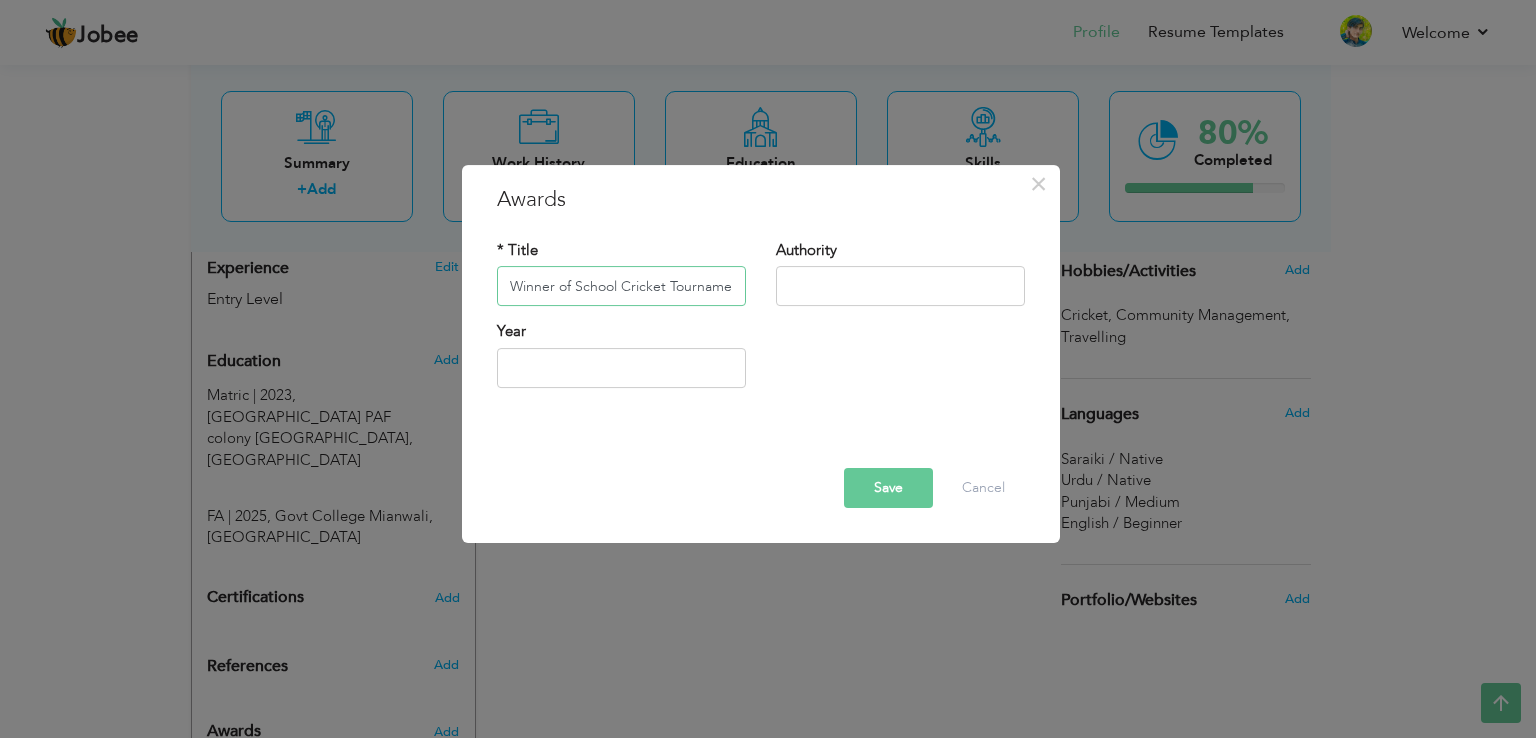 scroll, scrollTop: 0, scrollLeft: 176, axis: horizontal 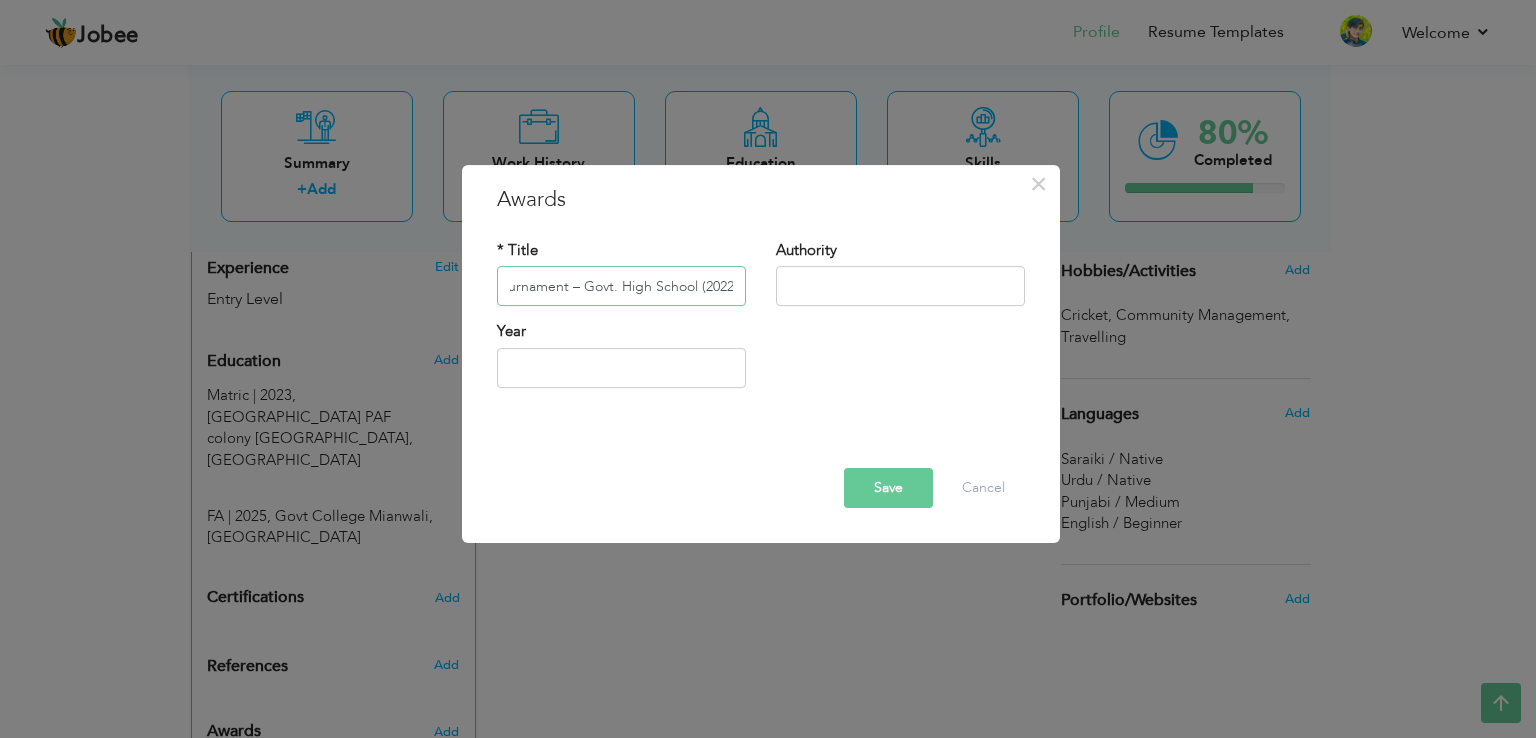 type on "Winner of School Cricket Tournament – Govt. High School (2022)" 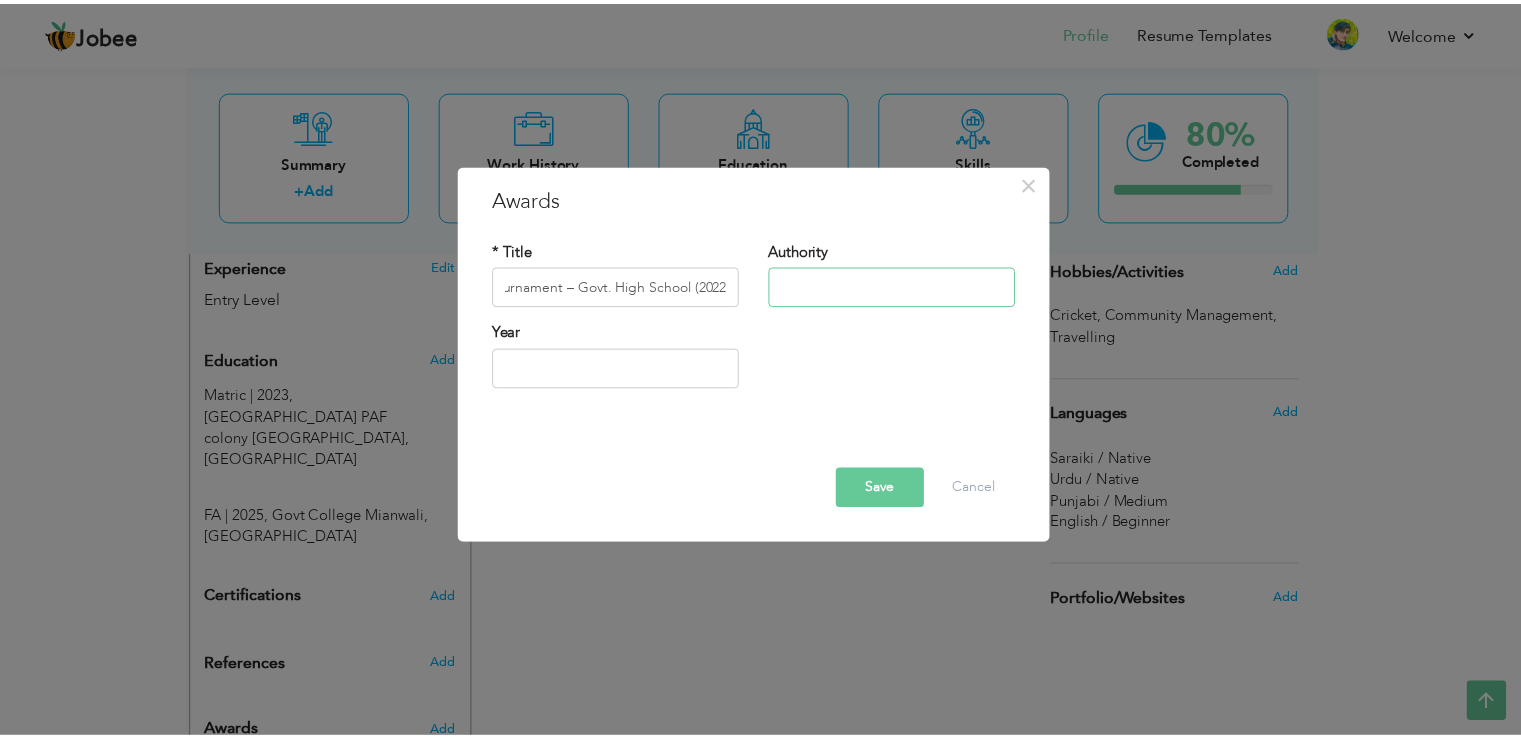 scroll, scrollTop: 0, scrollLeft: 0, axis: both 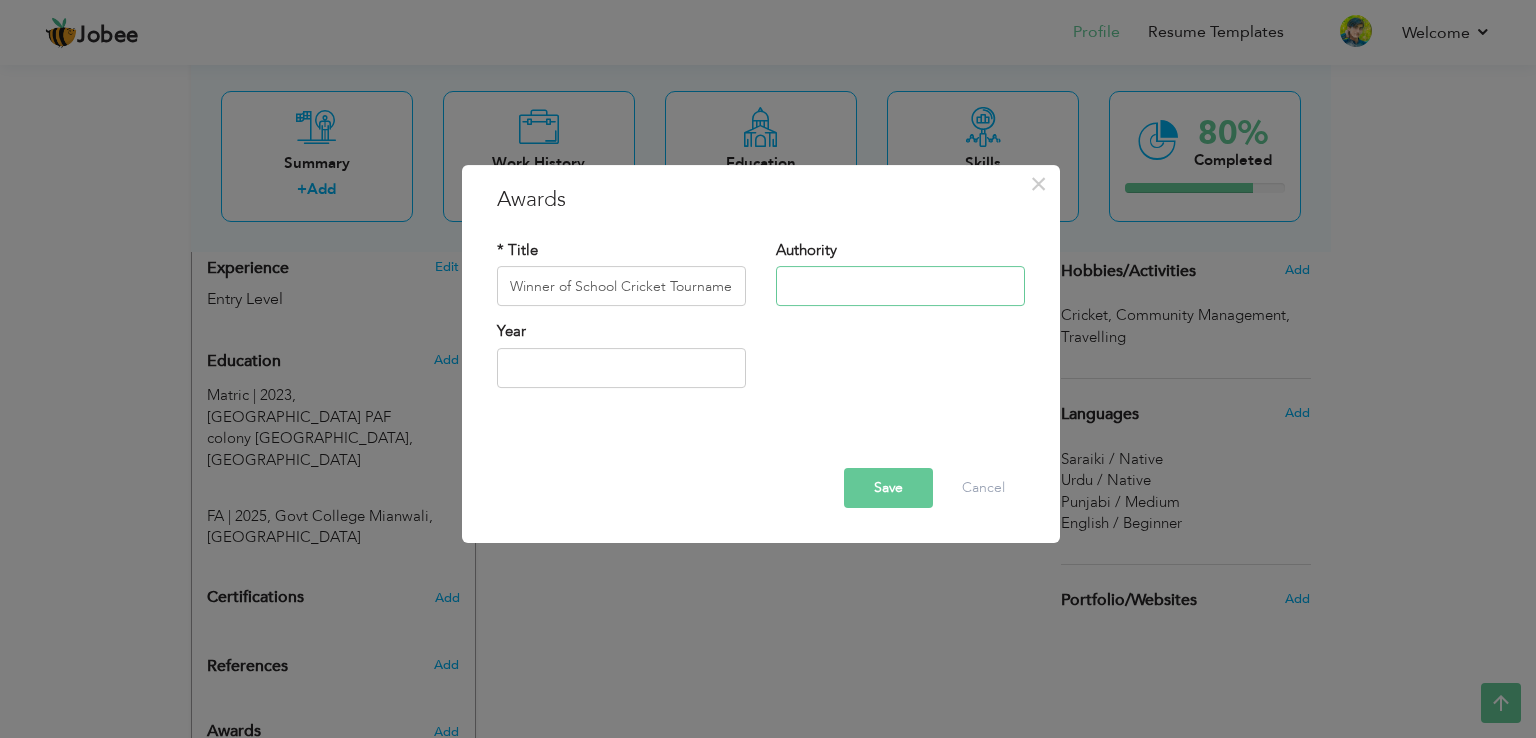 click at bounding box center (900, 287) 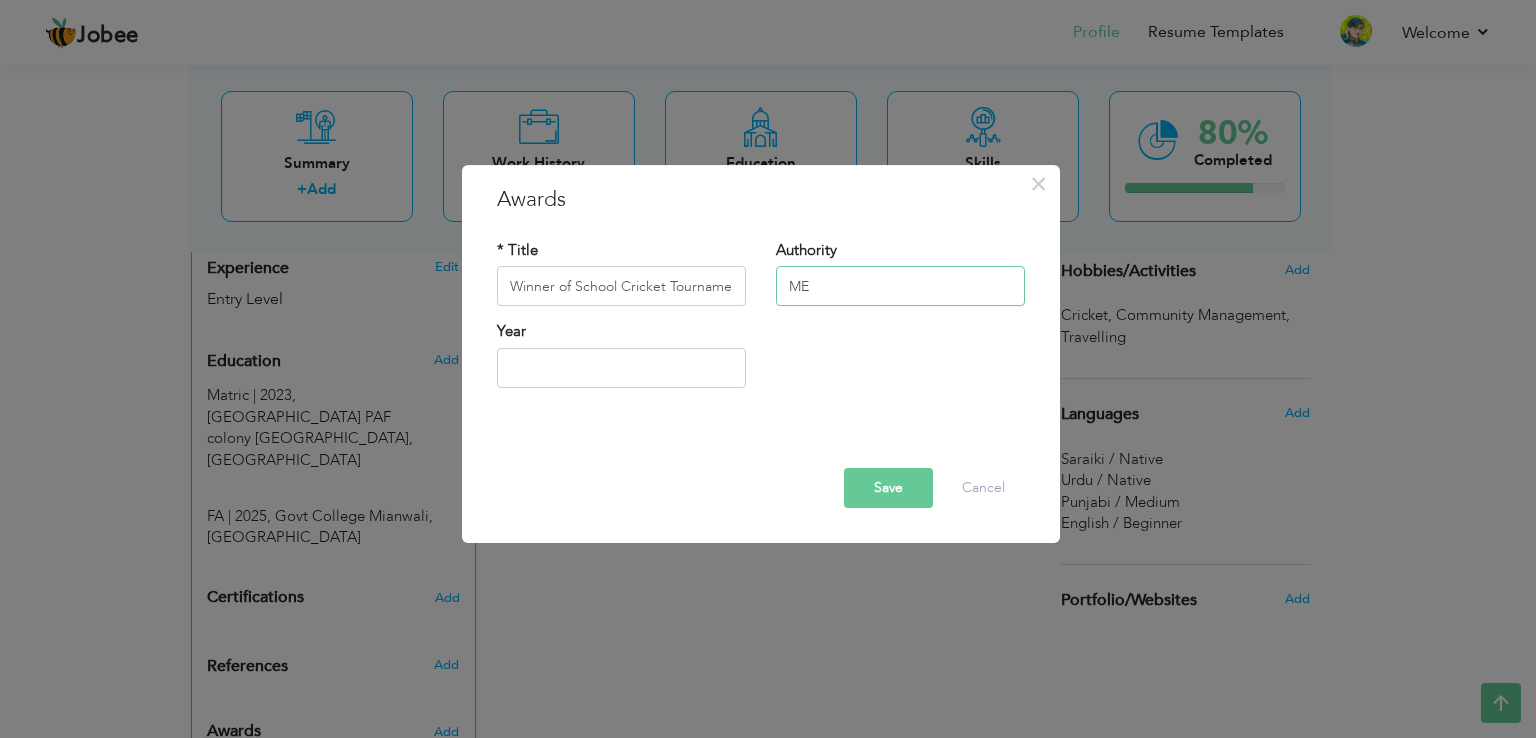 type on "M" 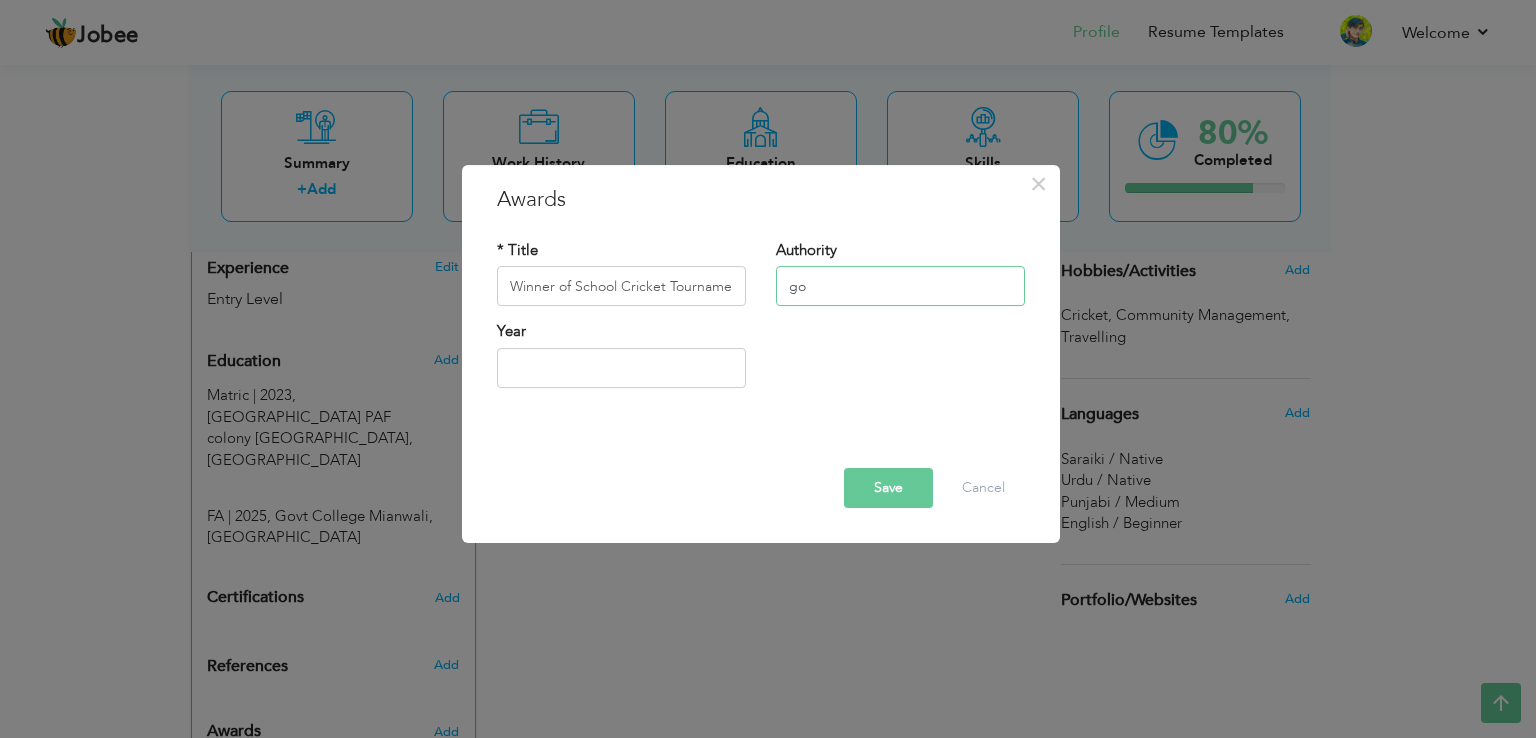 type on "g" 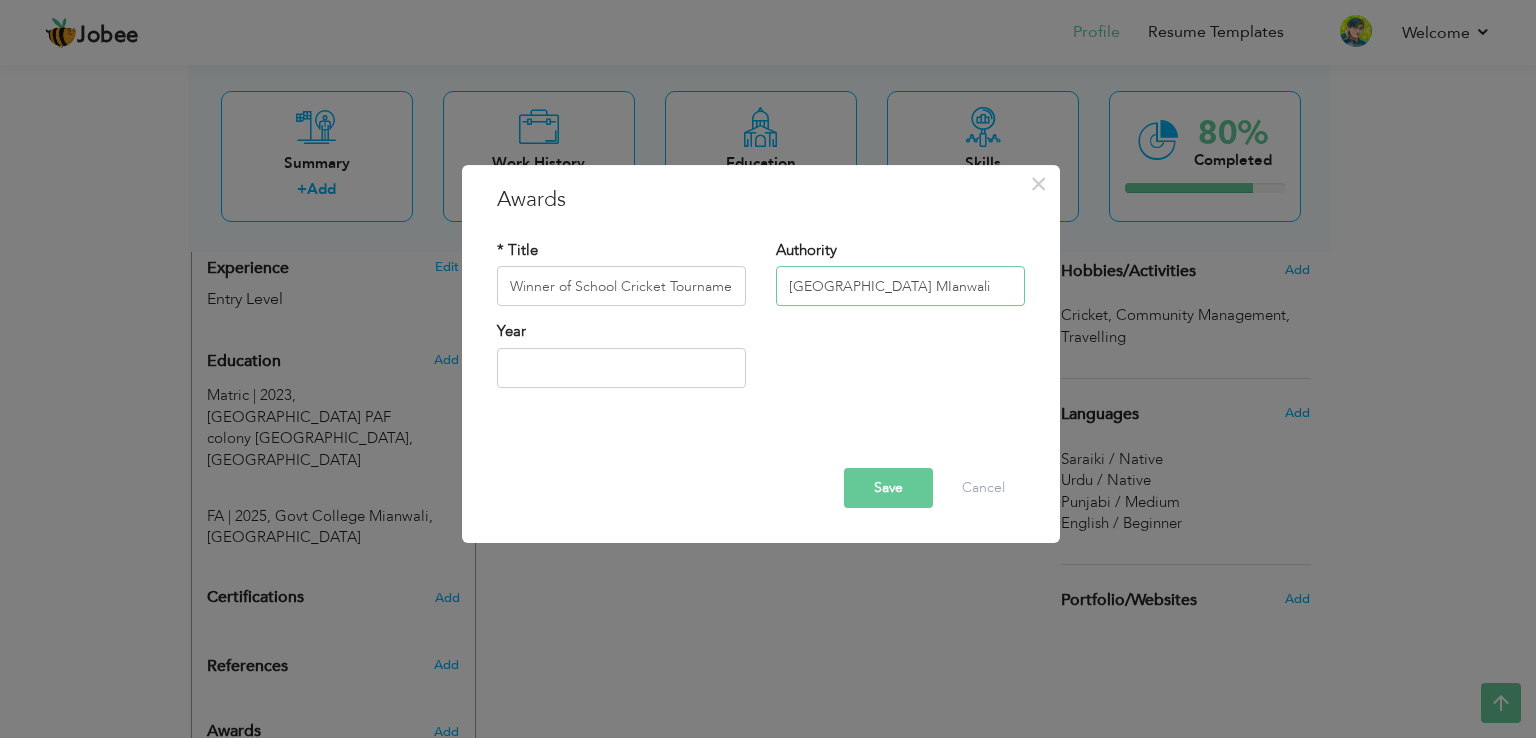 type on "[GEOGRAPHIC_DATA] MIanwali" 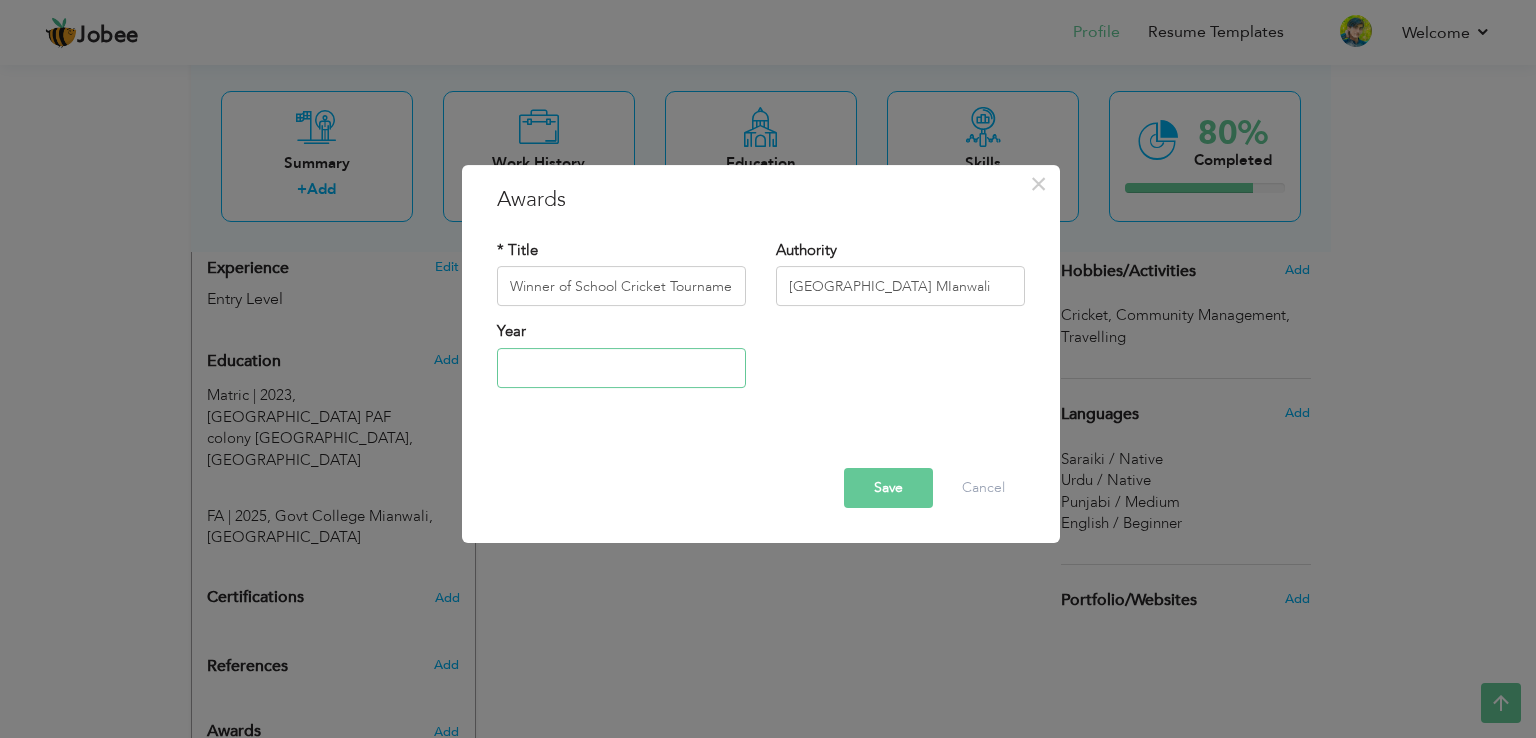 click at bounding box center [621, 368] 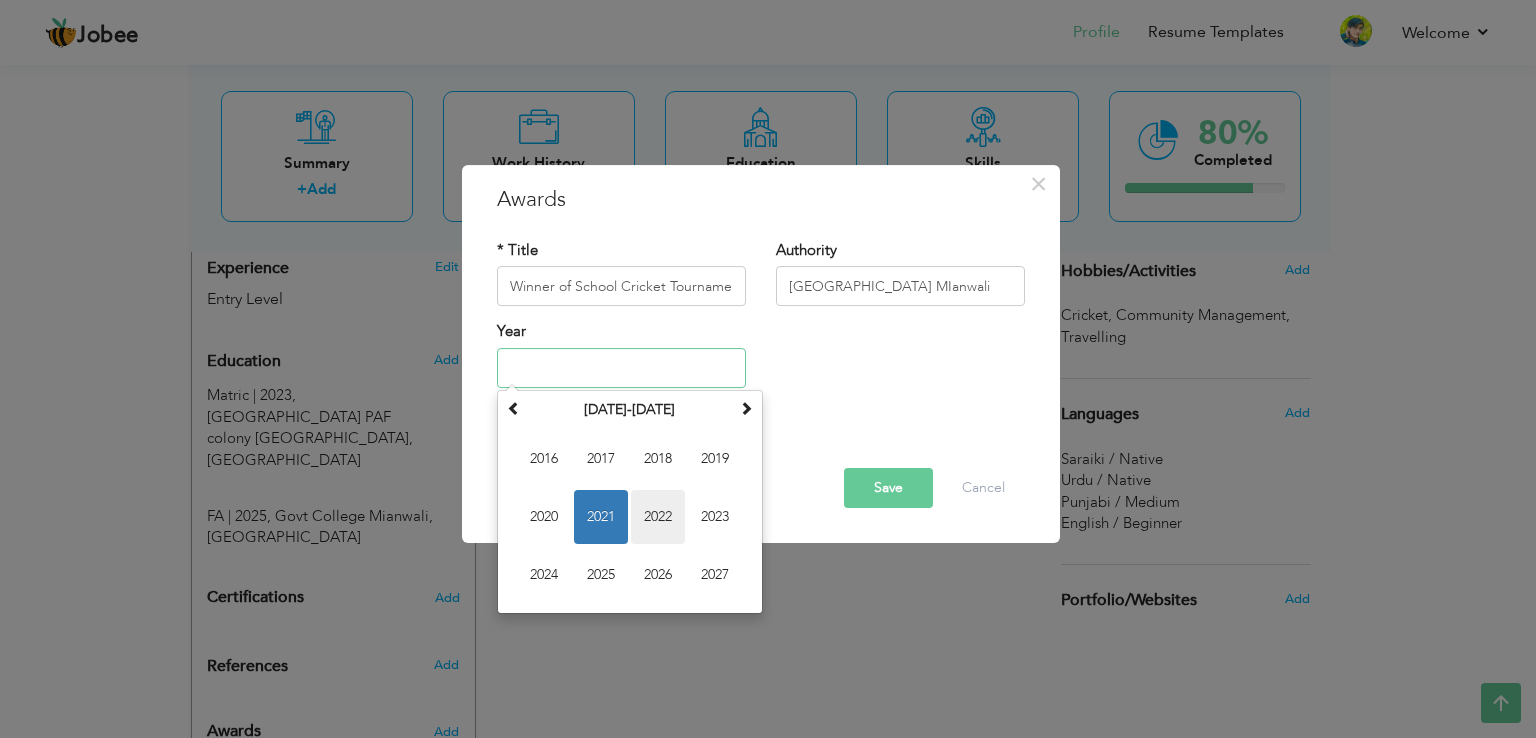 click on "2022" at bounding box center (658, 517) 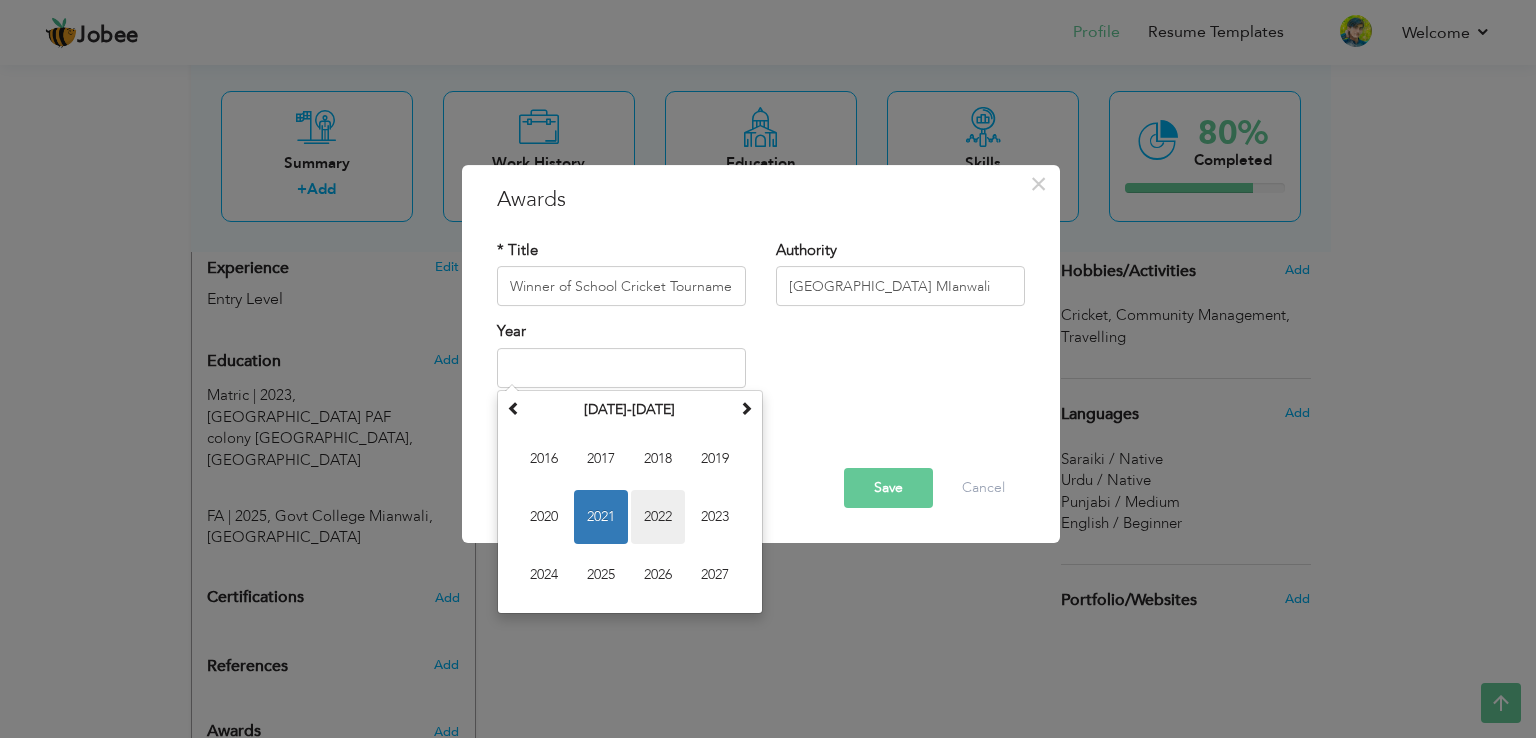 type on "2022" 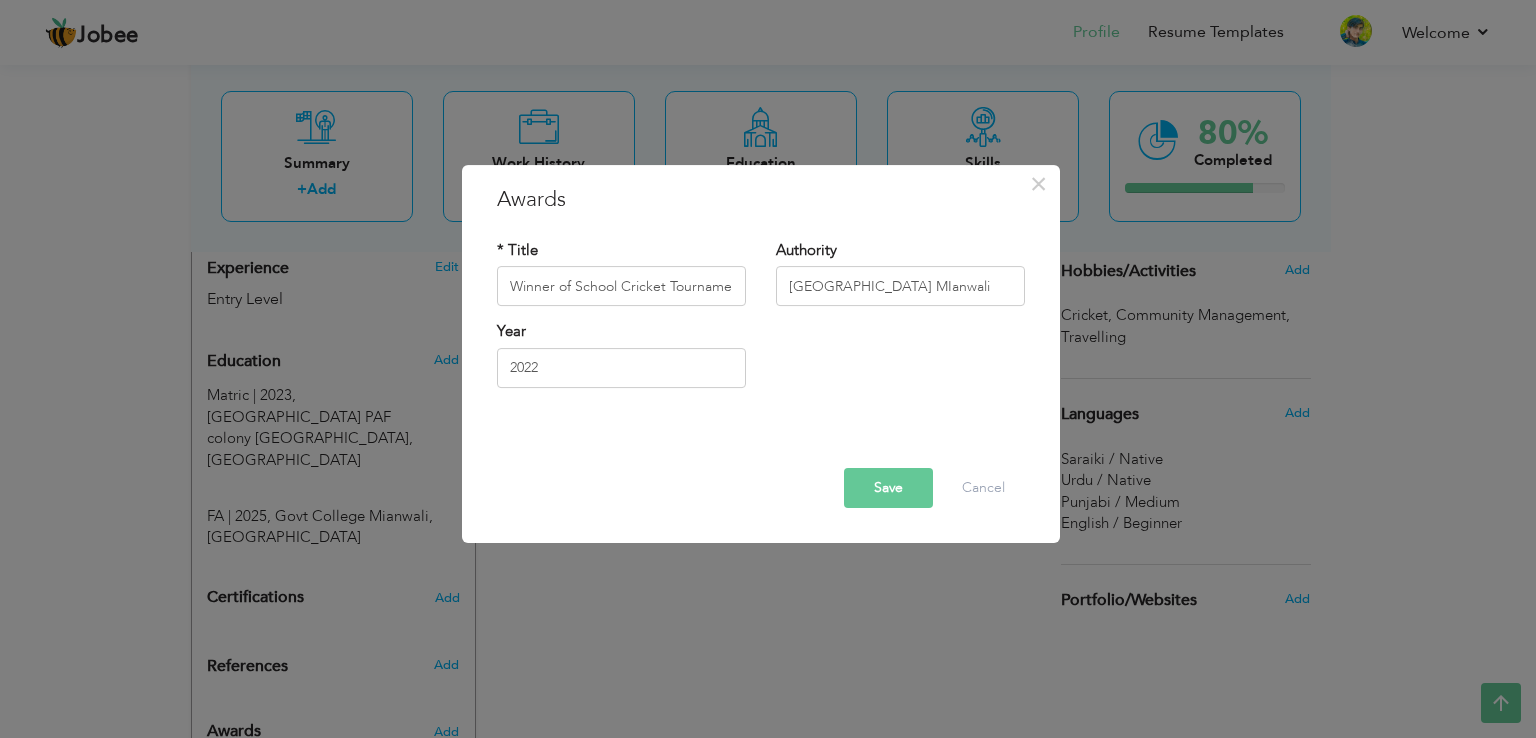 click on "Save" at bounding box center (888, 488) 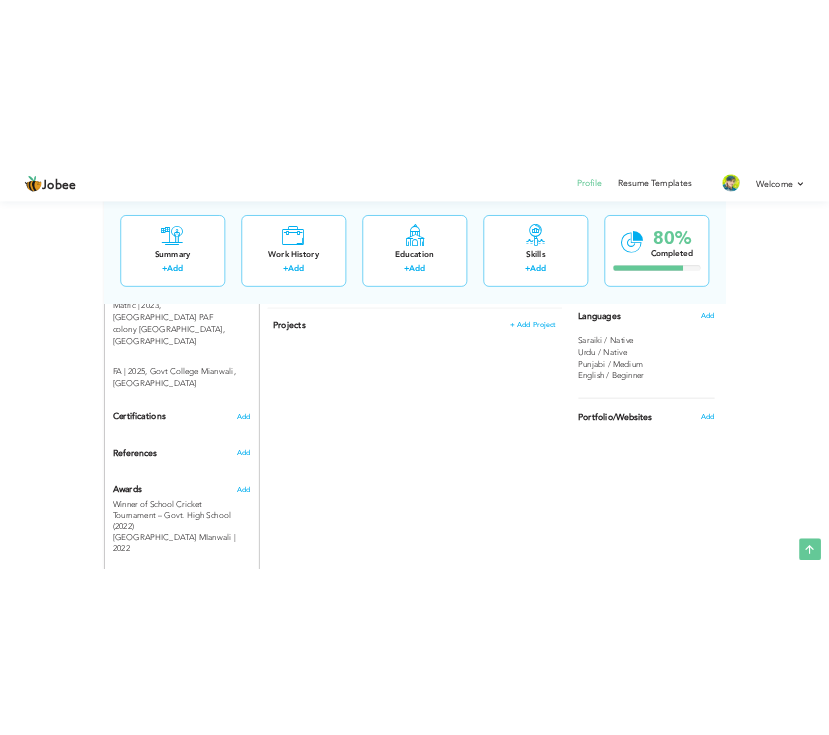 scroll, scrollTop: 887, scrollLeft: 0, axis: vertical 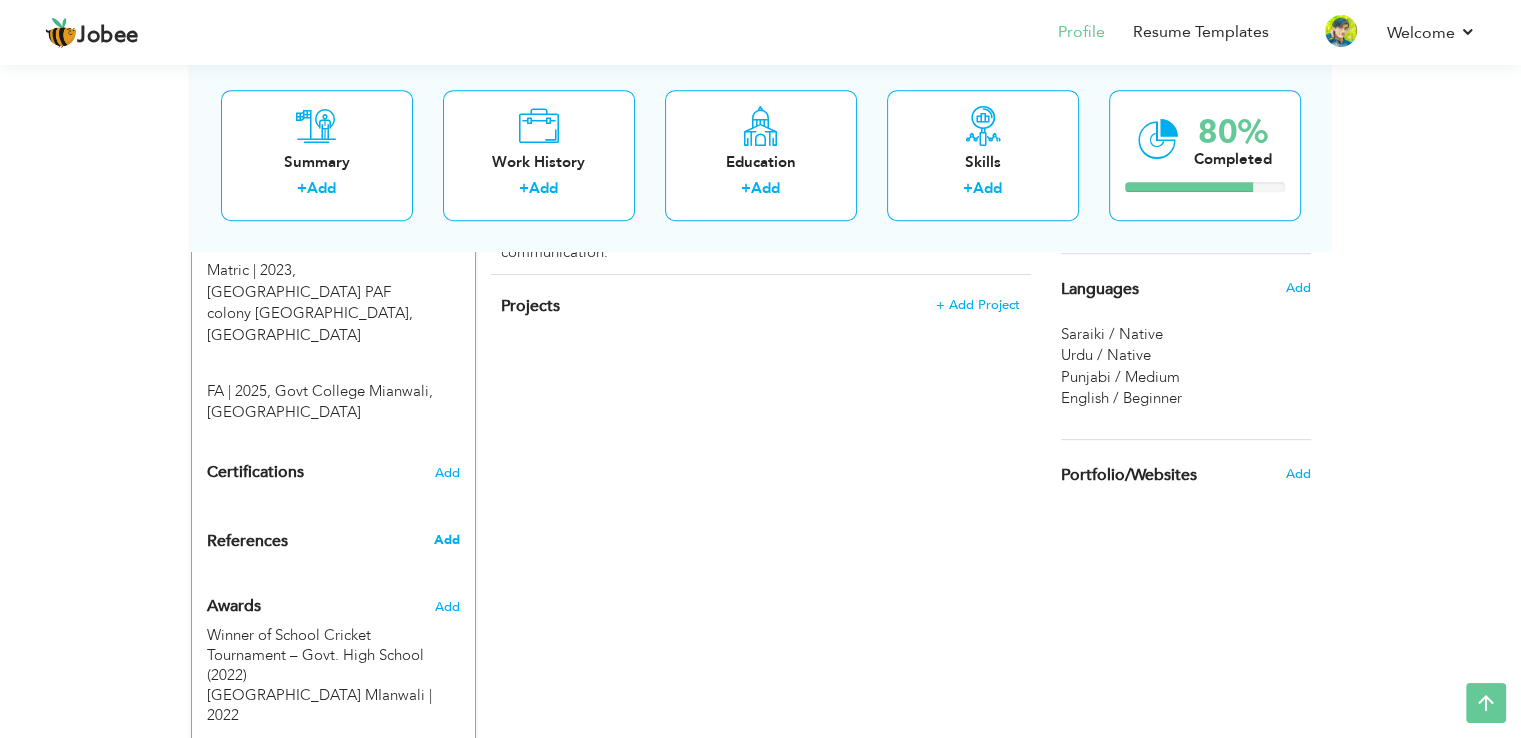 click on "Add" at bounding box center (446, 540) 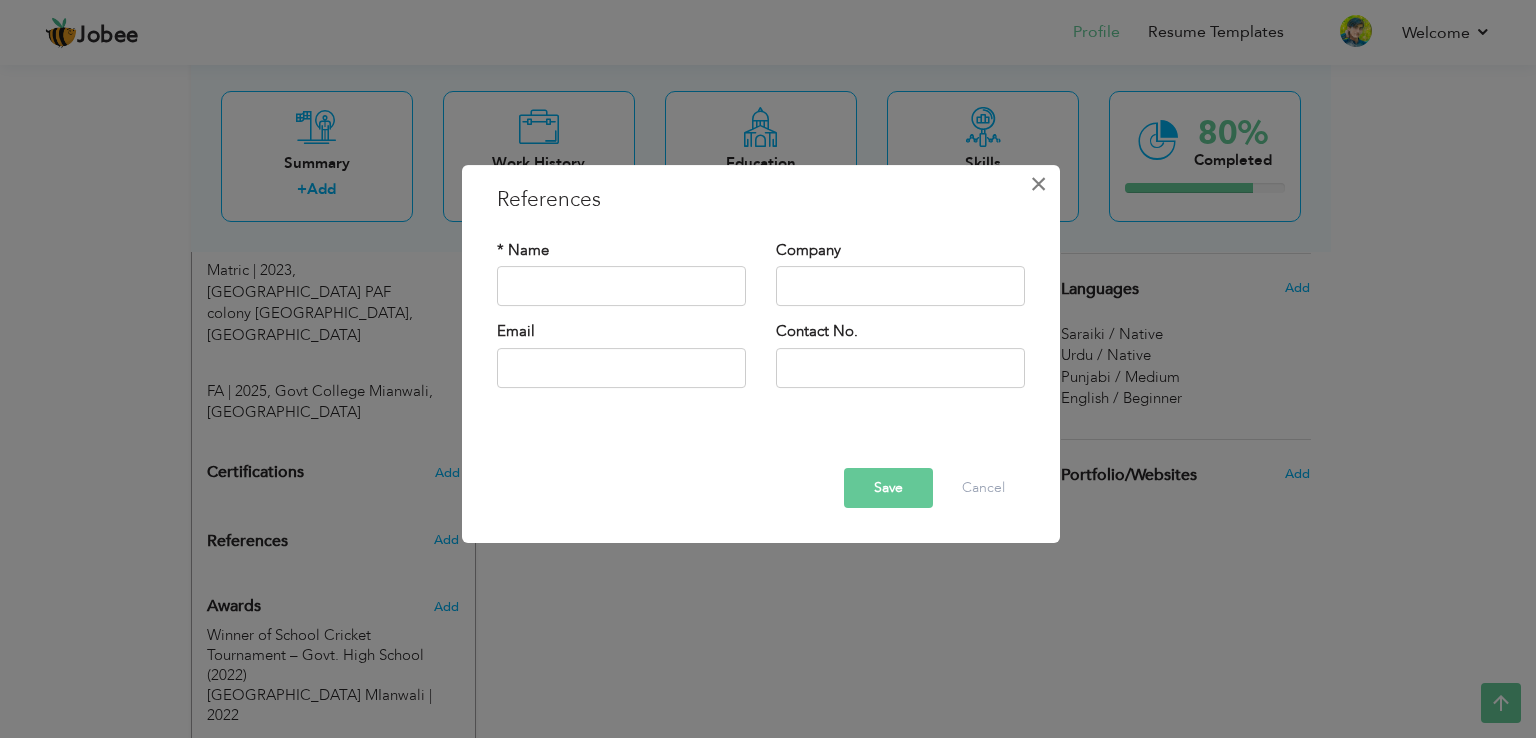 click on "×" at bounding box center (1038, 184) 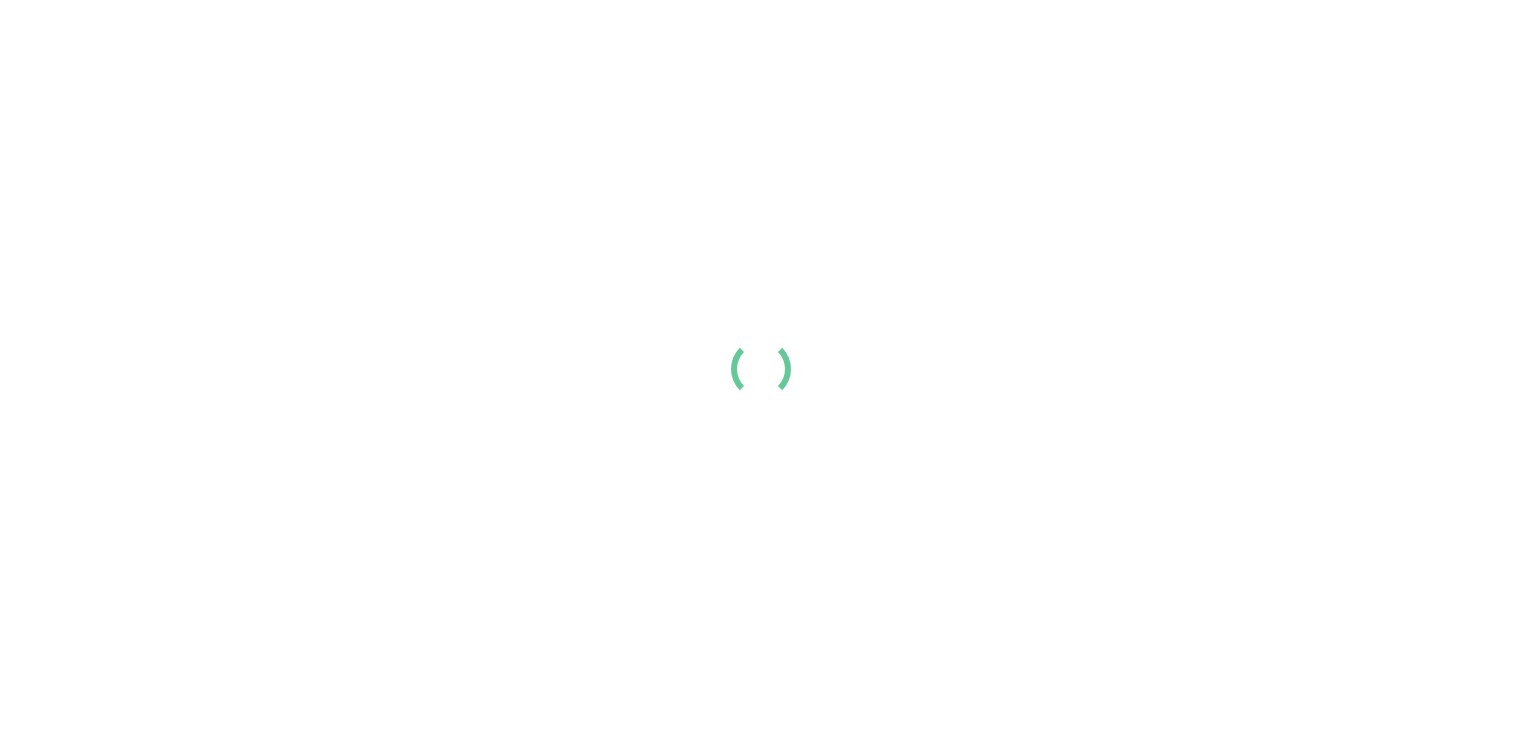 scroll, scrollTop: 0, scrollLeft: 0, axis: both 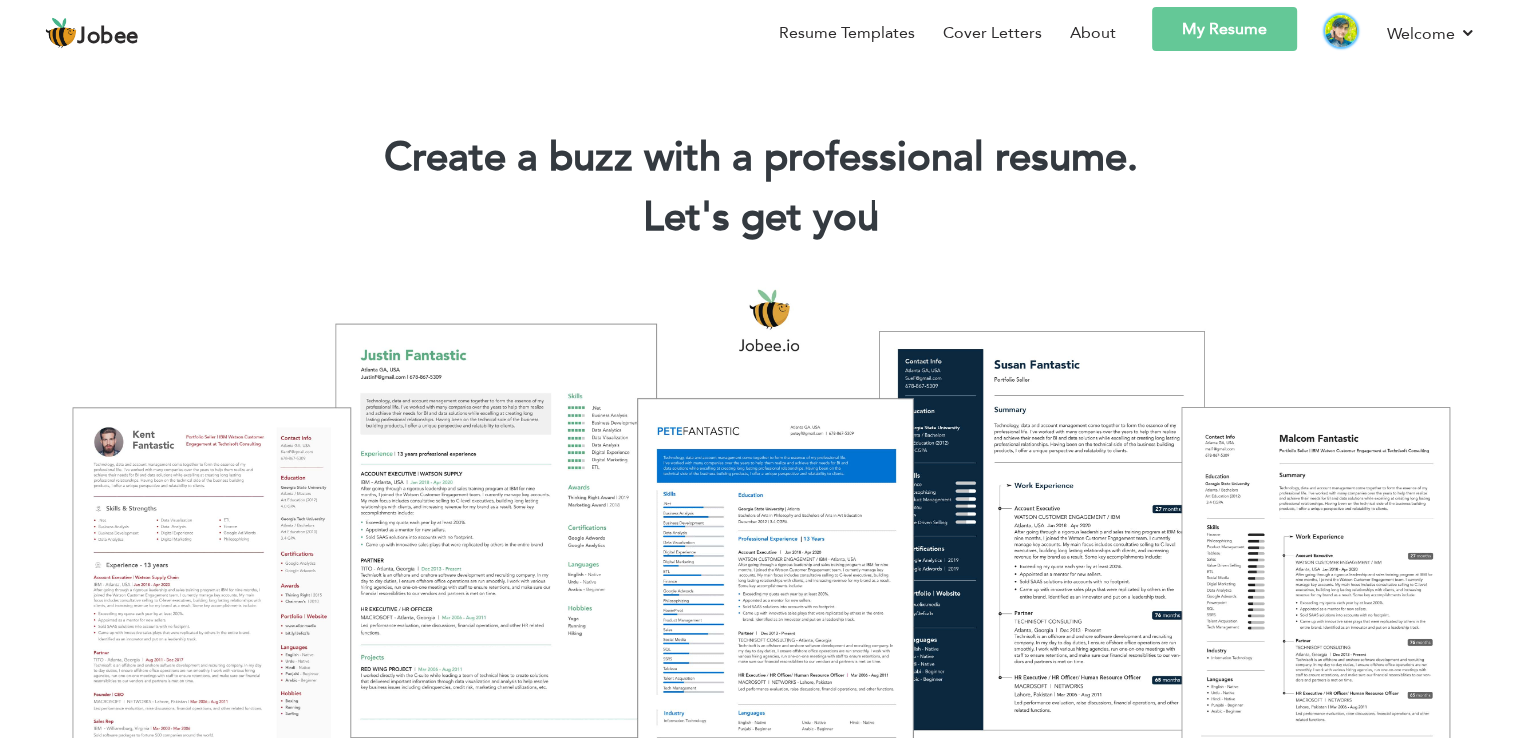 click at bounding box center (1341, 31) 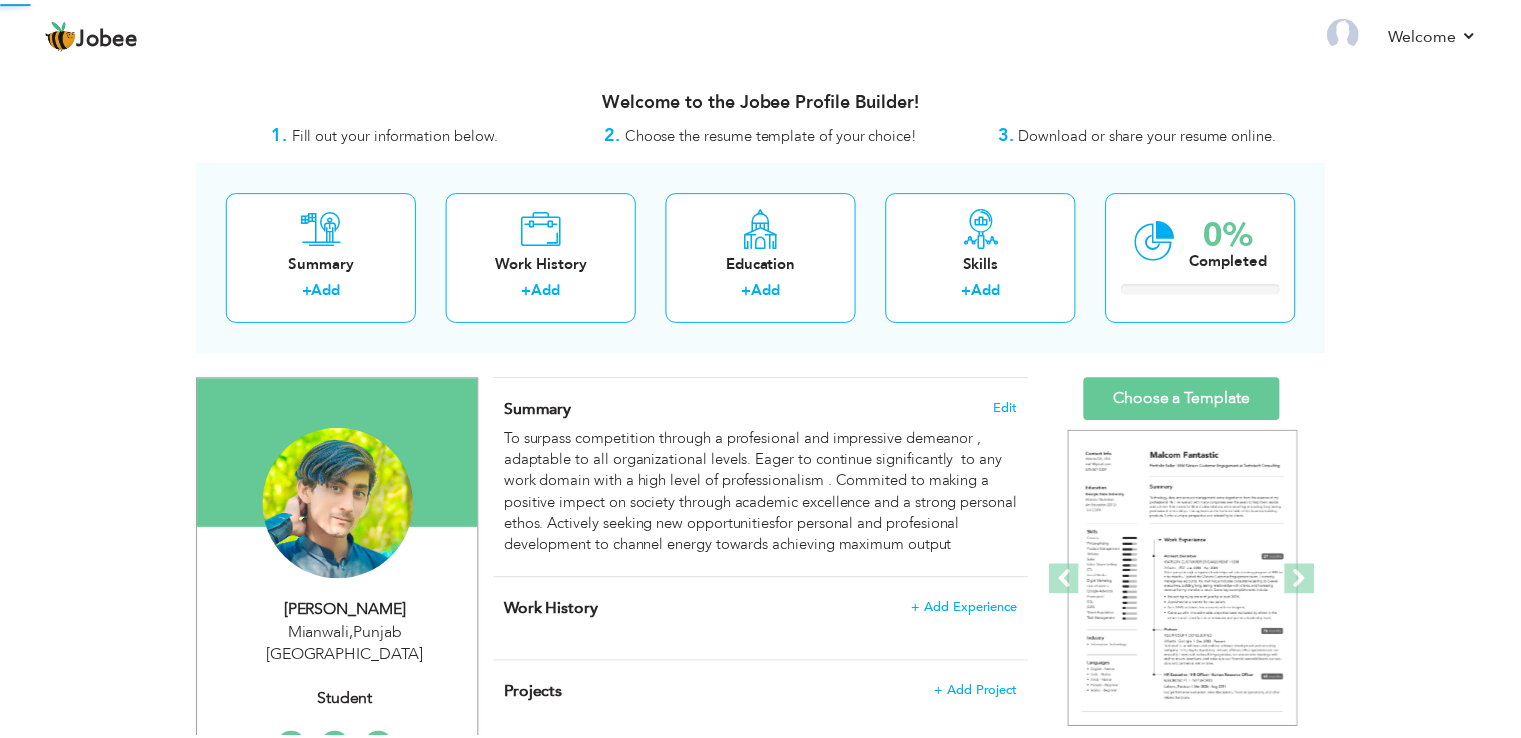 scroll, scrollTop: 0, scrollLeft: 0, axis: both 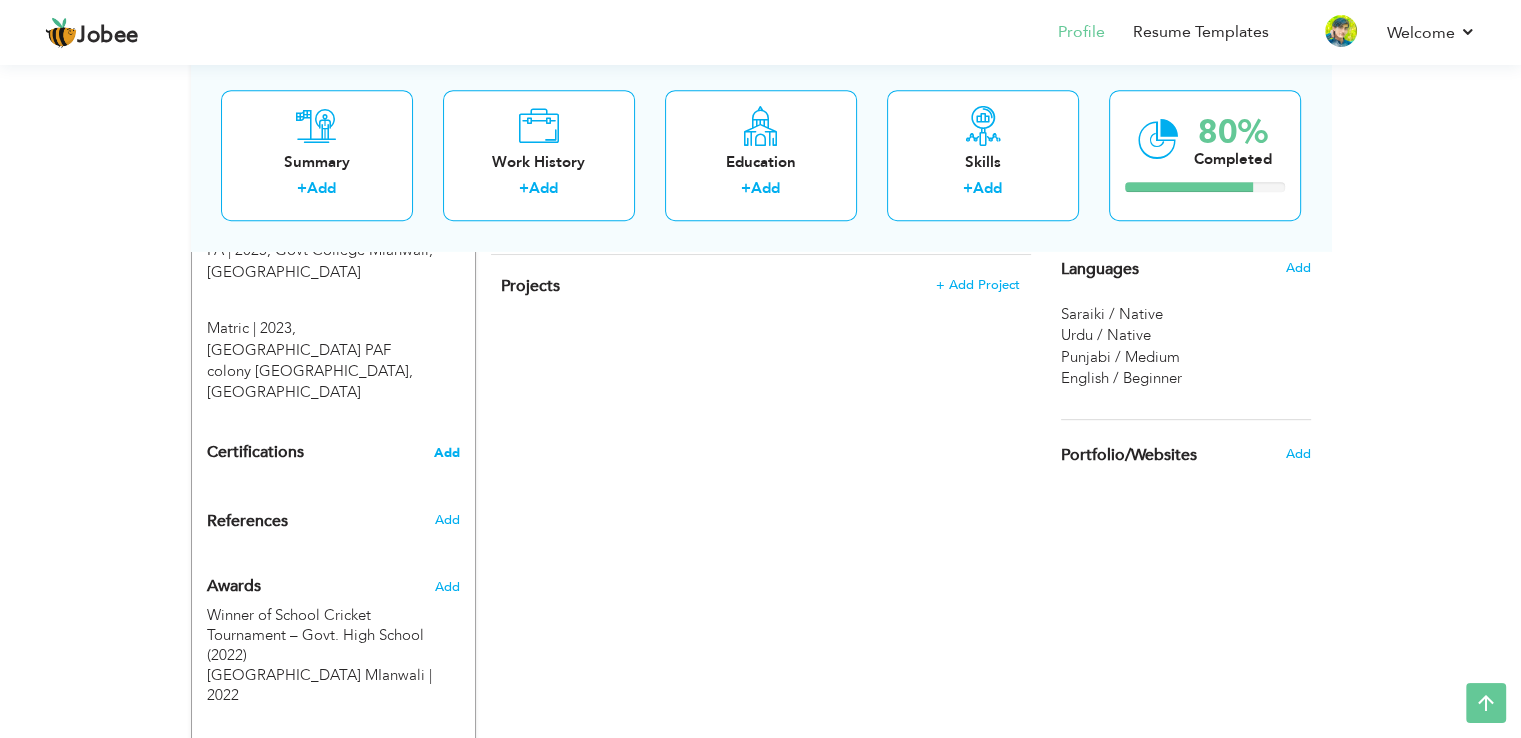 click on "Add" at bounding box center [447, 453] 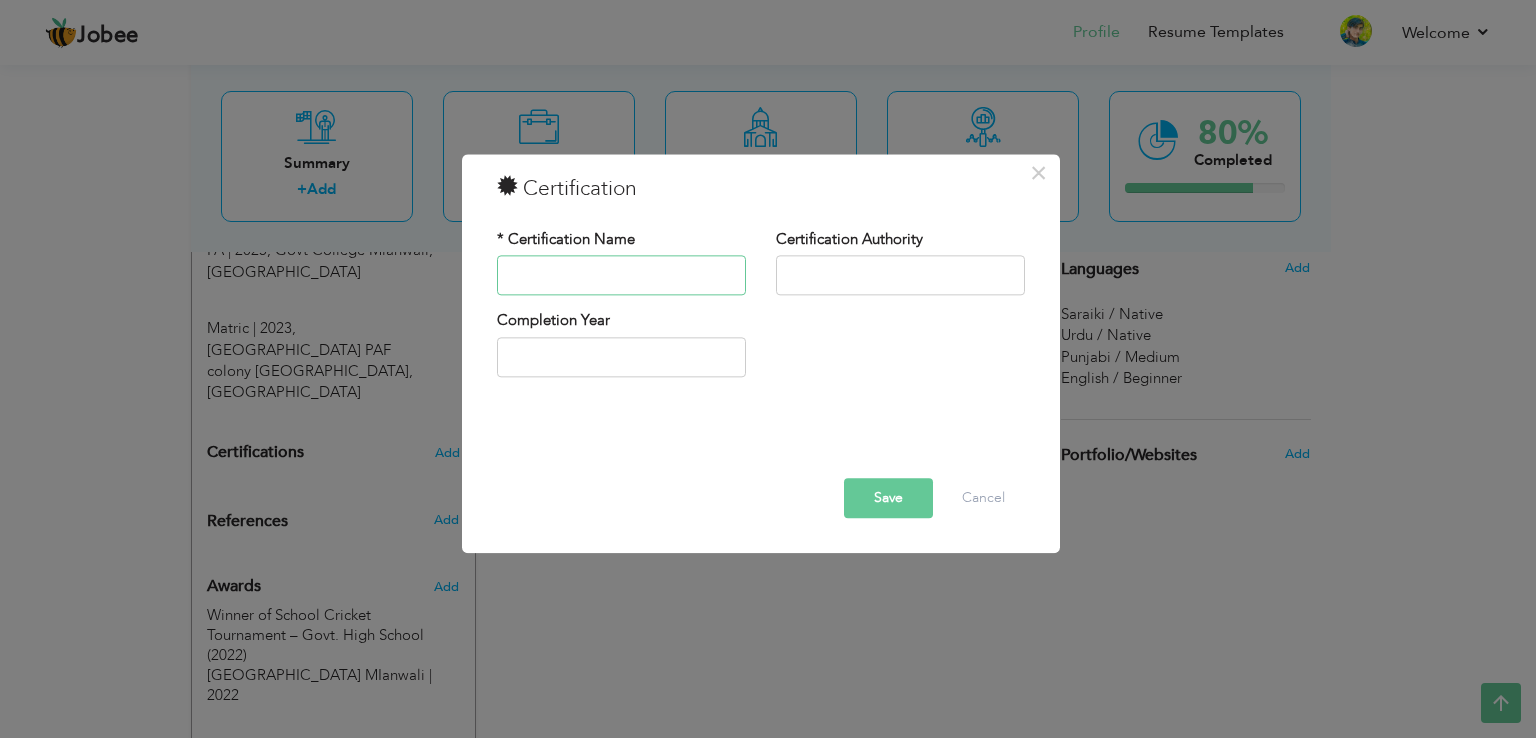 click at bounding box center (621, 276) 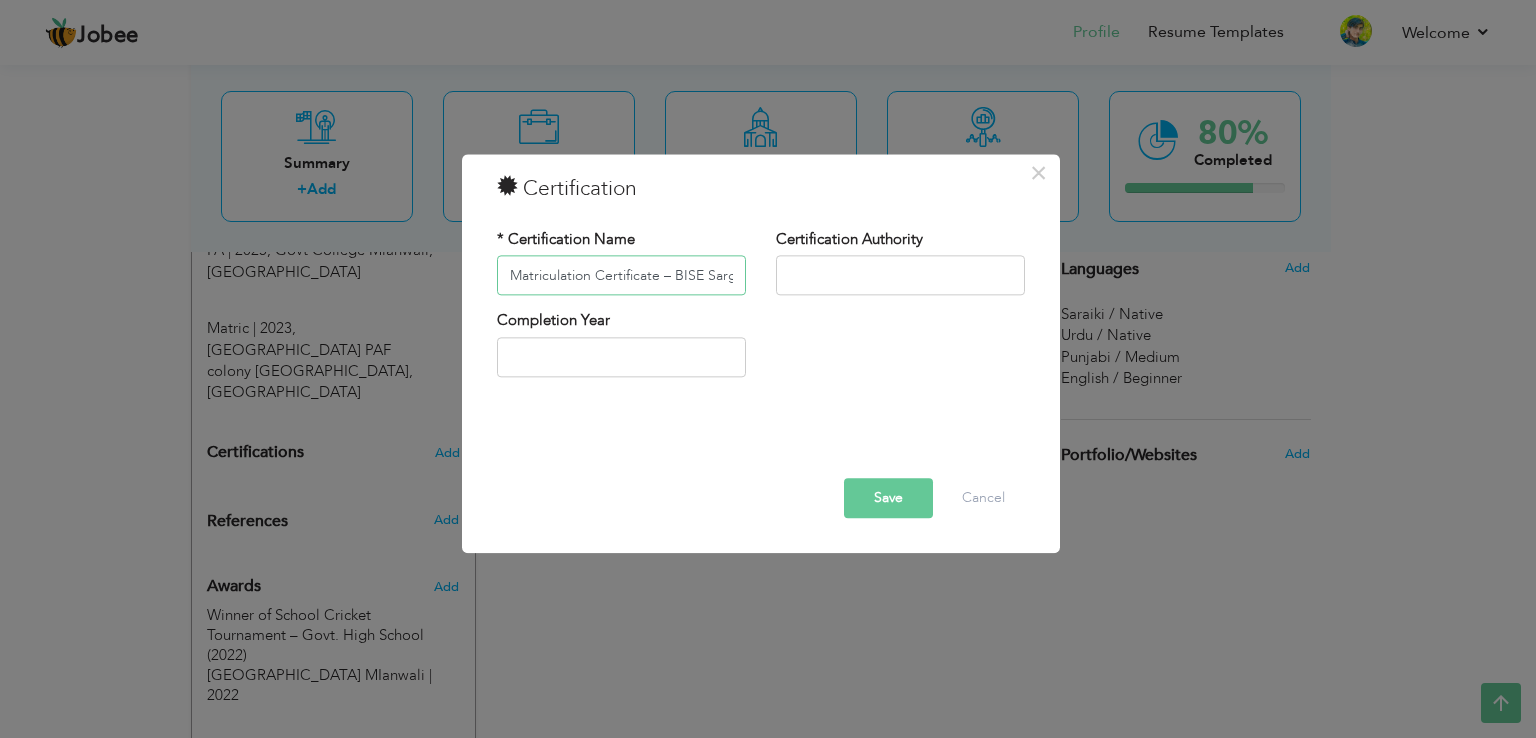 scroll, scrollTop: 0, scrollLeft: 72, axis: horizontal 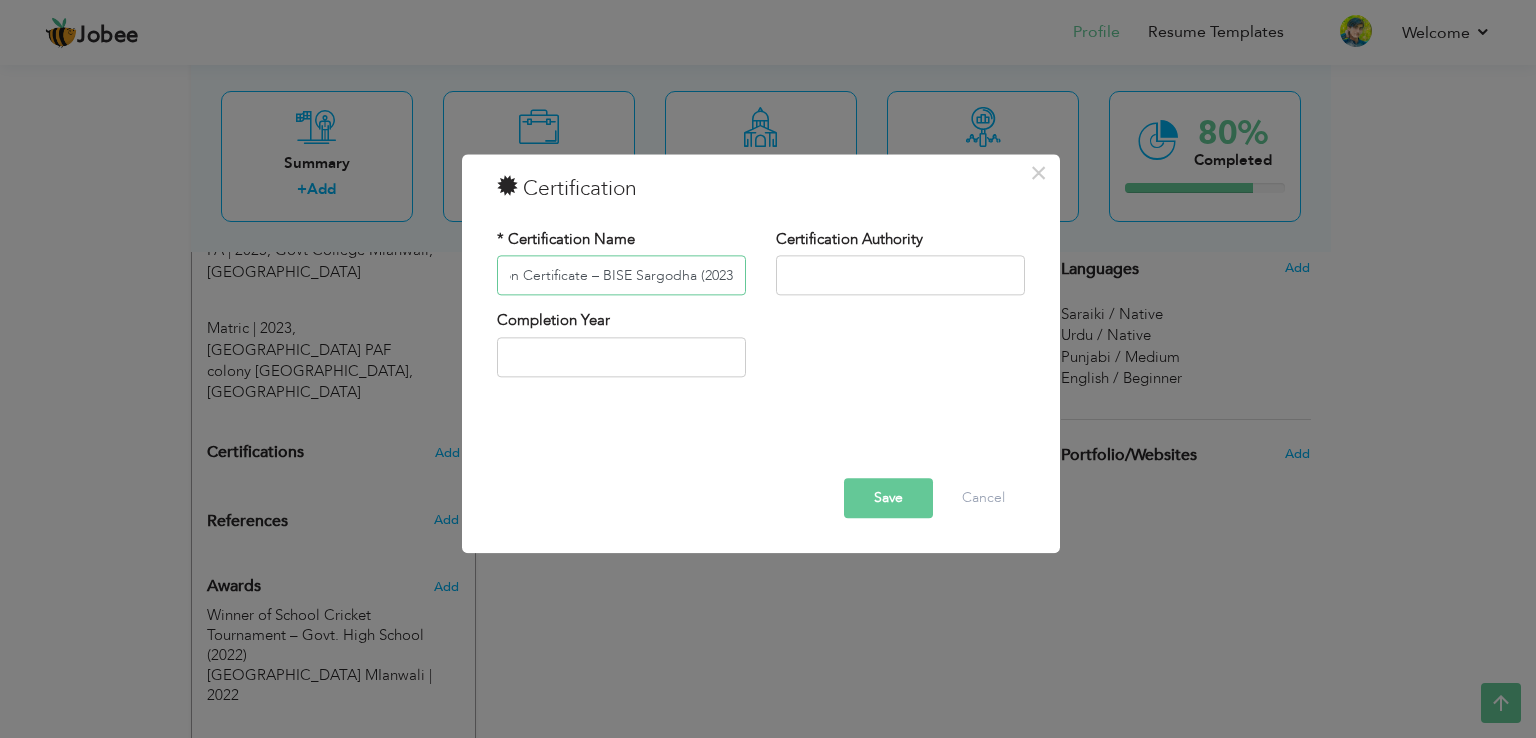 type on "Matriculation Certificate – BISE Sargodha (2023)" 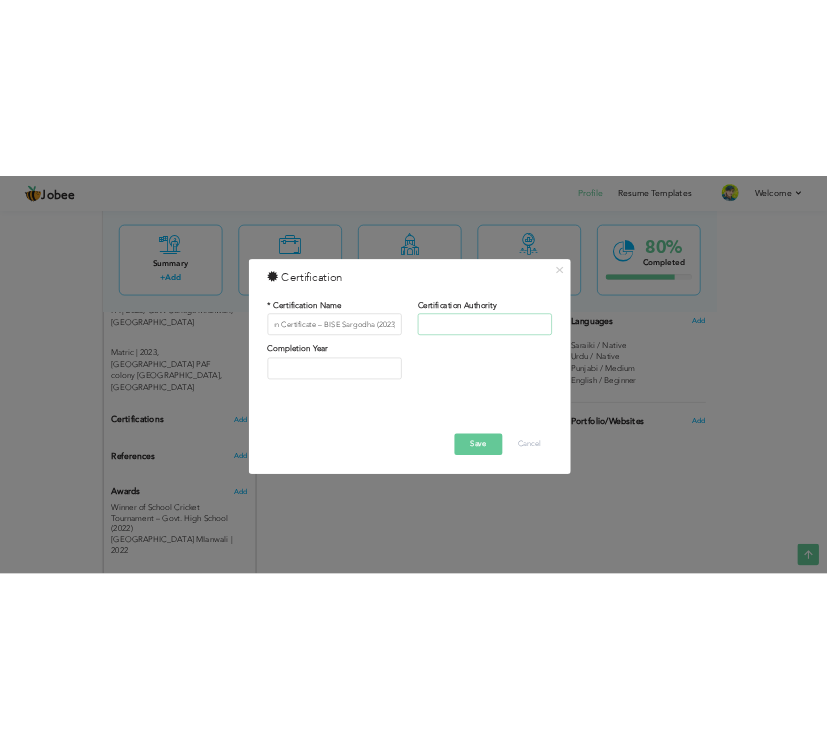 scroll, scrollTop: 0, scrollLeft: 0, axis: both 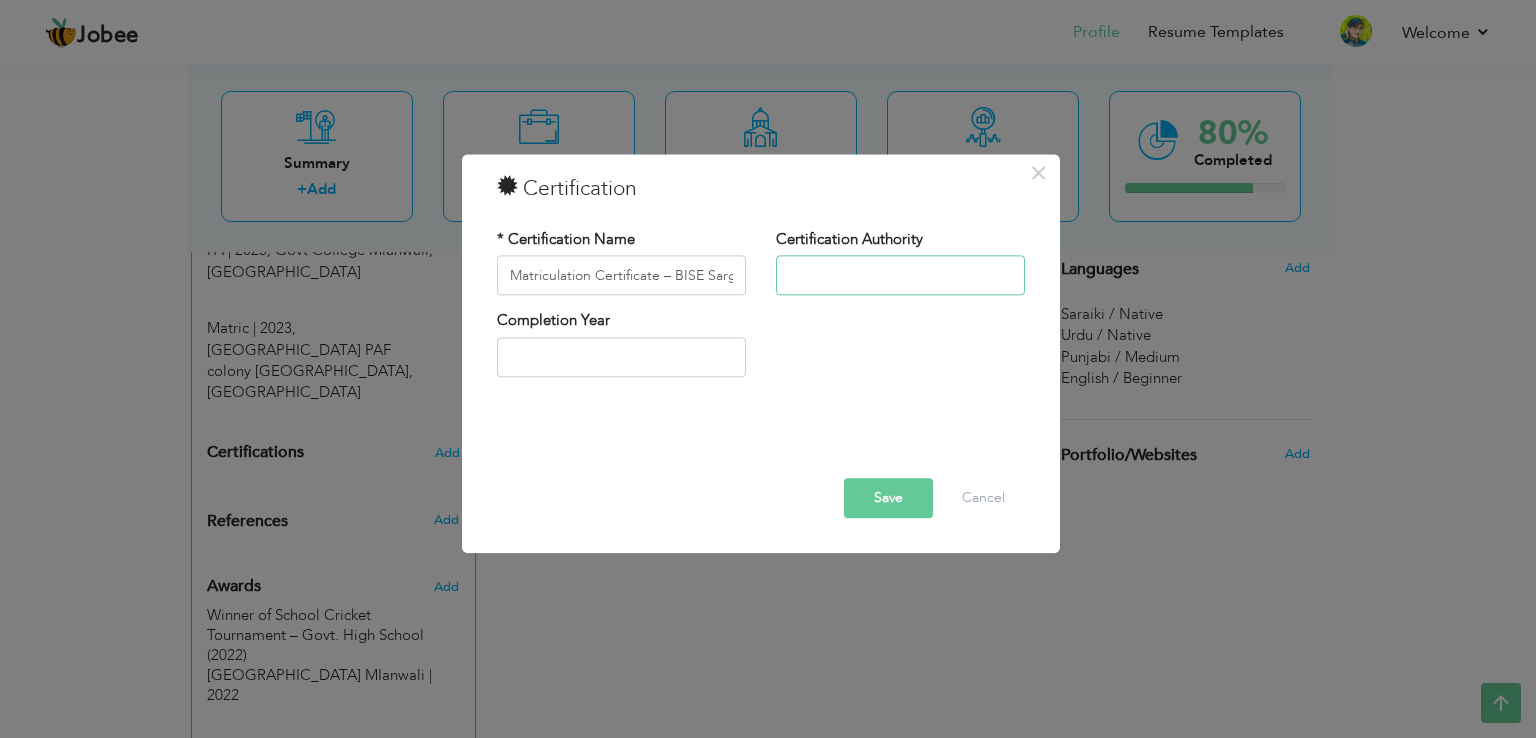 click at bounding box center (900, 276) 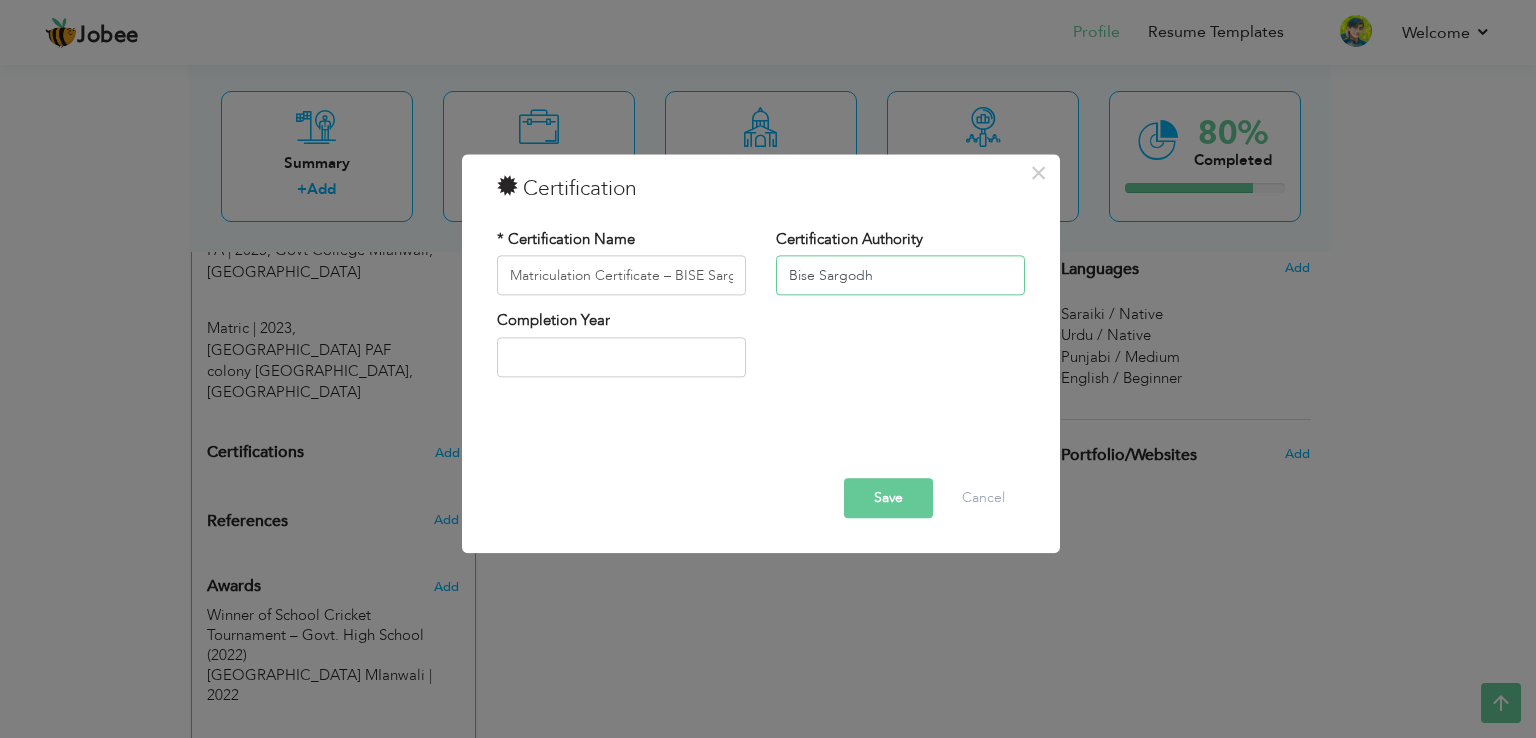 click on "Bise Sargodh" at bounding box center (900, 276) 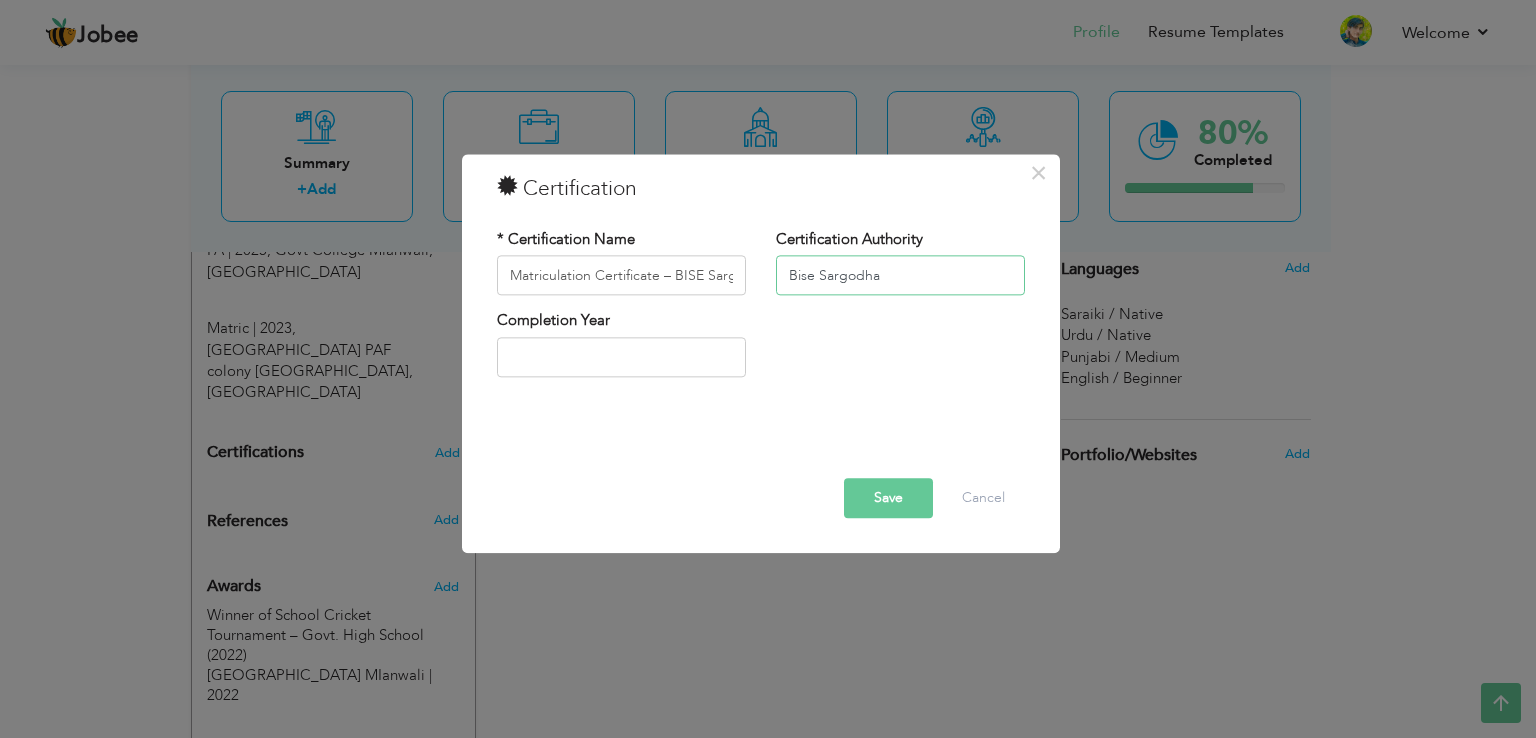 type on "Bise Sargodha" 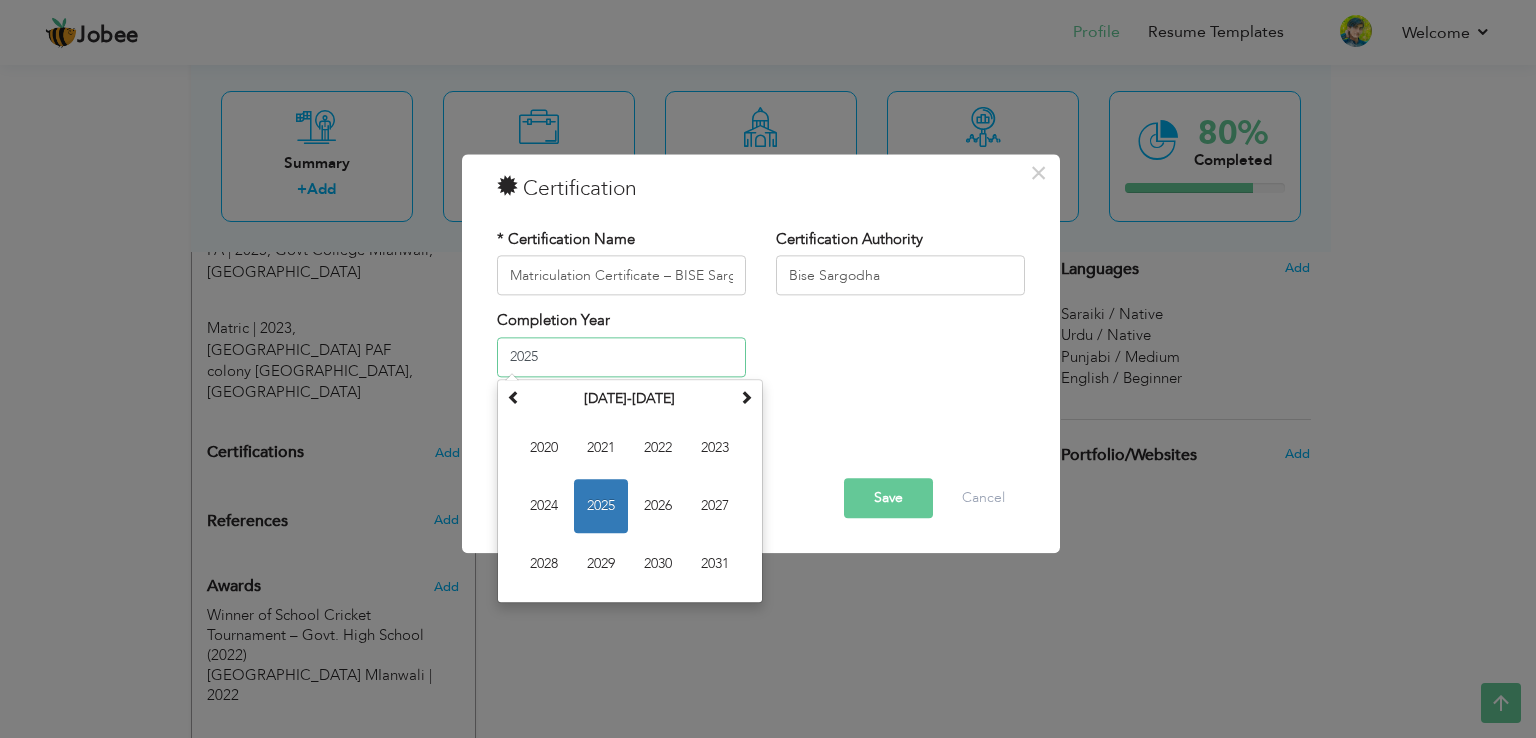 click on "2025" at bounding box center [621, 357] 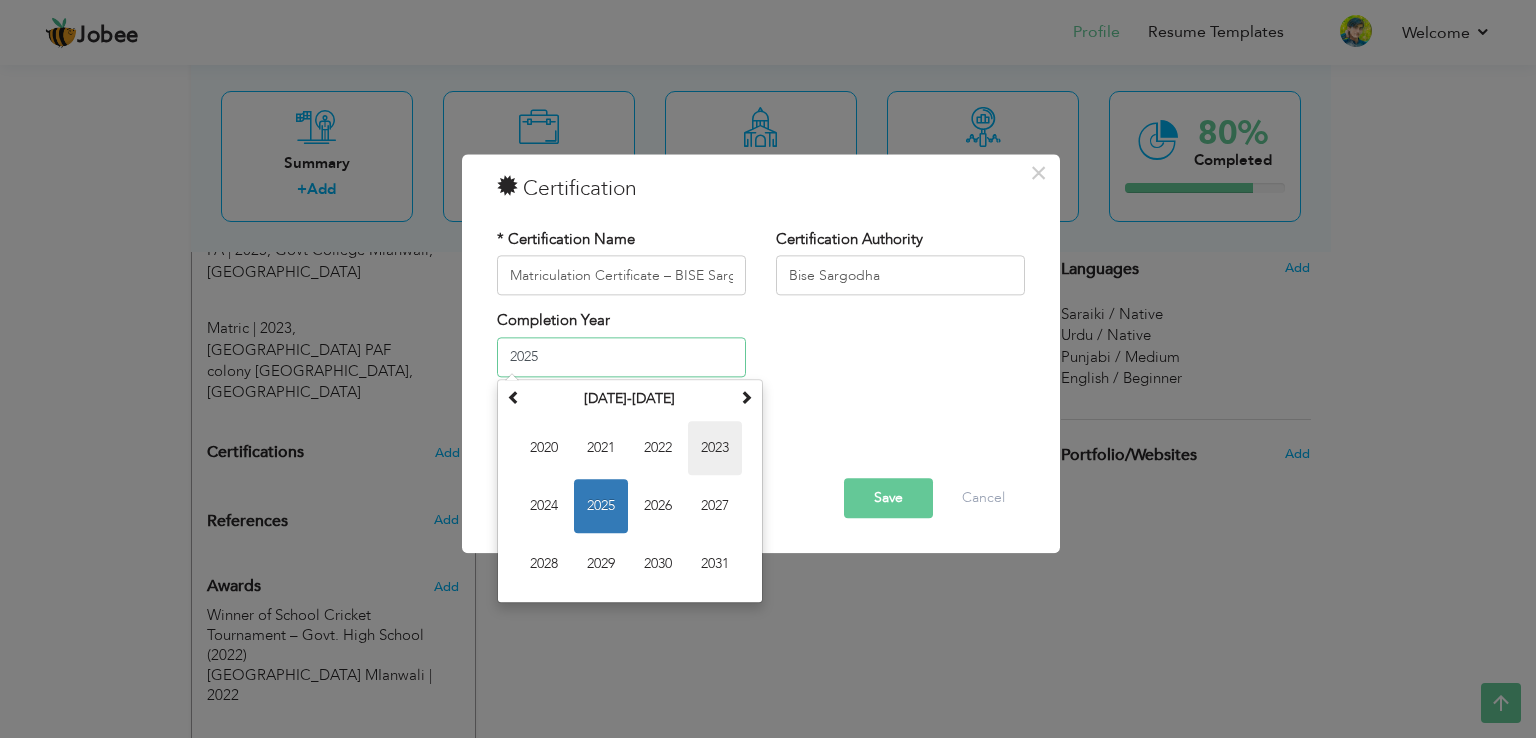 click on "2023" at bounding box center (715, 448) 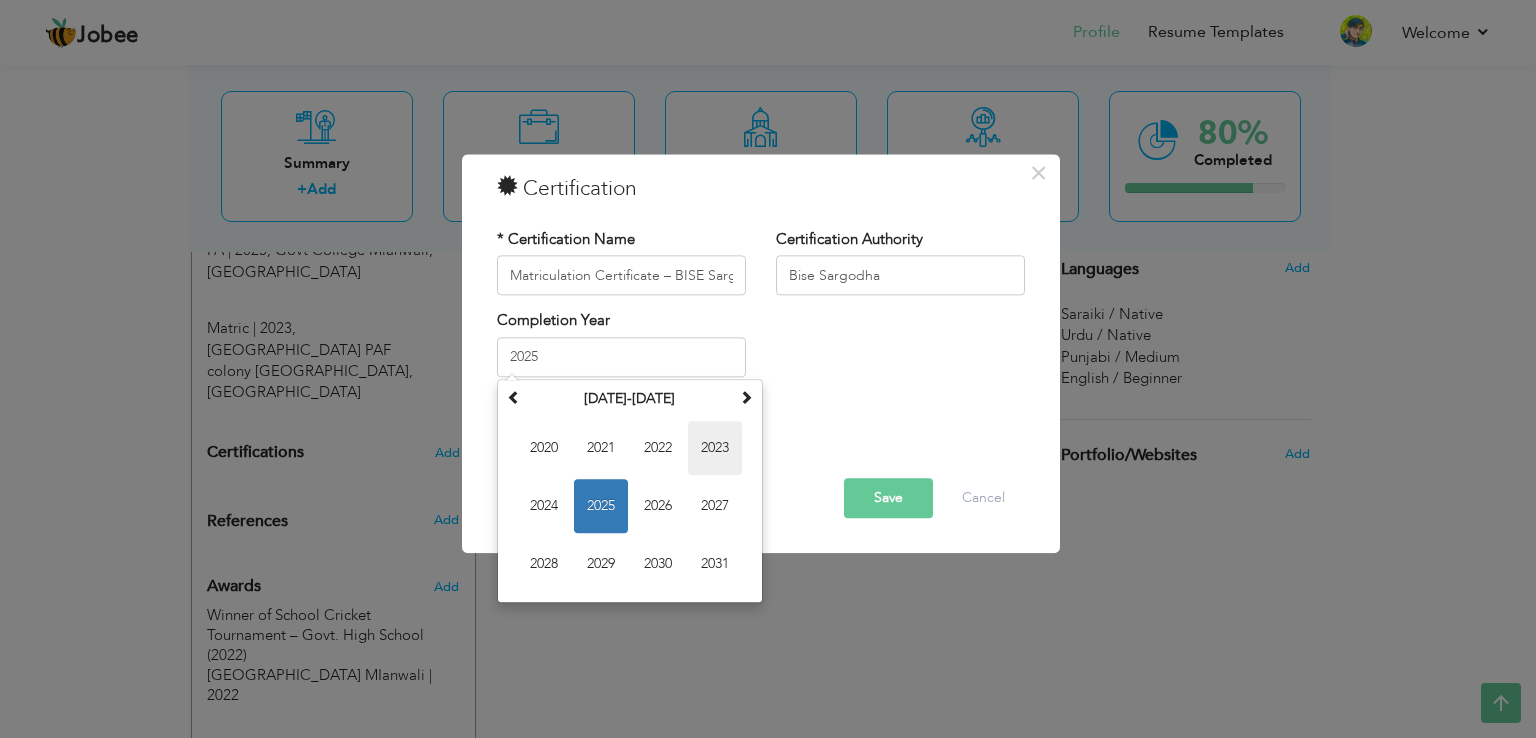 type on "2023" 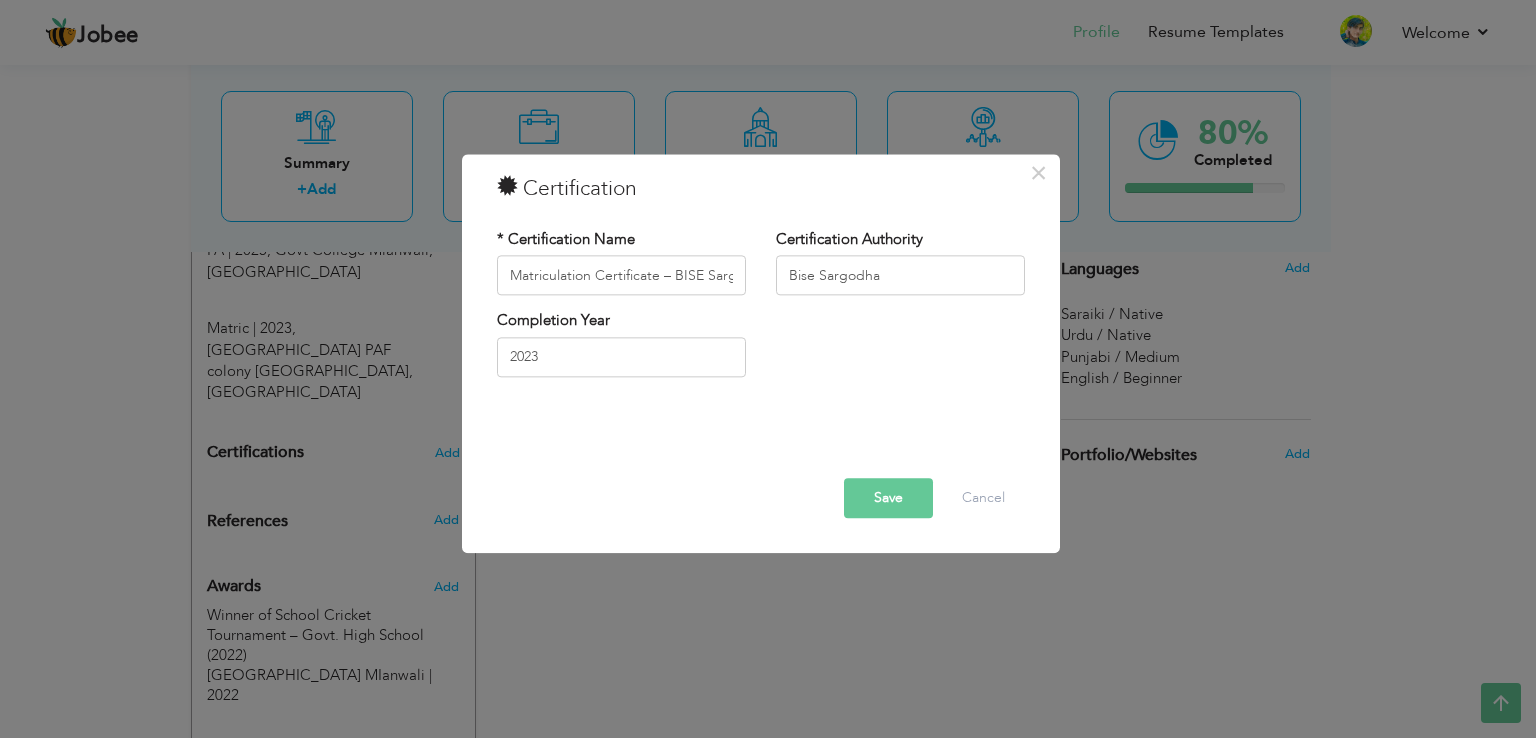 click on "Save" at bounding box center [888, 499] 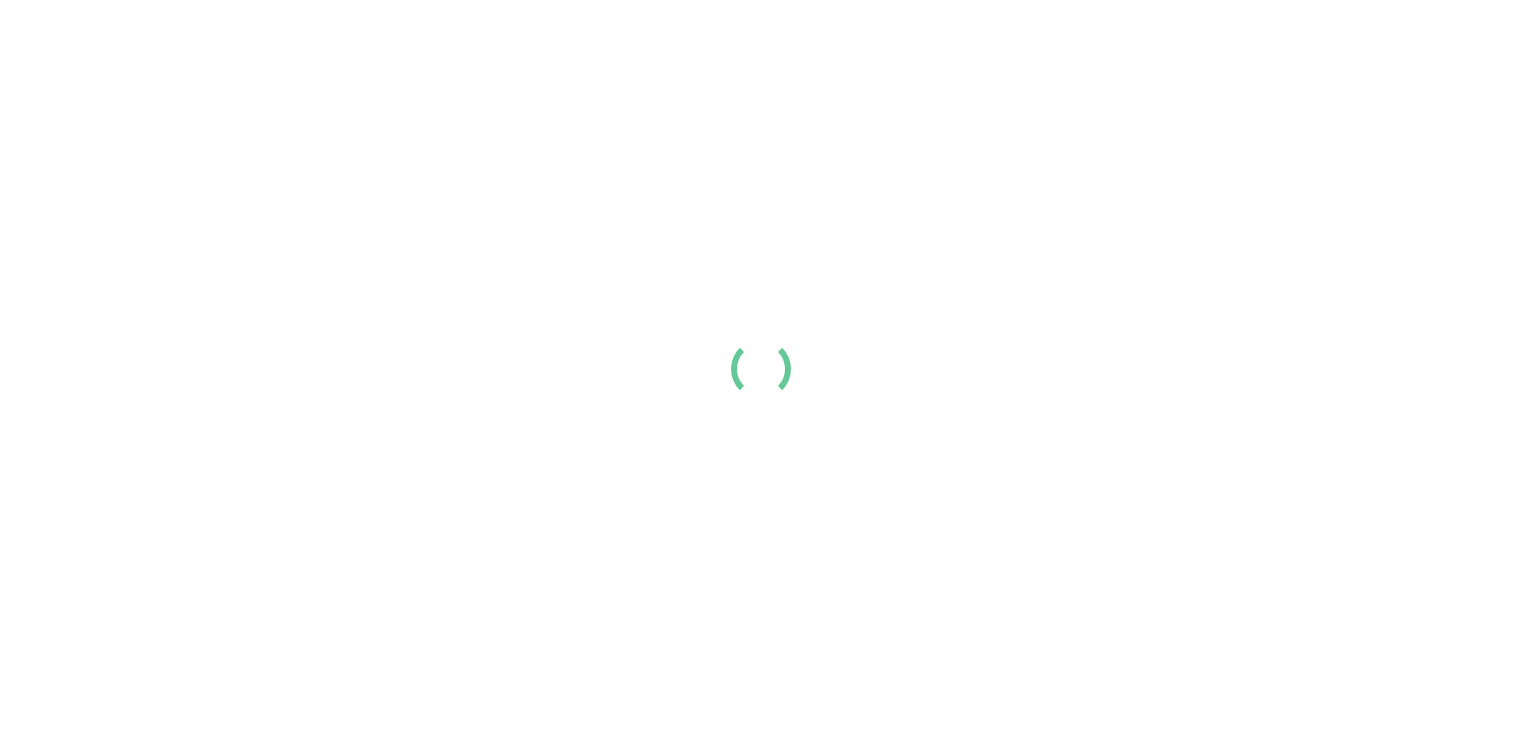 scroll, scrollTop: 0, scrollLeft: 0, axis: both 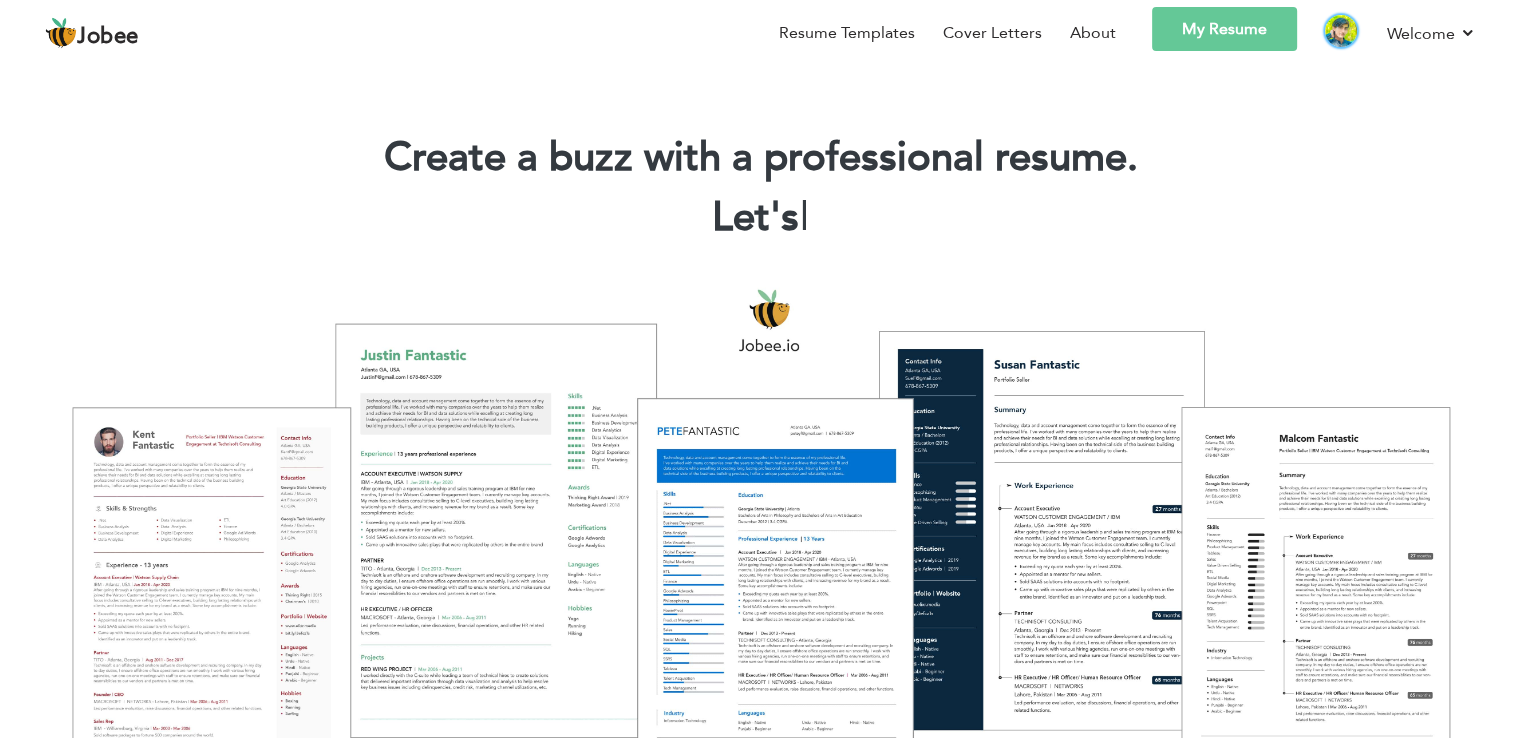 click at bounding box center [1341, 31] 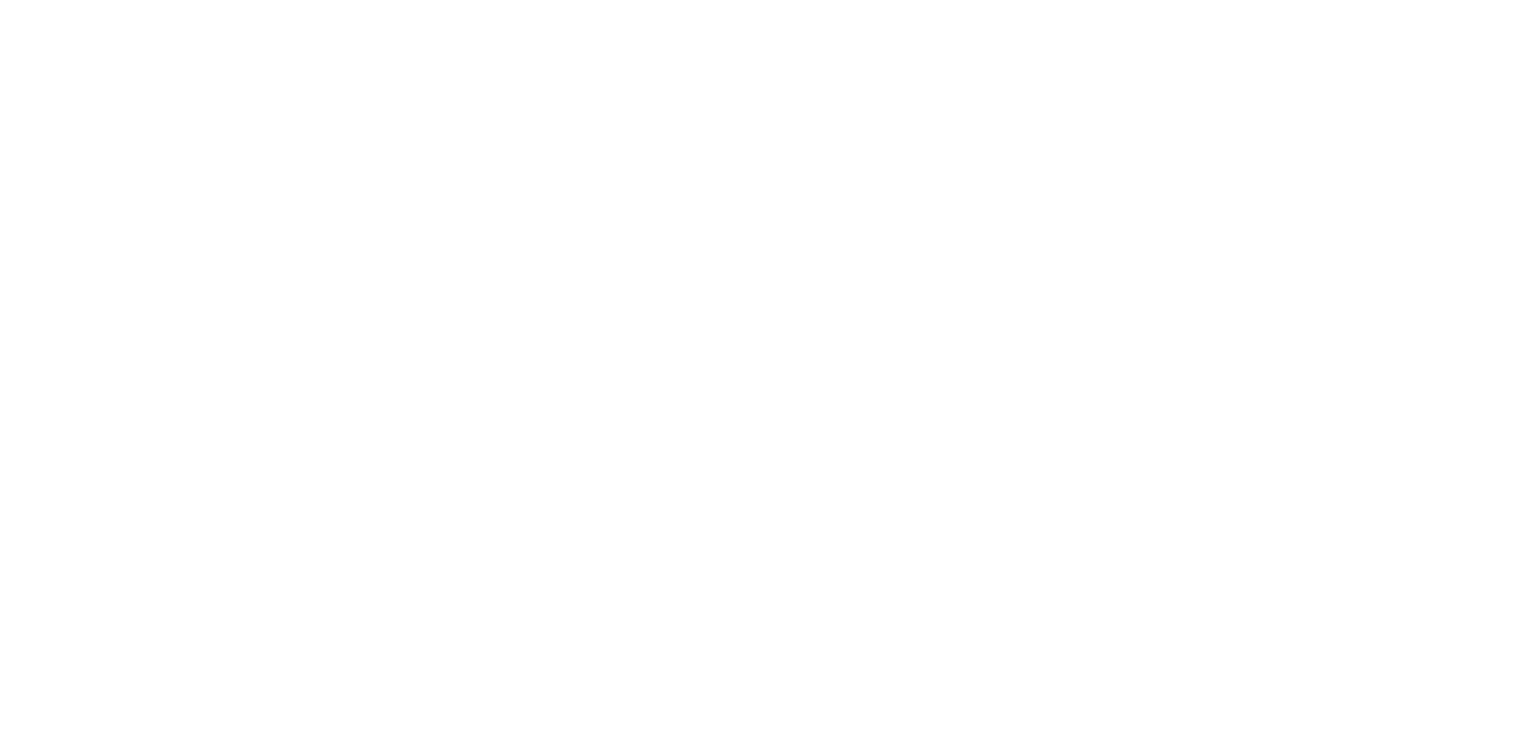 scroll, scrollTop: 0, scrollLeft: 0, axis: both 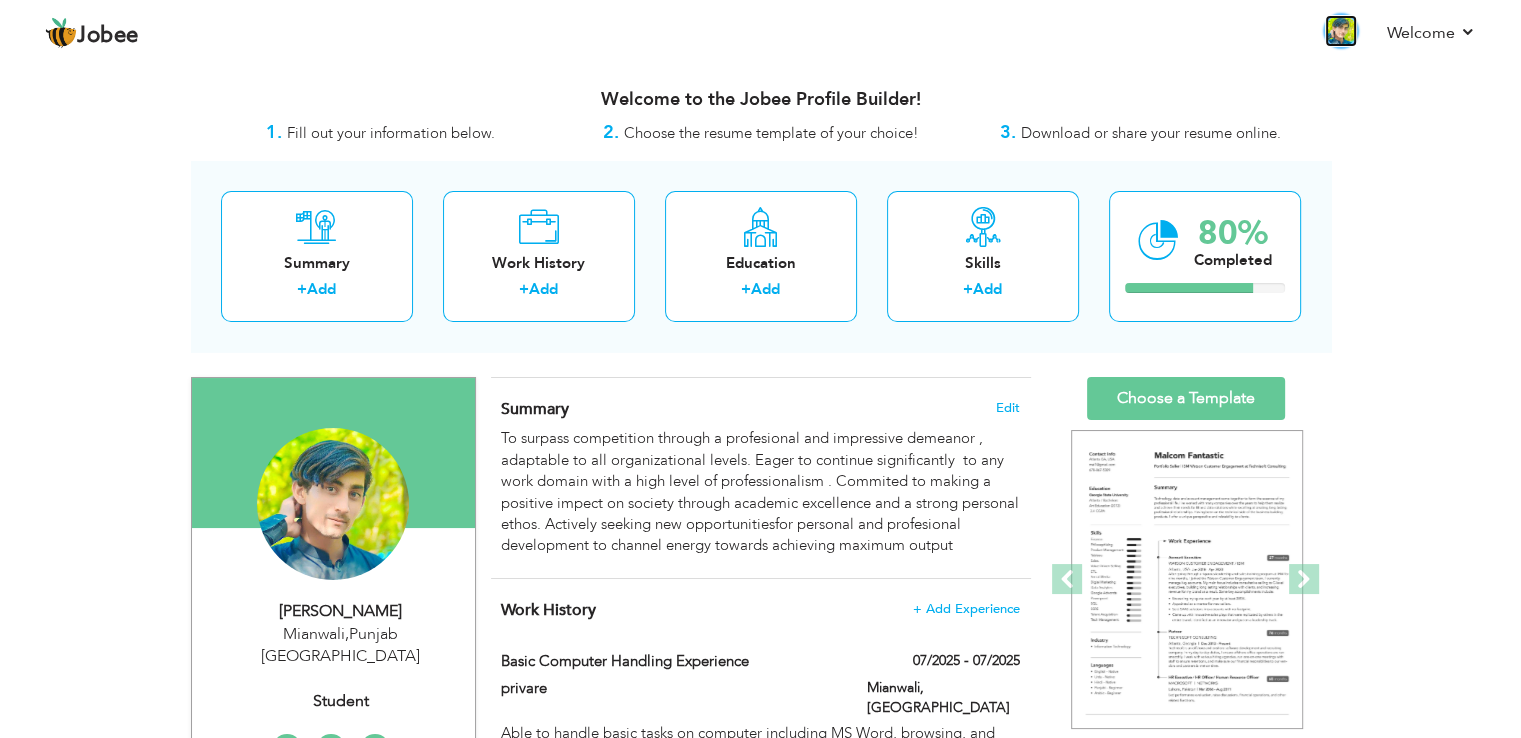 click at bounding box center (1341, 31) 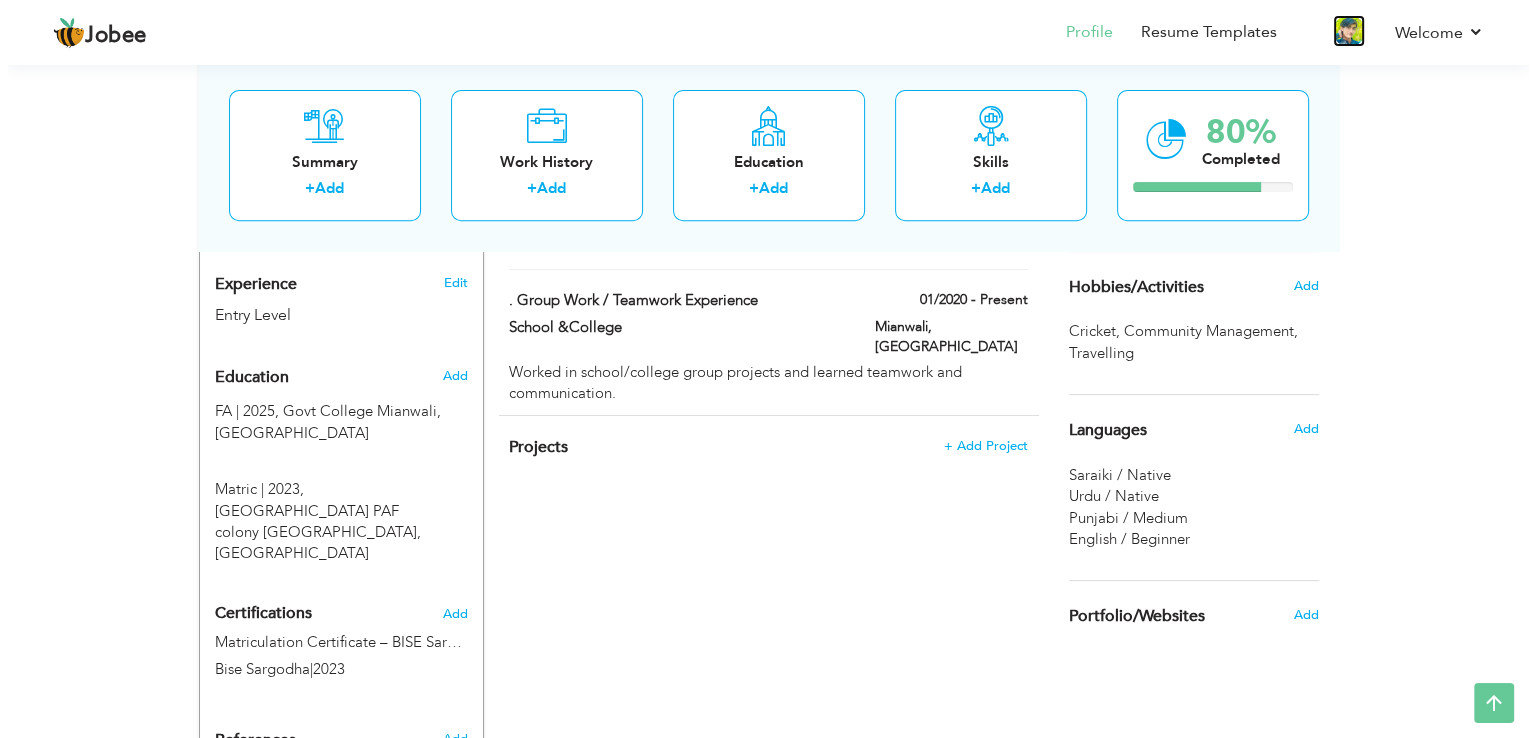 scroll, scrollTop: 758, scrollLeft: 0, axis: vertical 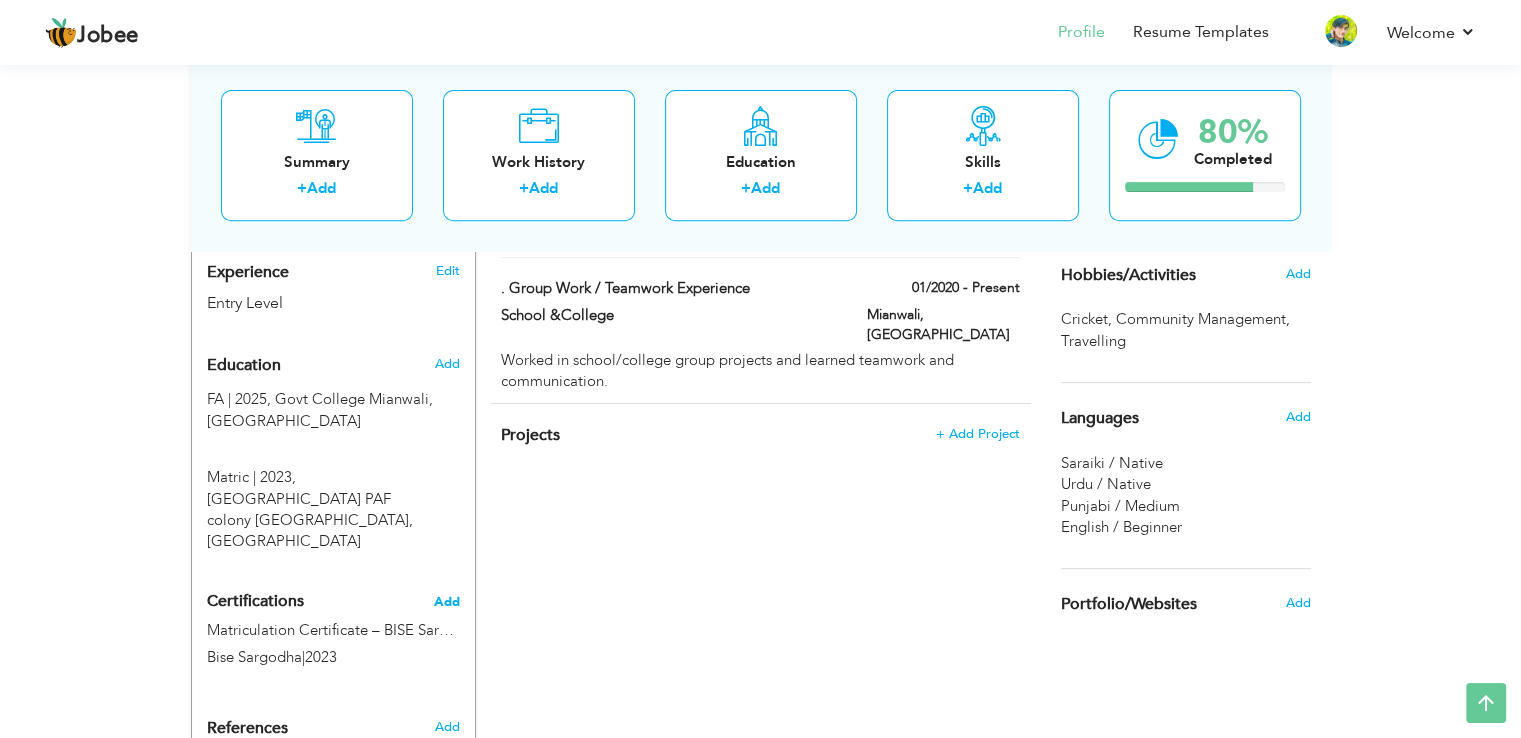 click on "Add" at bounding box center [447, 602] 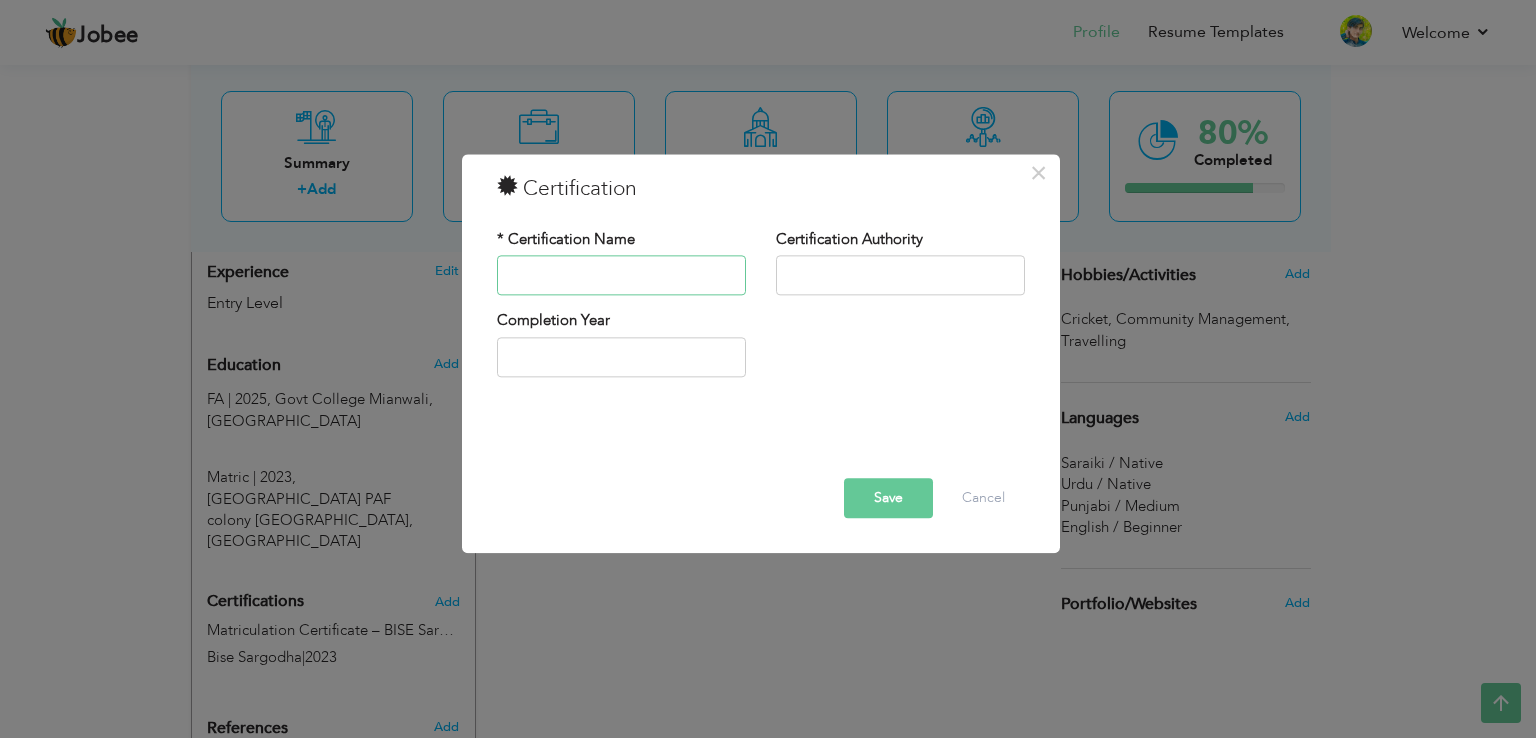 click at bounding box center [621, 276] 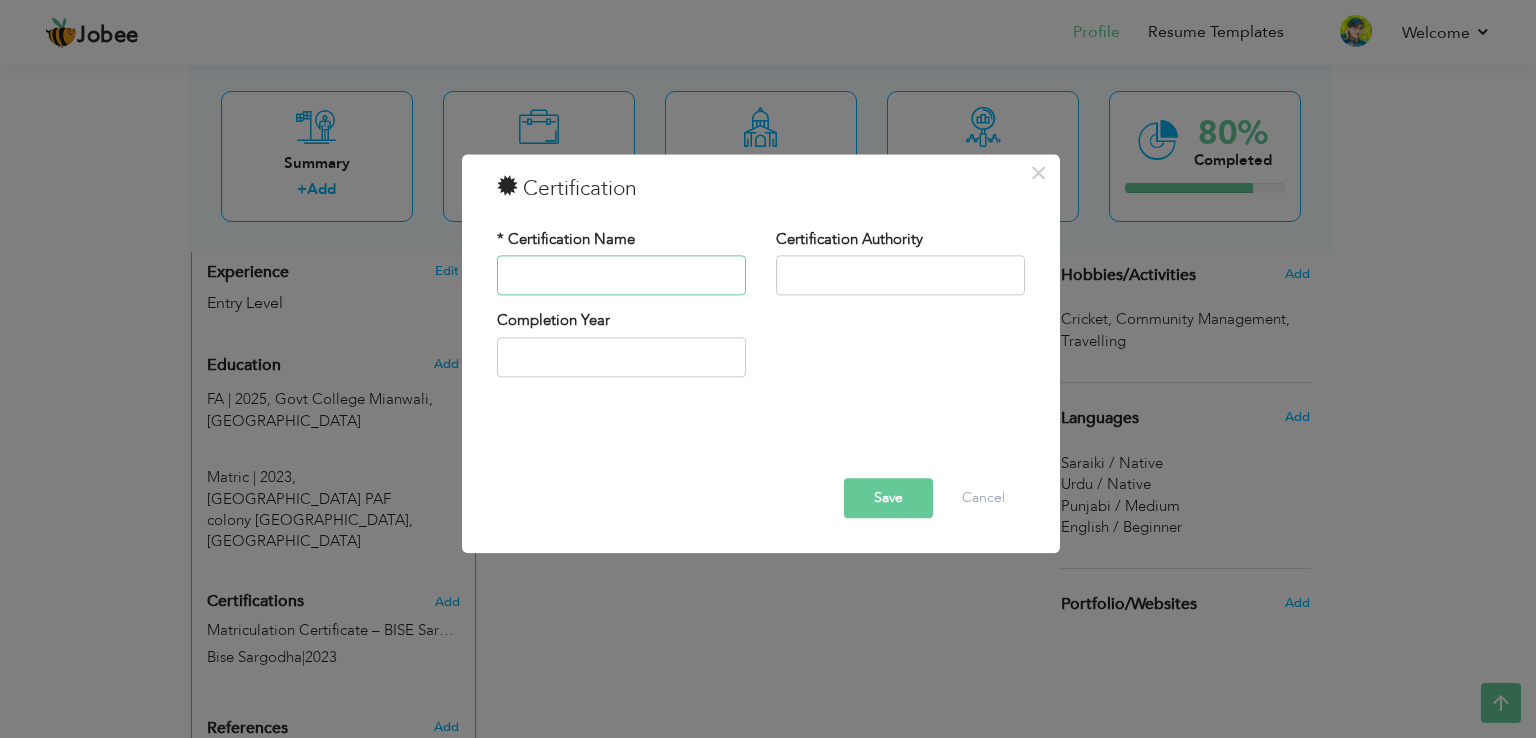 paste on "FA Provisional Certificate – Govt. College (In Progress or Expected 2025" 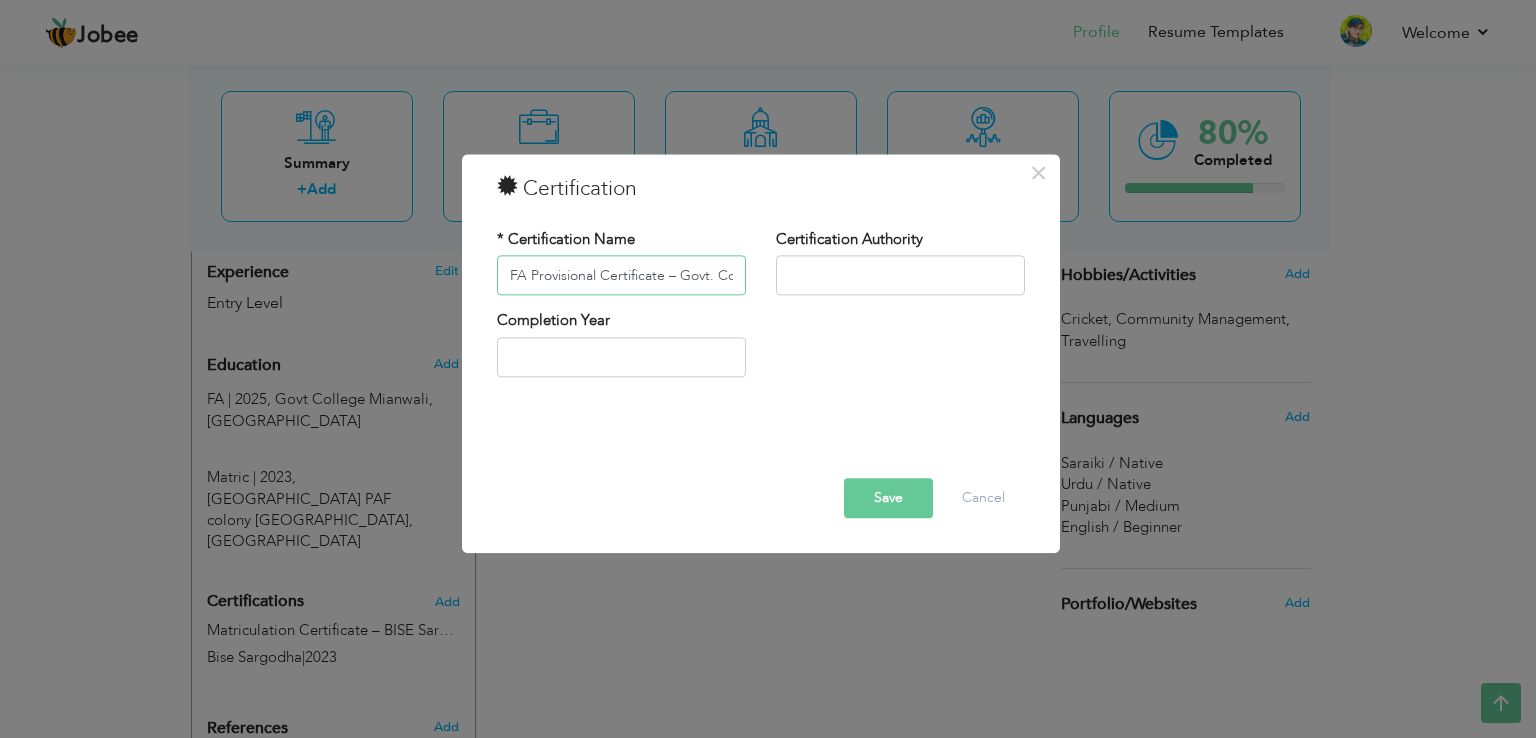 scroll, scrollTop: 0, scrollLeft: 220, axis: horizontal 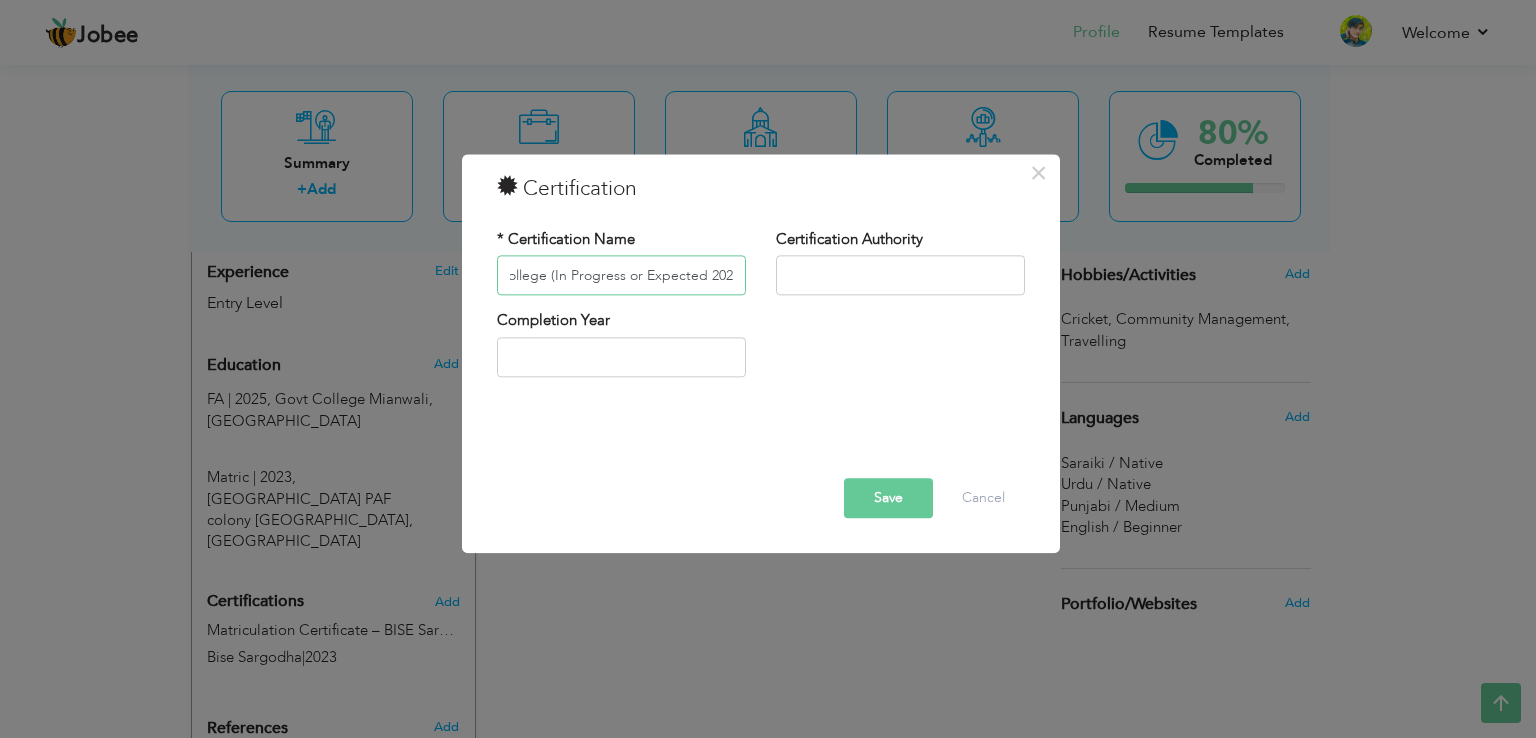 type on "FA Provisional Certificate – Govt. College (In Progress or Expected 2025" 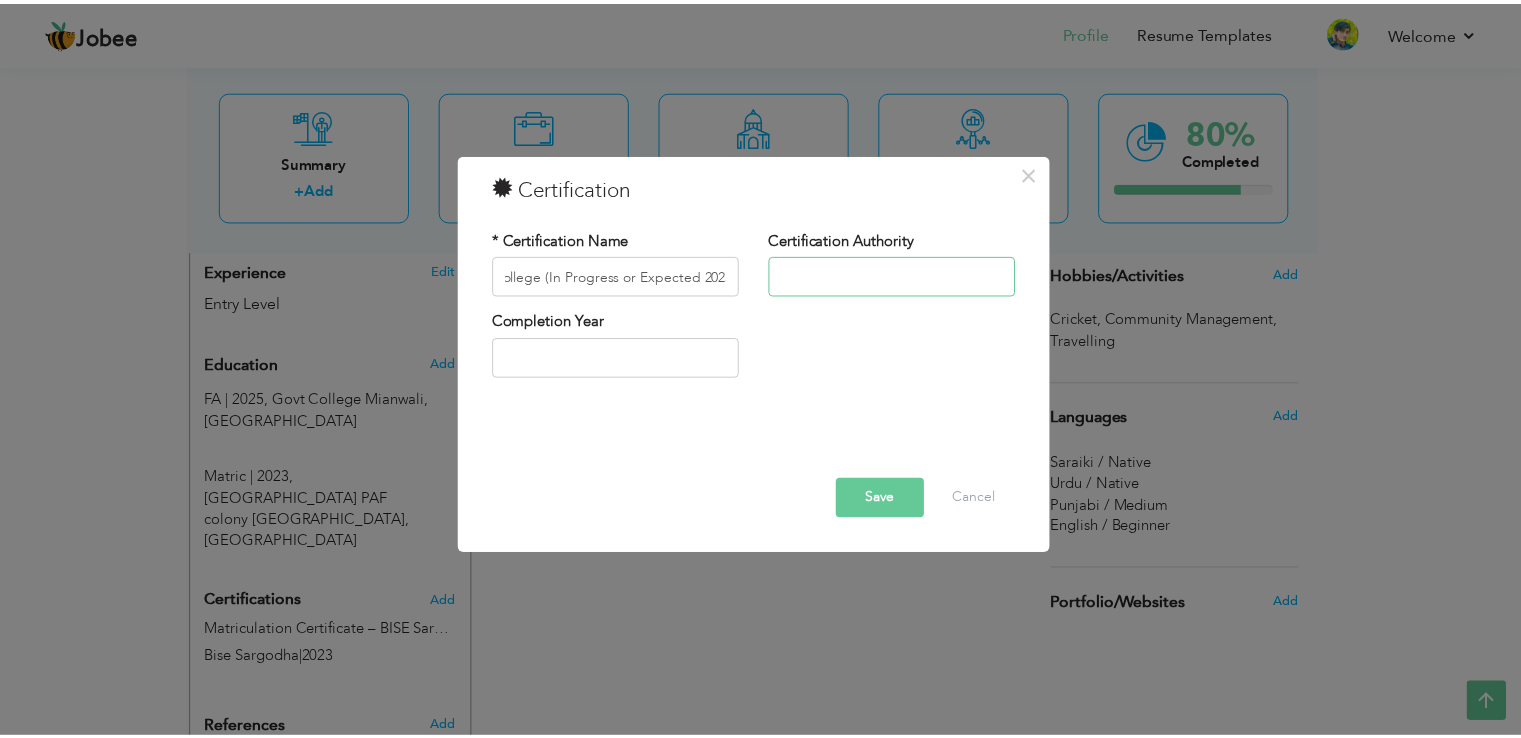 scroll, scrollTop: 0, scrollLeft: 0, axis: both 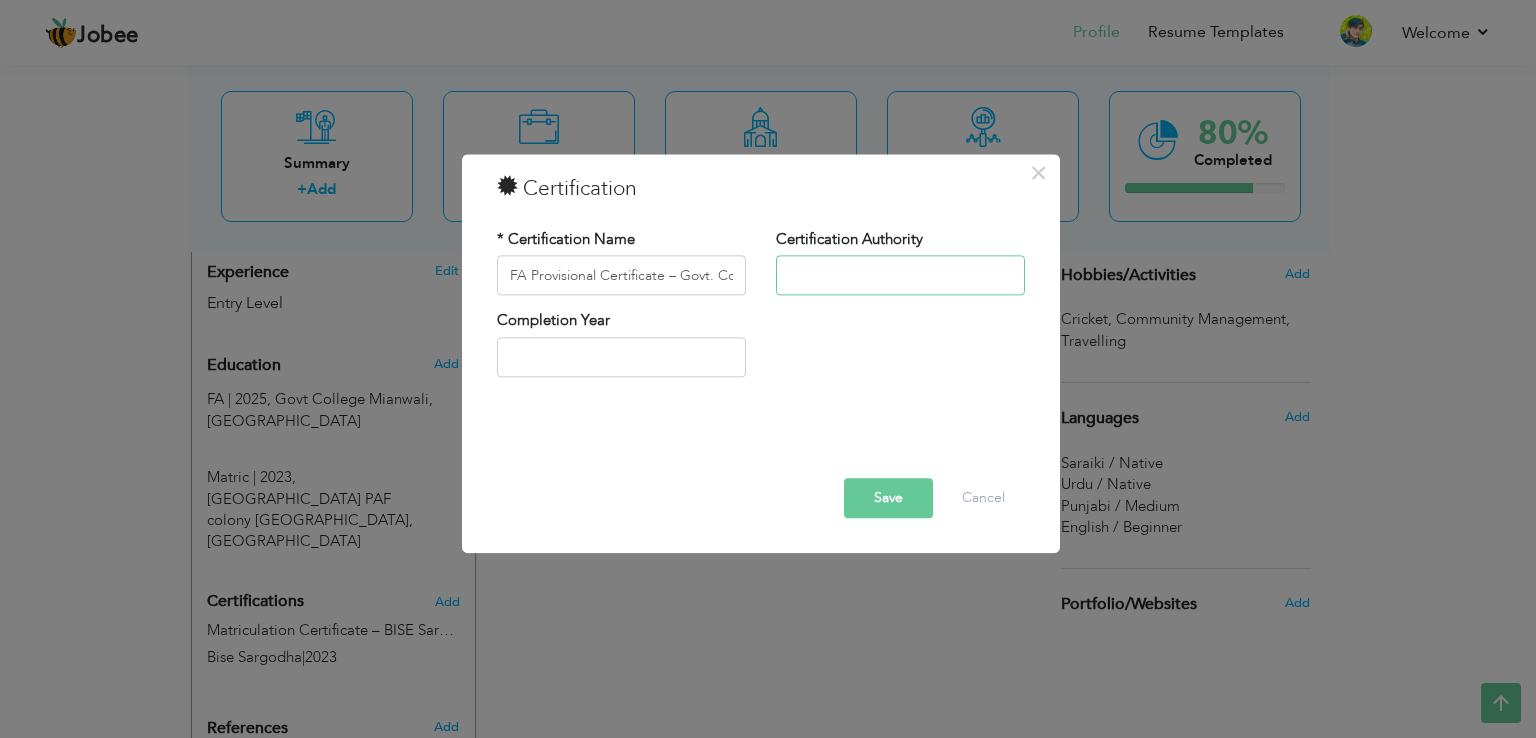 click at bounding box center (900, 276) 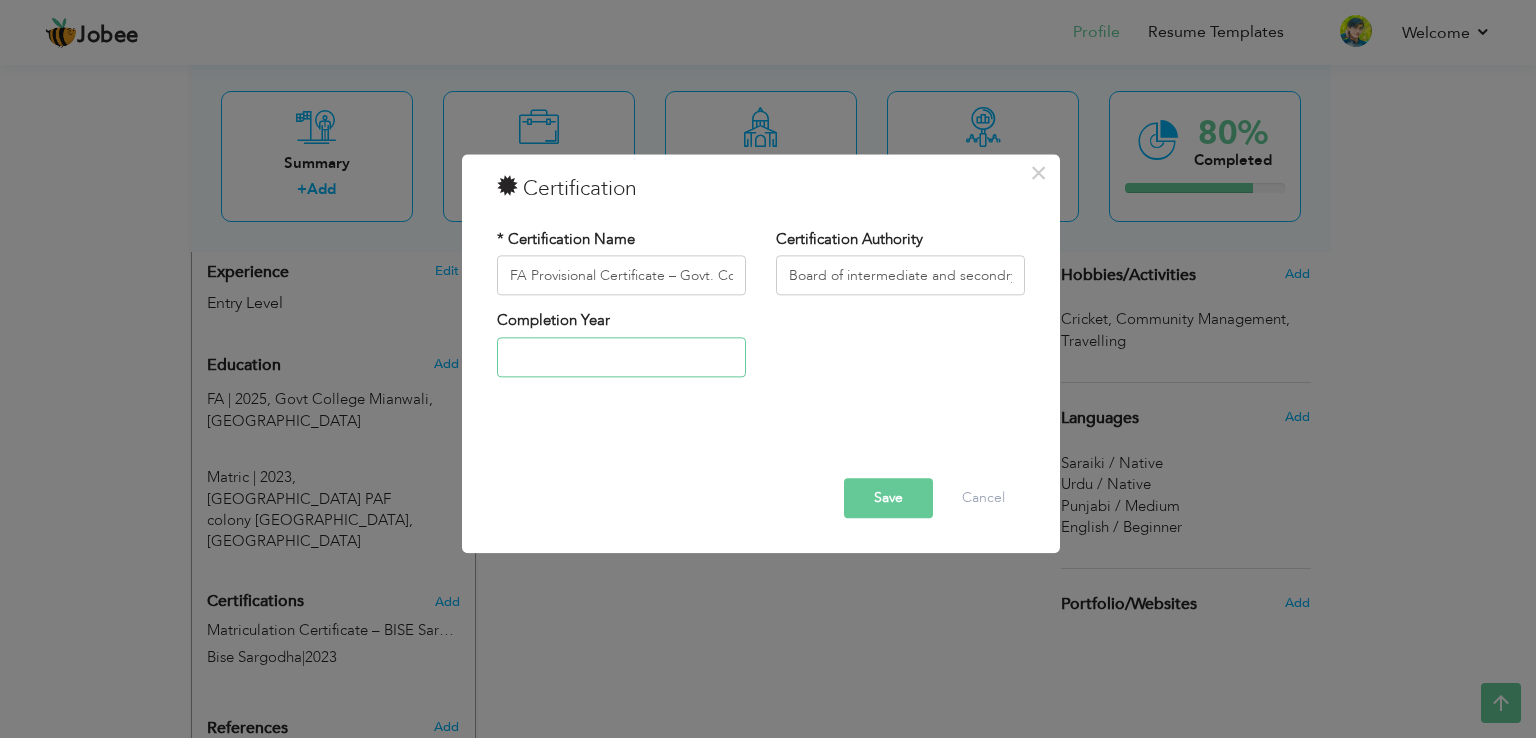 type on "2025" 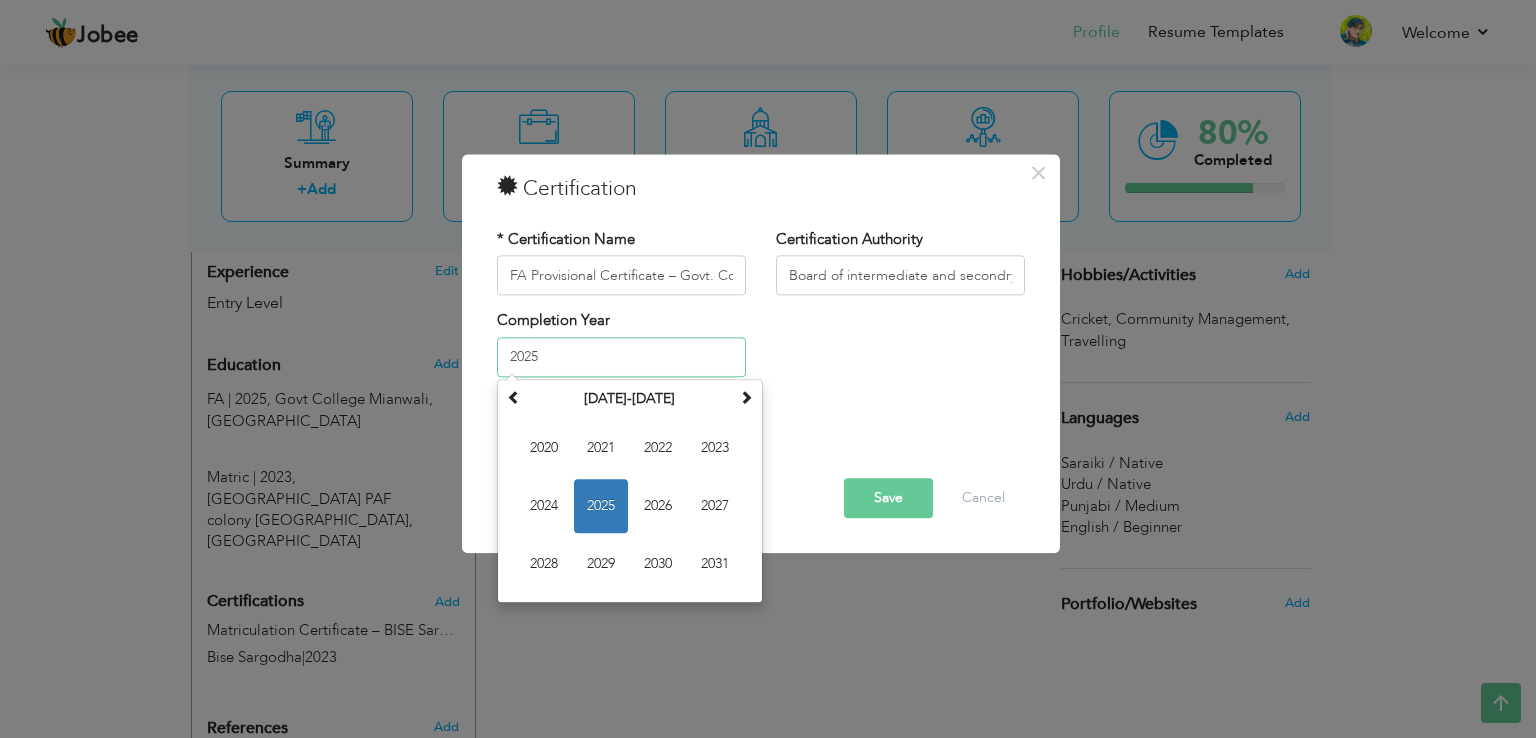 click on "2025" at bounding box center [621, 357] 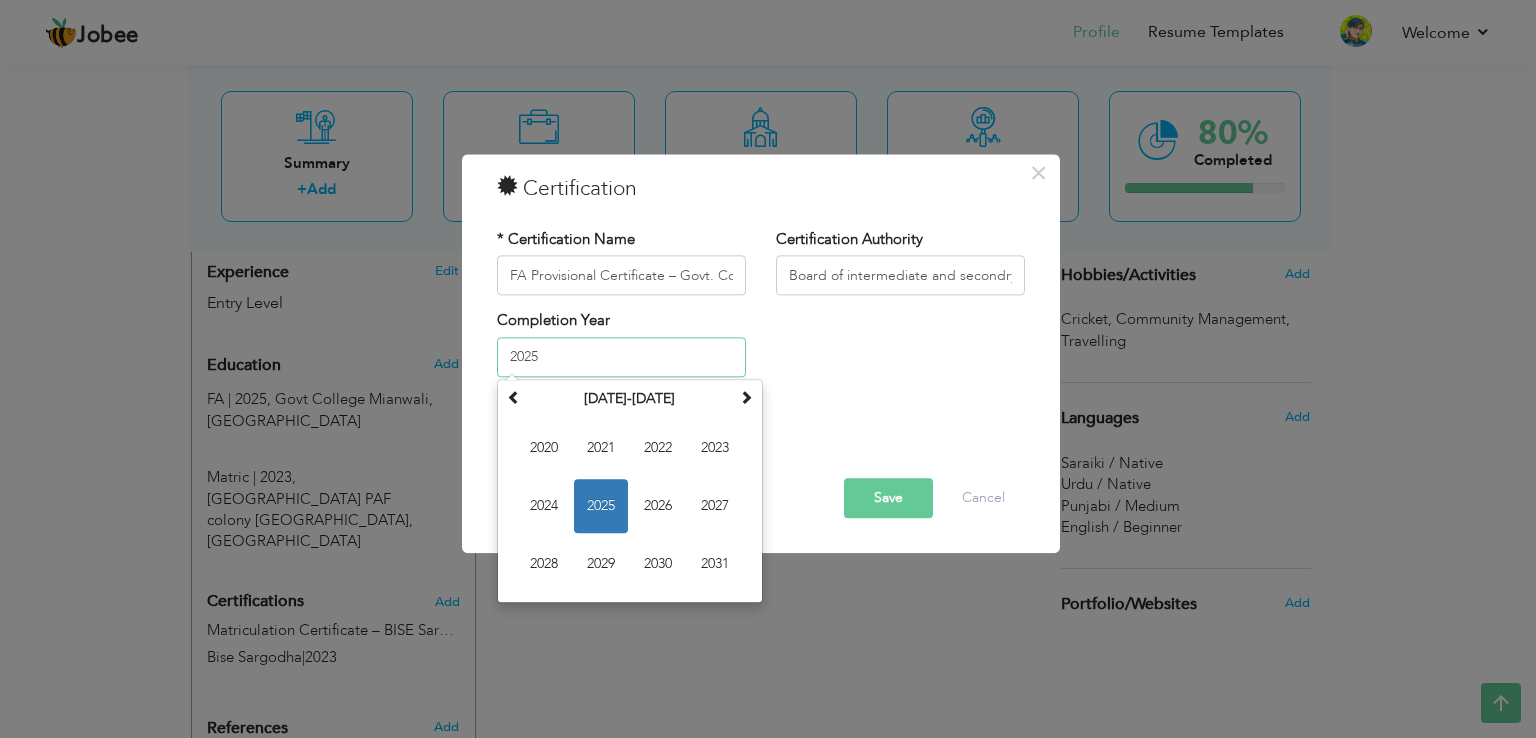 drag, startPoint x: 601, startPoint y: 496, endPoint x: 876, endPoint y: 503, distance: 275.08908 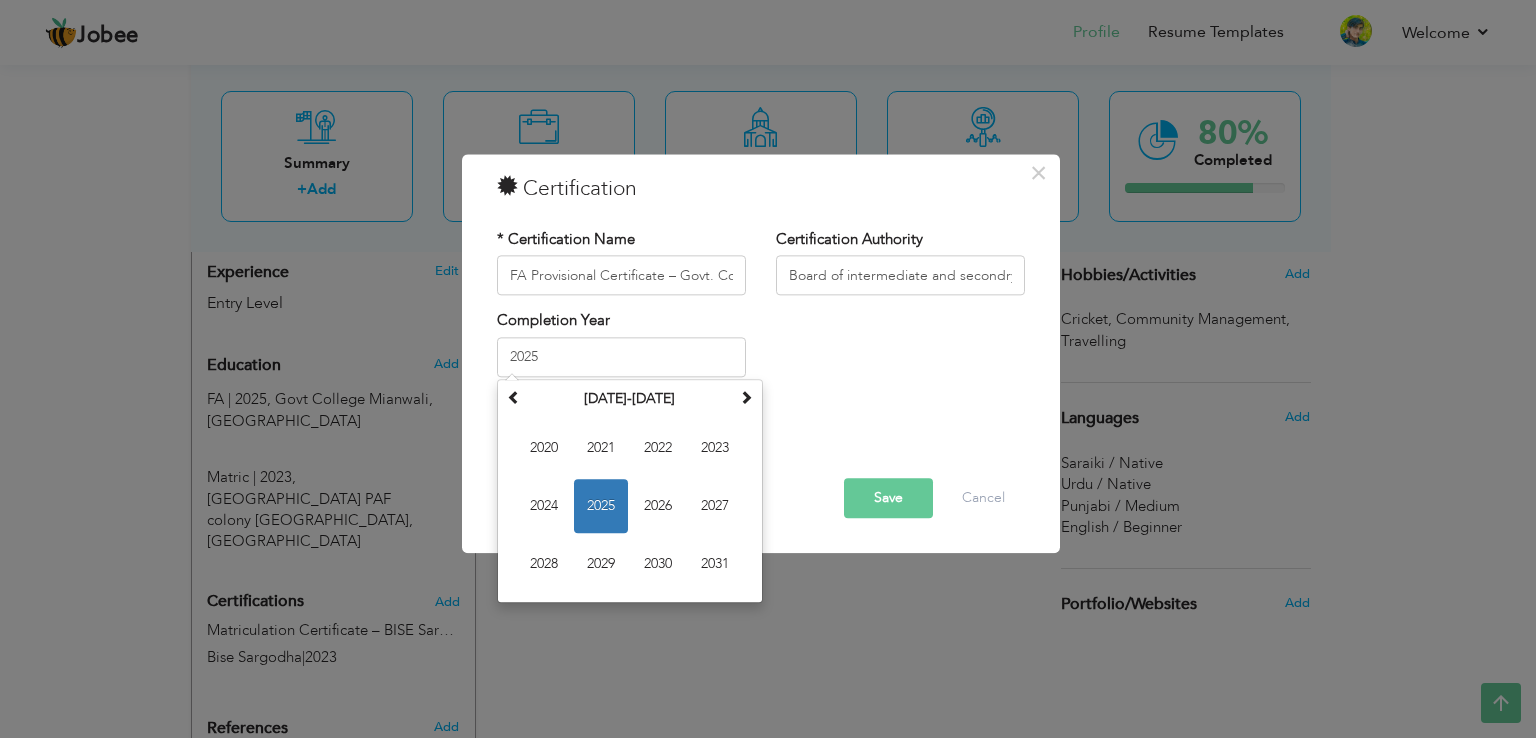 click on "Save" at bounding box center (888, 499) 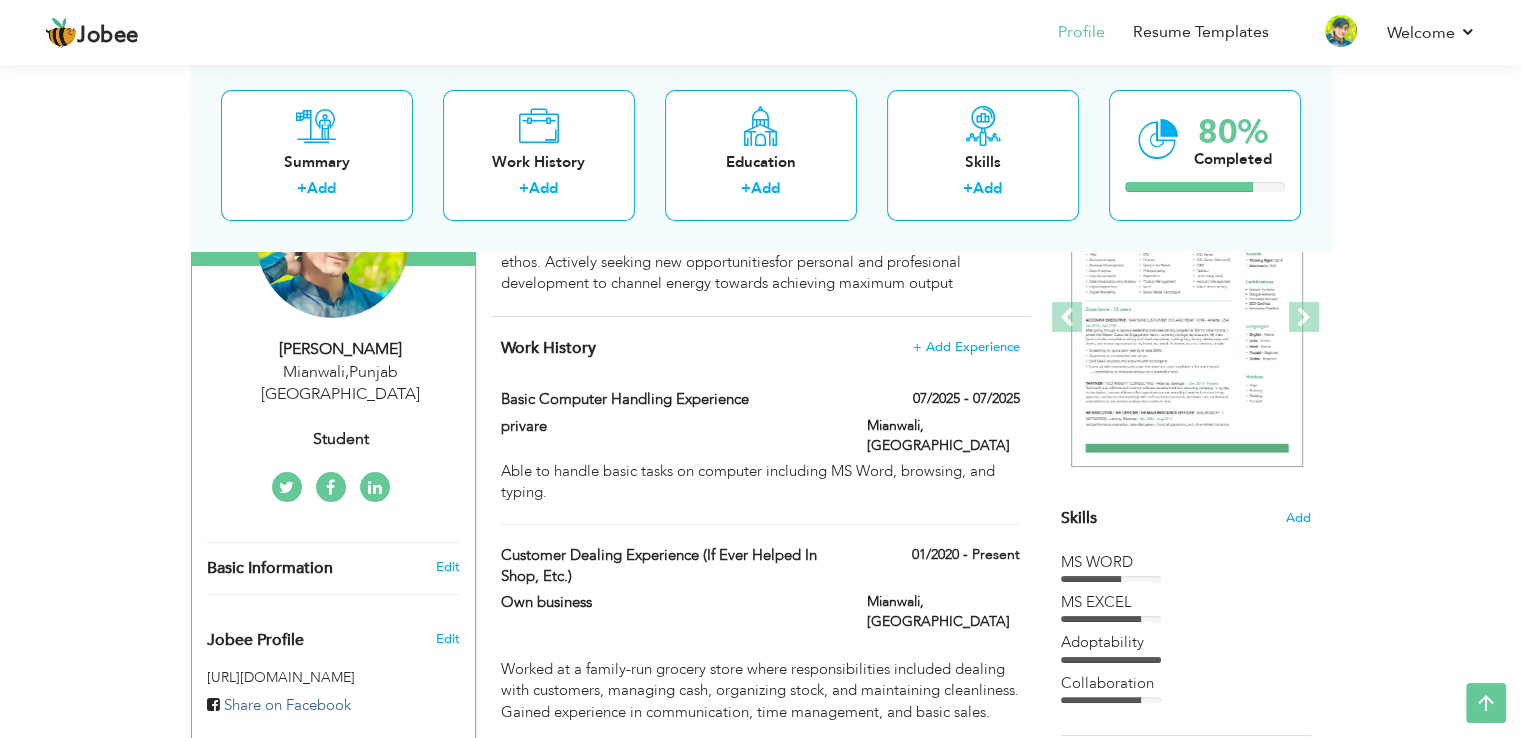 scroll, scrollTop: 0, scrollLeft: 0, axis: both 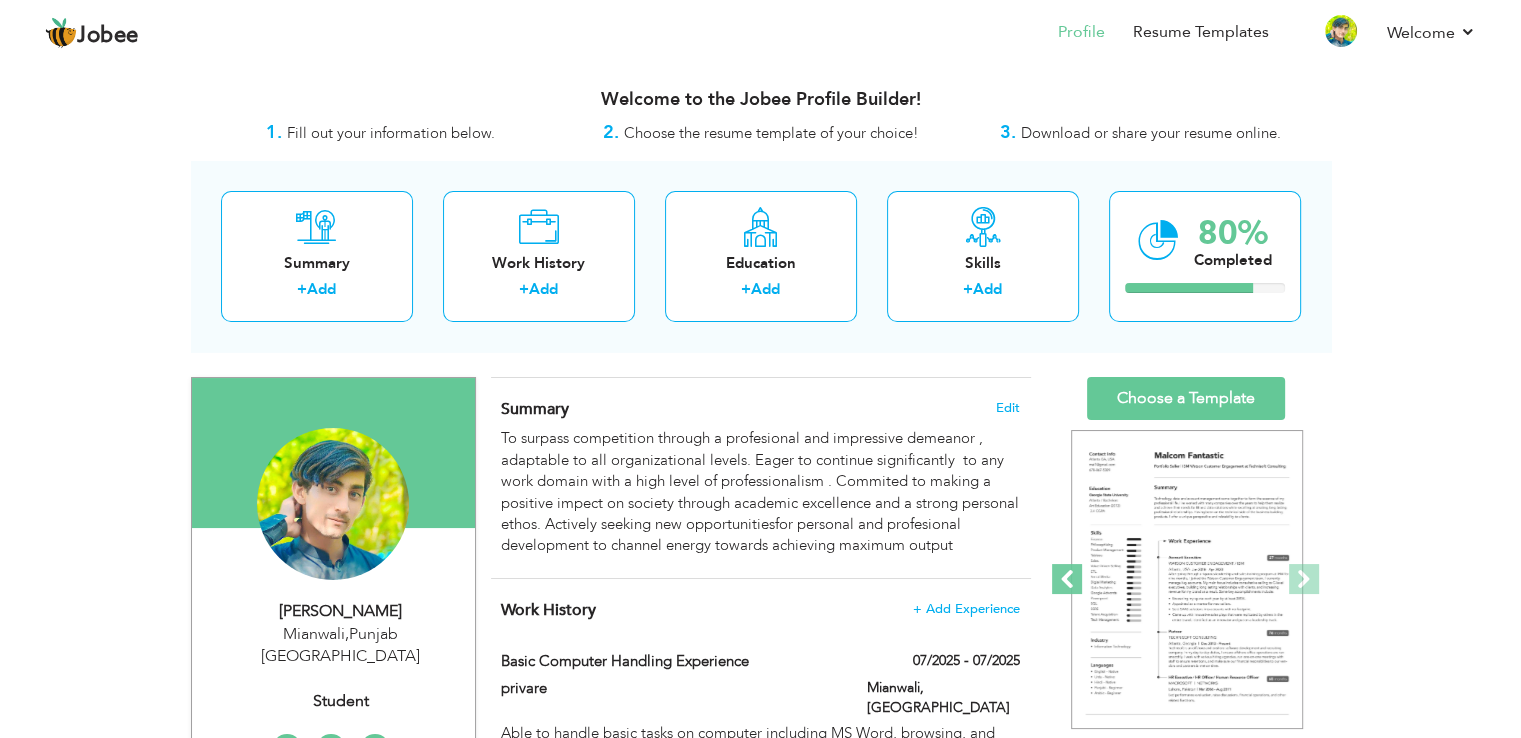 click at bounding box center (1067, 579) 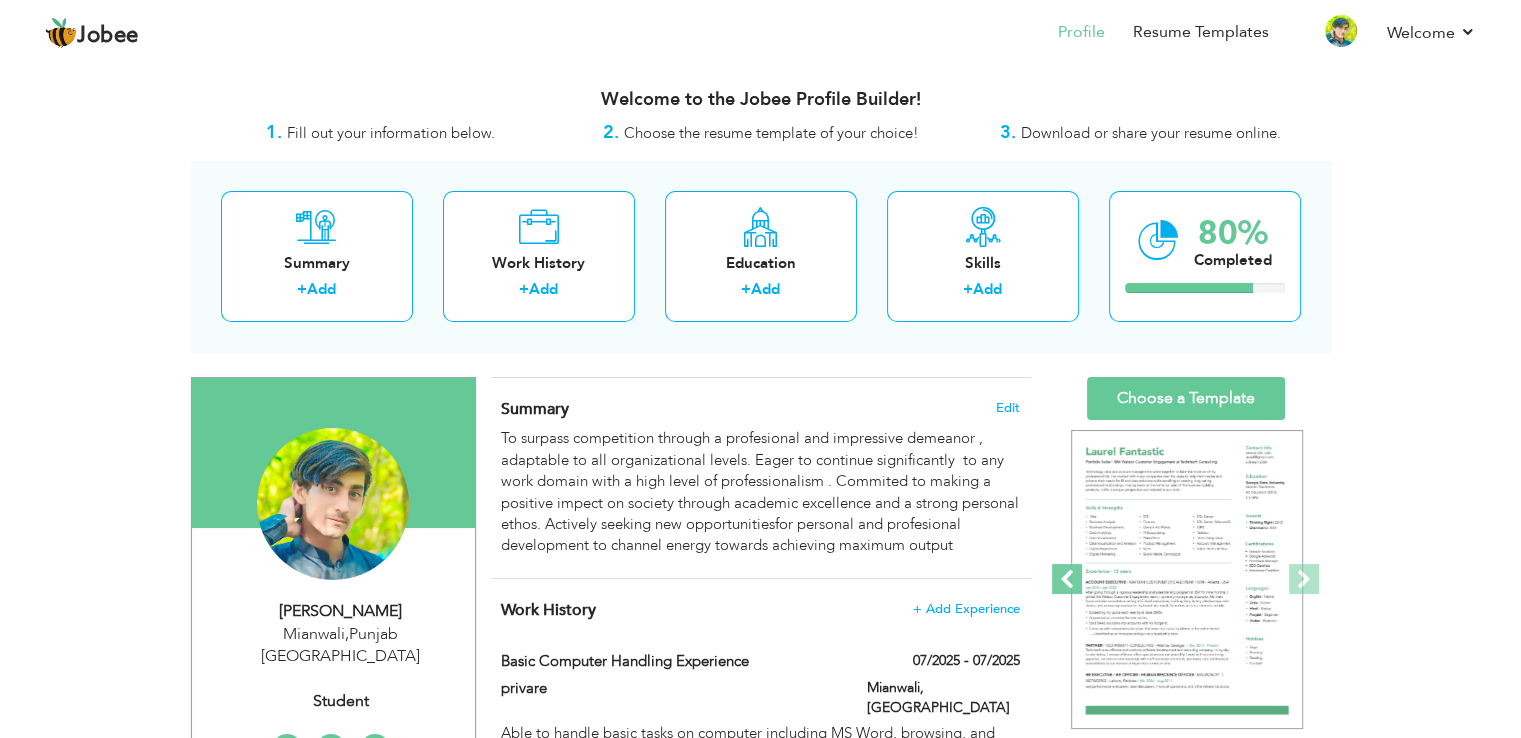 click at bounding box center [1067, 579] 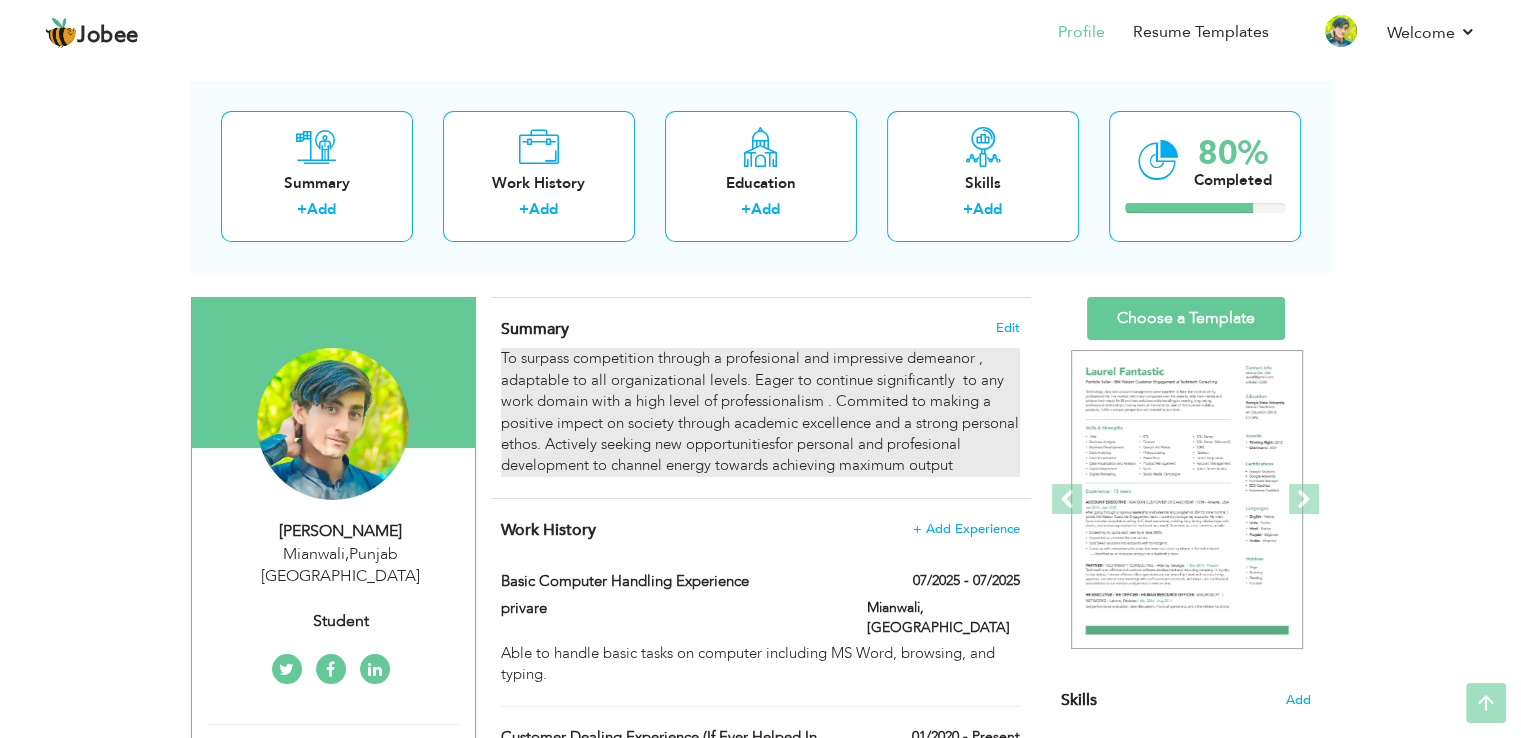 scroll, scrollTop: 79, scrollLeft: 0, axis: vertical 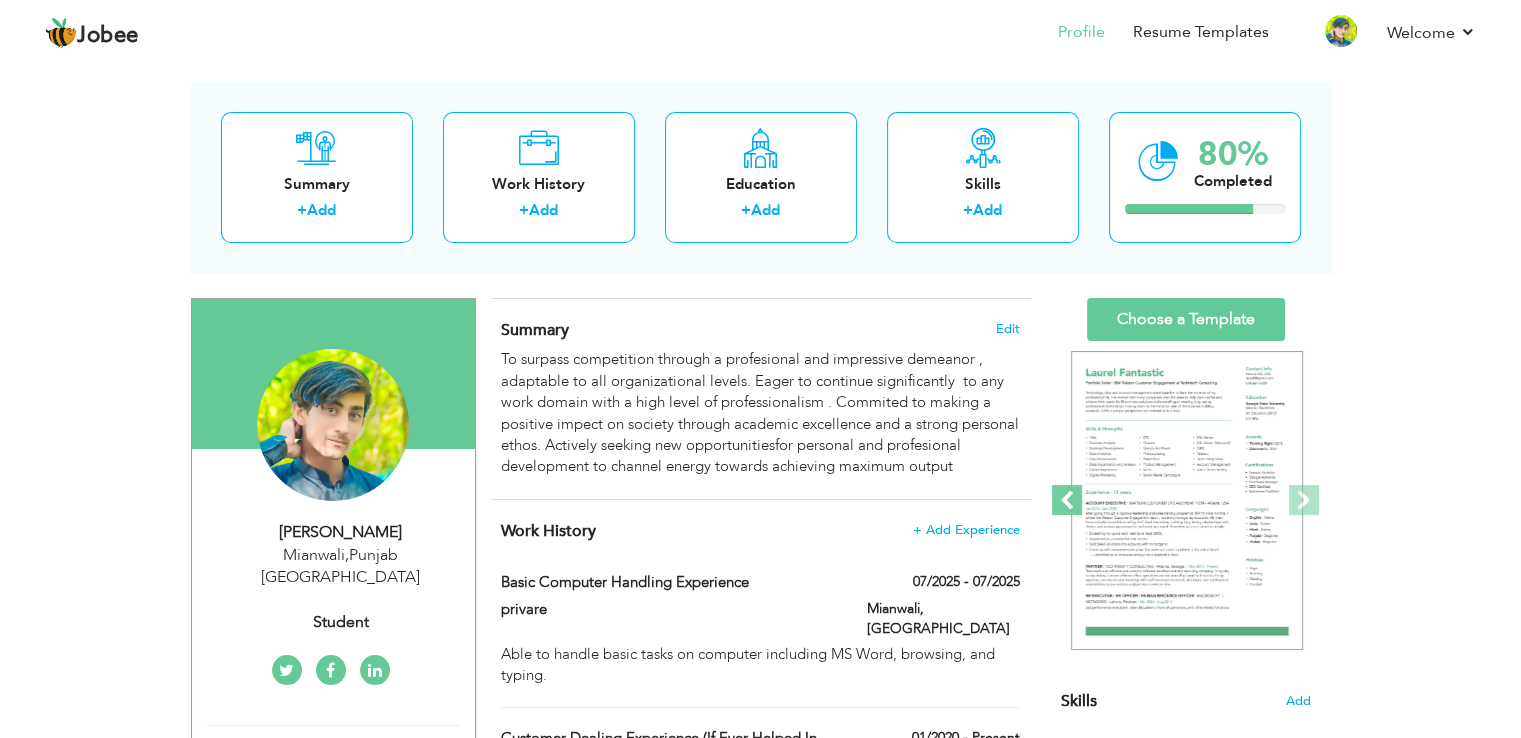 click at bounding box center (1067, 500) 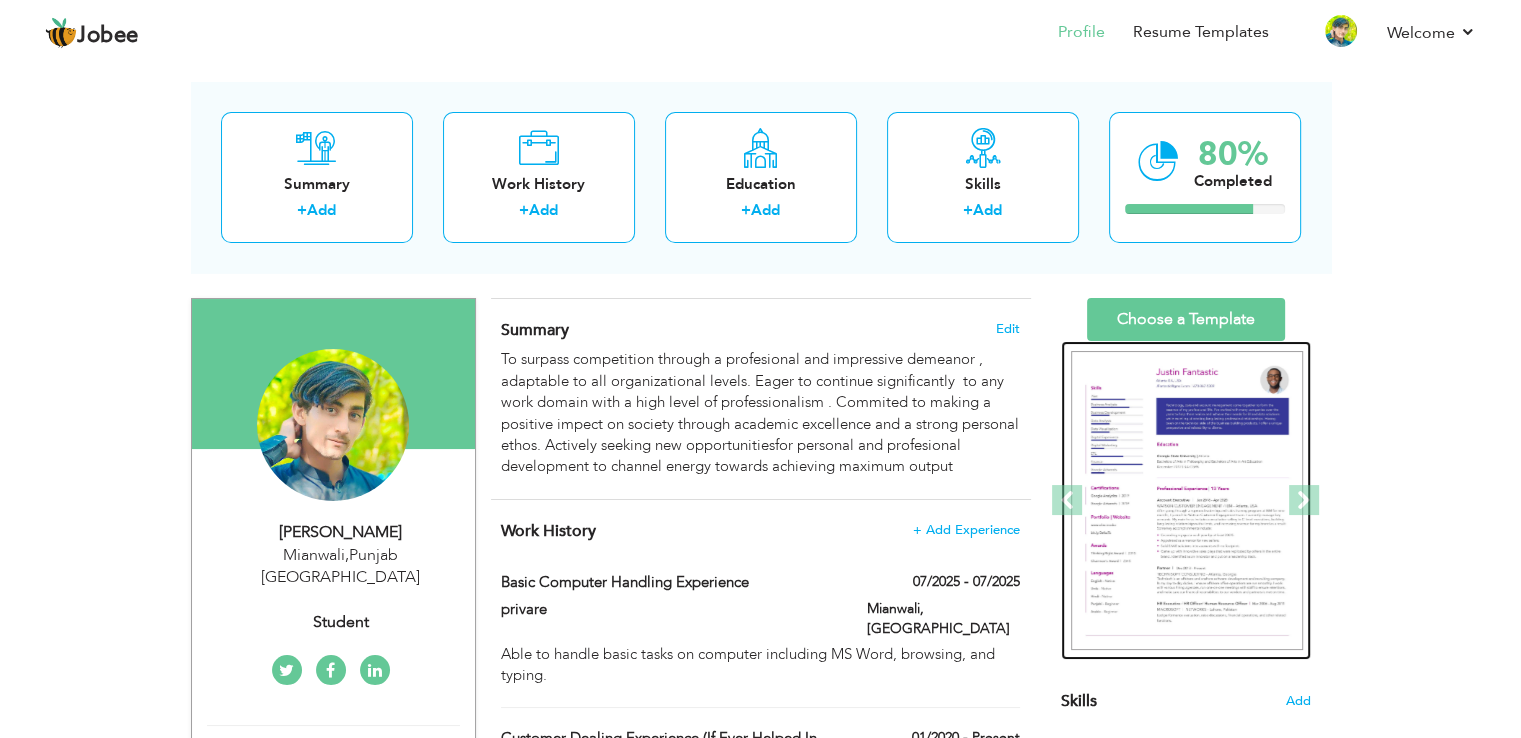 click at bounding box center (1187, 501) 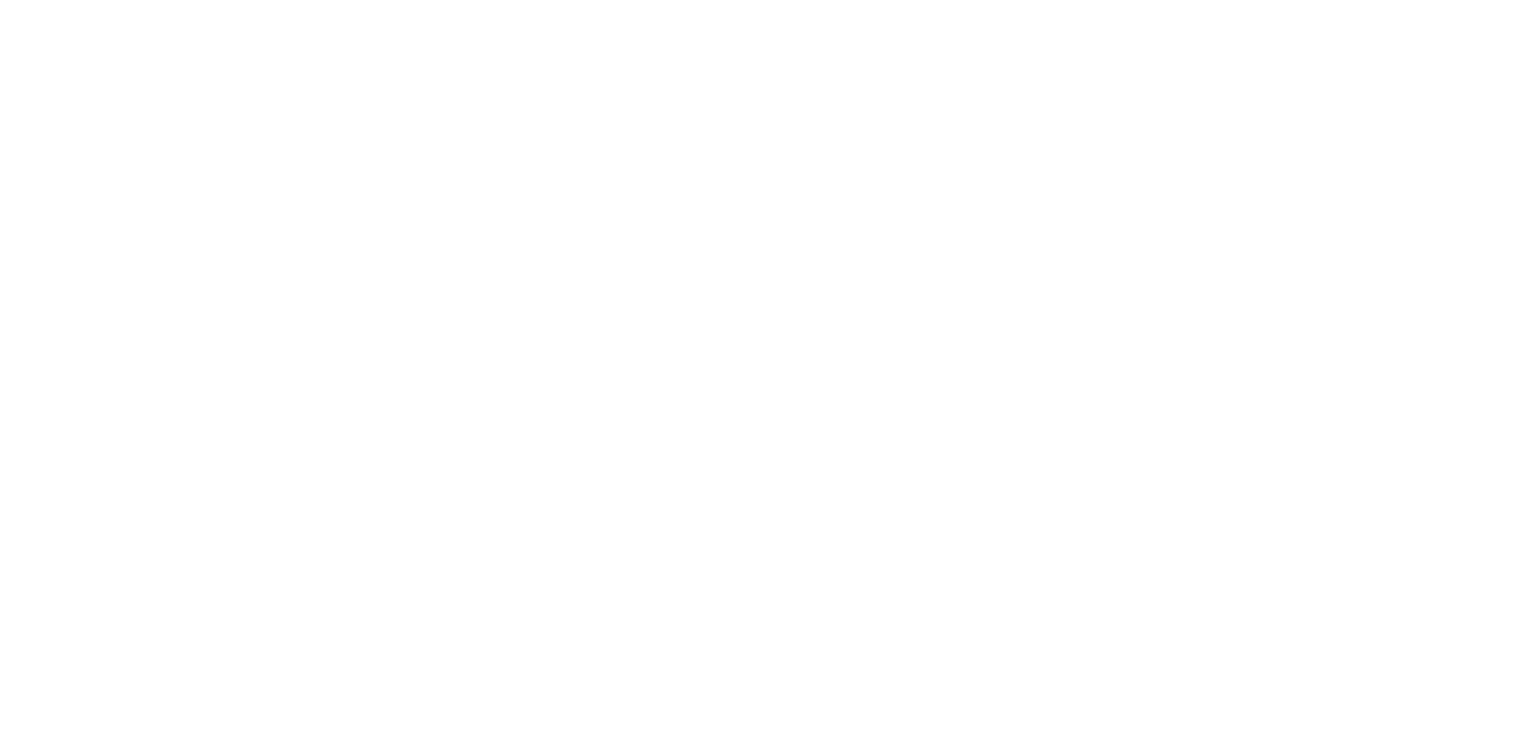 scroll, scrollTop: 0, scrollLeft: 0, axis: both 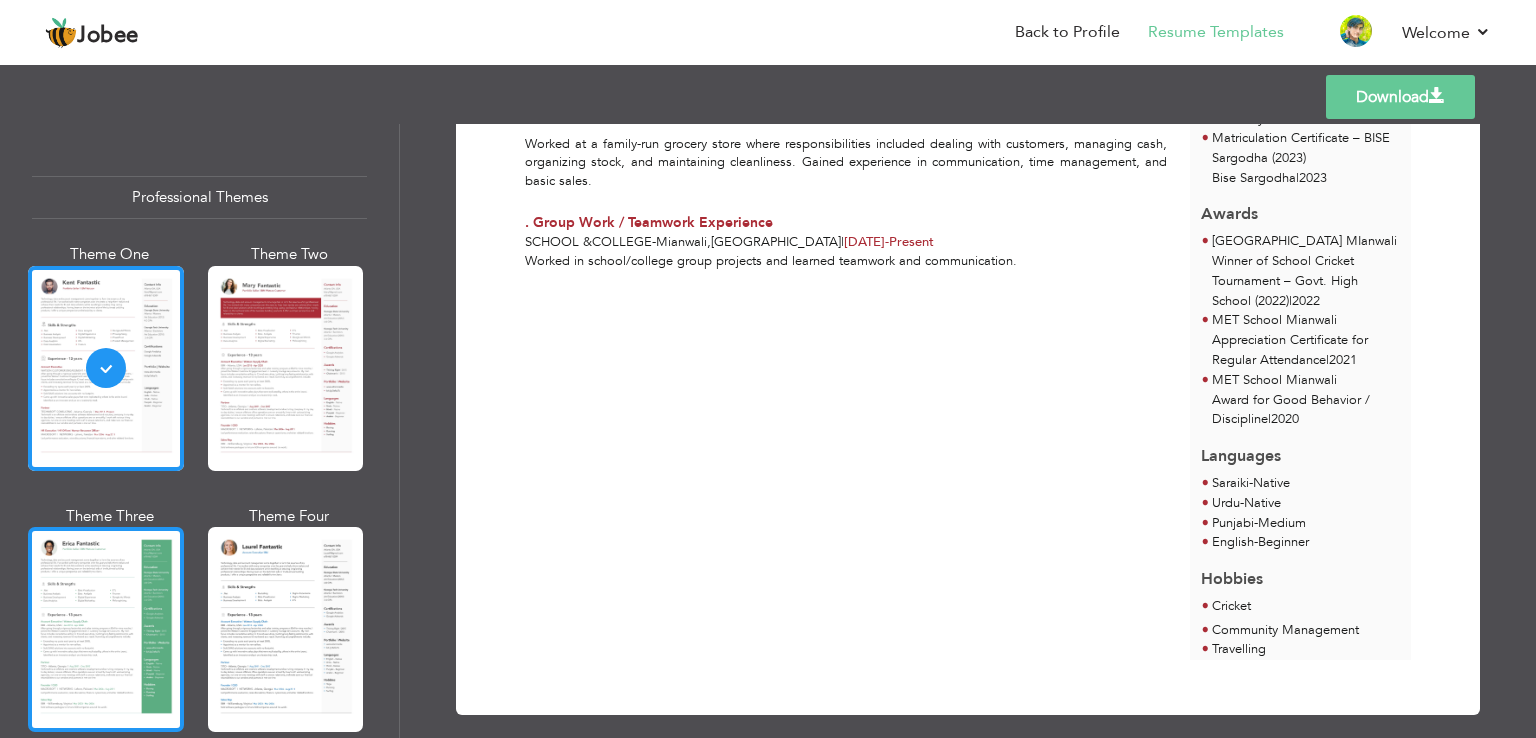 click at bounding box center [106, 629] 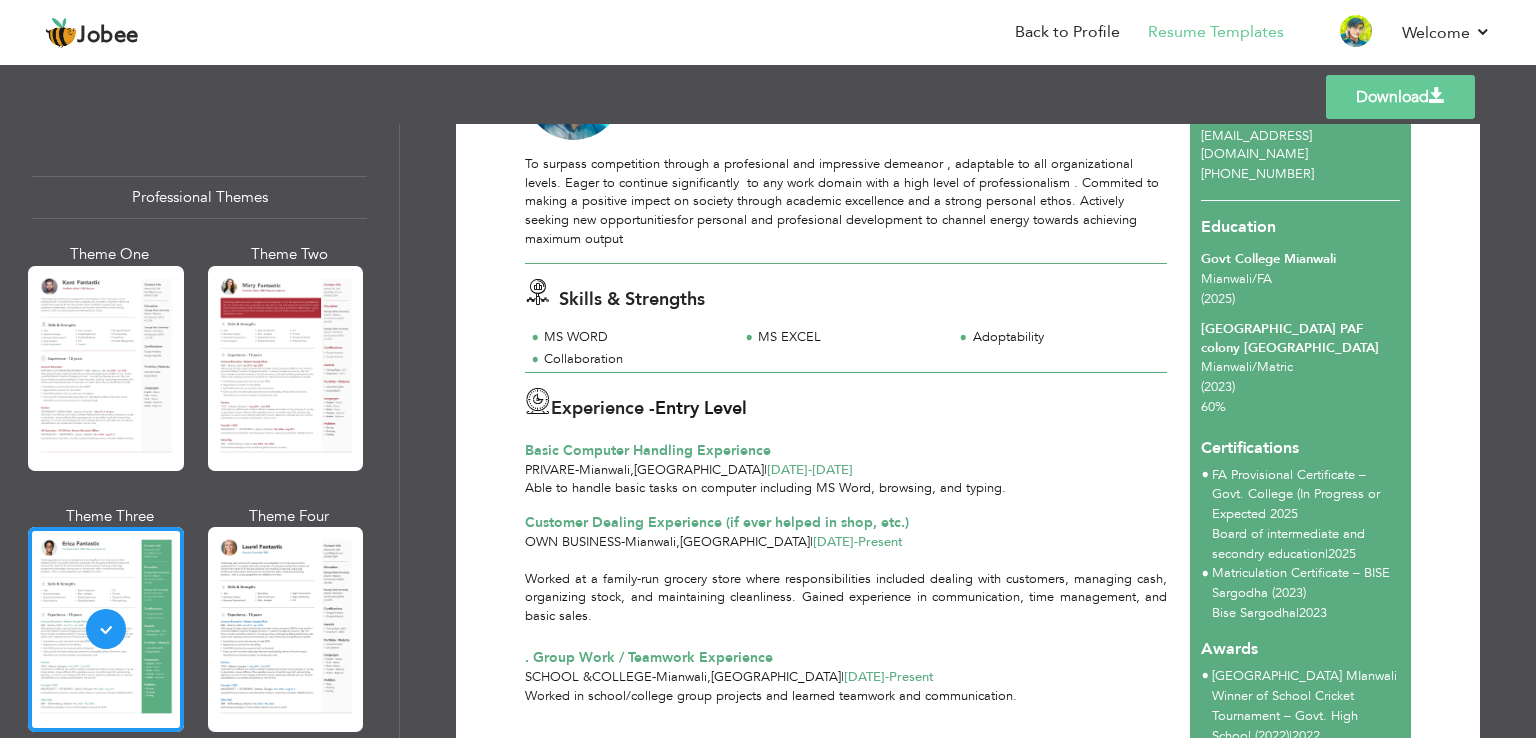 scroll, scrollTop: 146, scrollLeft: 0, axis: vertical 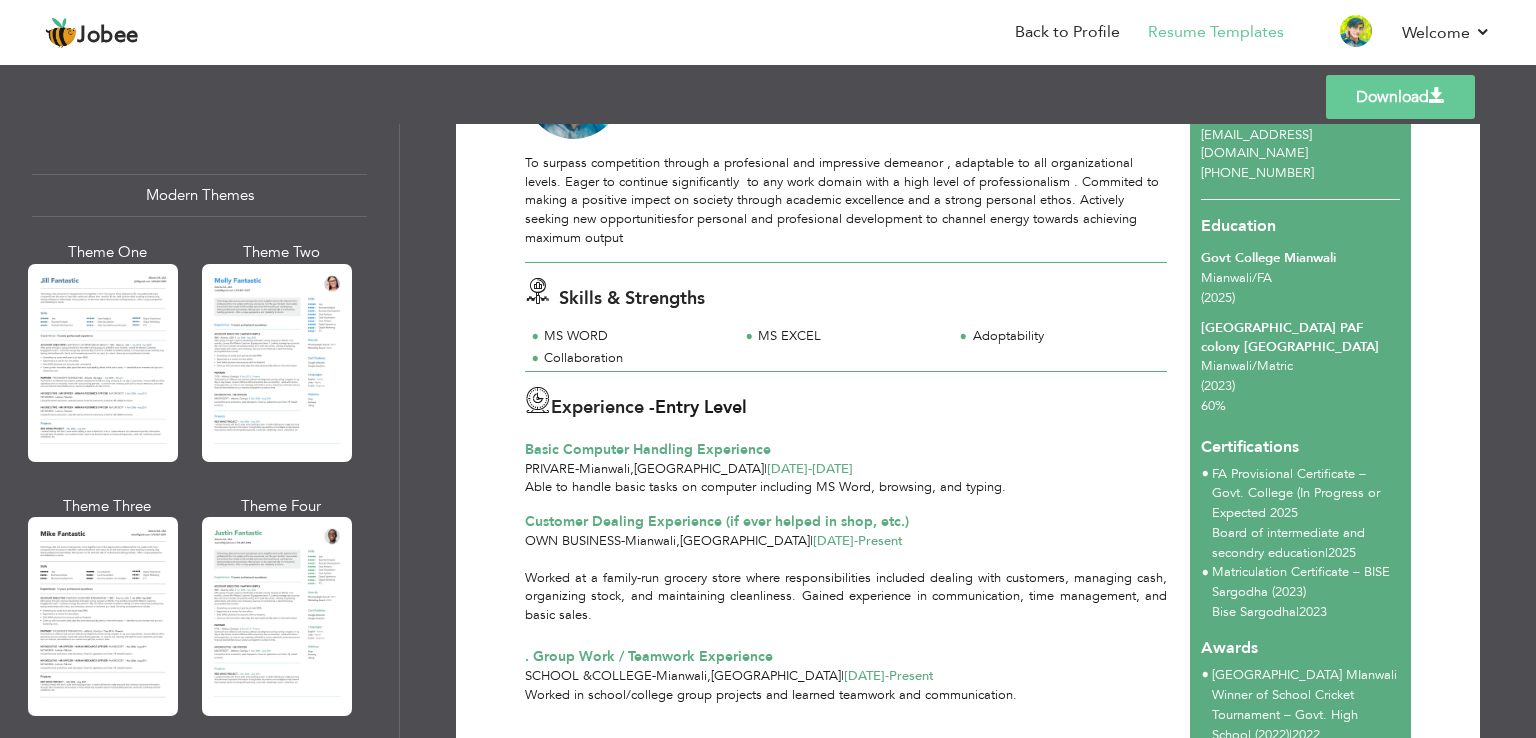 click at bounding box center (277, 616) 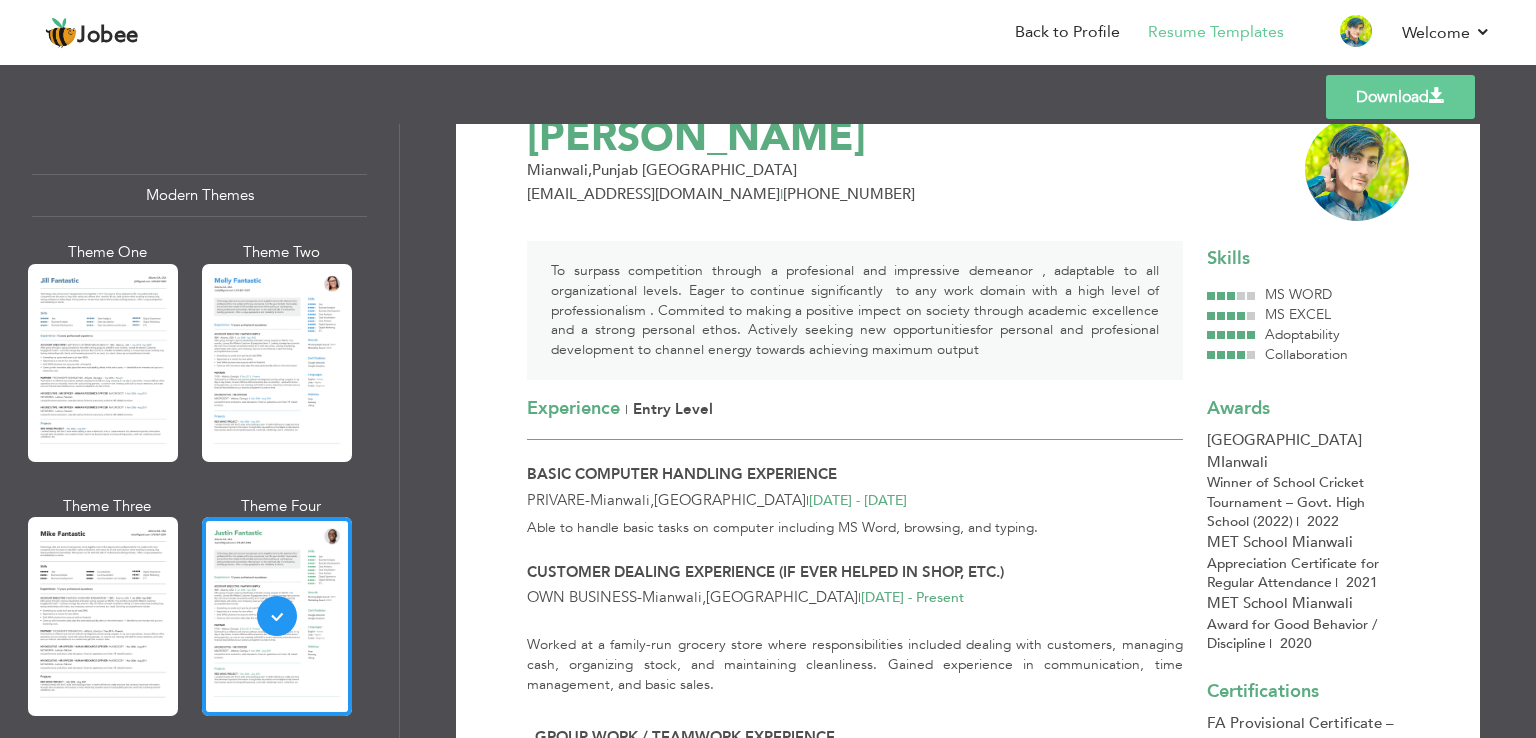 scroll, scrollTop: 70, scrollLeft: 0, axis: vertical 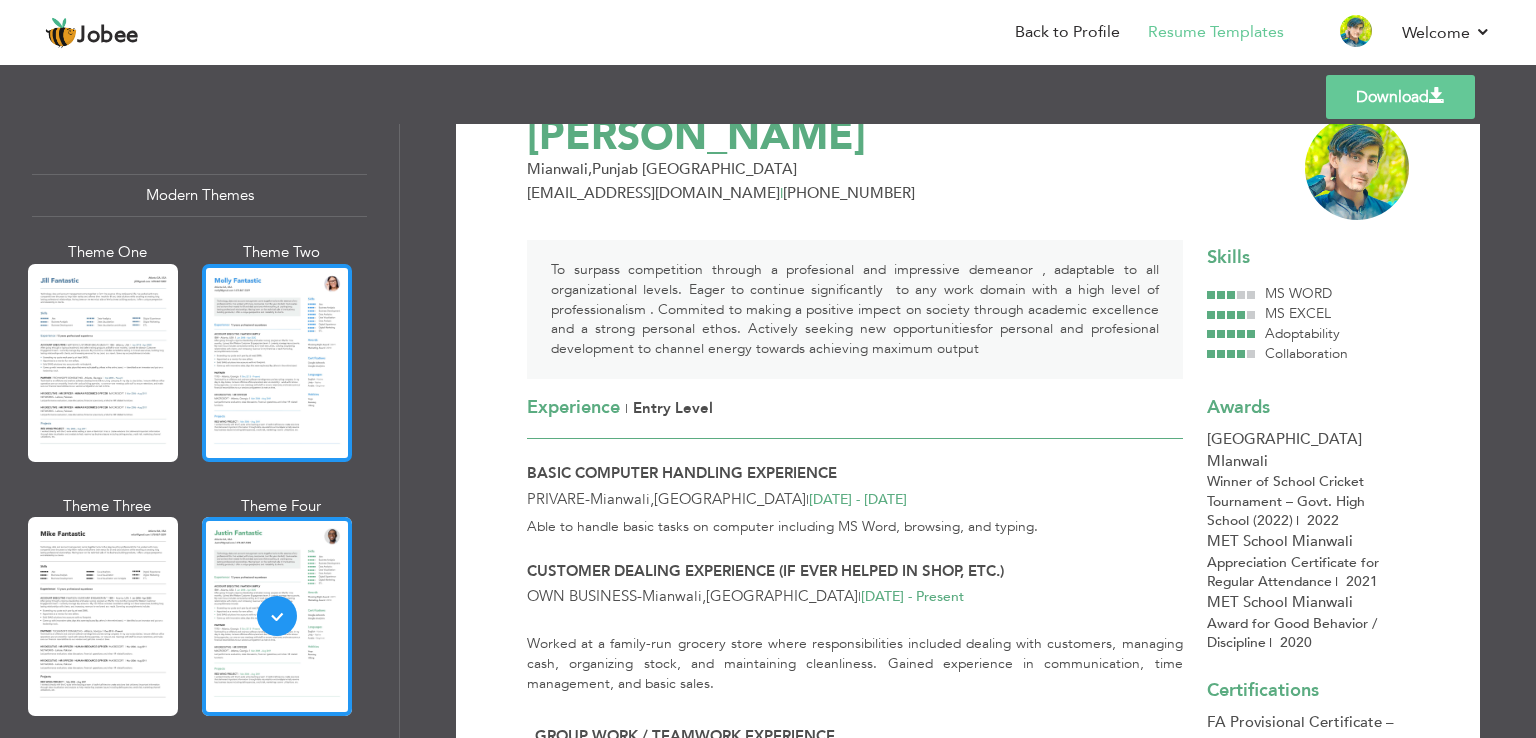 click at bounding box center (277, 363) 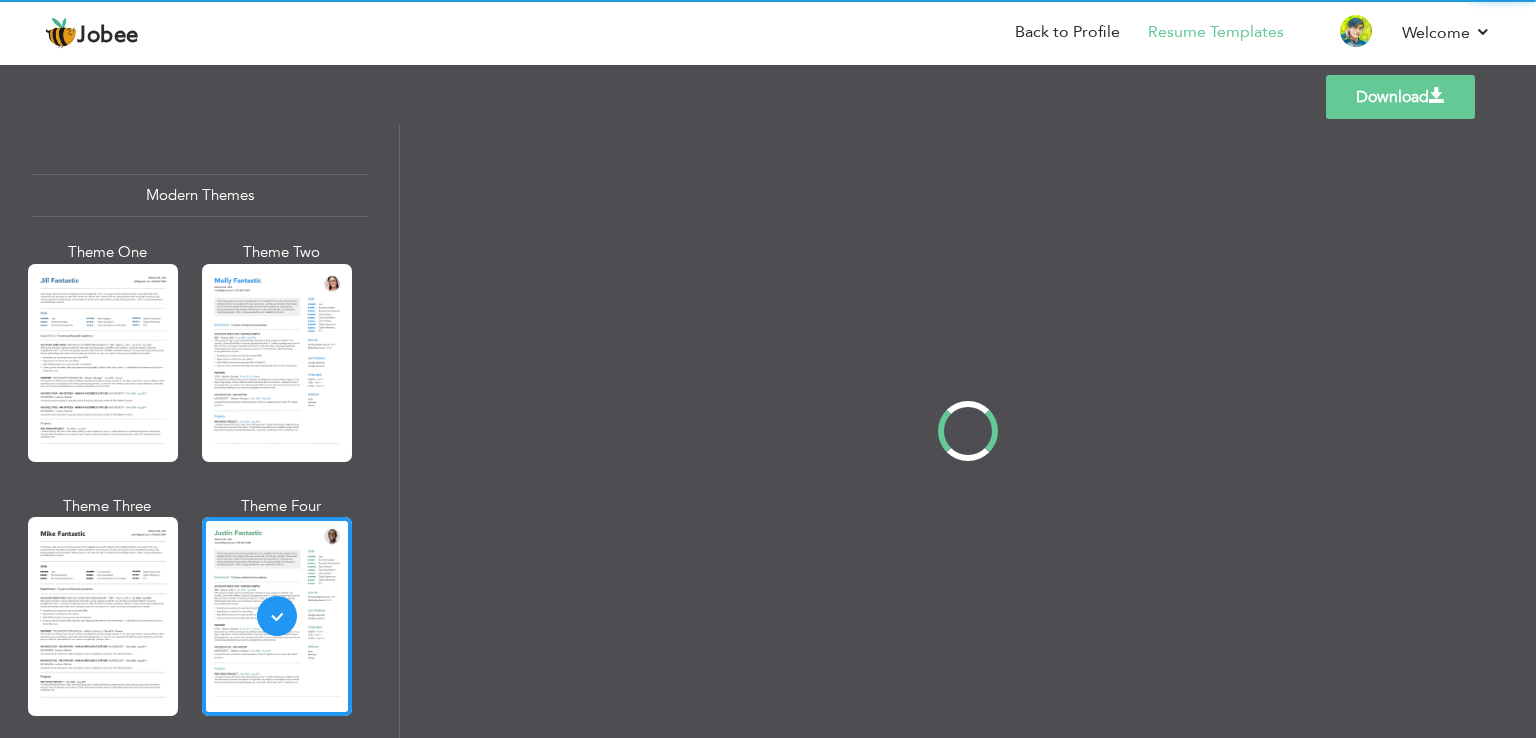 scroll, scrollTop: 0, scrollLeft: 0, axis: both 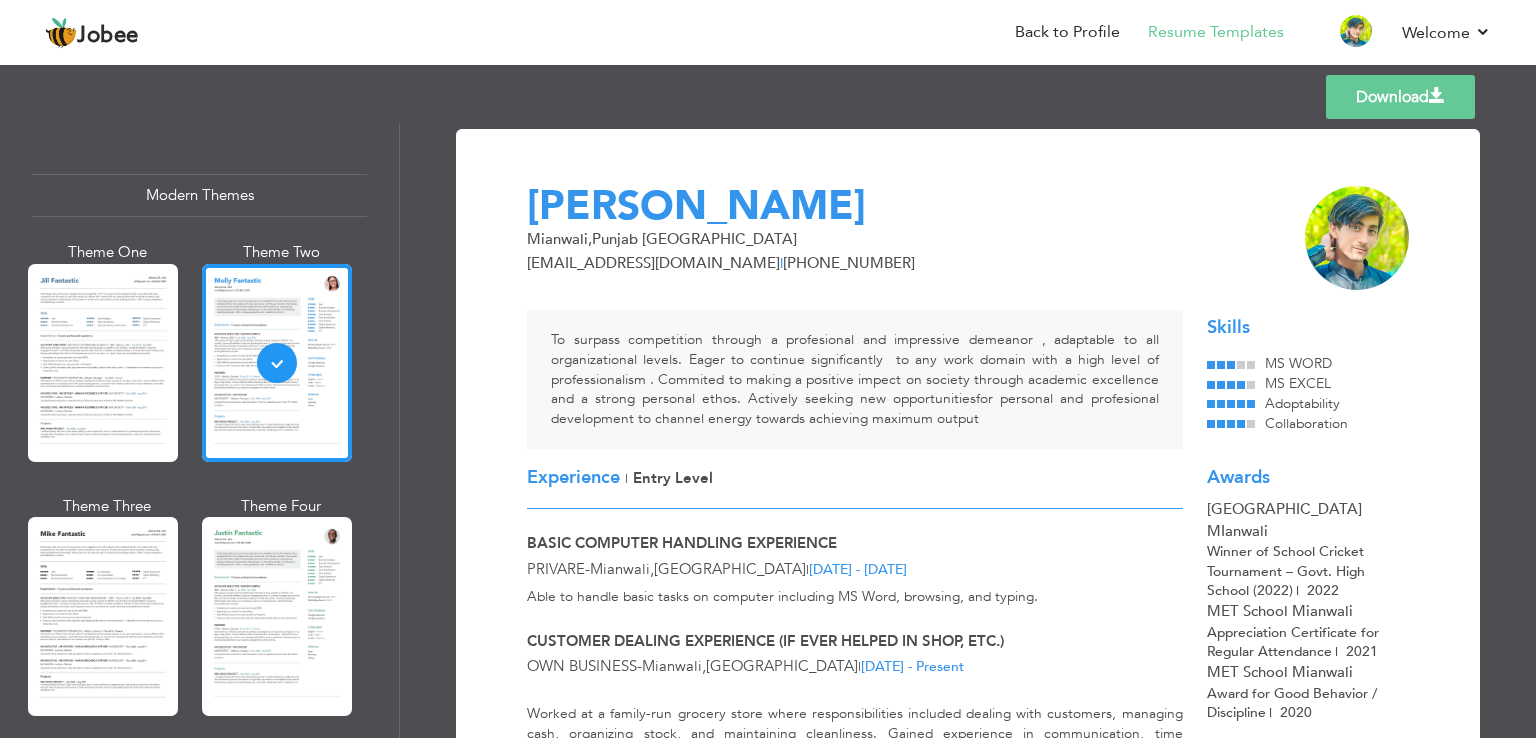 click on "jawadahmadjaidii@gmail.com" at bounding box center [653, 263] 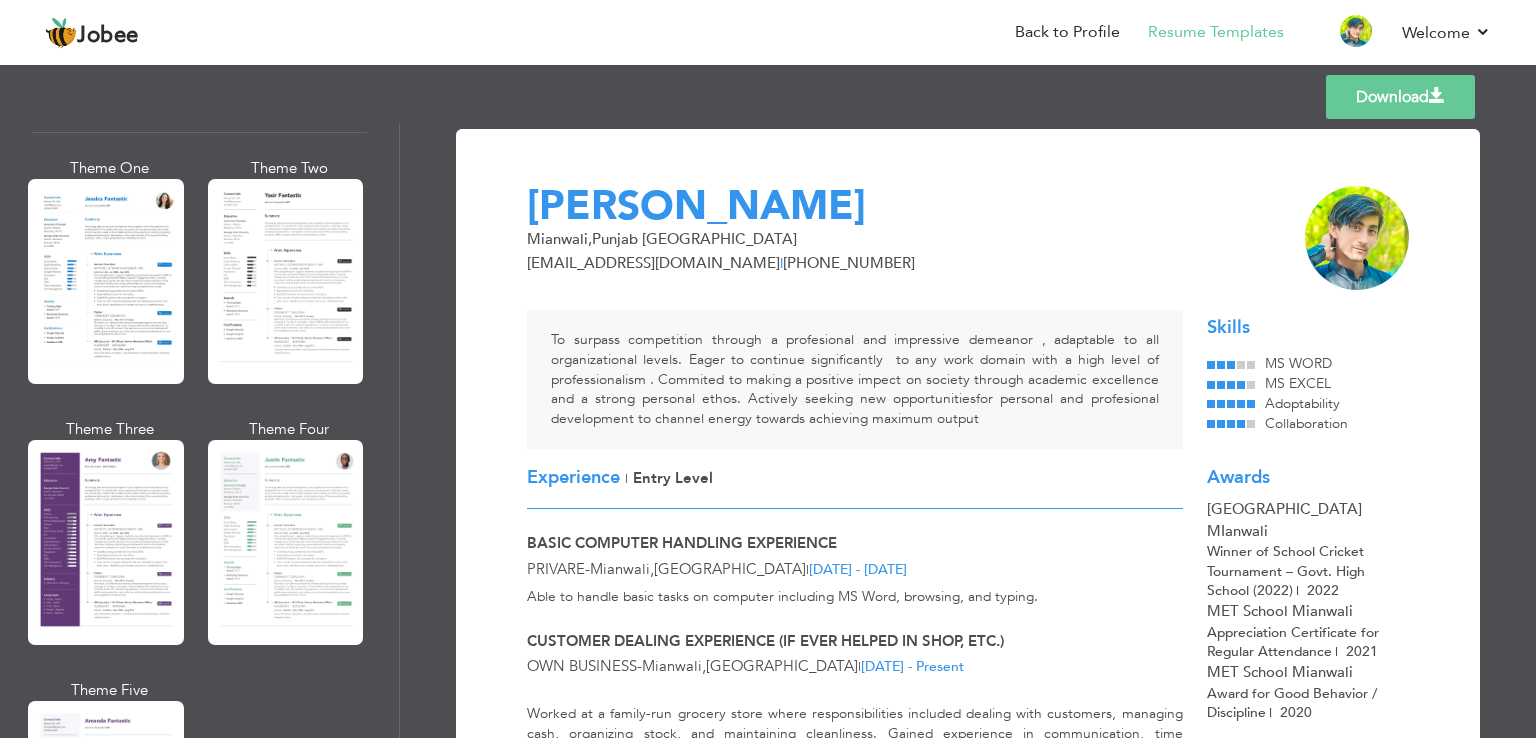 scroll, scrollTop: 1555, scrollLeft: 0, axis: vertical 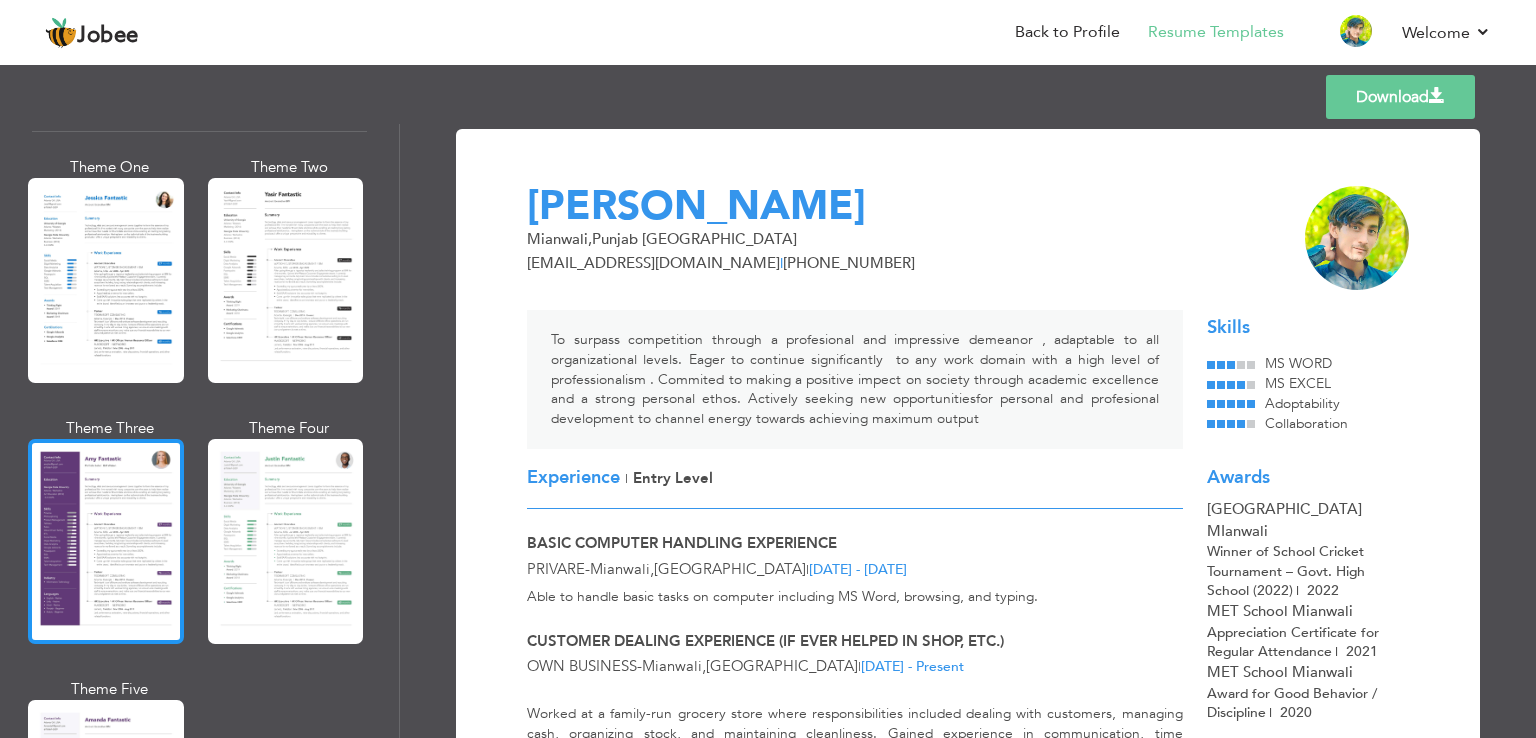 click at bounding box center (106, 541) 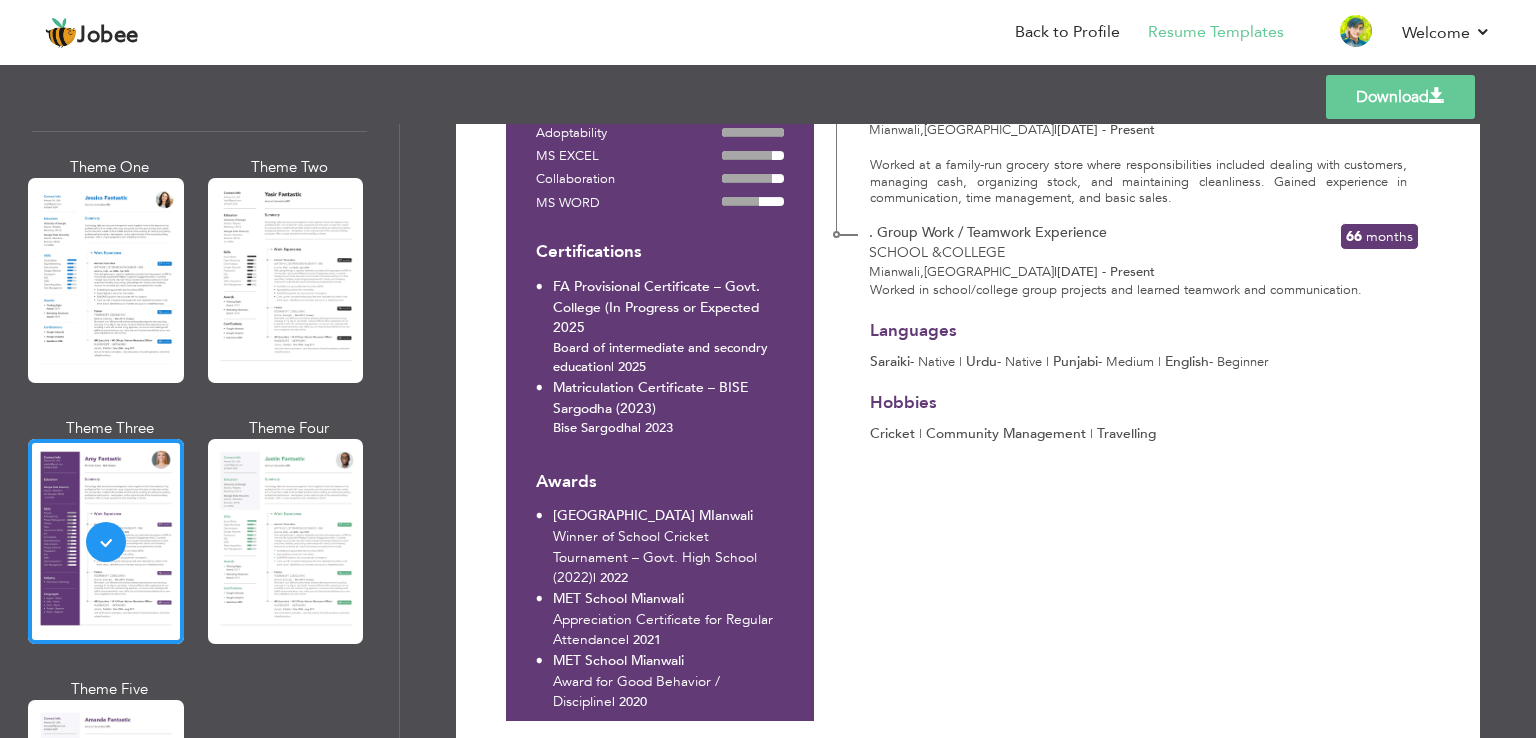 scroll, scrollTop: 534, scrollLeft: 0, axis: vertical 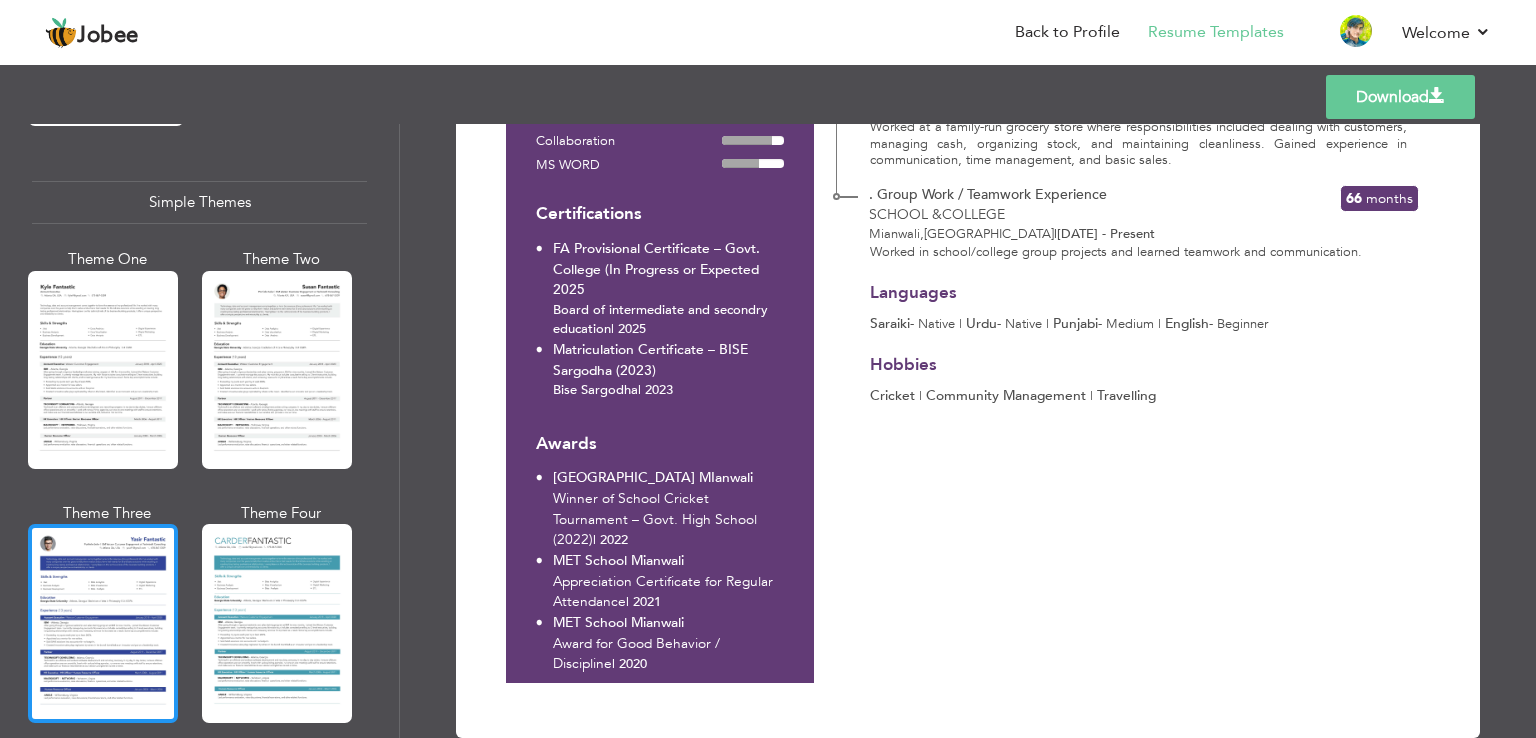 click at bounding box center (103, 623) 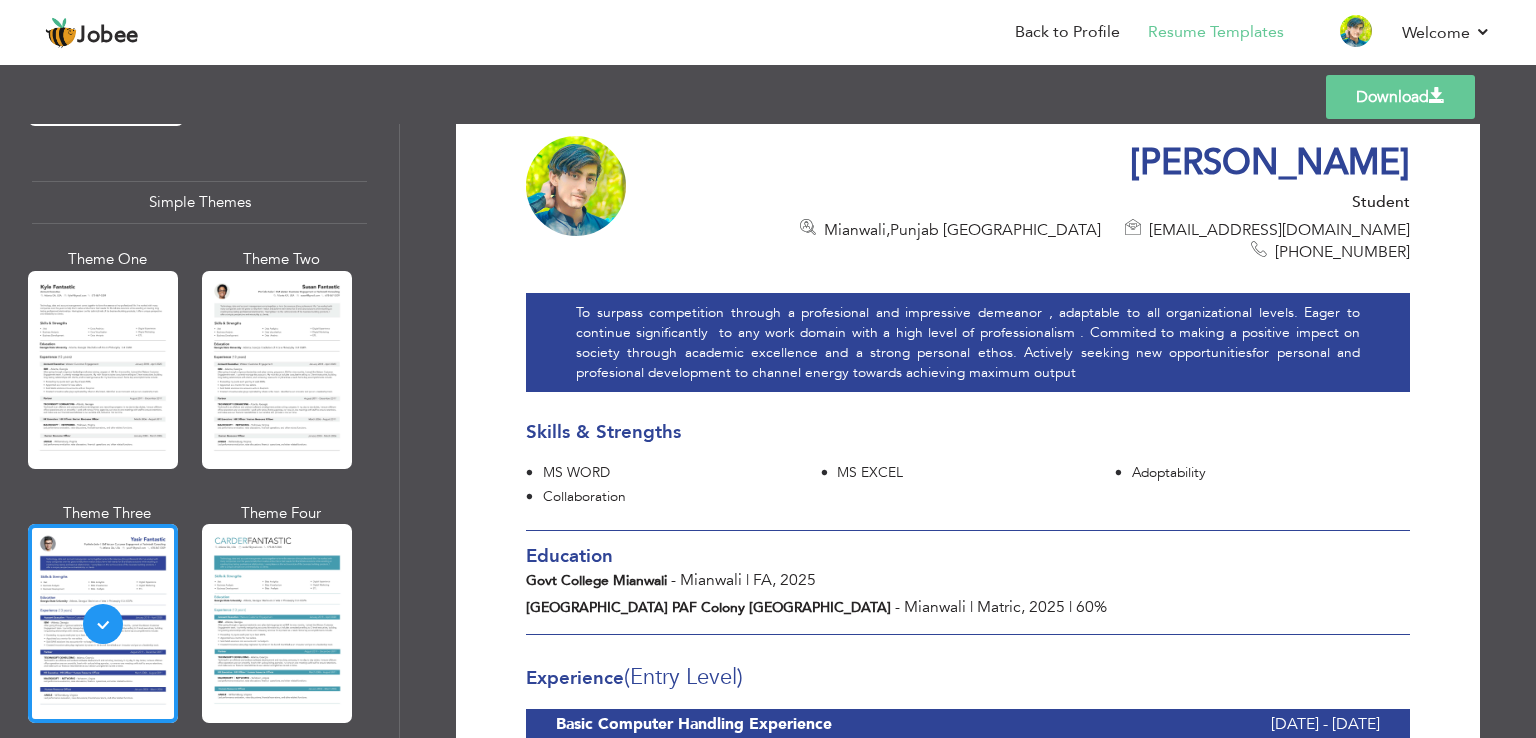 scroll, scrollTop: 0, scrollLeft: 0, axis: both 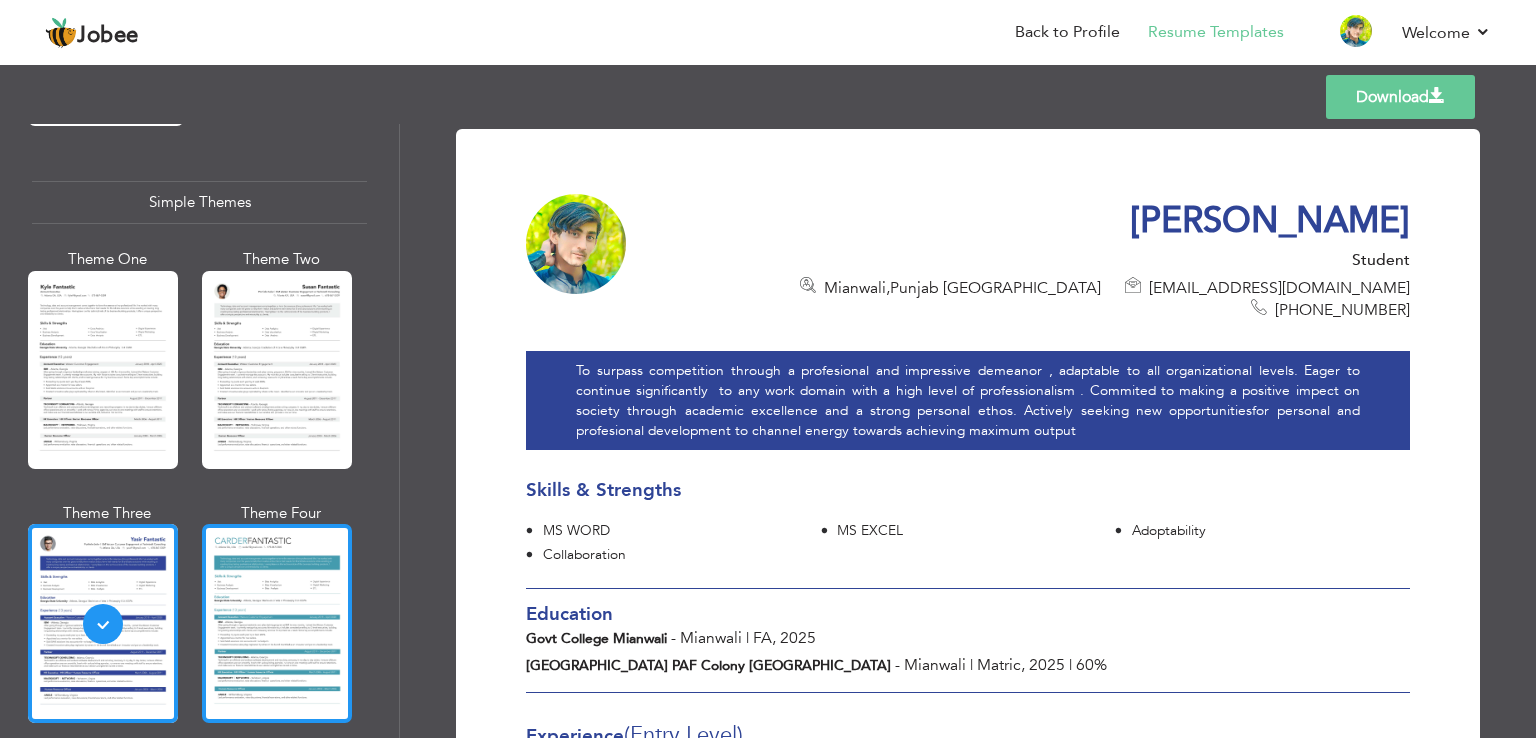 click at bounding box center (277, 623) 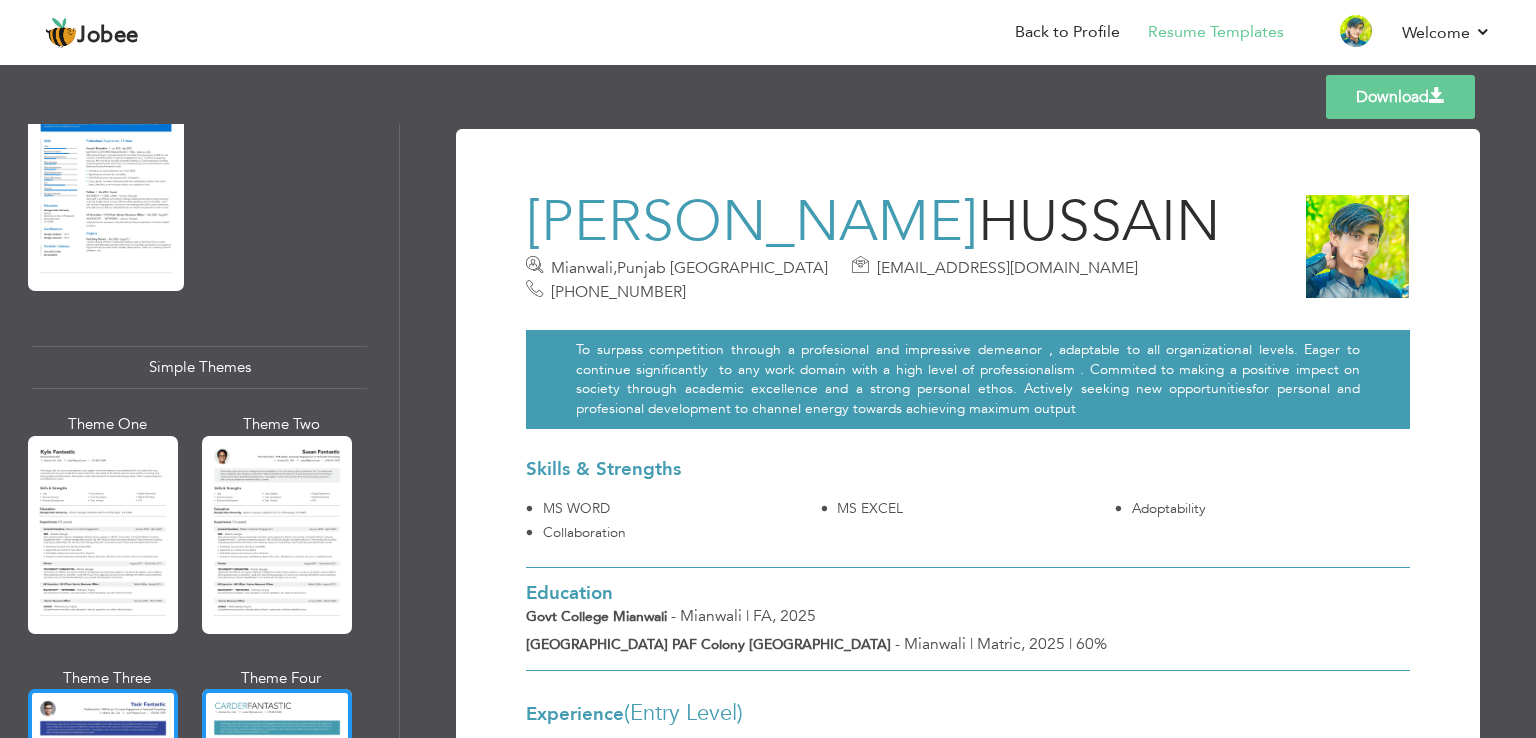 scroll, scrollTop: 3276, scrollLeft: 0, axis: vertical 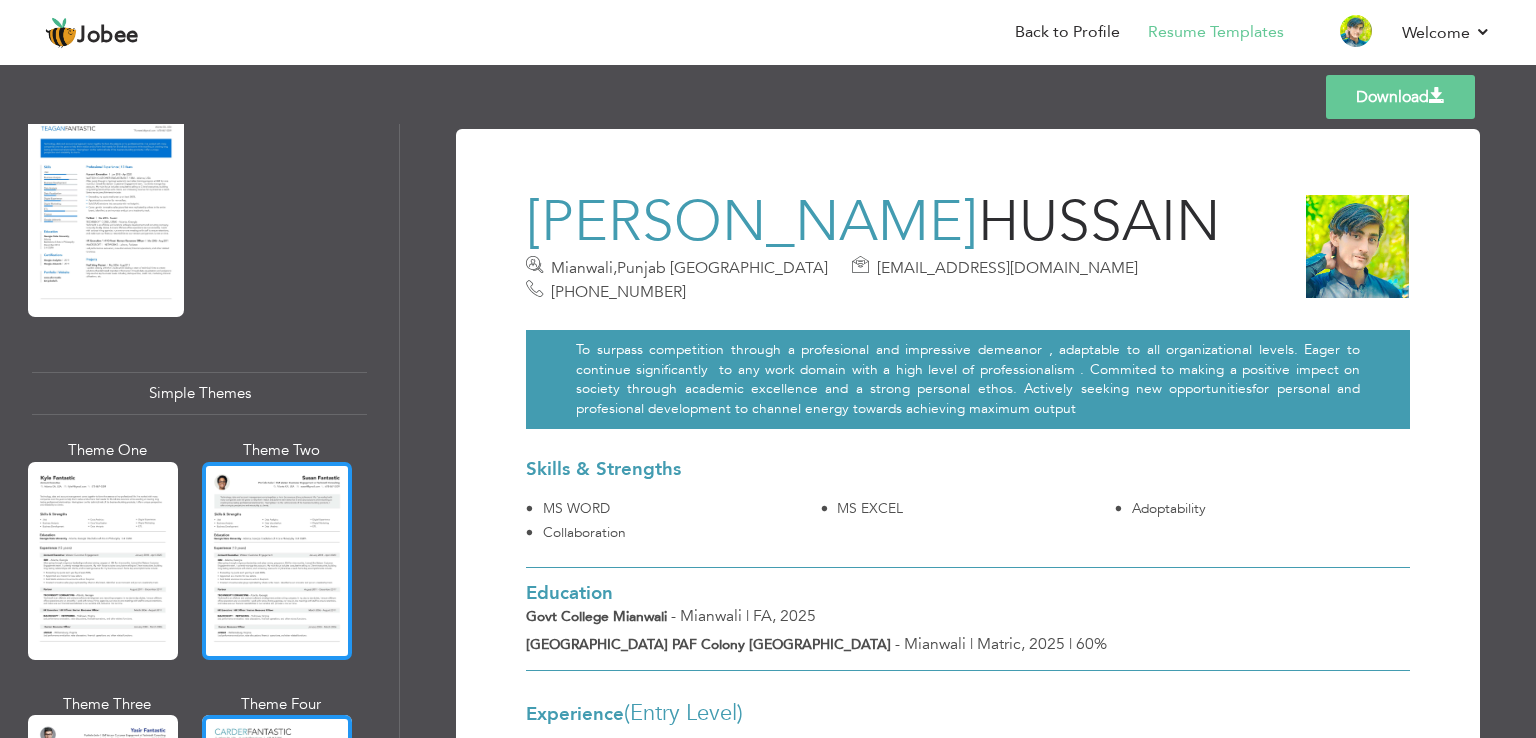 click at bounding box center [277, 561] 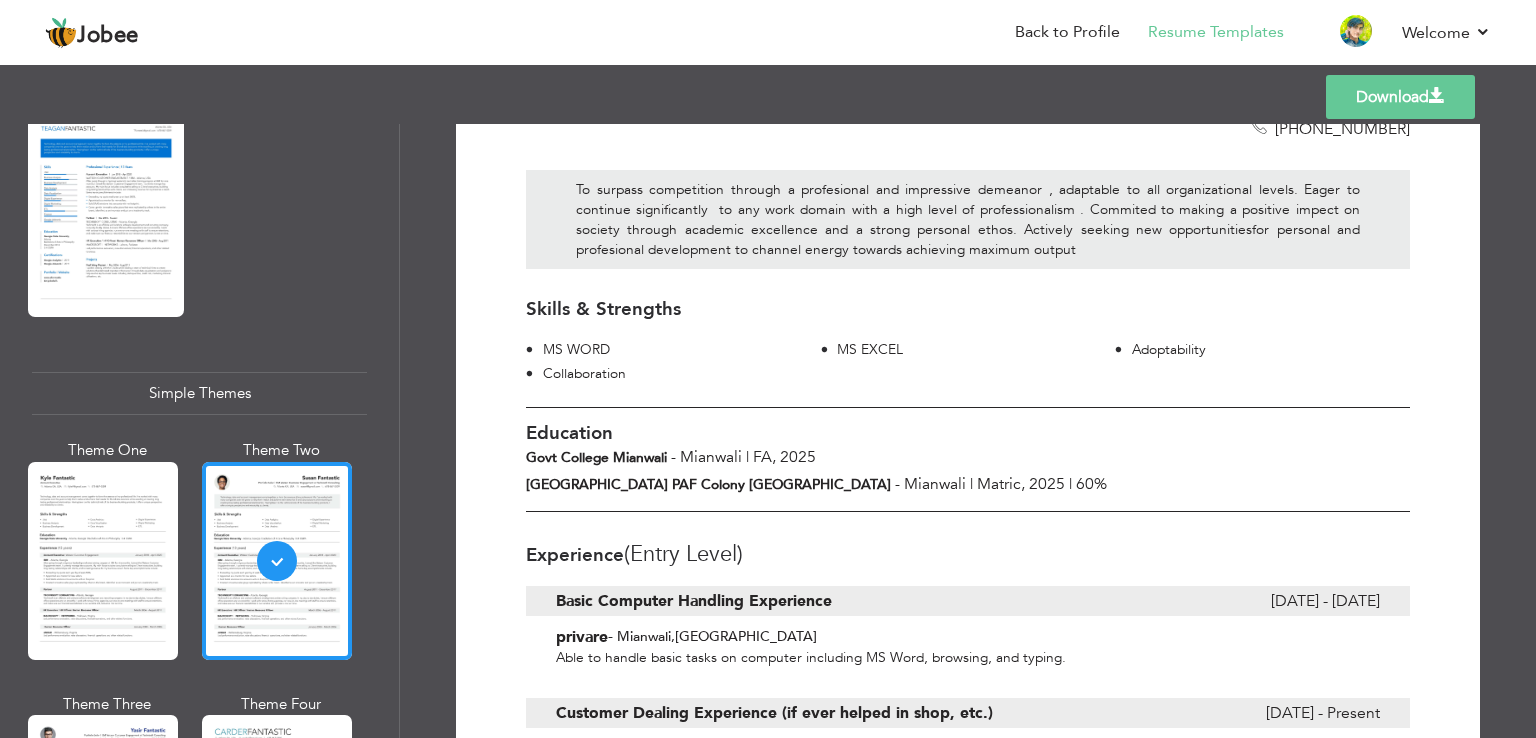 scroll, scrollTop: 0, scrollLeft: 0, axis: both 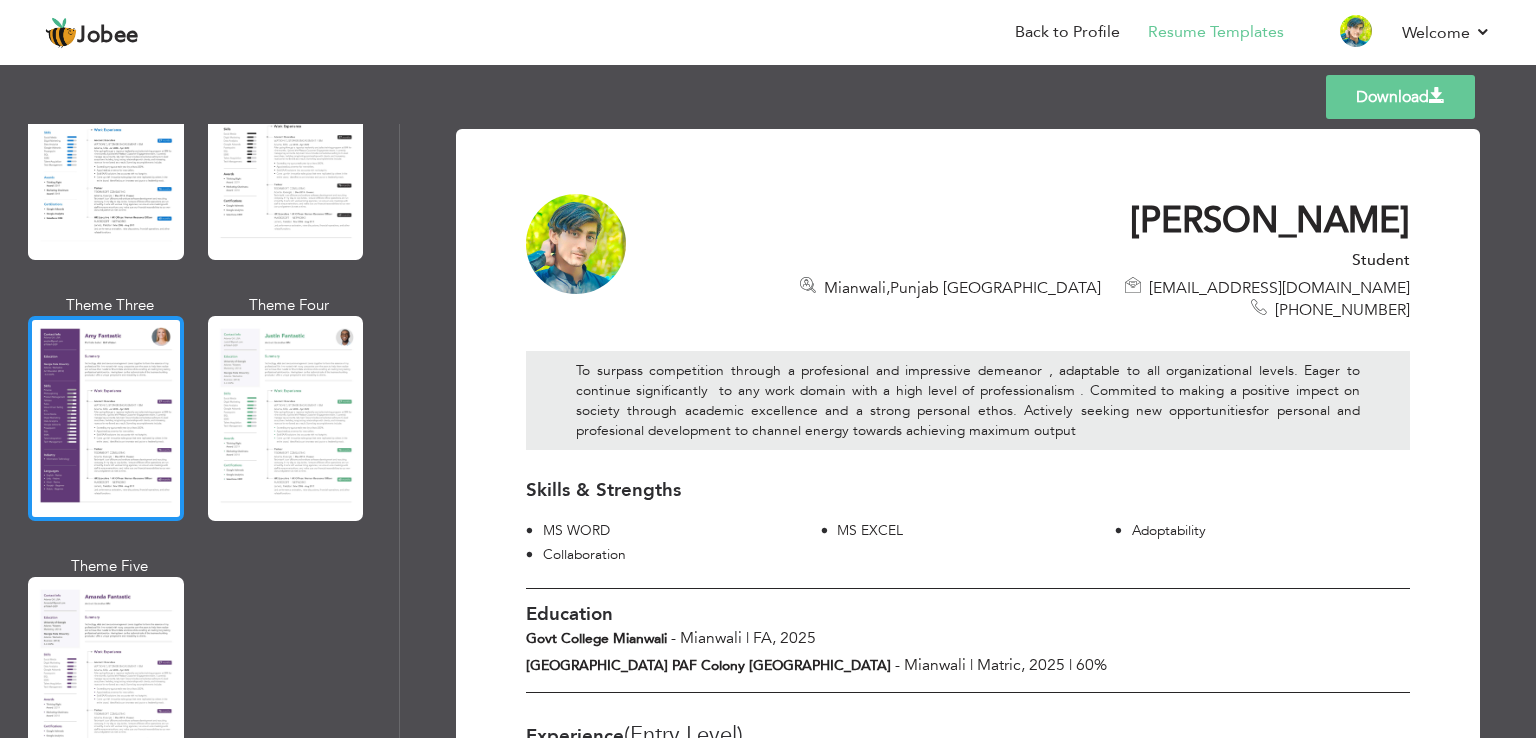 click at bounding box center (106, 418) 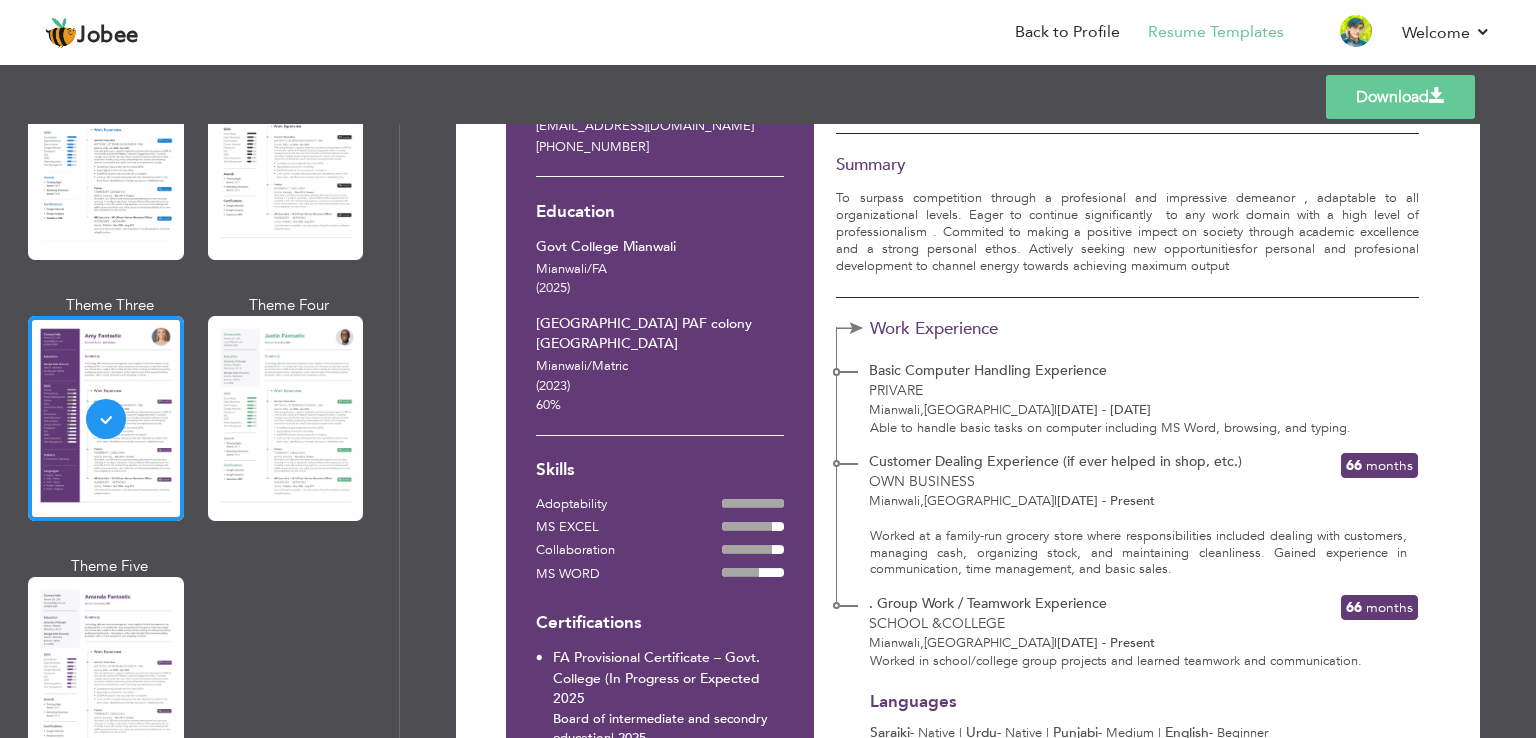 scroll, scrollTop: 0, scrollLeft: 0, axis: both 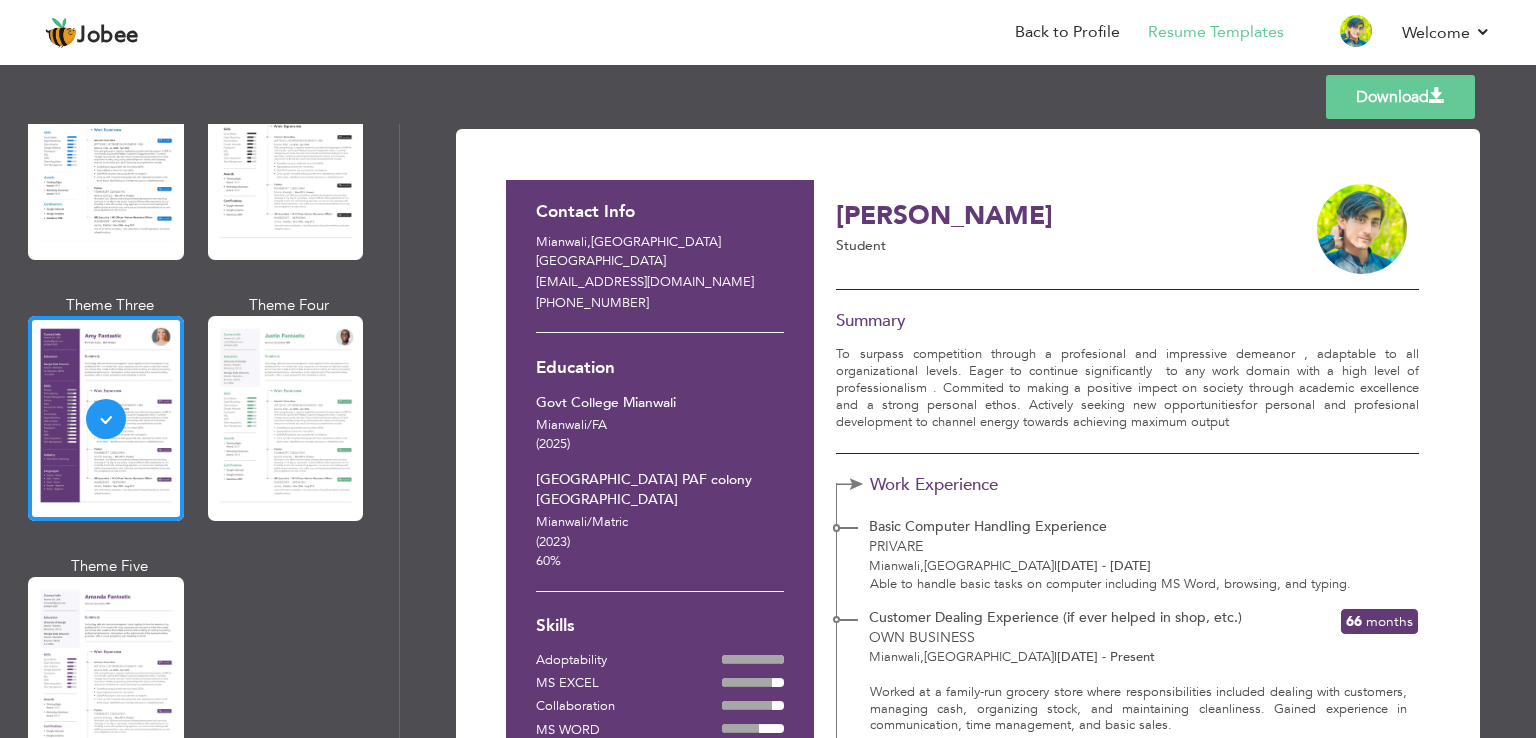 click on "Download" at bounding box center (1400, 97) 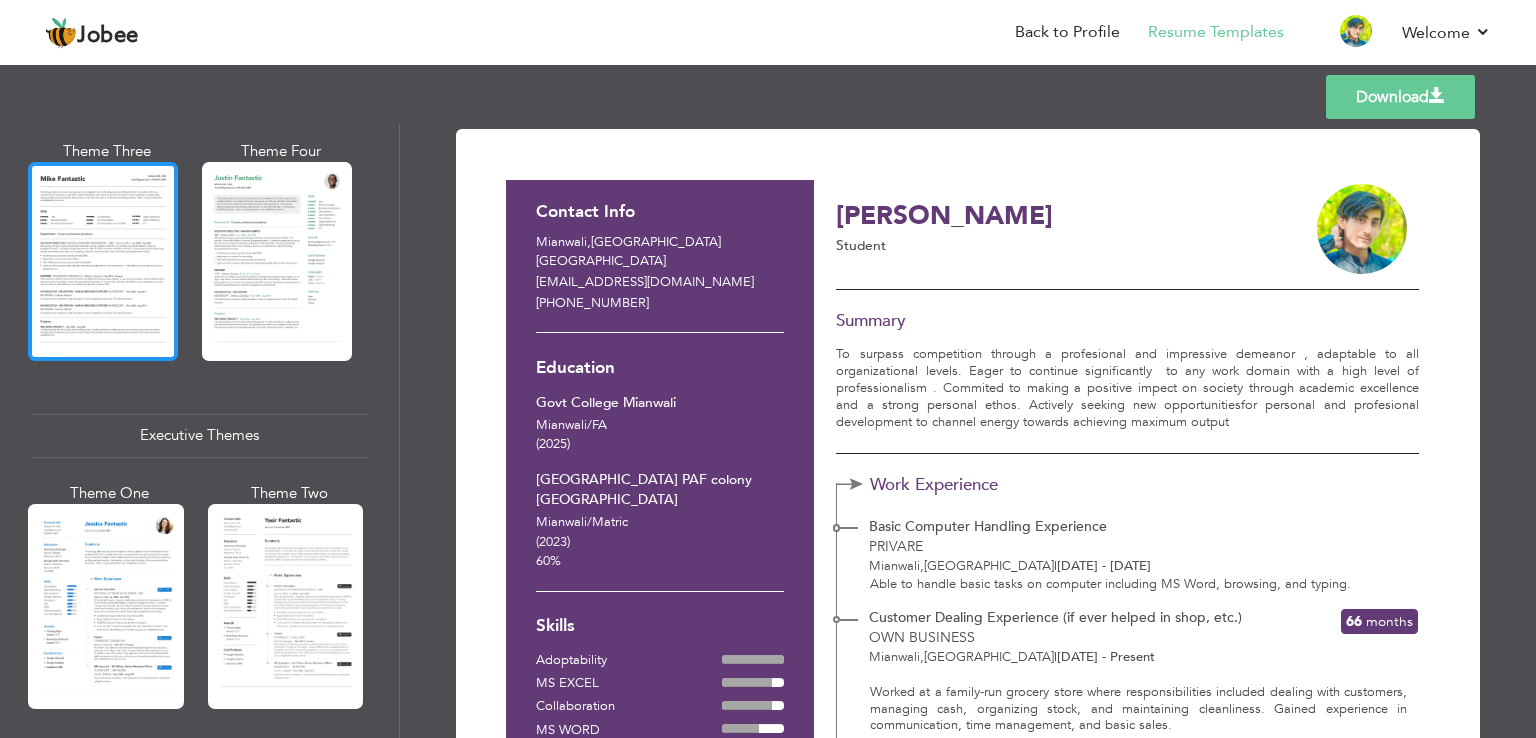 scroll, scrollTop: 1230, scrollLeft: 0, axis: vertical 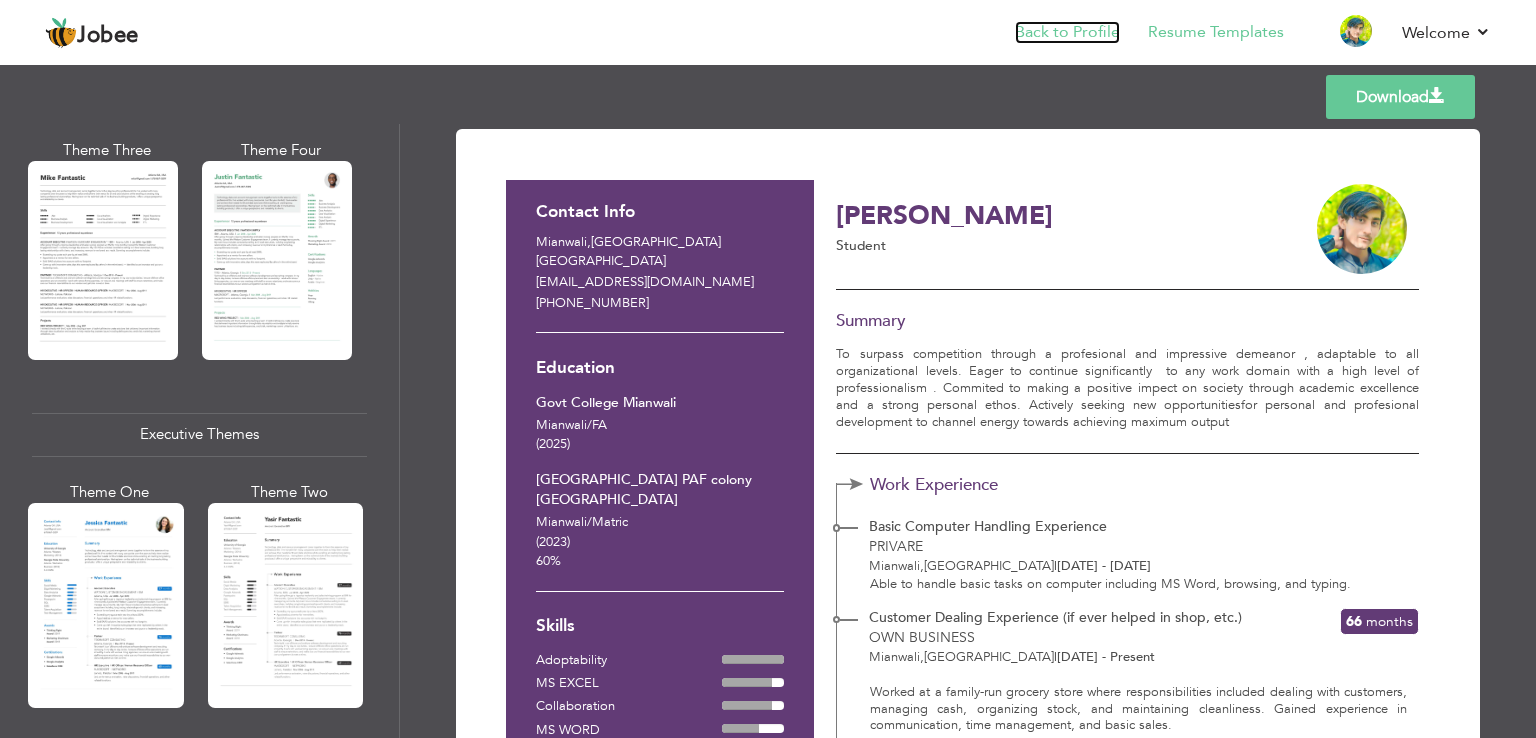 click on "Back to Profile" at bounding box center (1067, 32) 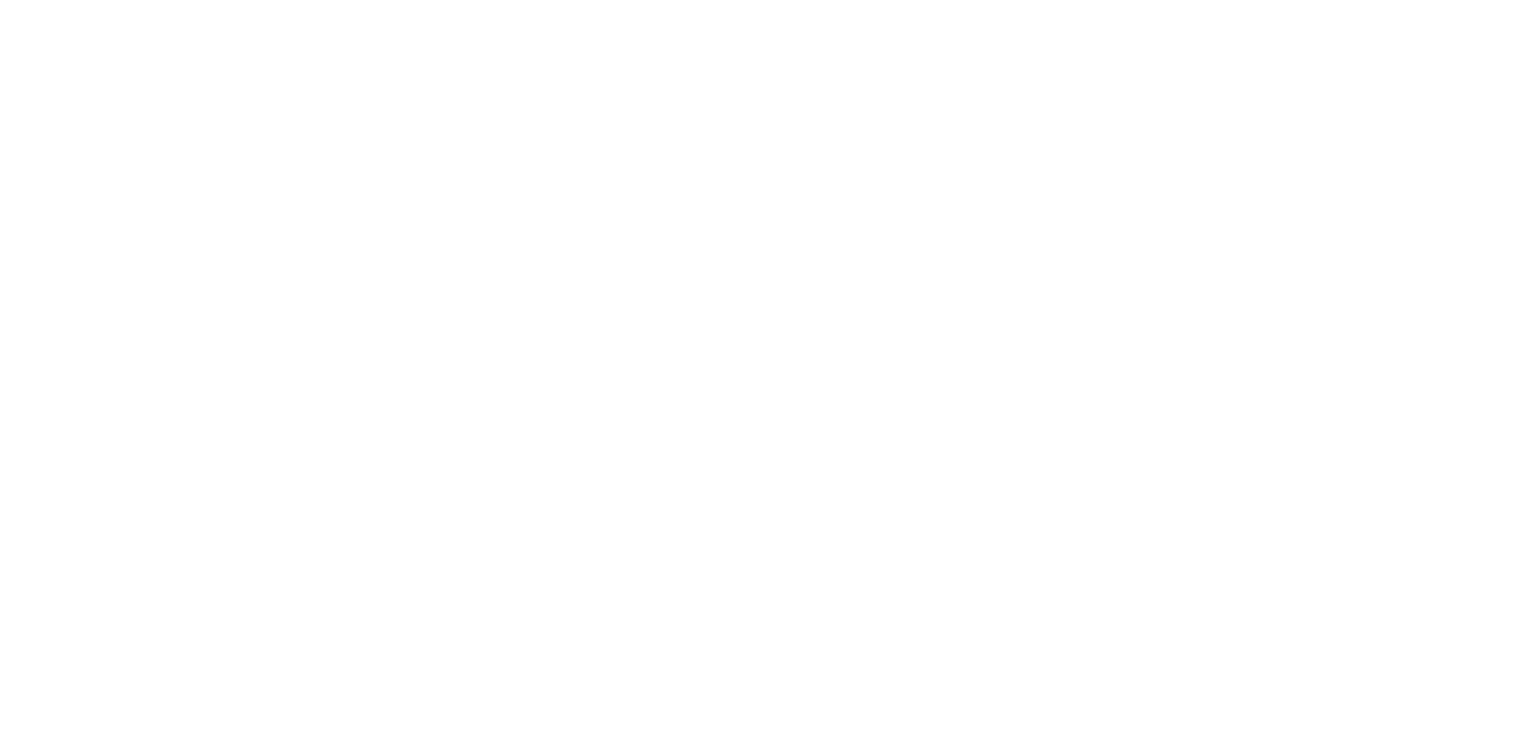 scroll, scrollTop: 0, scrollLeft: 0, axis: both 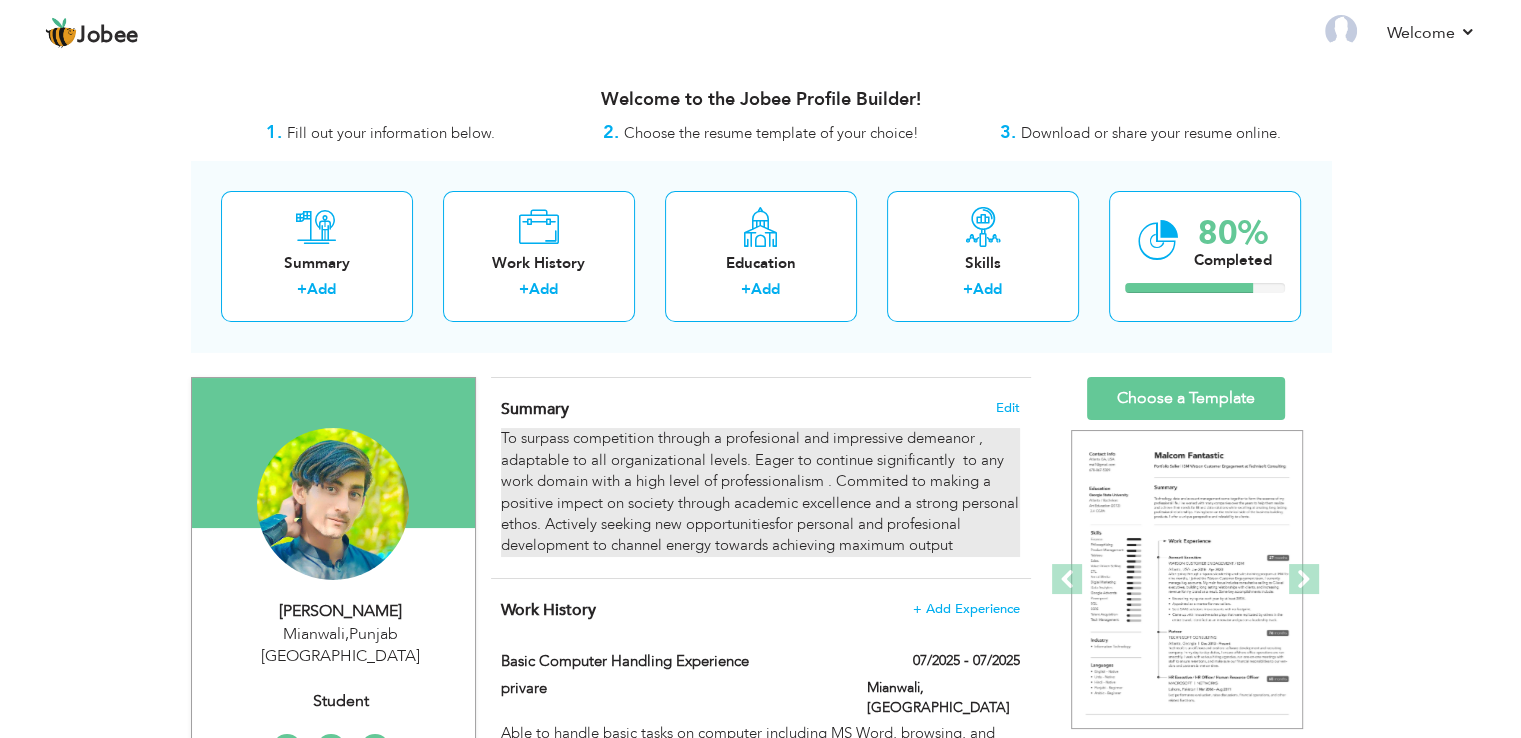 click on "To surpass competition through a profesional and impressive demeanor , adaptable to all organizational levels. Eager to continue significantly  to any work domain with a high level of professionalism . Commited to making a positive impect on society through academic excellence and a strong personal ethos. Actively seeking new opportunitiesfor personal and profesional development to channel energy towards achieving maximum output" at bounding box center (760, 492) 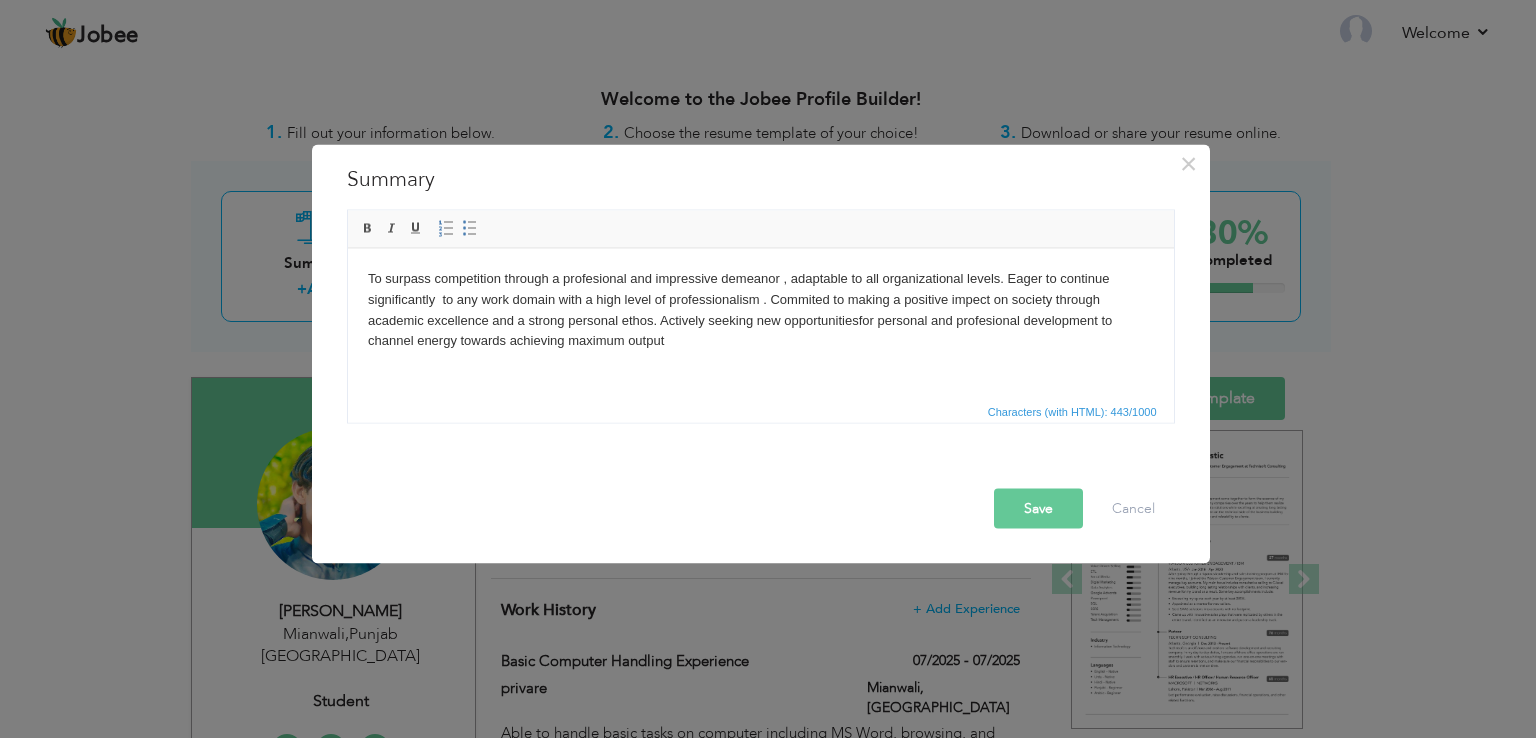 click on "To surpass competition through a profesional and impressive demeanor , adaptable to all organizational levels. Eager to continue significantly  to any work domain with a high level of professionalism . Commited to making a positive impect on society through academic excellence and a strong personal ethos. Actively seeking new opportunitiesfor personal and profesional development to channel energy towards achieving maximum output" at bounding box center (760, 309) 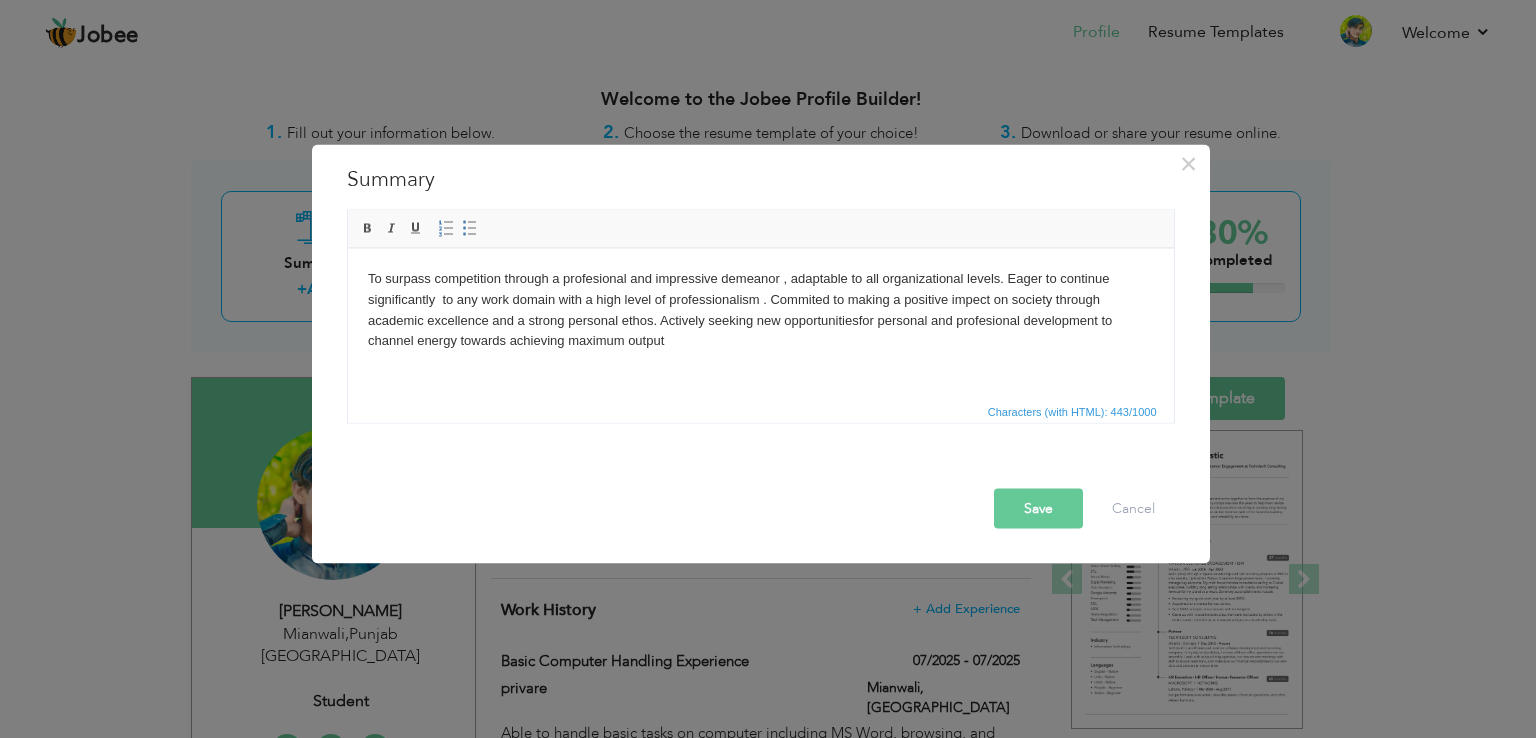 type 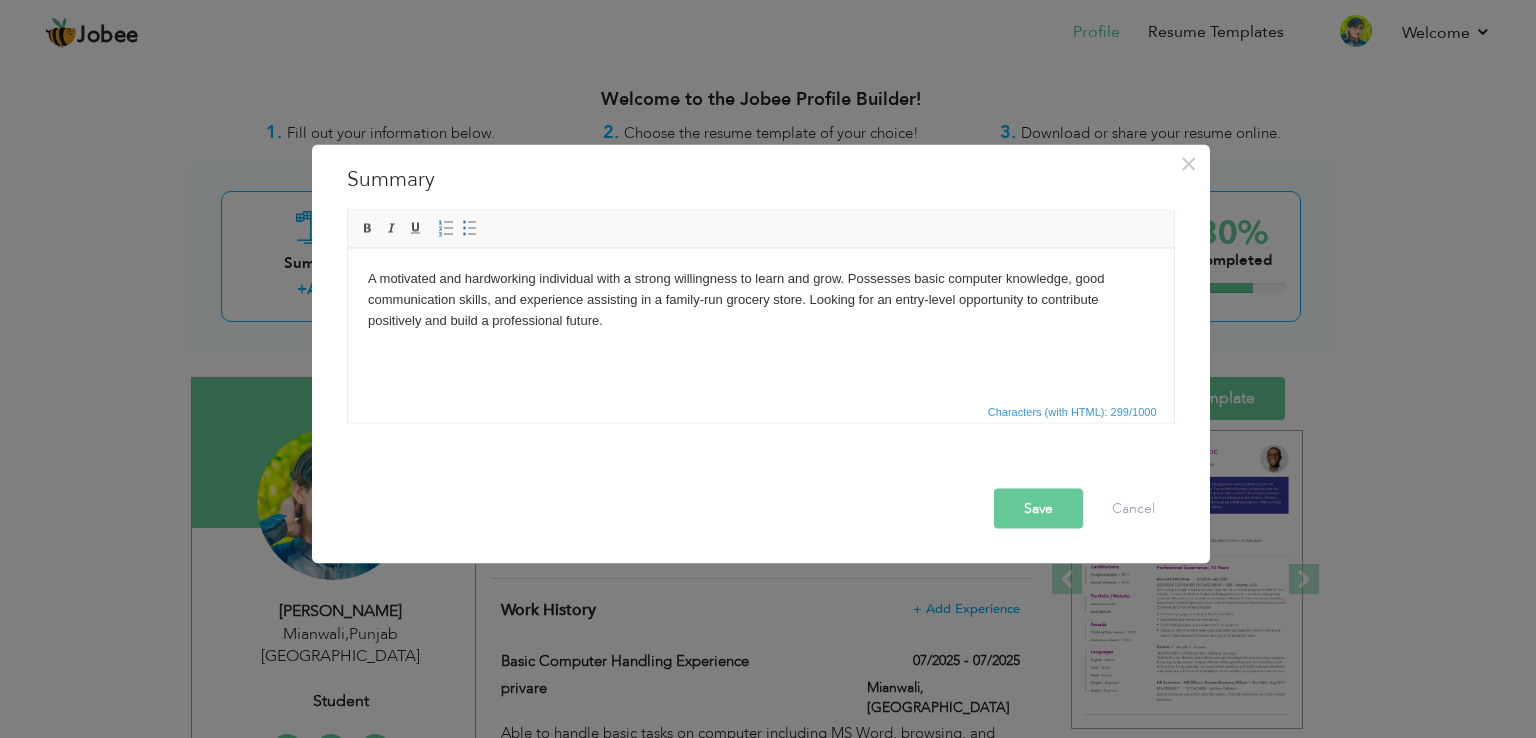 click on "Save" at bounding box center (1038, 509) 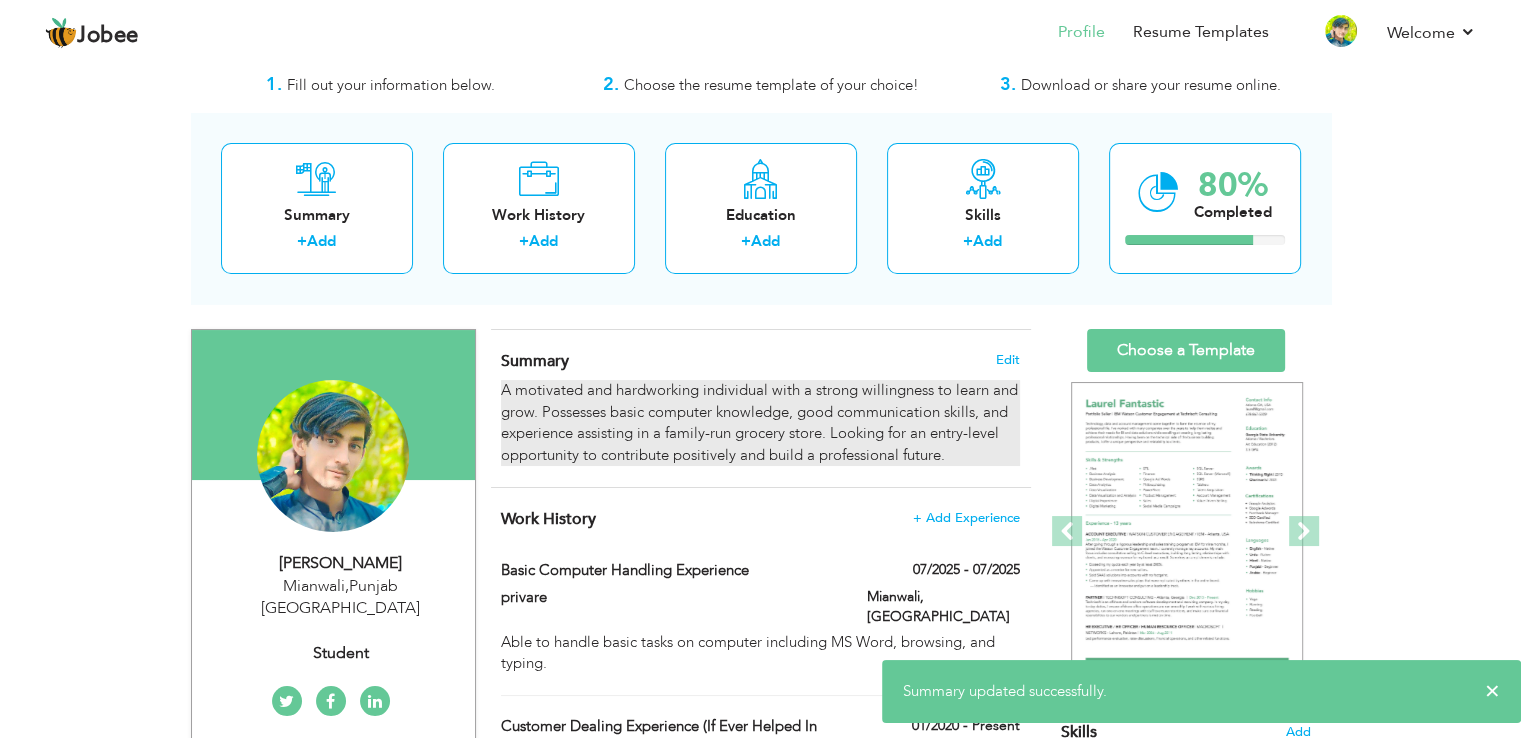 scroll, scrollTop: 0, scrollLeft: 0, axis: both 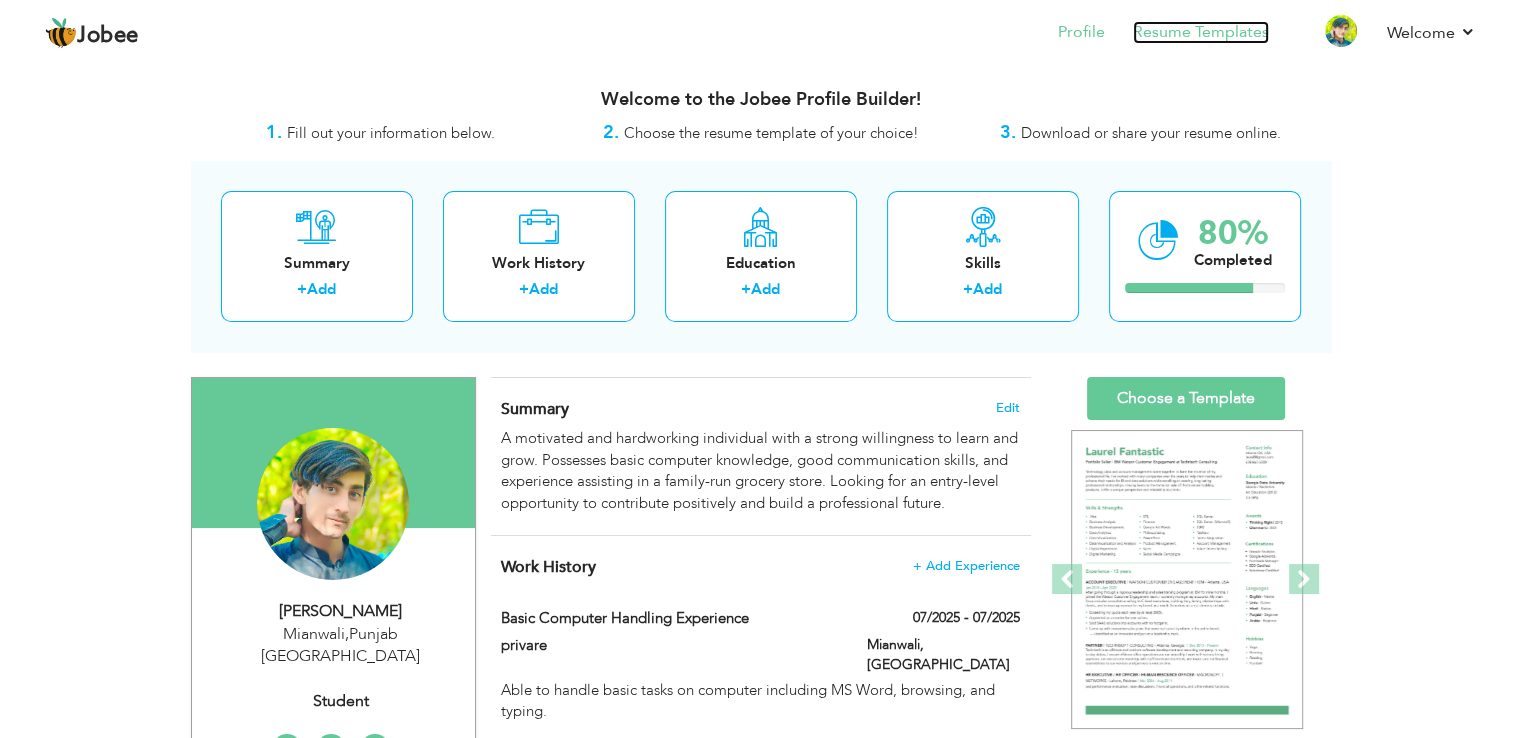 click on "Resume Templates" at bounding box center [1201, 32] 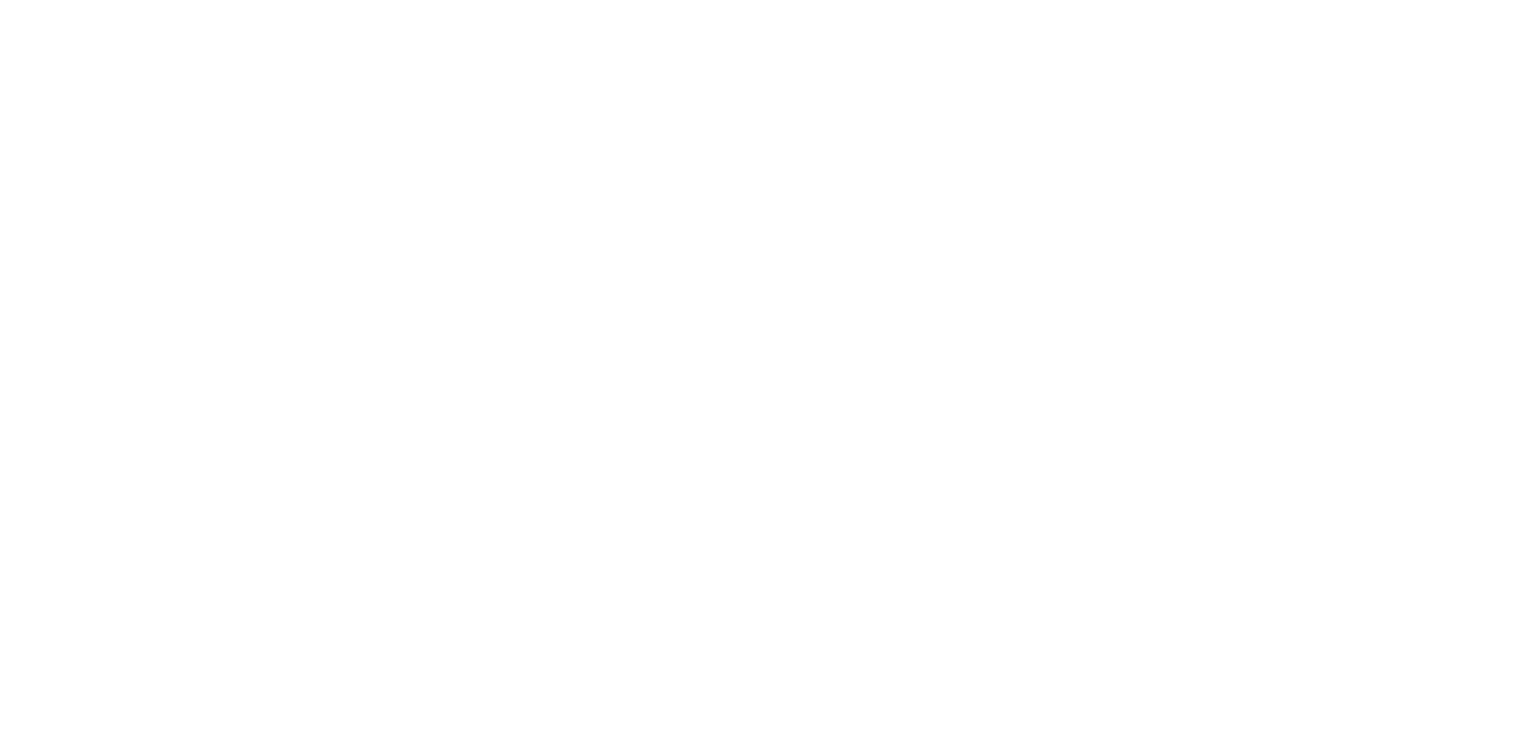 scroll, scrollTop: 0, scrollLeft: 0, axis: both 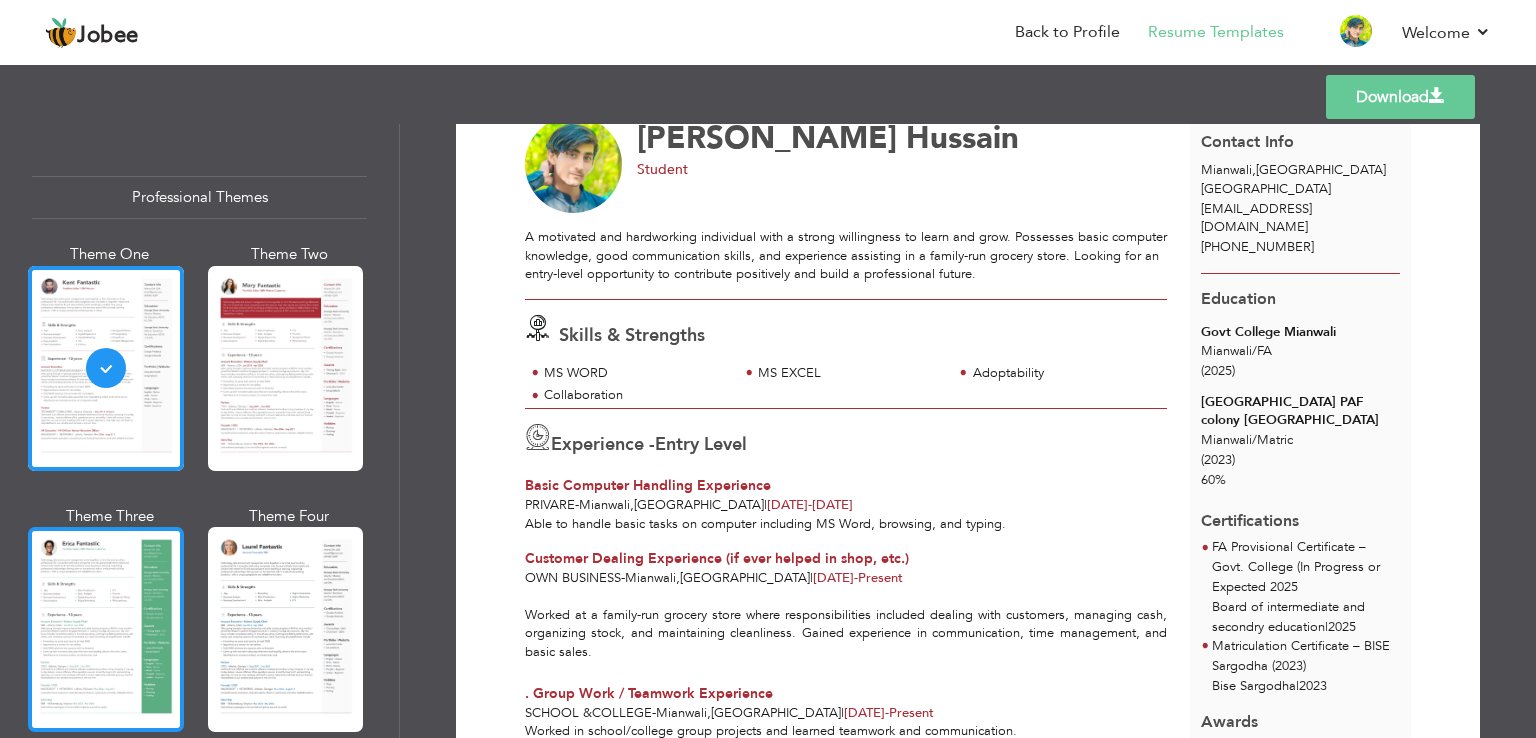 click at bounding box center [106, 629] 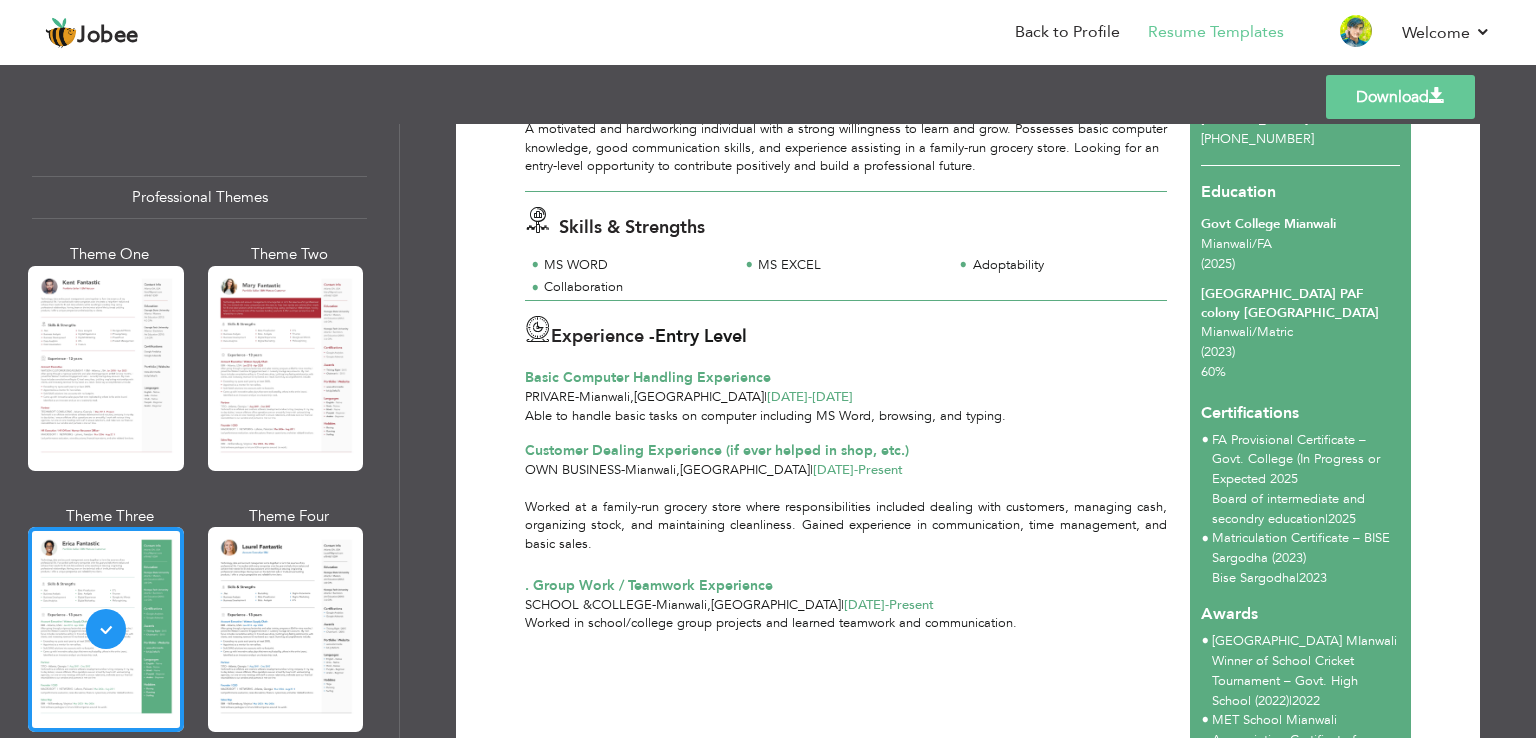 scroll, scrollTop: 0, scrollLeft: 0, axis: both 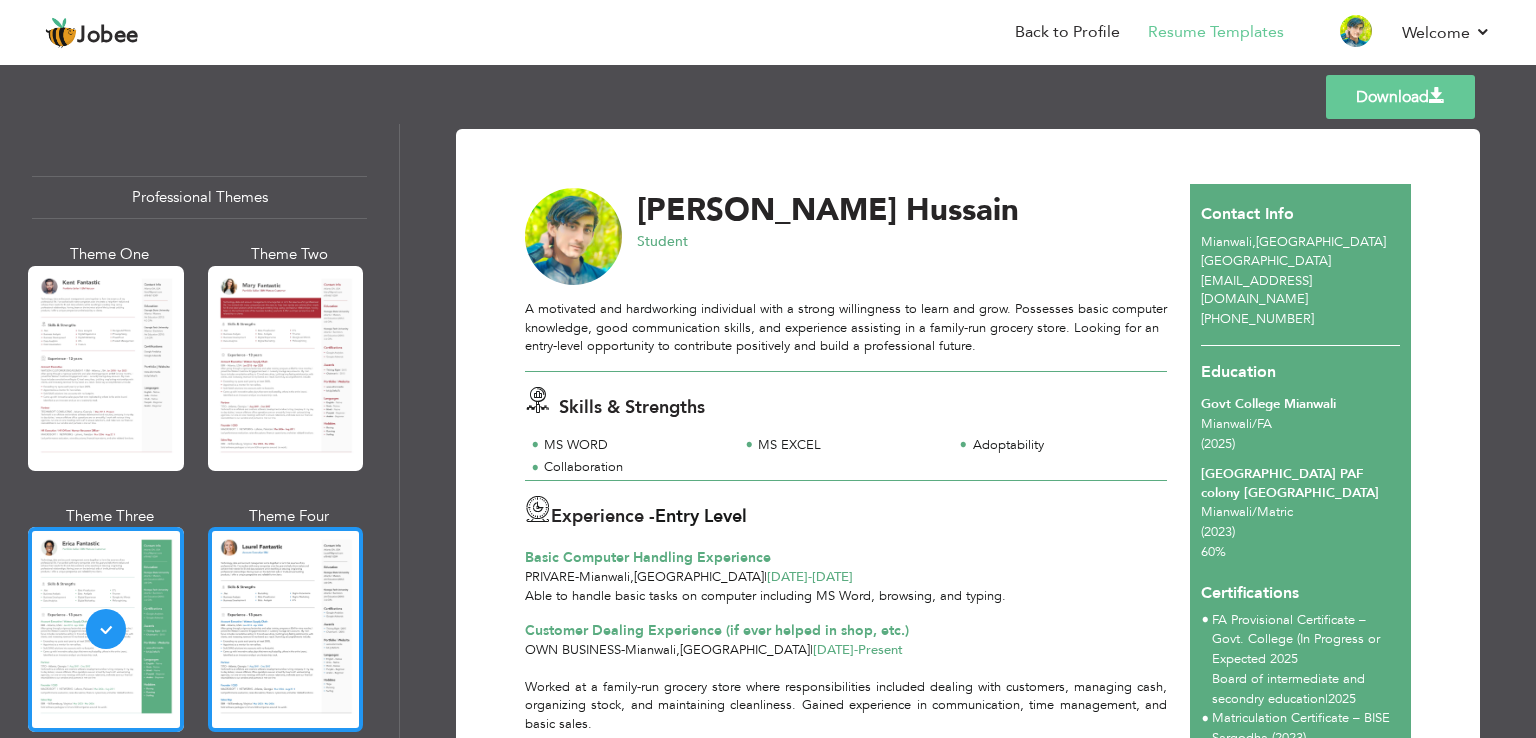 click at bounding box center (286, 629) 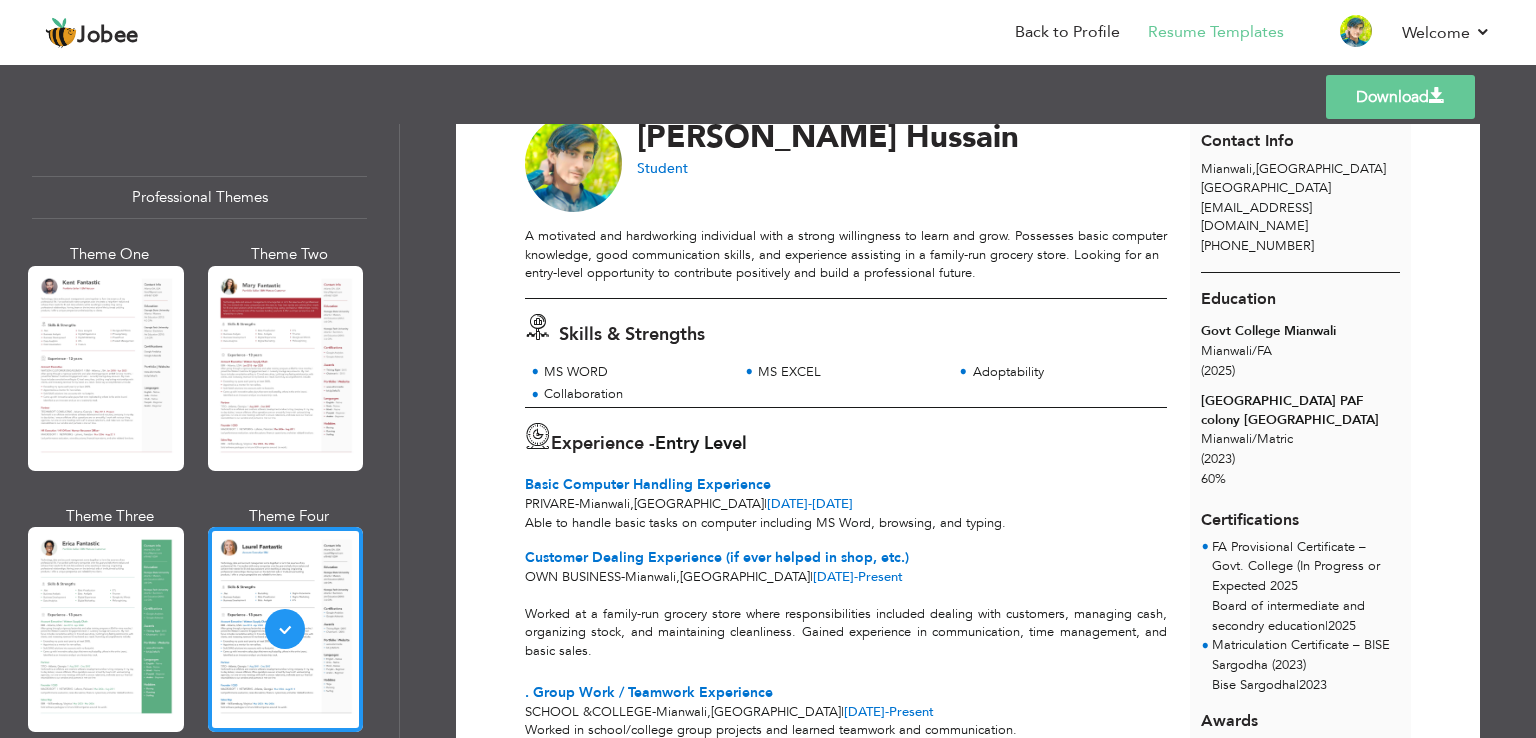 scroll, scrollTop: 0, scrollLeft: 0, axis: both 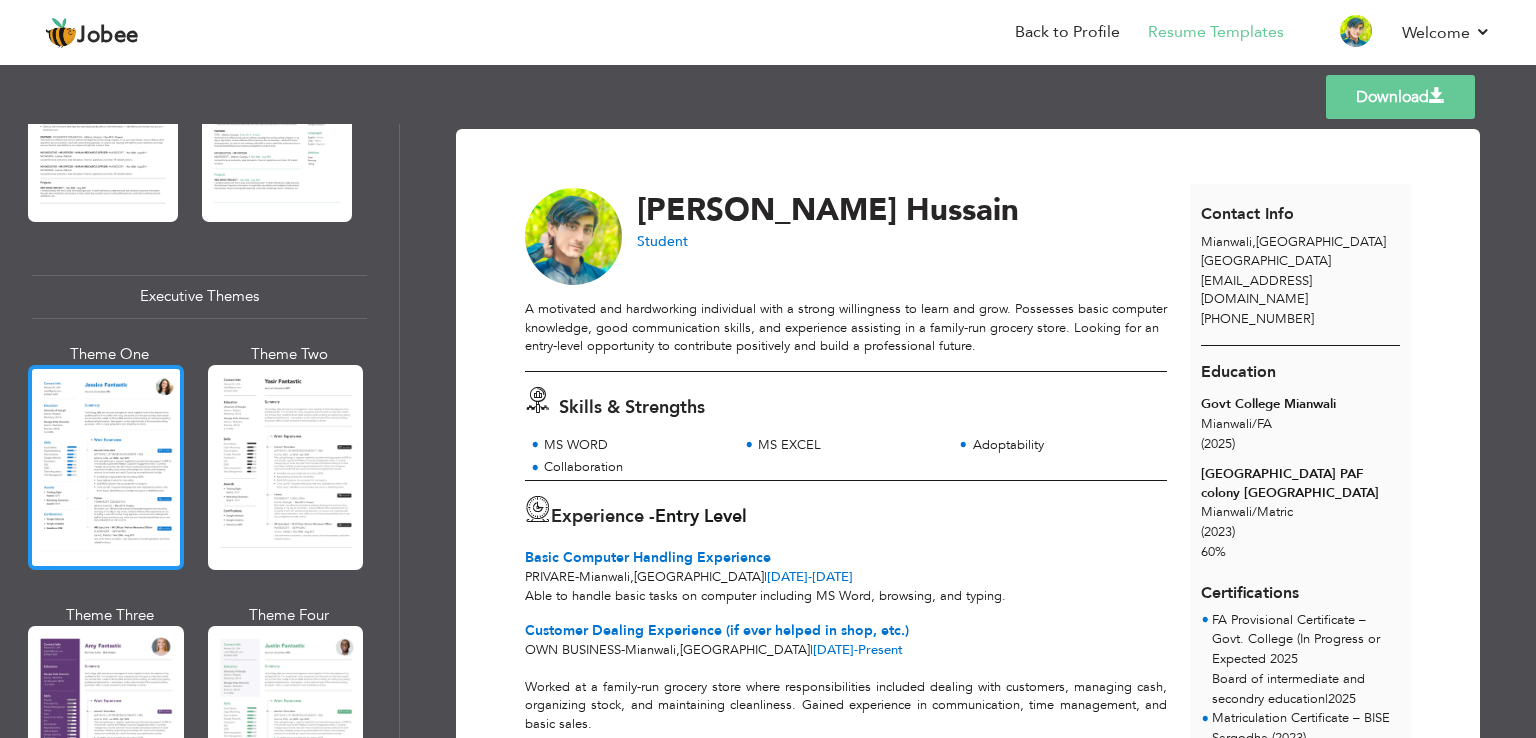 click at bounding box center [106, 467] 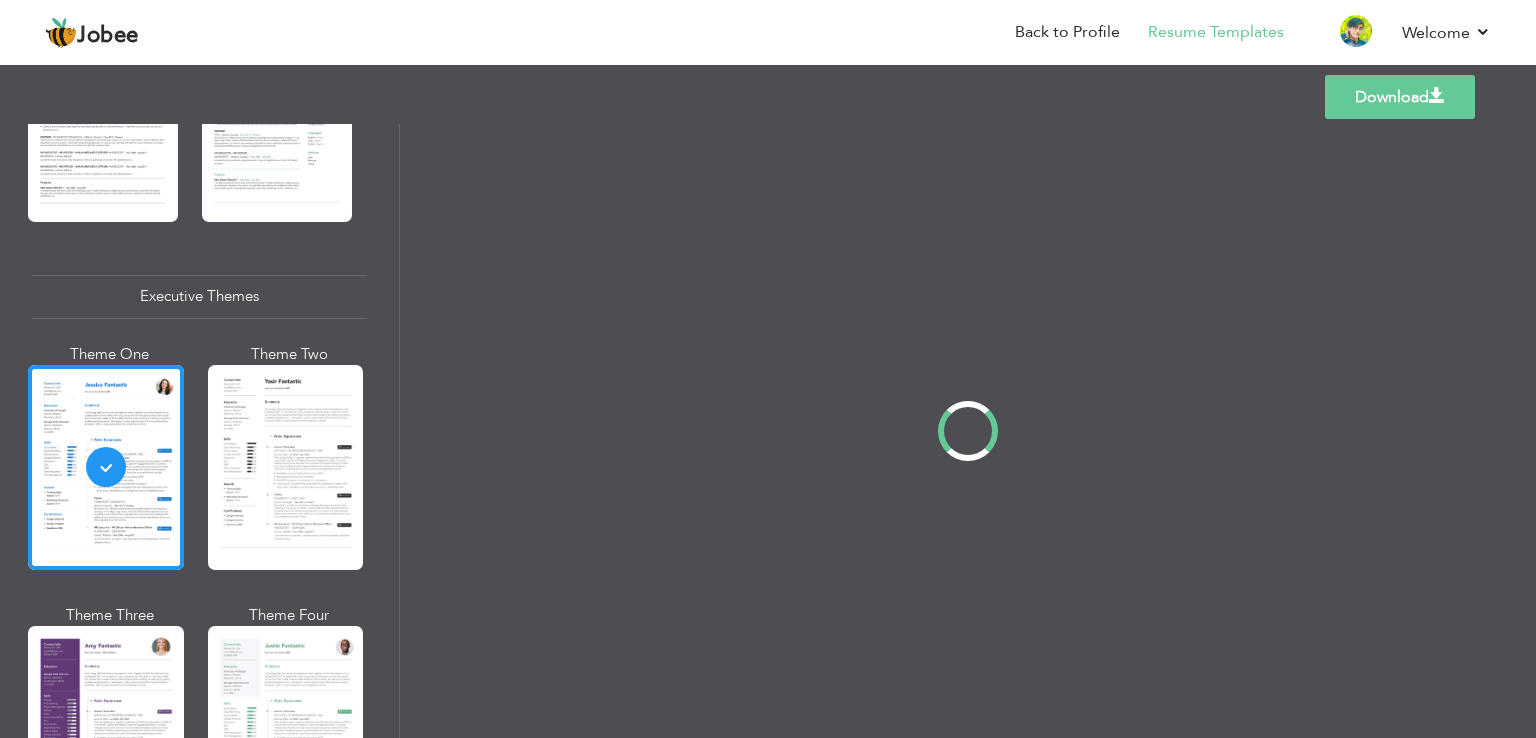 scroll, scrollTop: 1367, scrollLeft: 0, axis: vertical 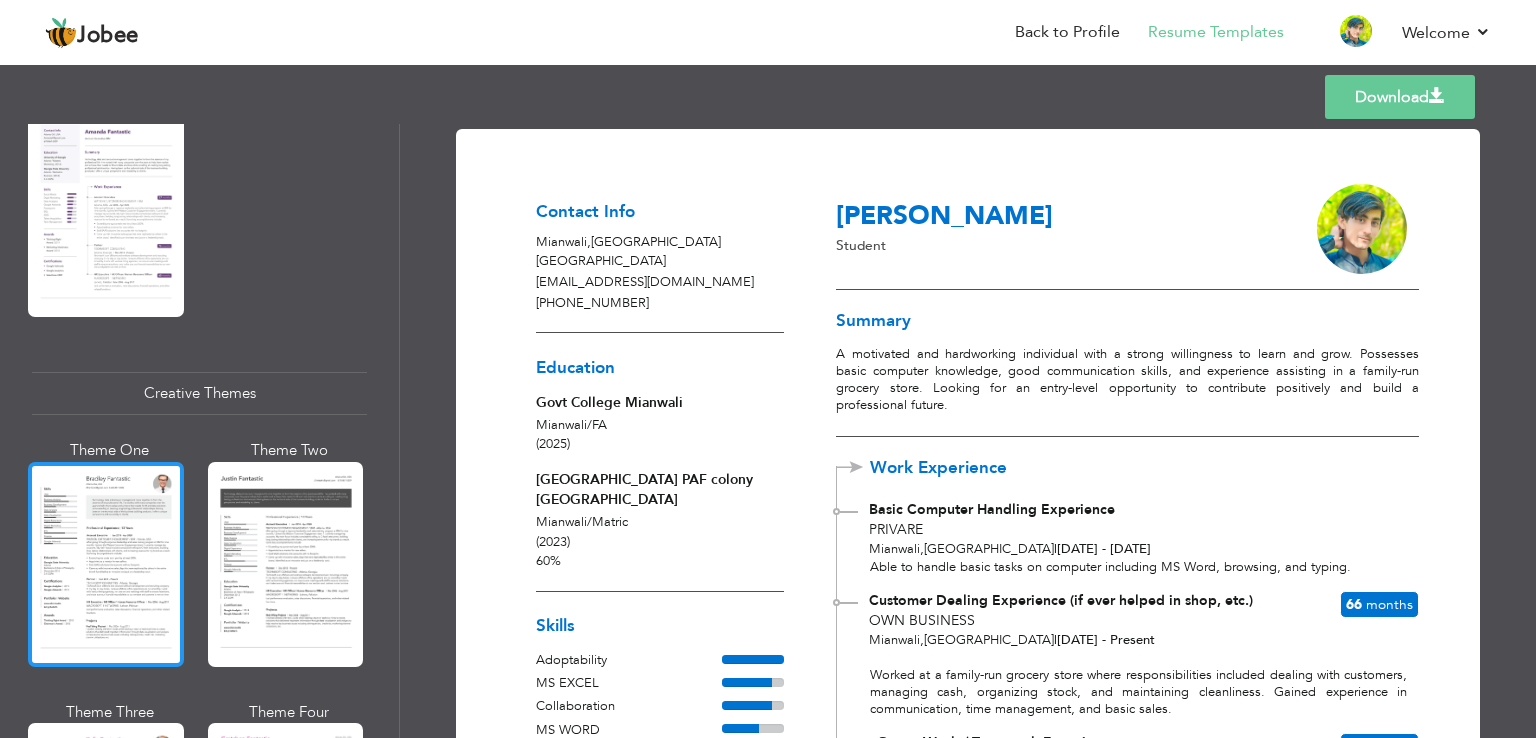 click at bounding box center (106, 564) 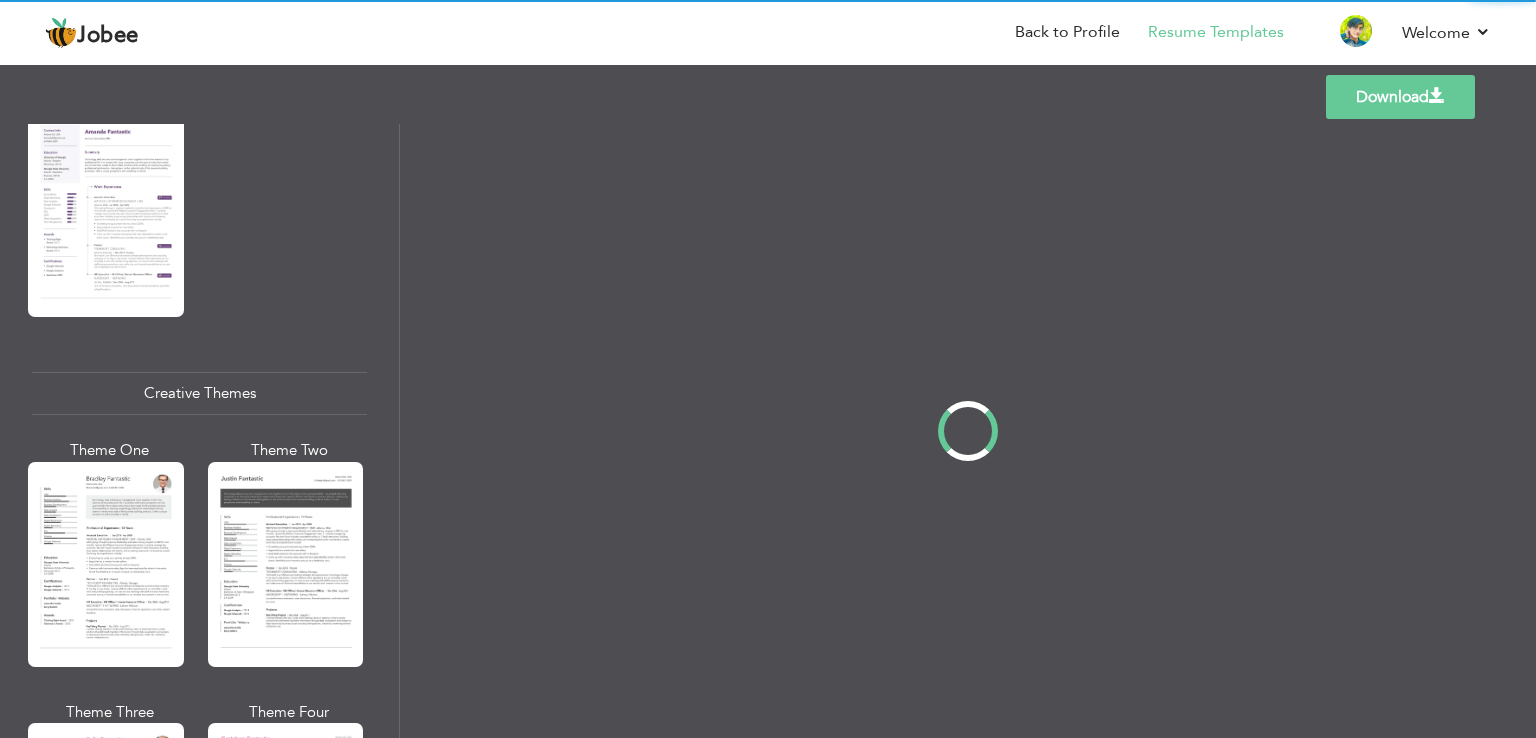 scroll, scrollTop: 2144, scrollLeft: 0, axis: vertical 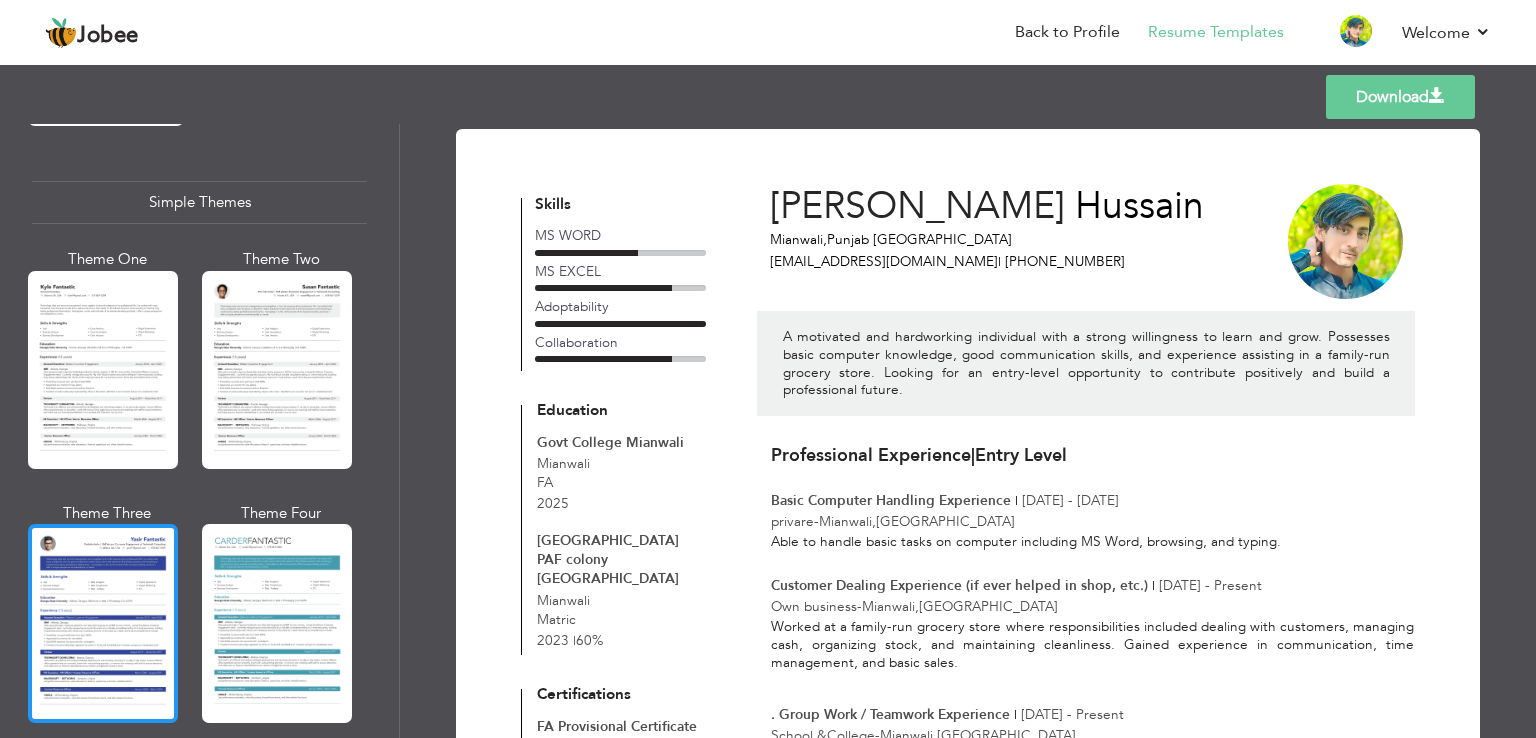click at bounding box center (103, 623) 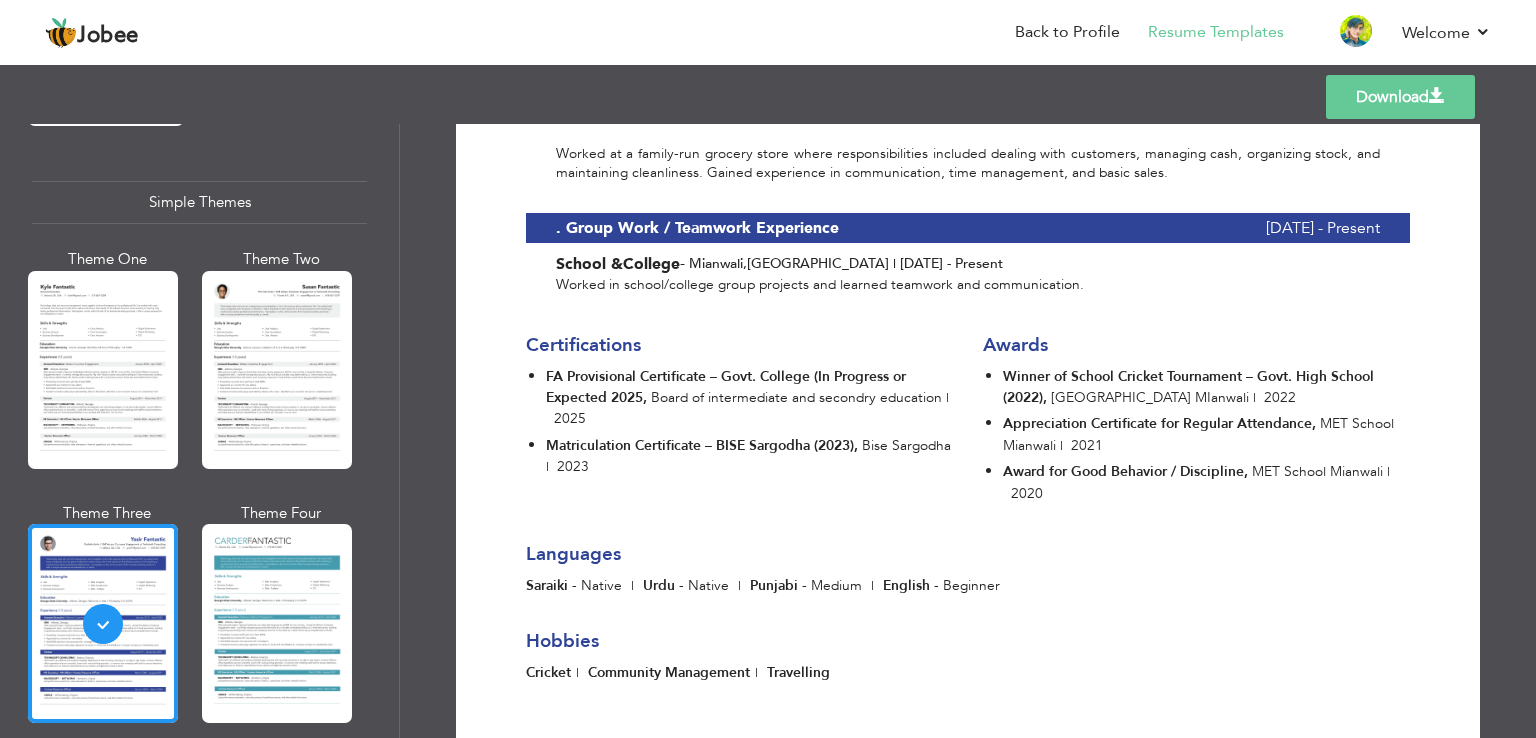 scroll, scrollTop: 835, scrollLeft: 0, axis: vertical 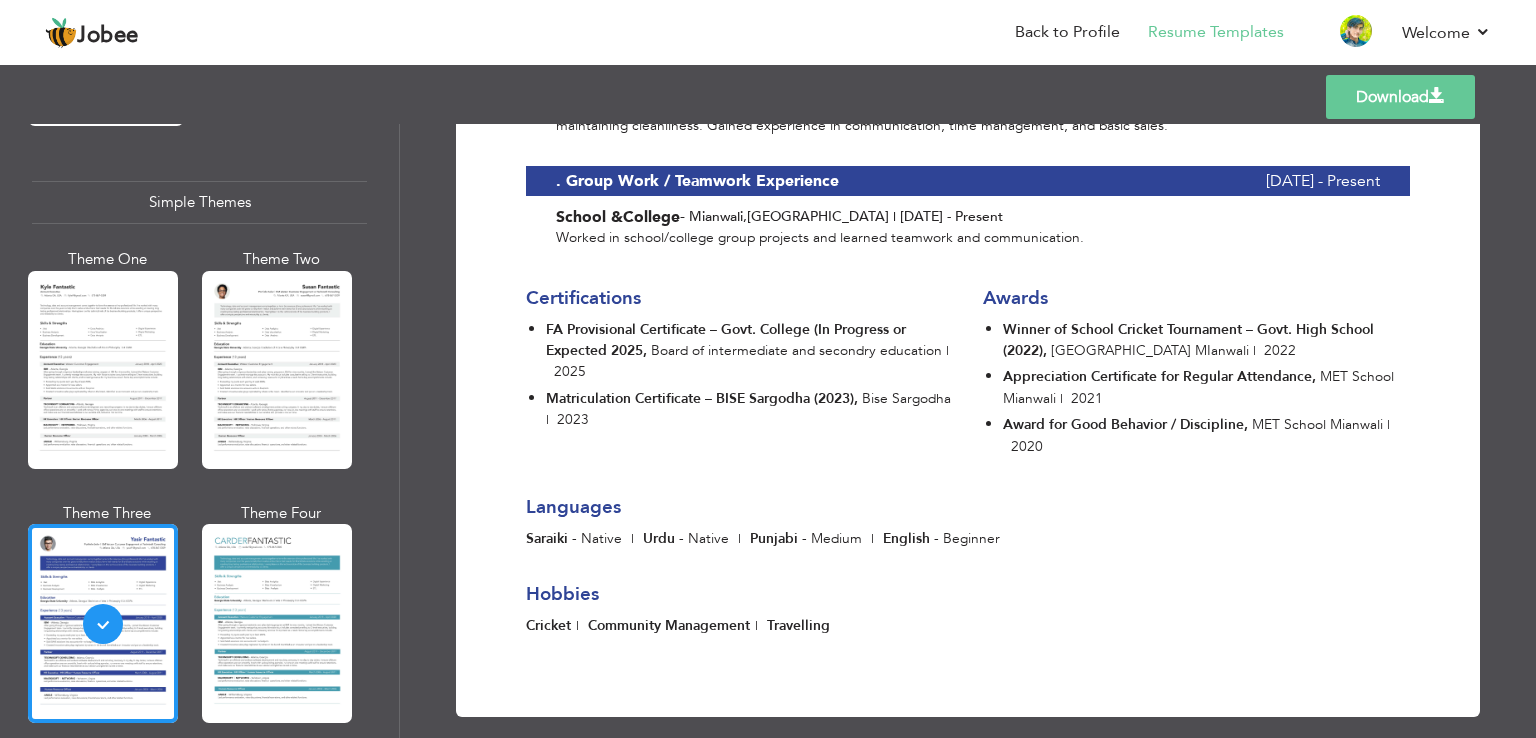 click on "Download" at bounding box center (1400, 97) 